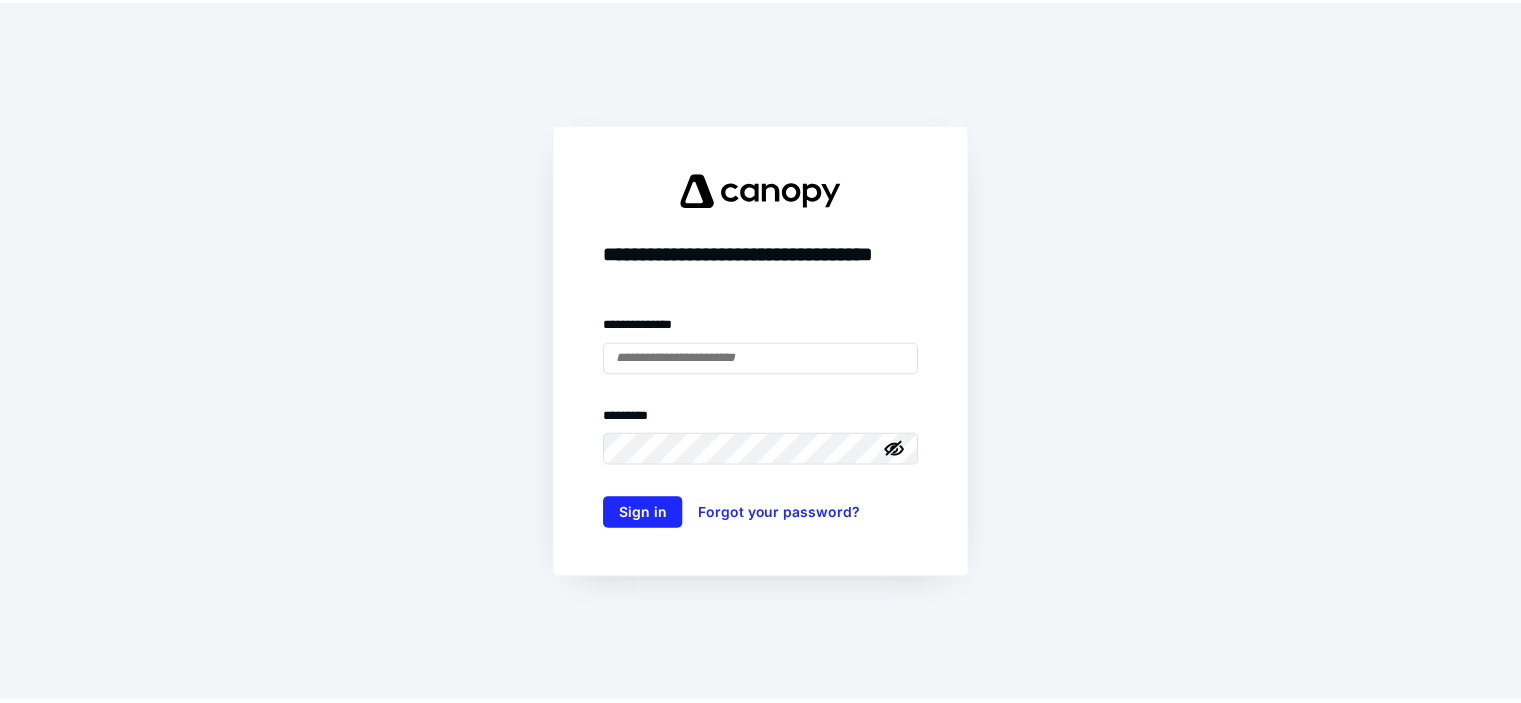 scroll, scrollTop: 0, scrollLeft: 0, axis: both 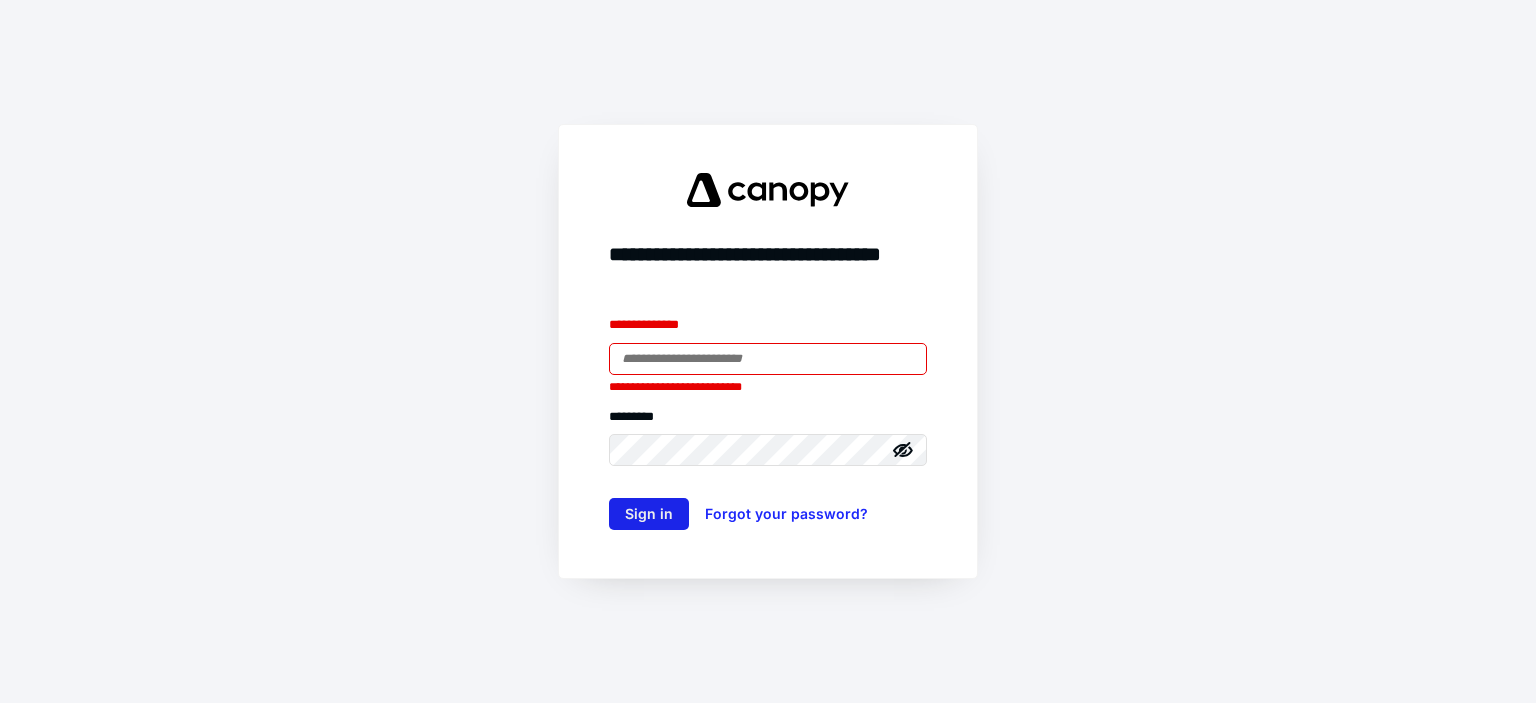 type on "**********" 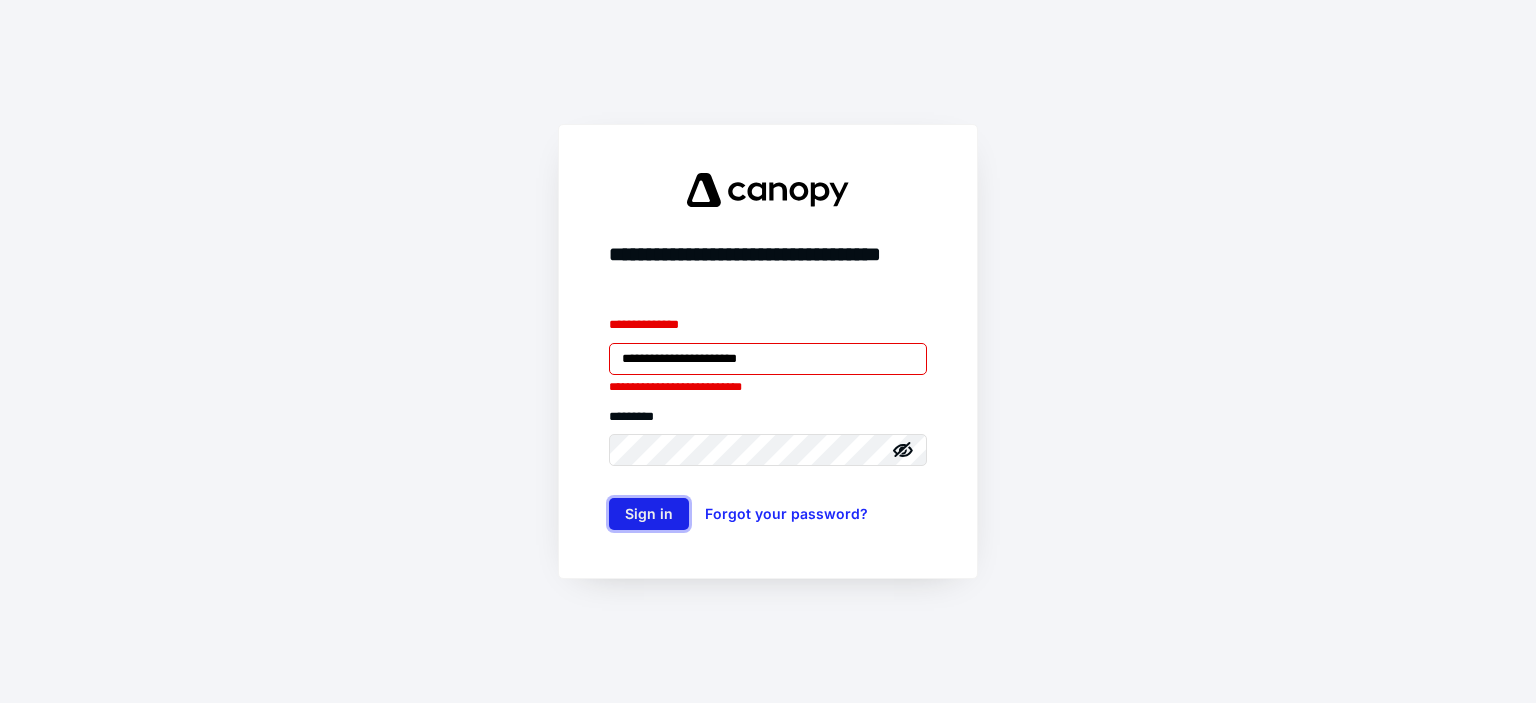 click on "Sign in" at bounding box center [649, 514] 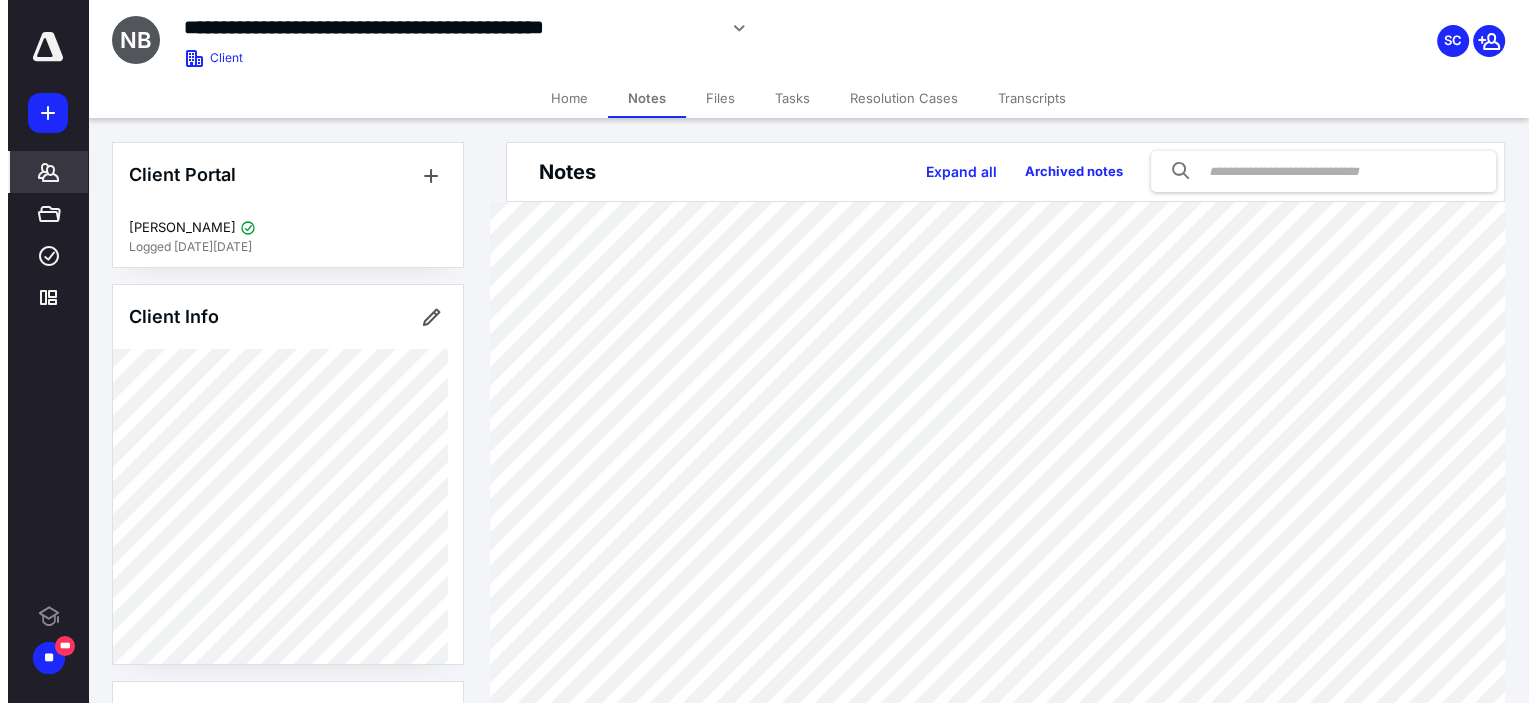 scroll, scrollTop: 0, scrollLeft: 0, axis: both 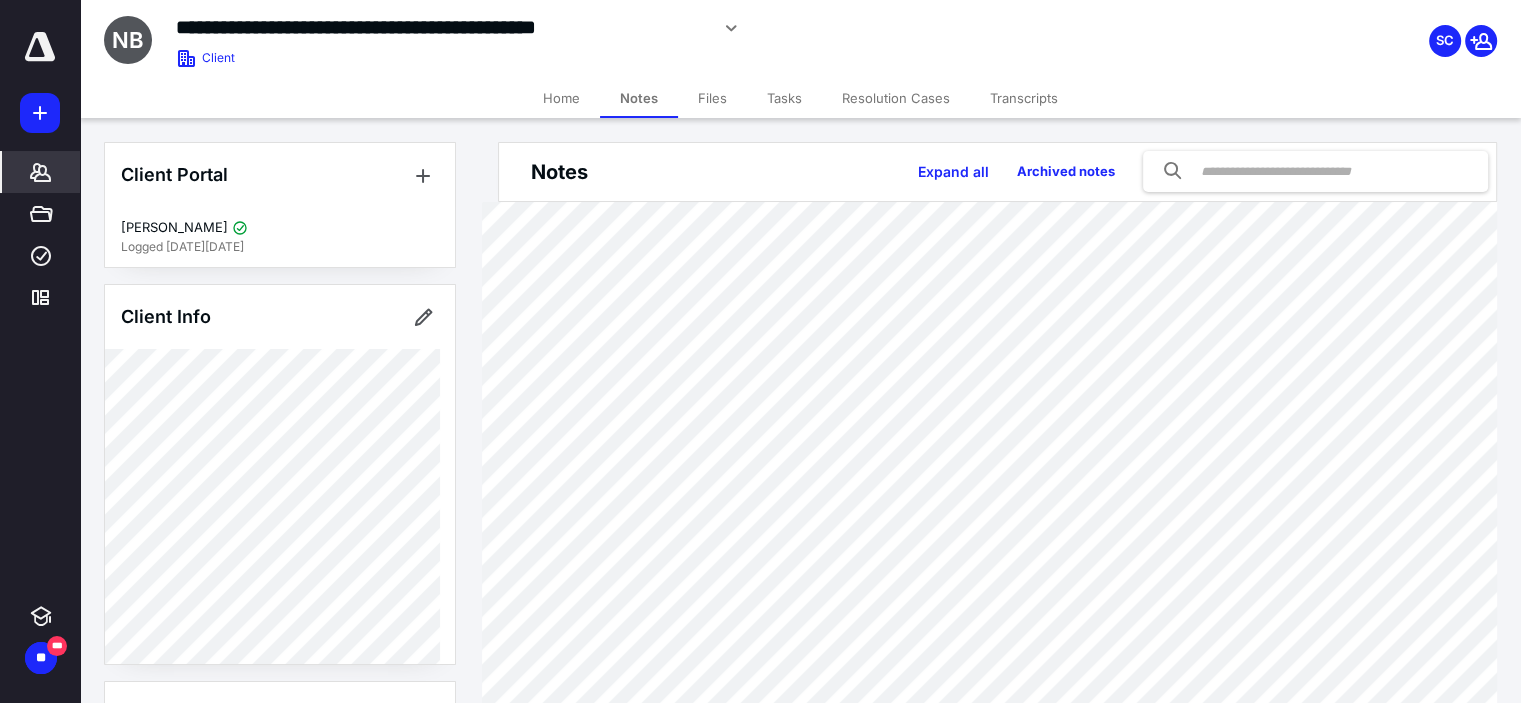 click on "Files" at bounding box center [712, 98] 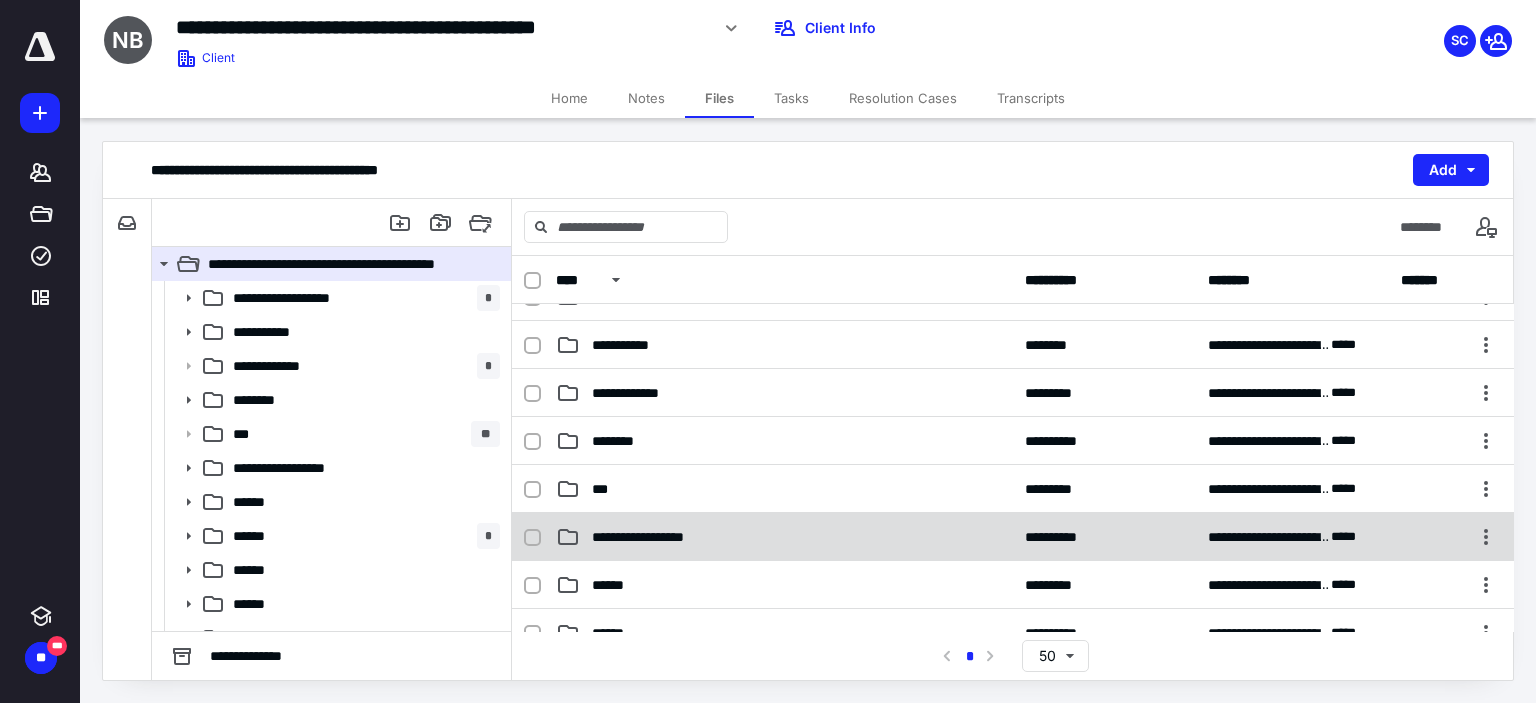 scroll, scrollTop: 0, scrollLeft: 0, axis: both 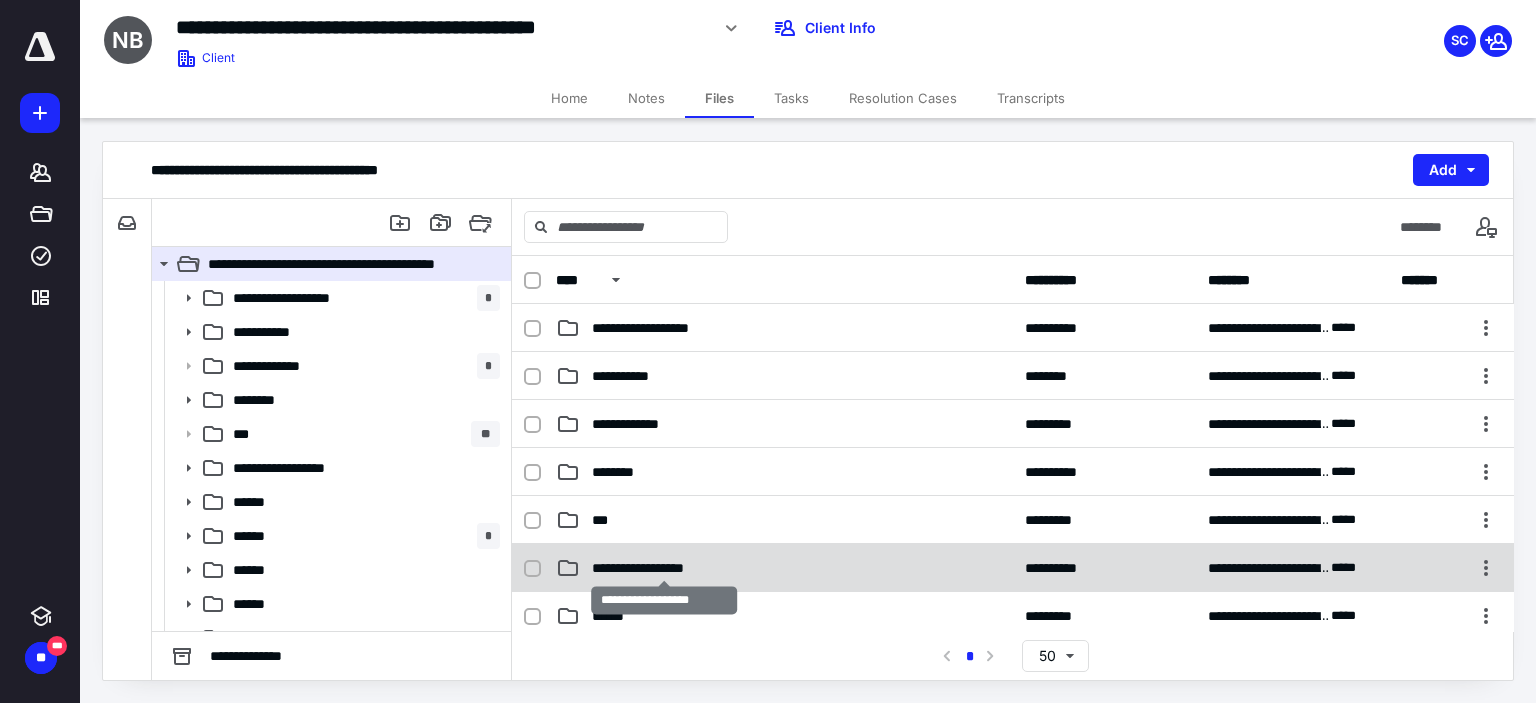 click on "**********" at bounding box center [665, 568] 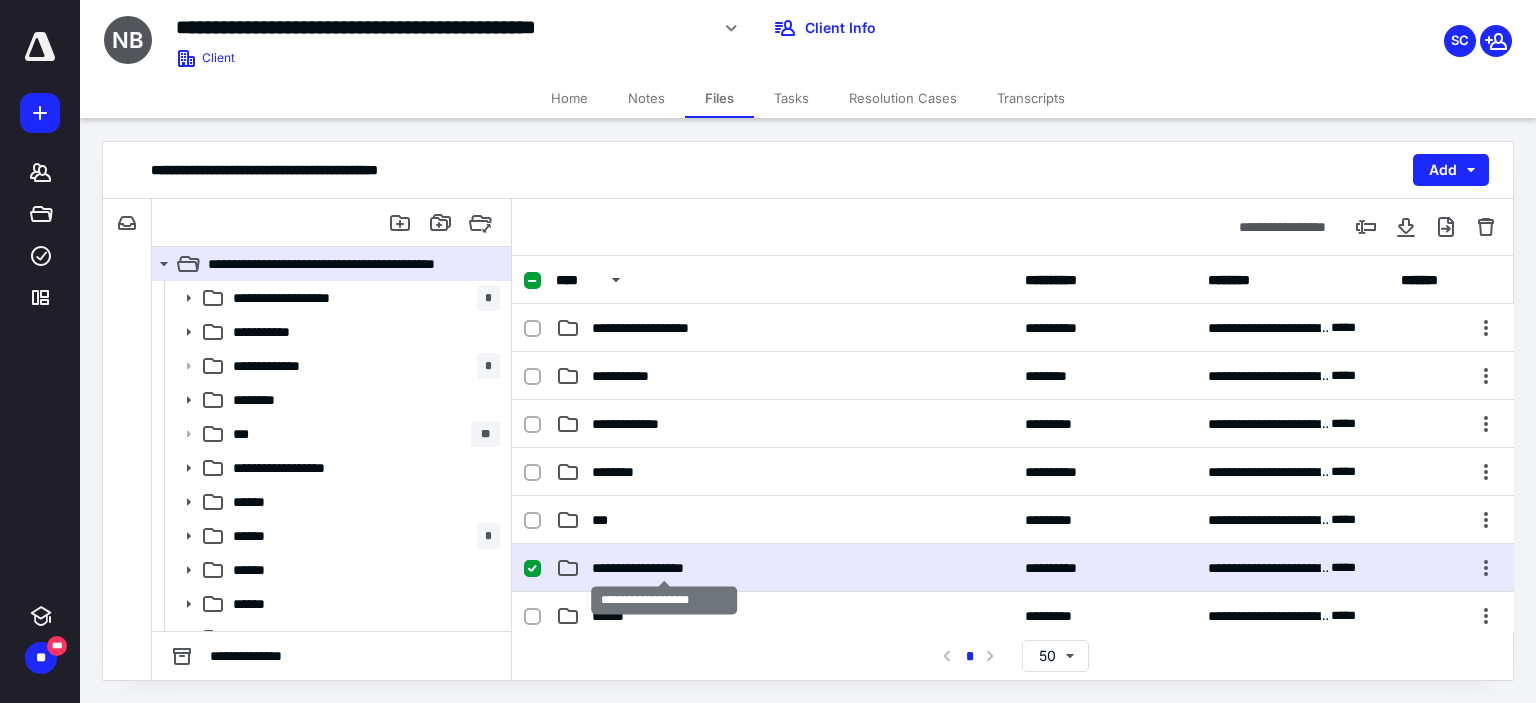 click on "**********" at bounding box center (665, 568) 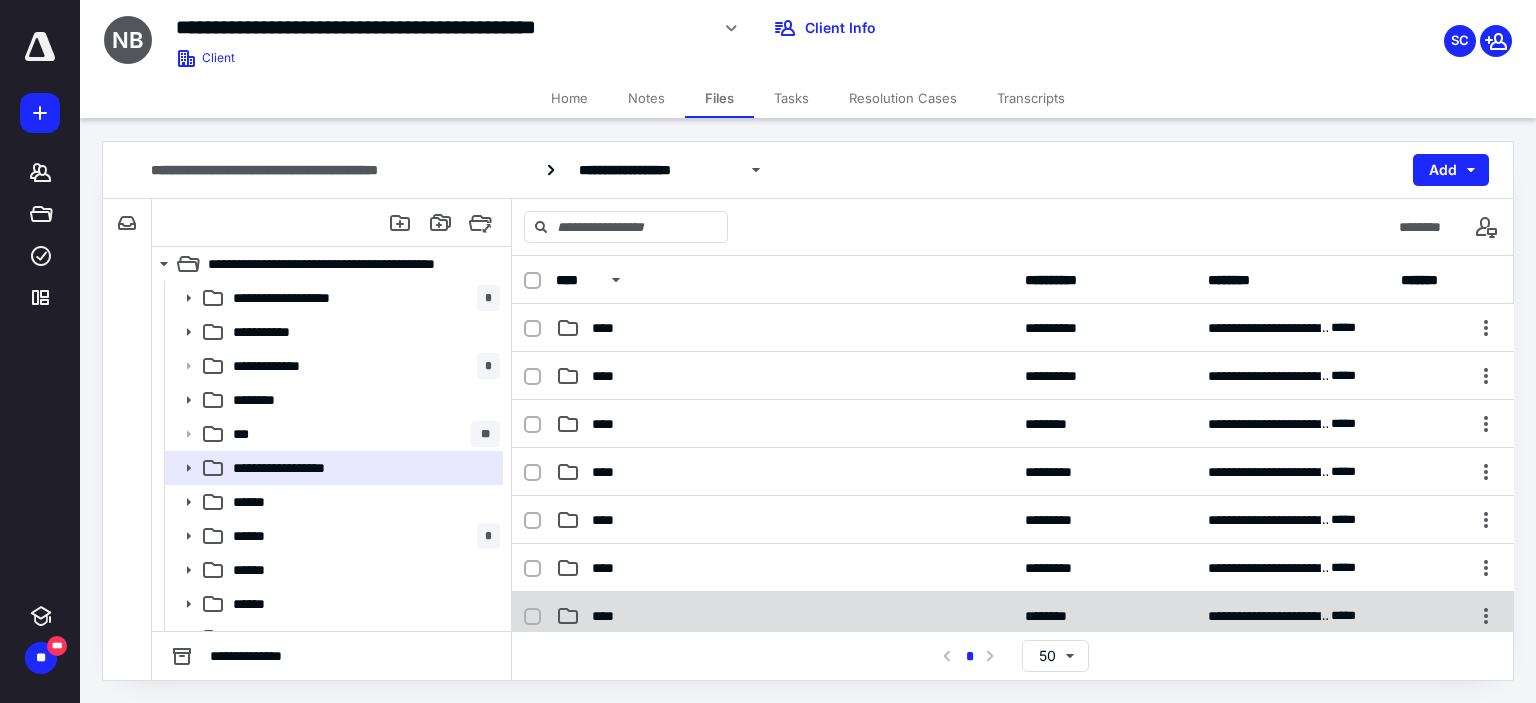 click on "****" at bounding box center [609, 616] 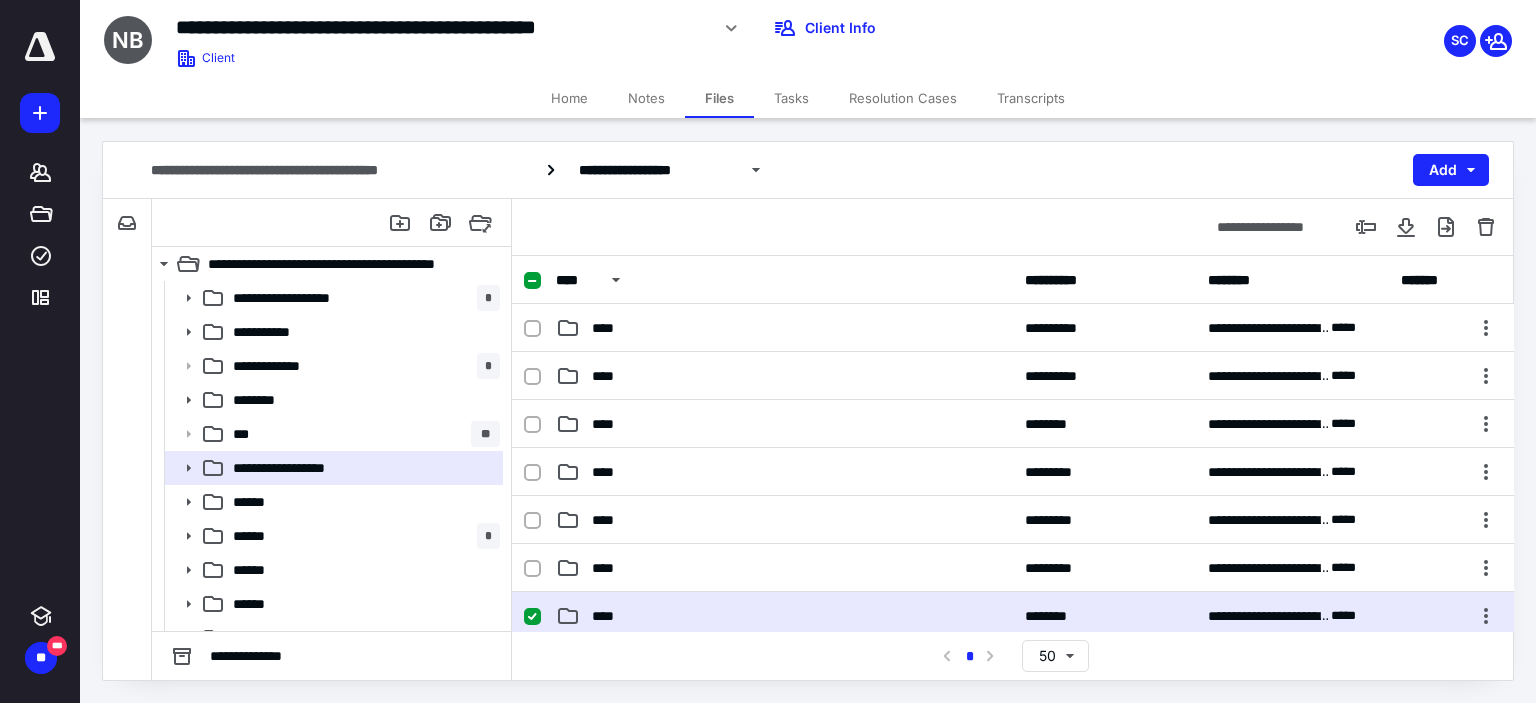 click on "****" at bounding box center [609, 616] 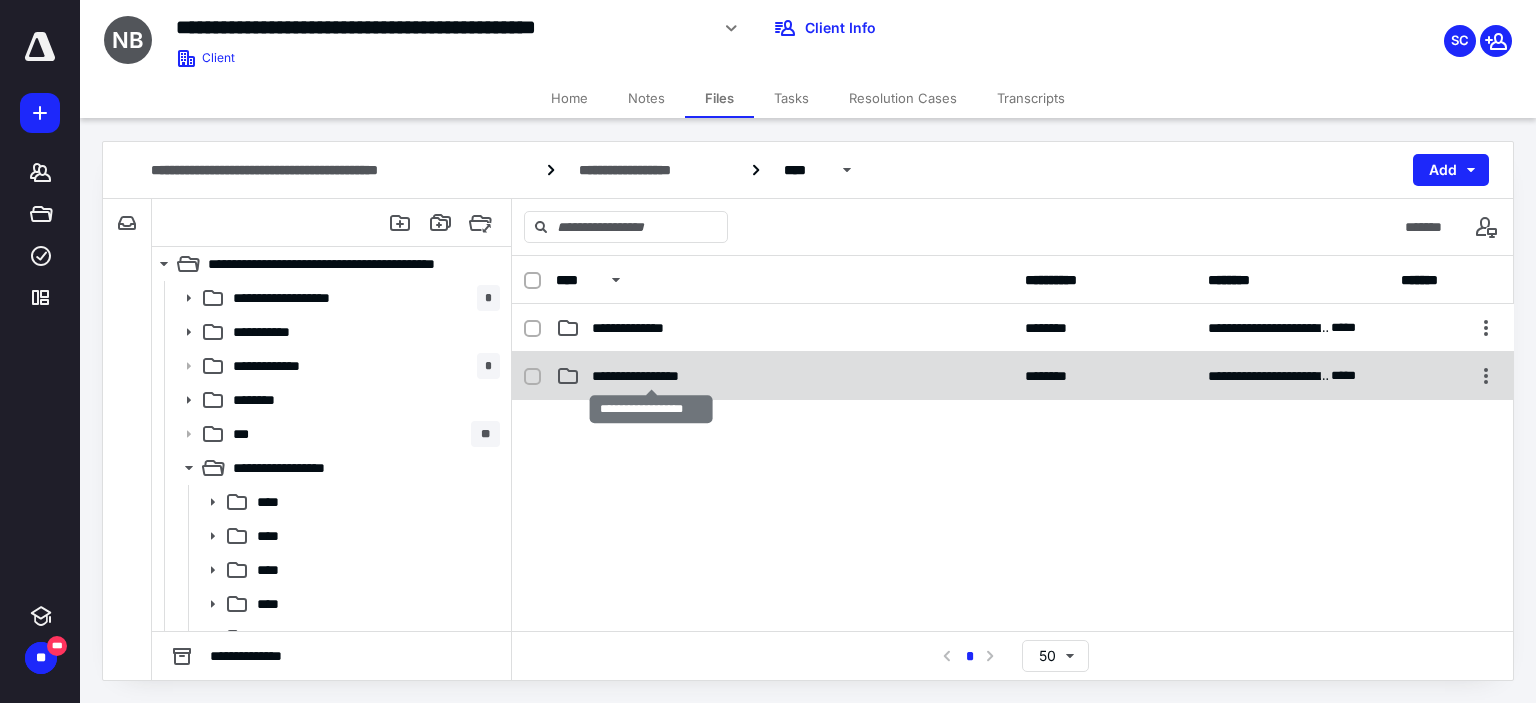 click on "**********" at bounding box center [651, 376] 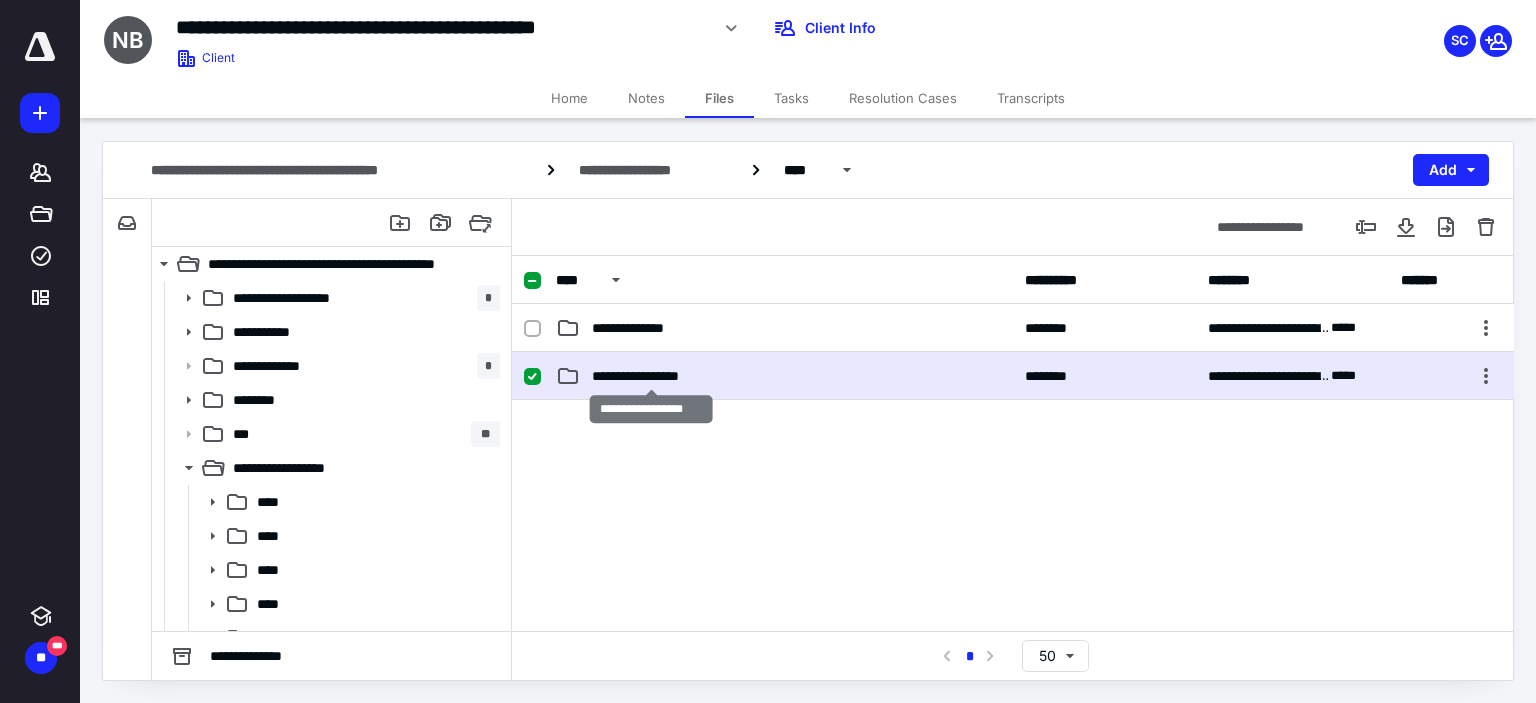 click on "**********" at bounding box center (651, 376) 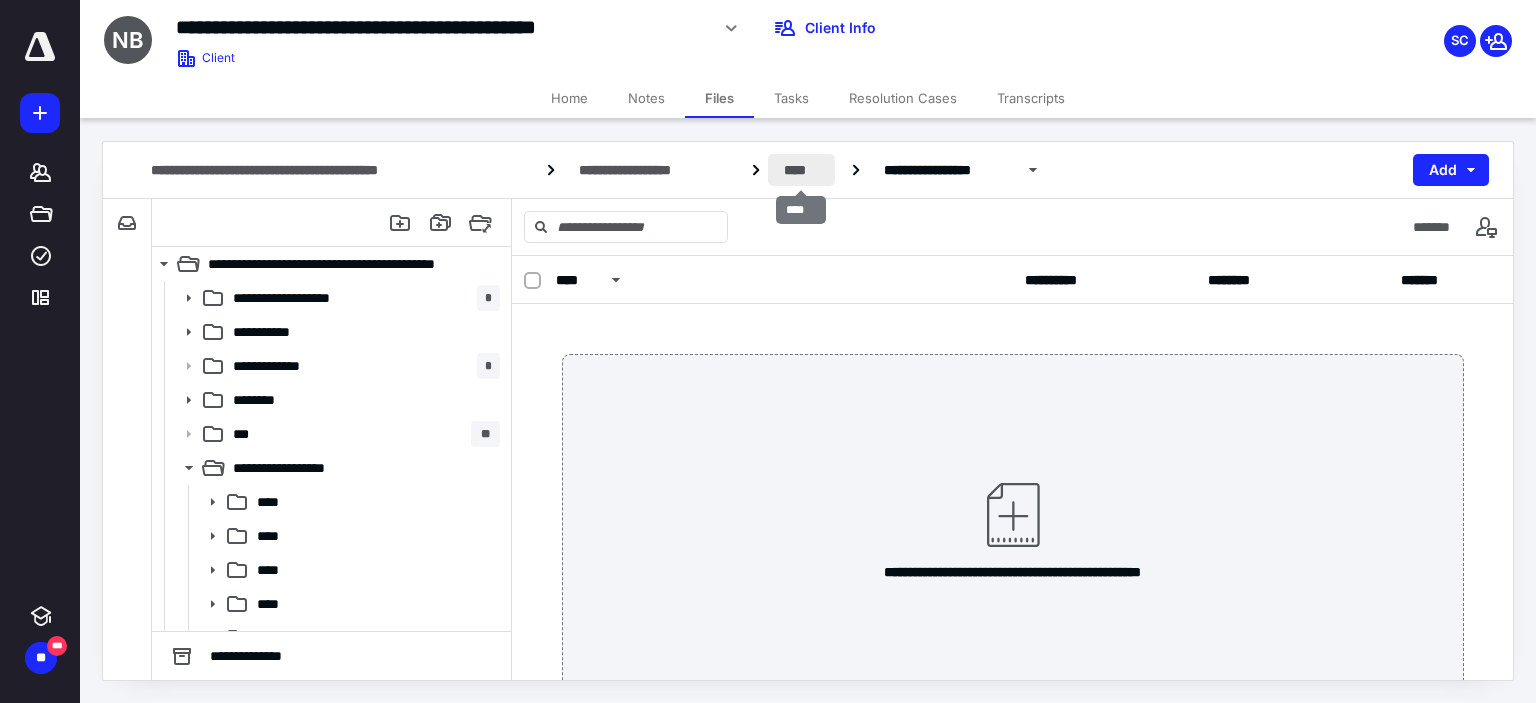 click on "****" at bounding box center [801, 170] 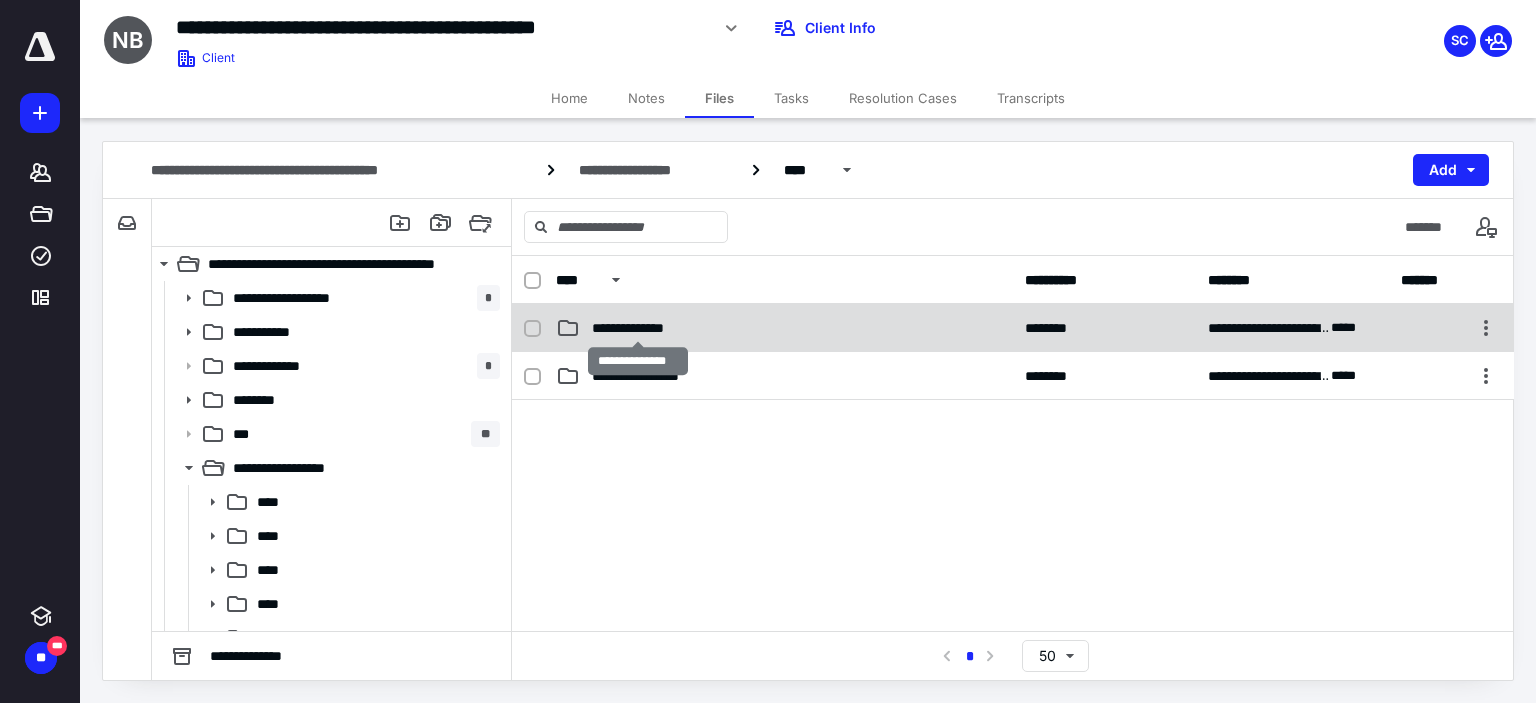click on "**********" at bounding box center [638, 328] 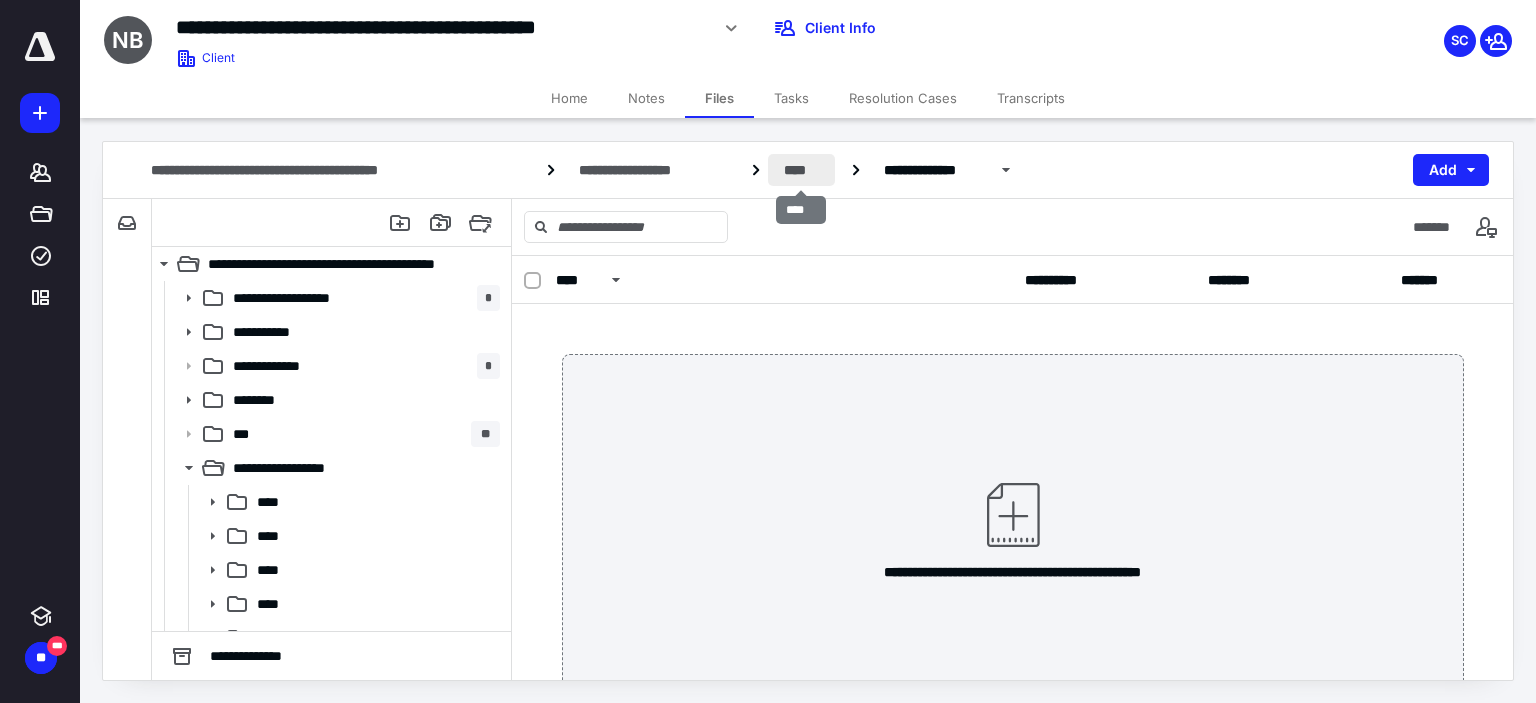 click on "****" at bounding box center (801, 170) 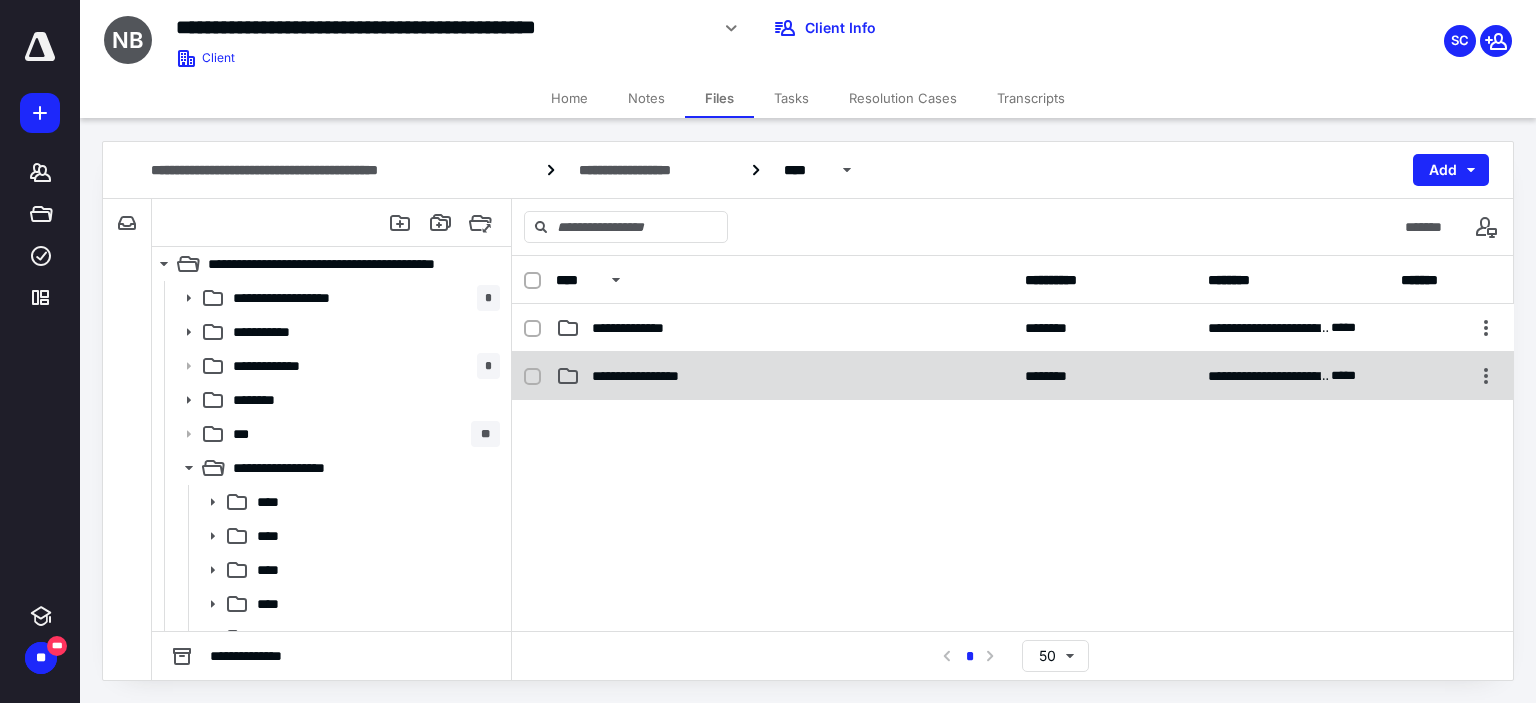 click on "**********" at bounding box center (651, 376) 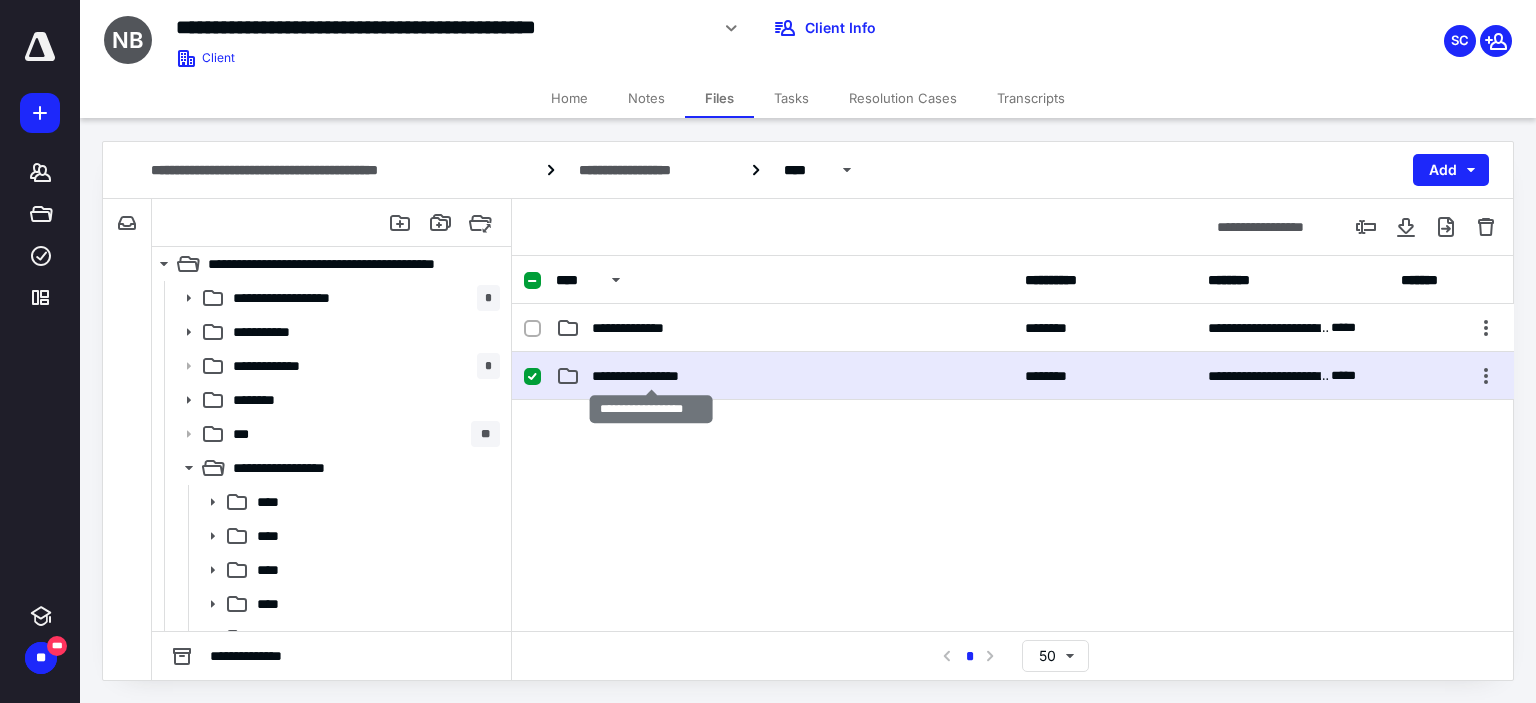 click on "**********" at bounding box center [651, 376] 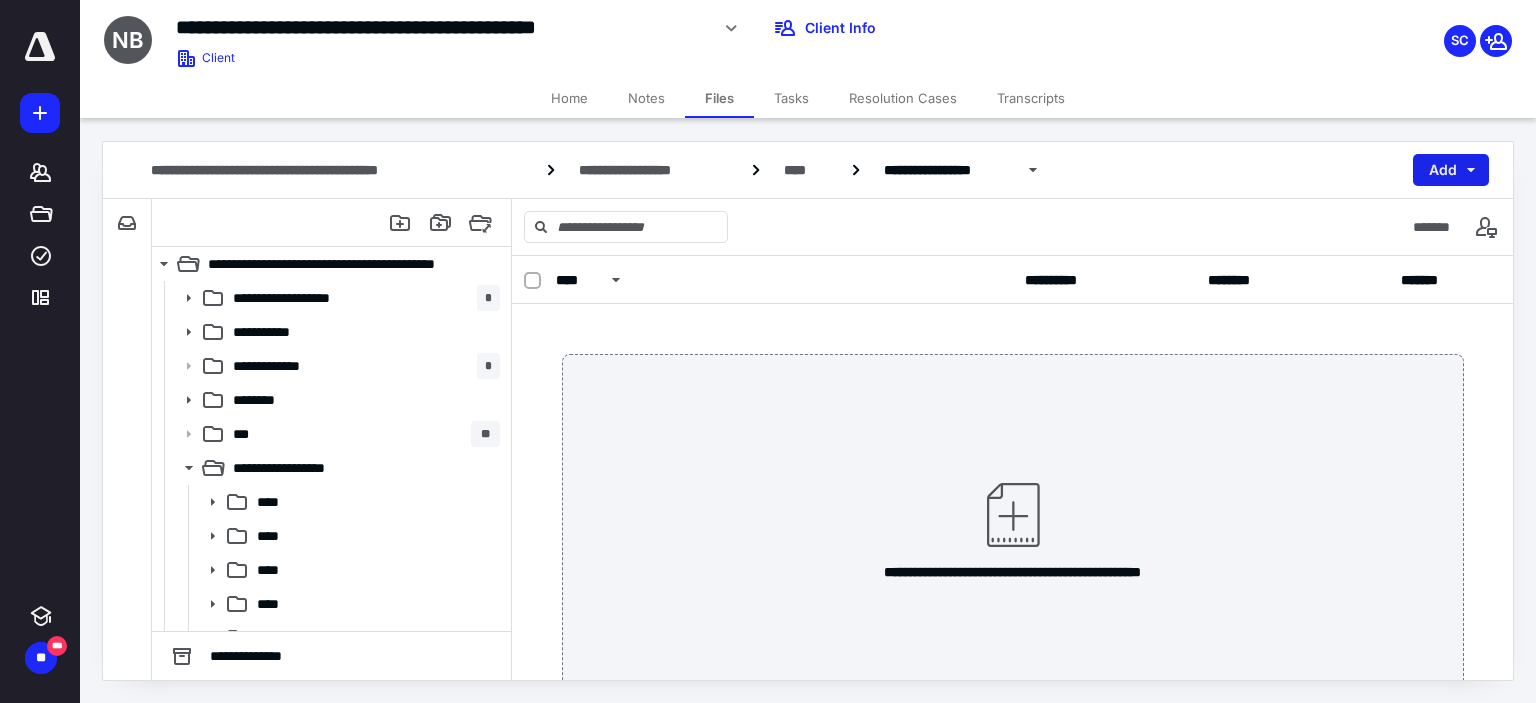 click on "Add" at bounding box center (1451, 170) 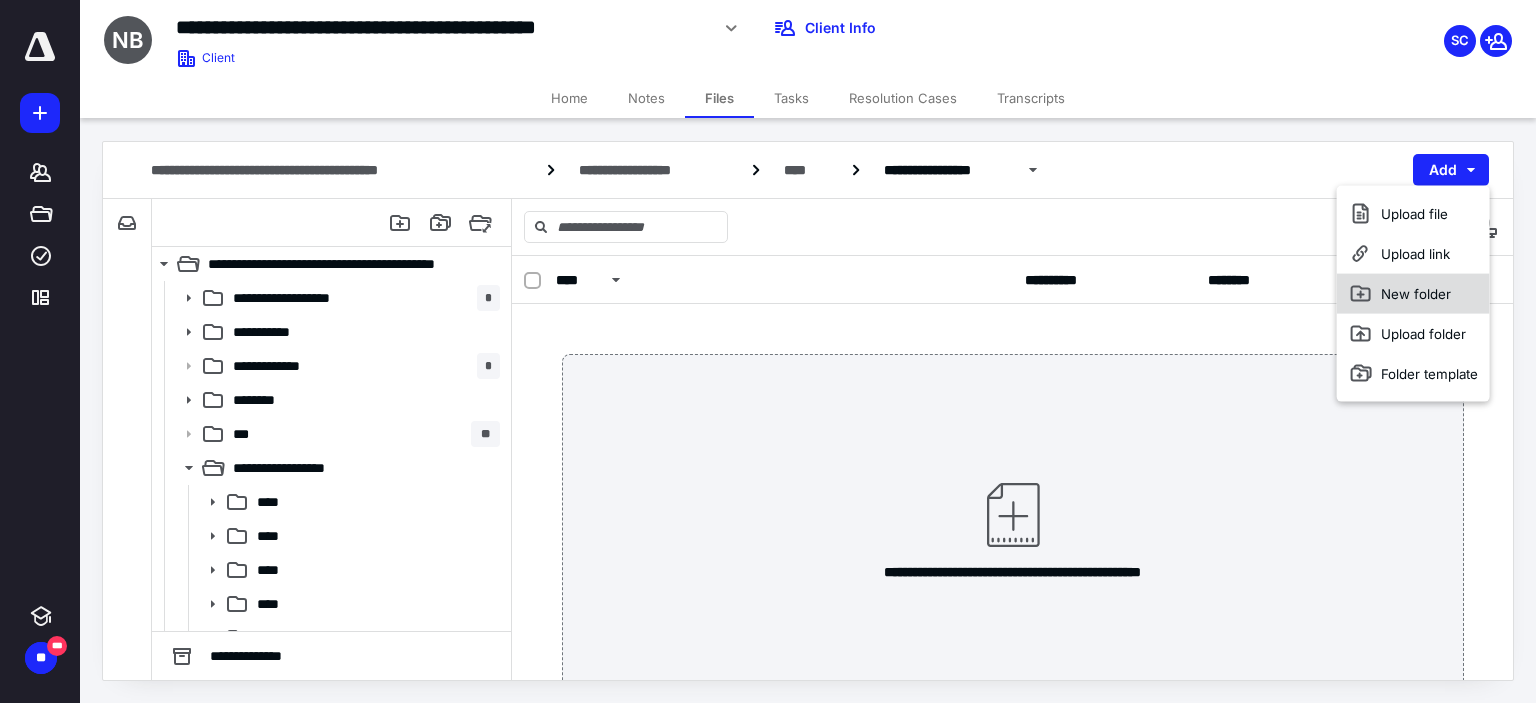click on "New folder" at bounding box center [1413, 294] 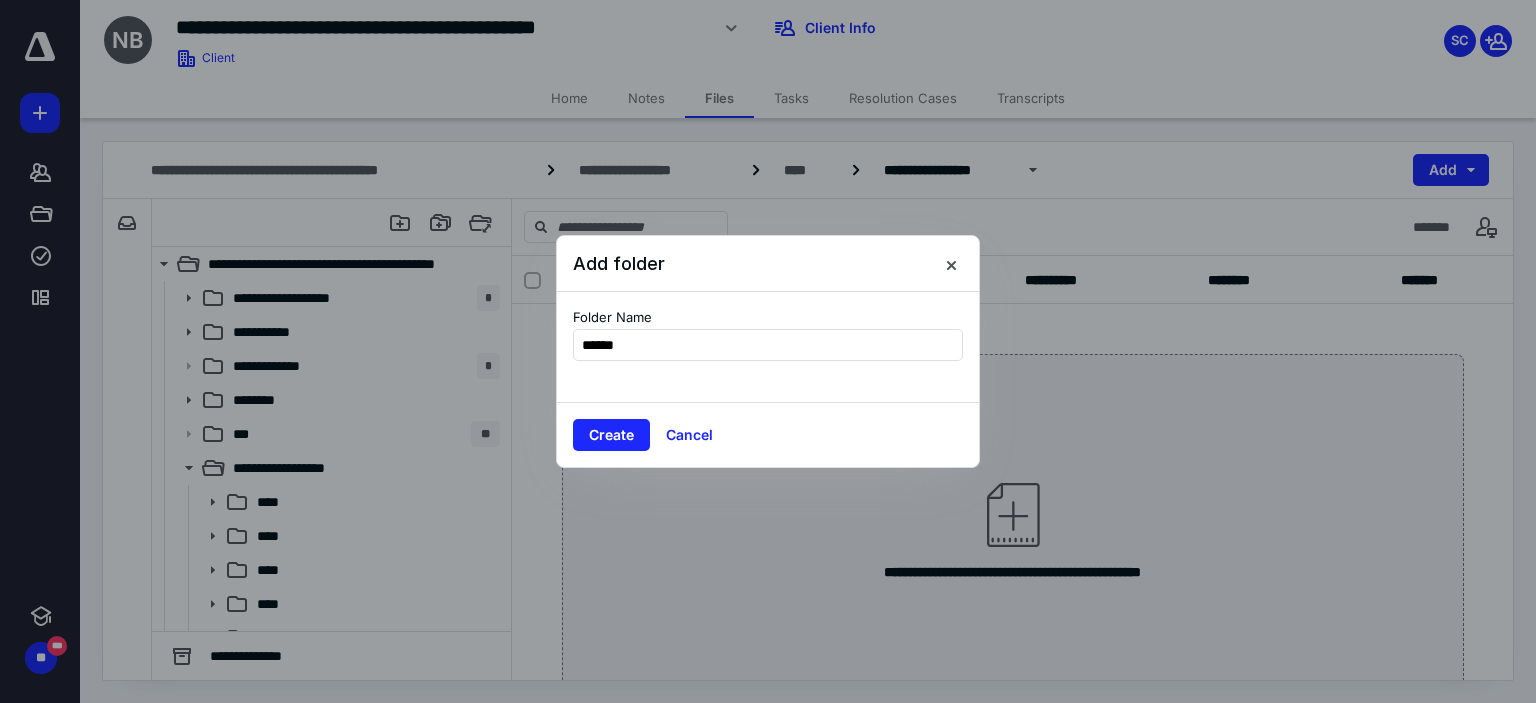 type on "*******" 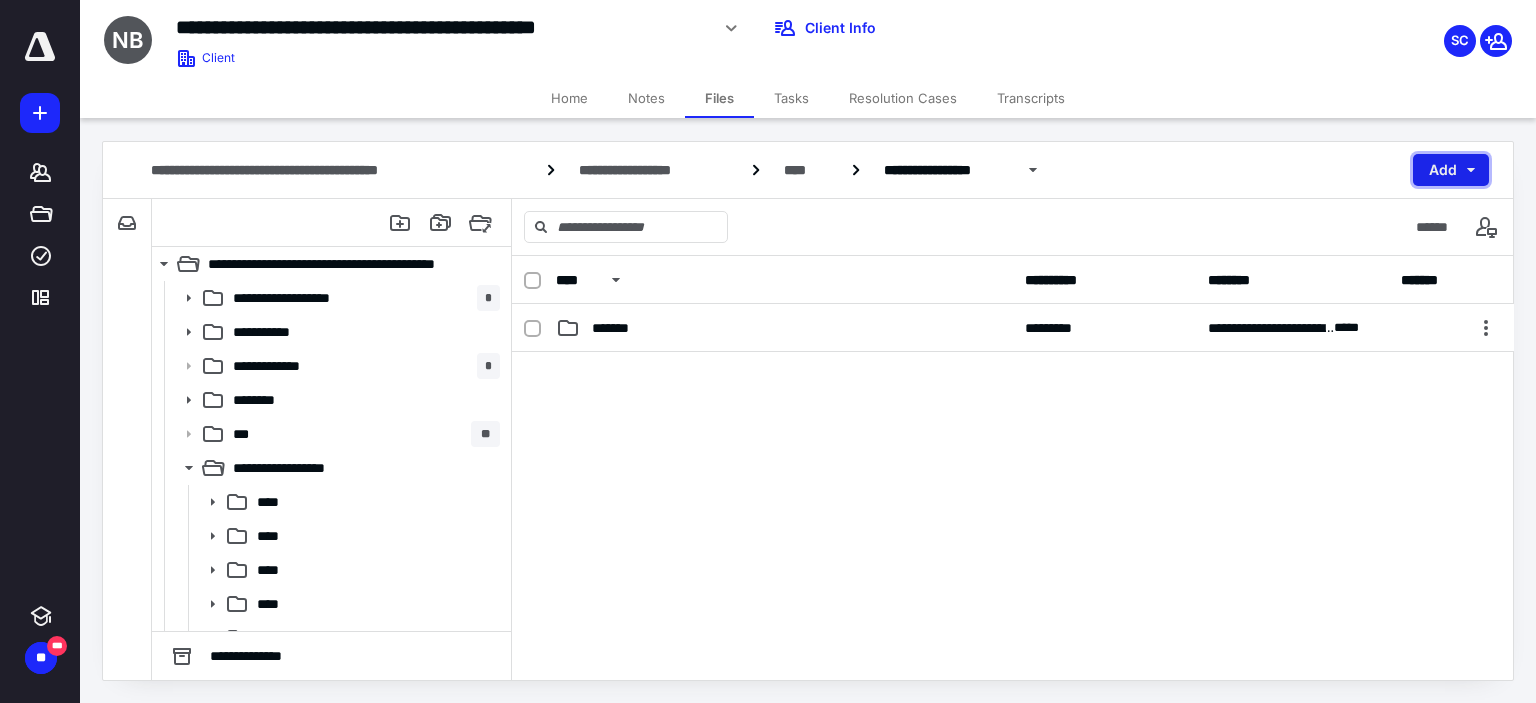 click on "Add" at bounding box center [1451, 170] 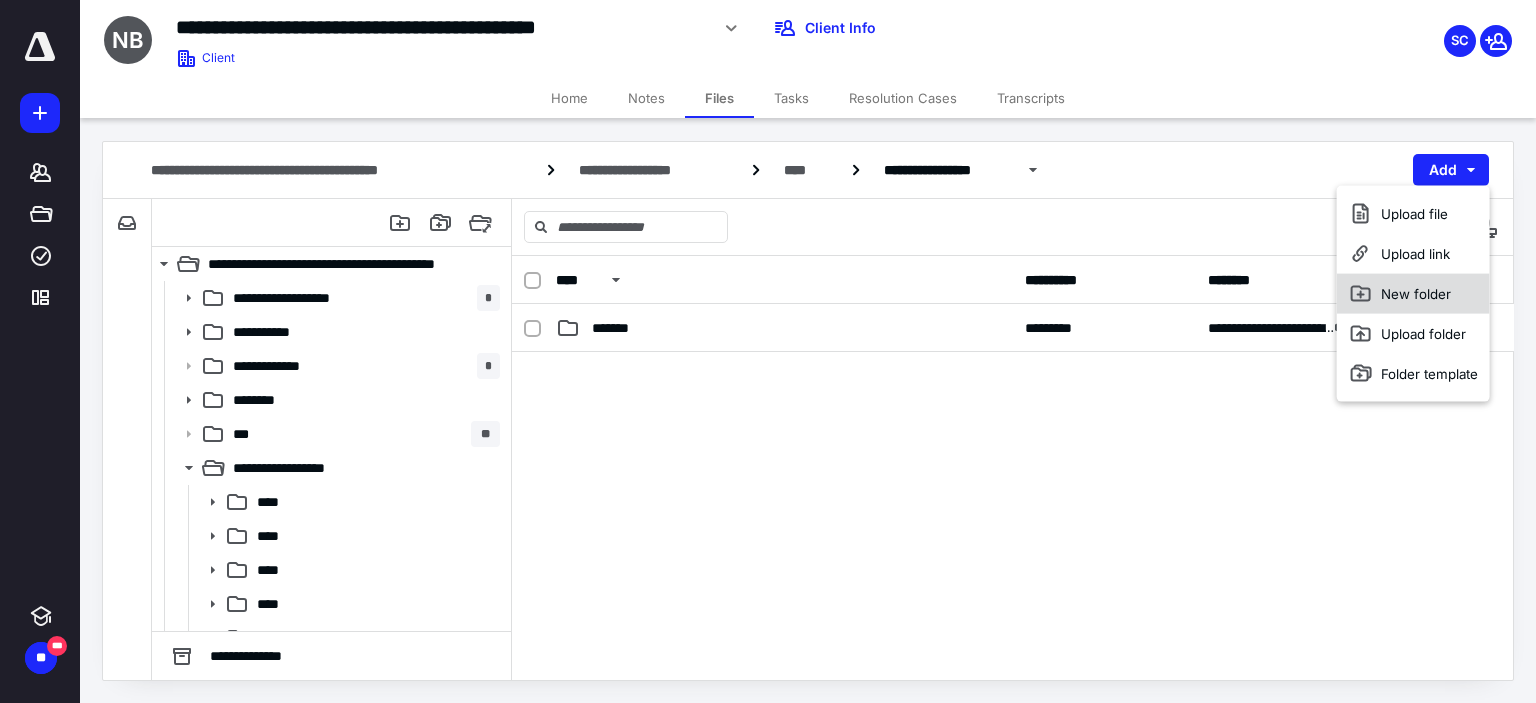 click on "New folder" at bounding box center (1413, 294) 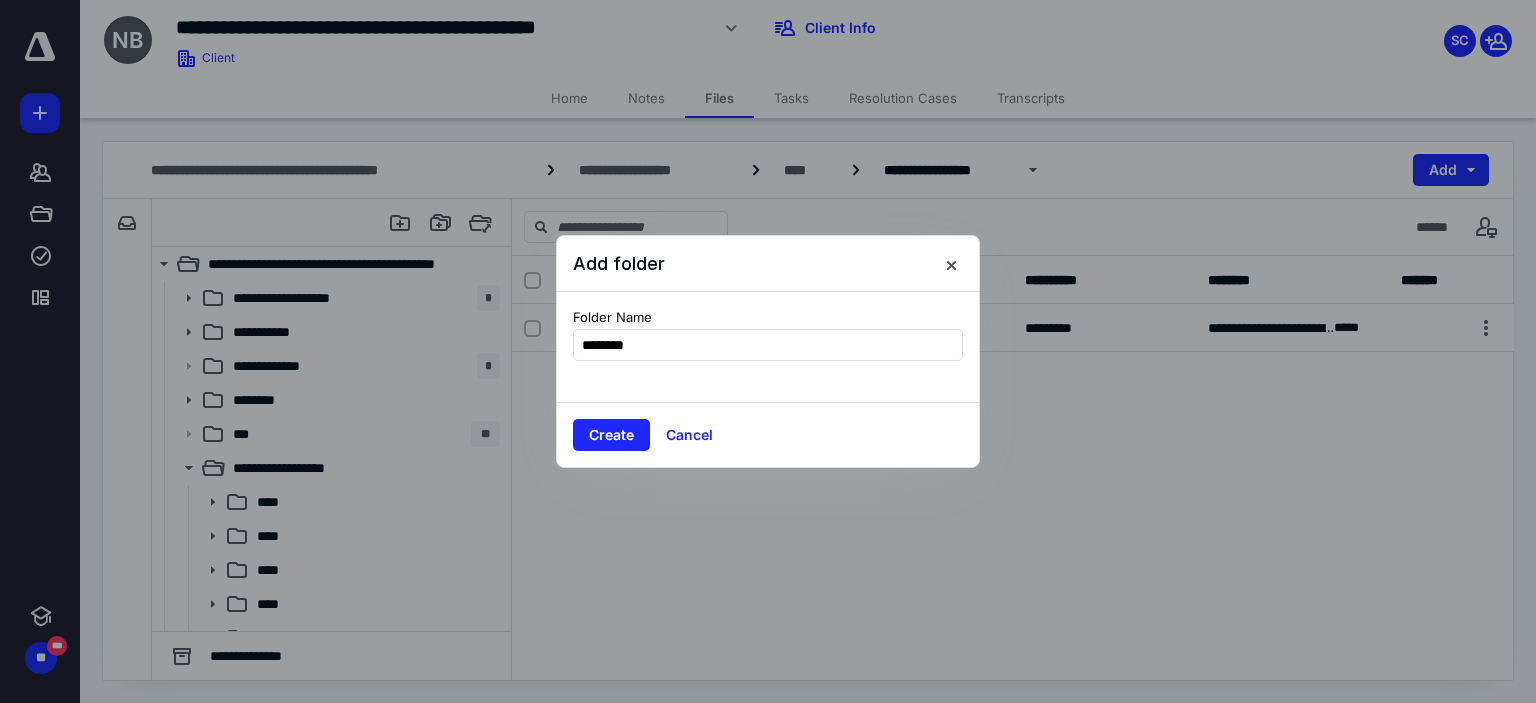 type on "*********" 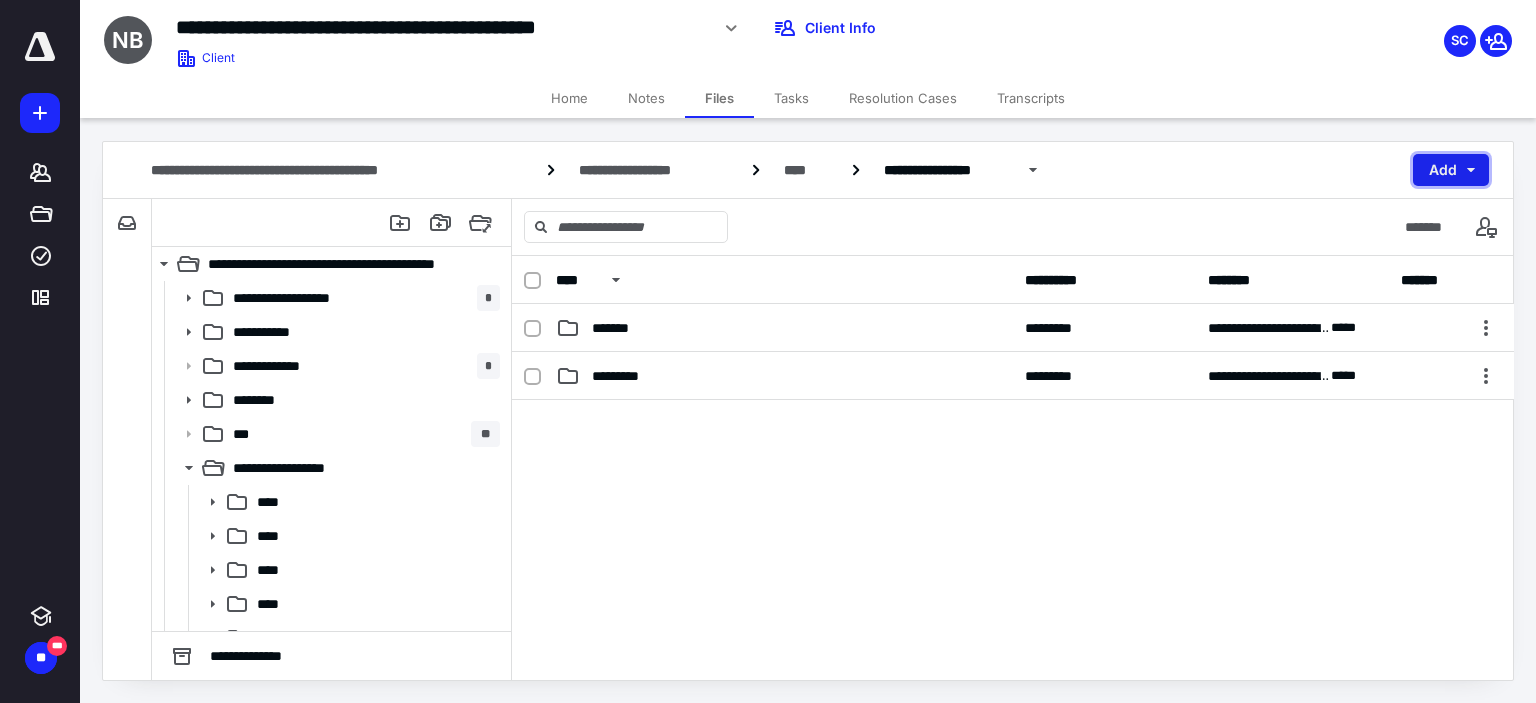 click on "Add" at bounding box center [1451, 170] 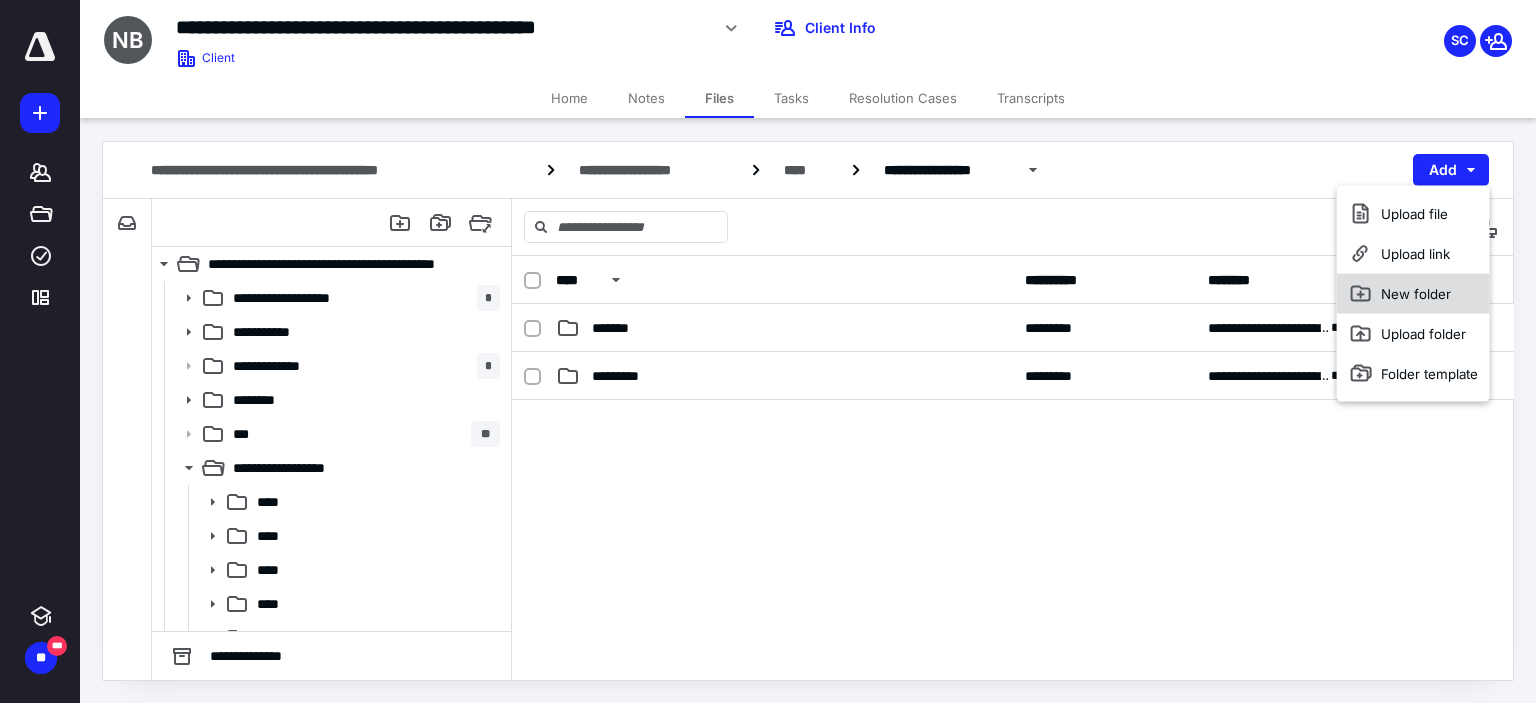 click on "New folder" at bounding box center (1413, 294) 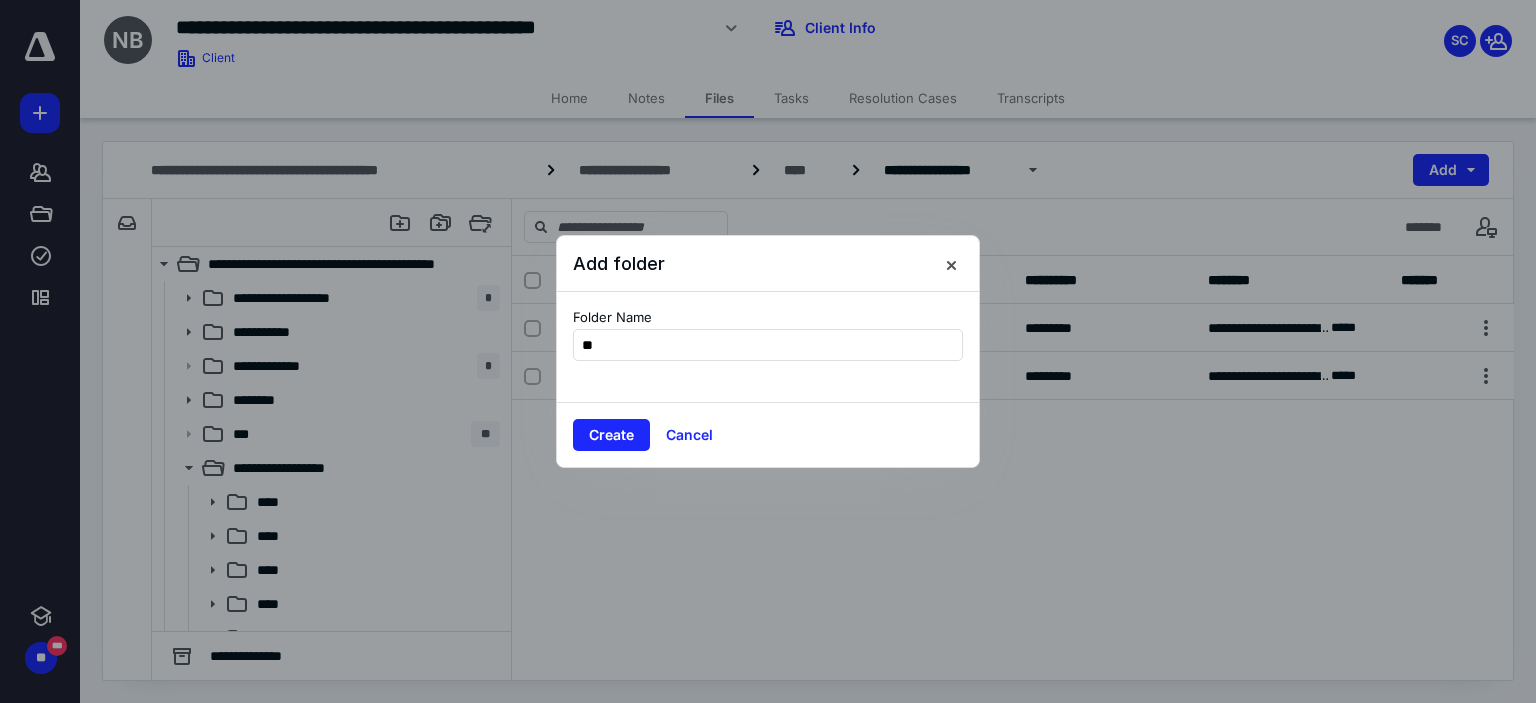 type on "*" 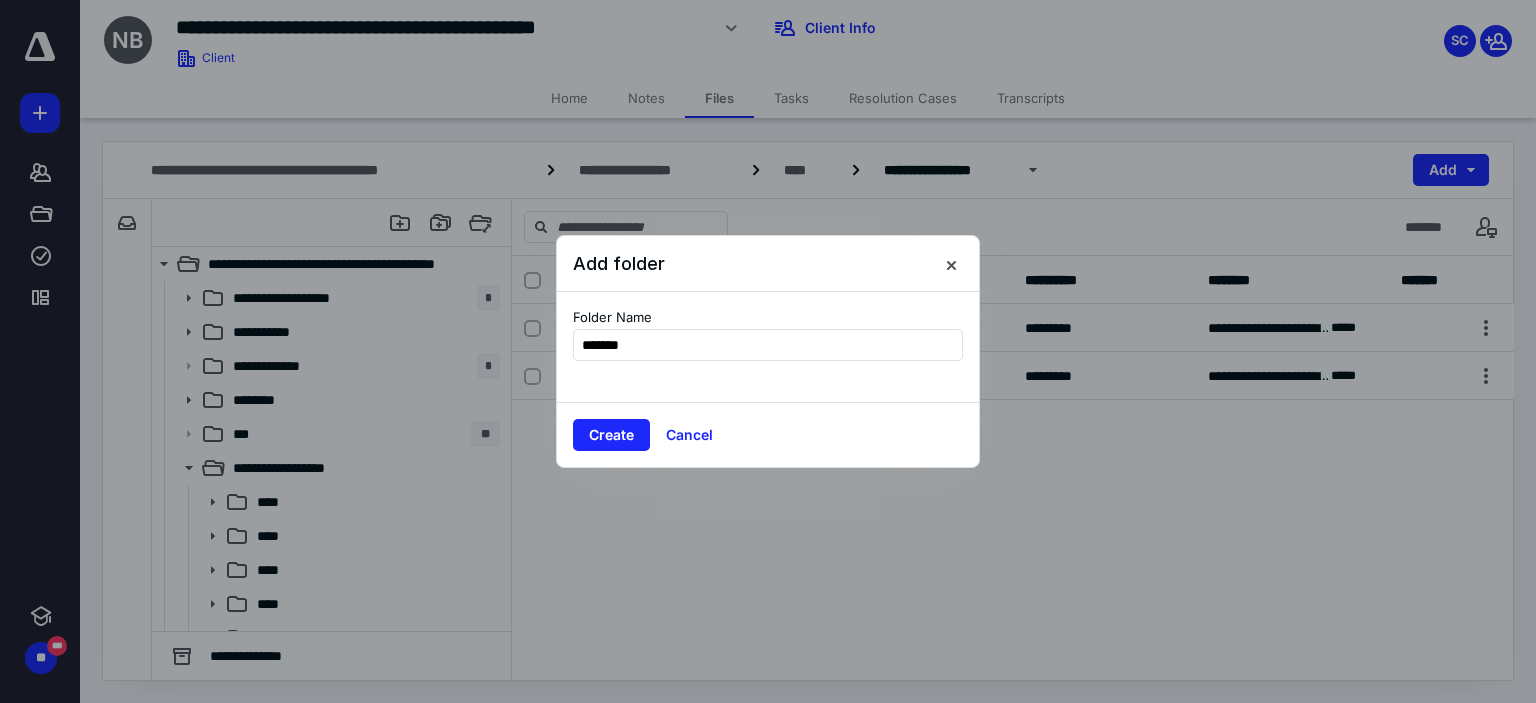 type on "********" 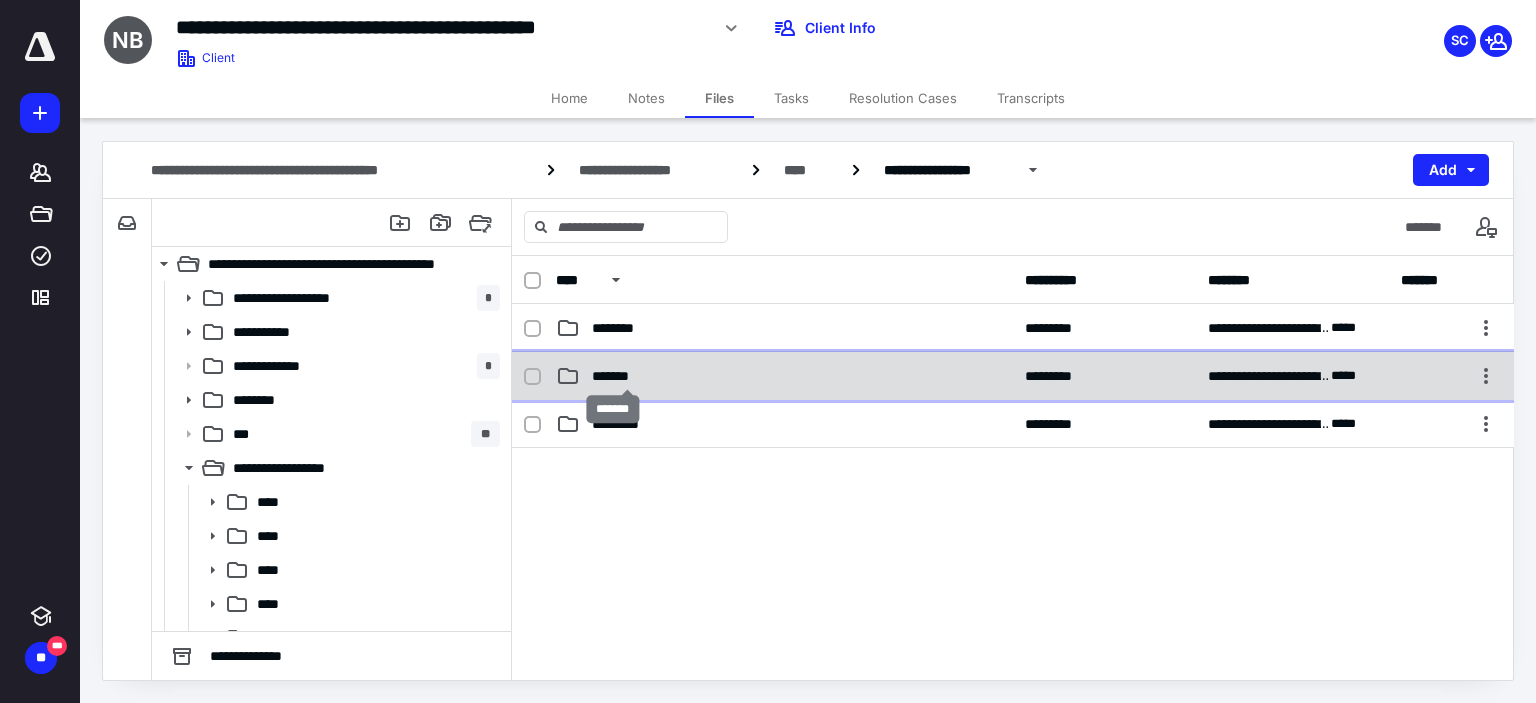 click on "*******" at bounding box center [627, 376] 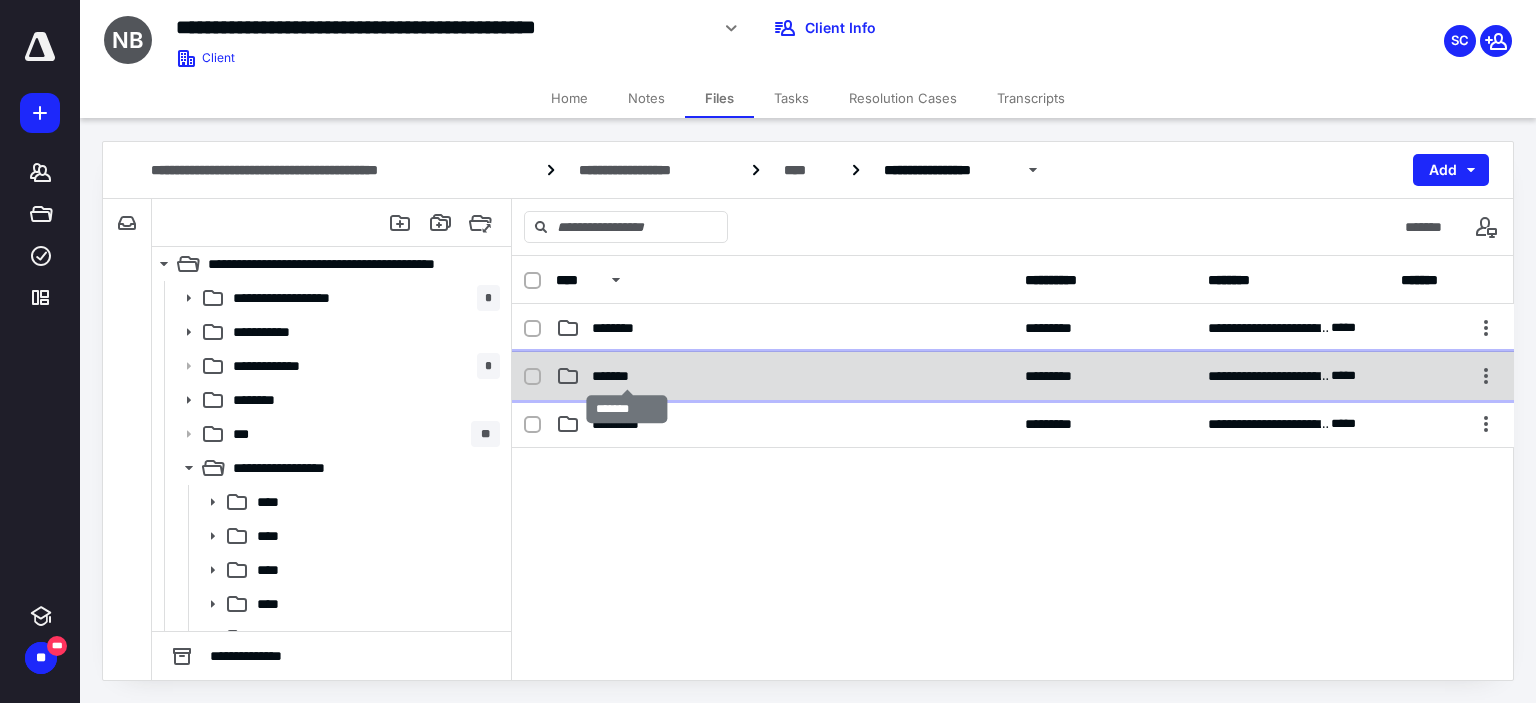 click on "*******" at bounding box center [627, 376] 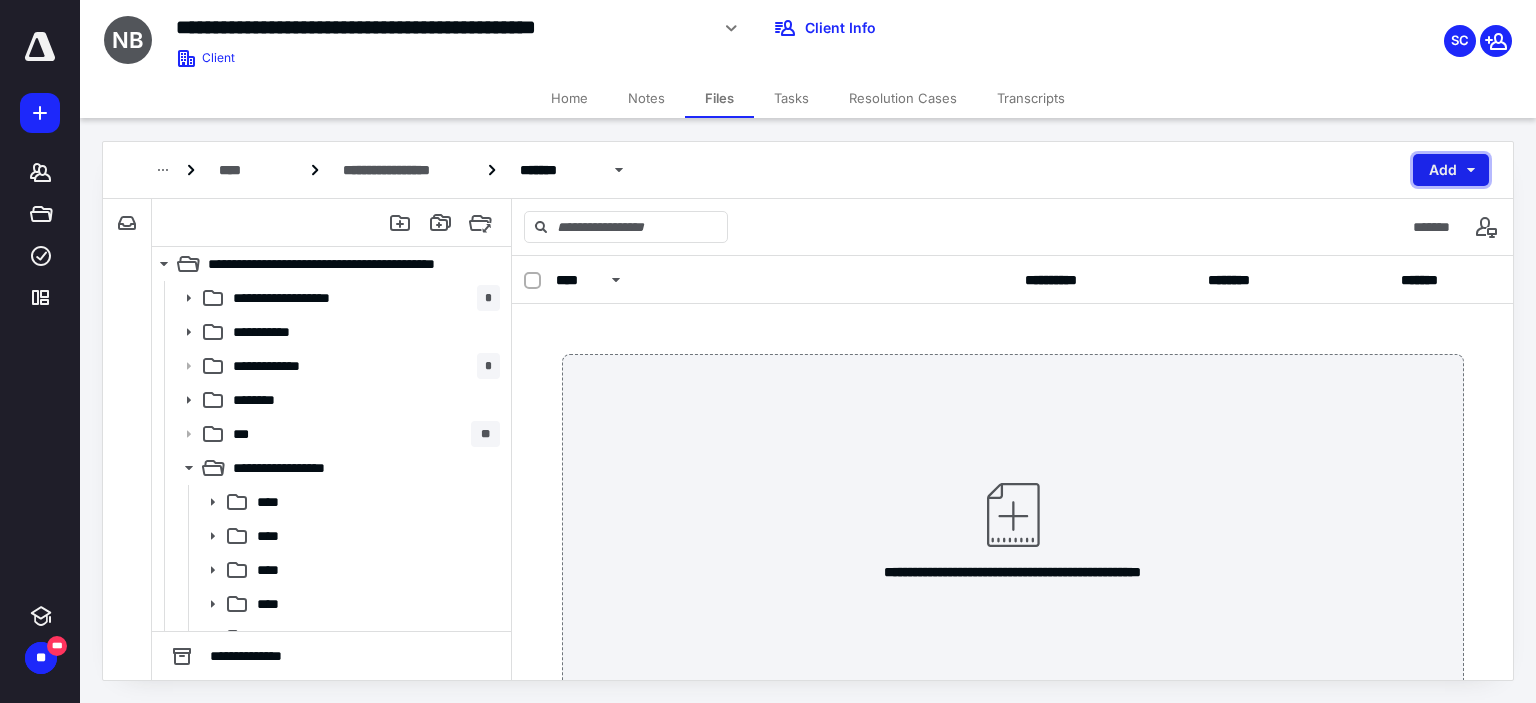 click on "Add" at bounding box center (1451, 170) 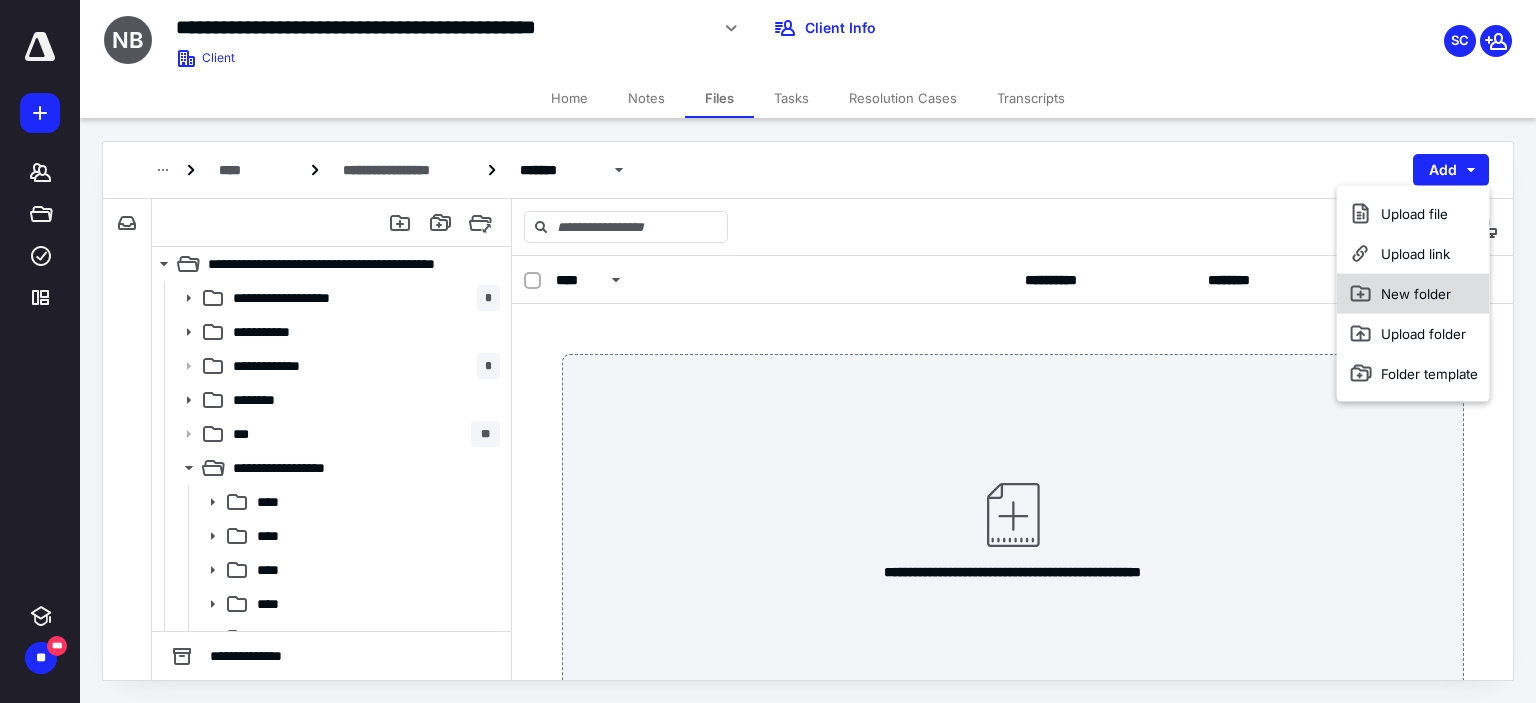 click on "New folder" at bounding box center (1413, 294) 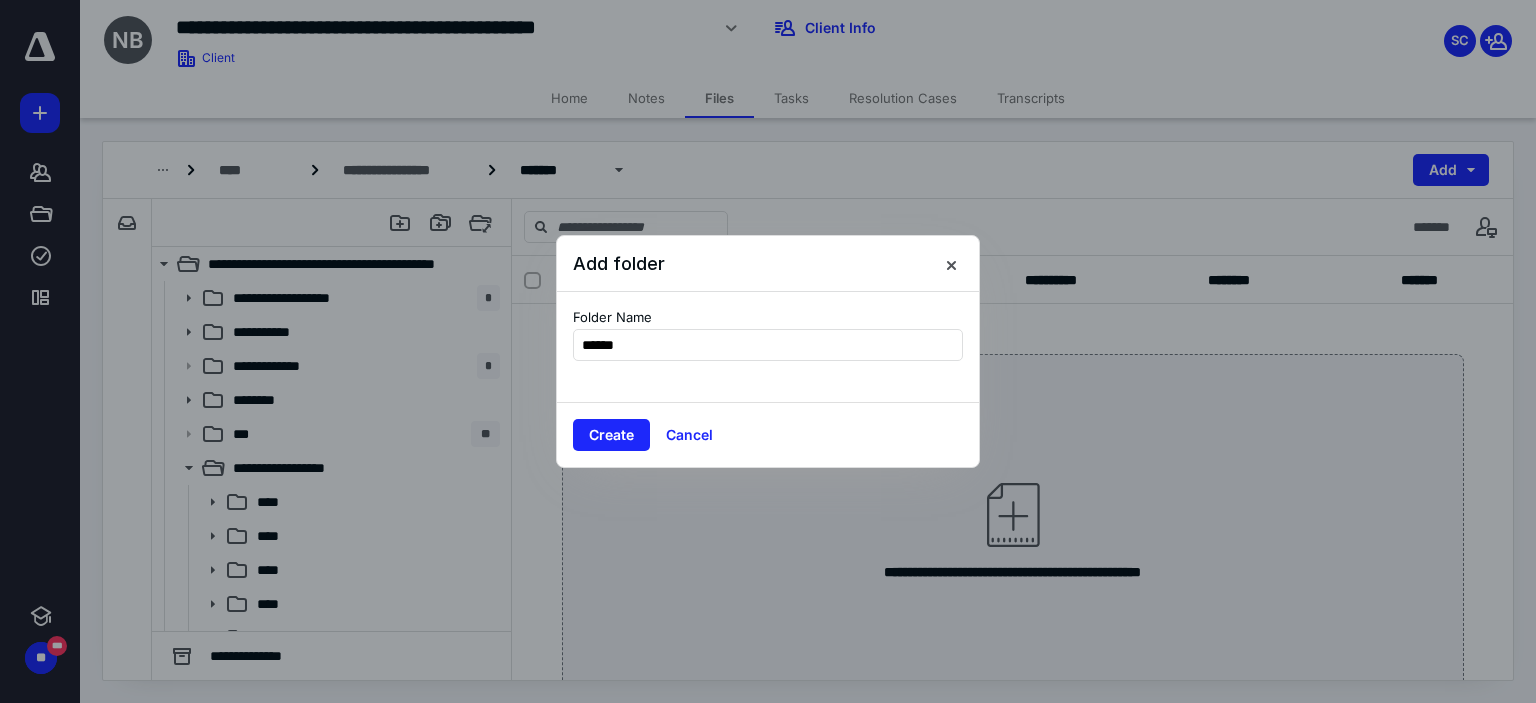 type on "*******" 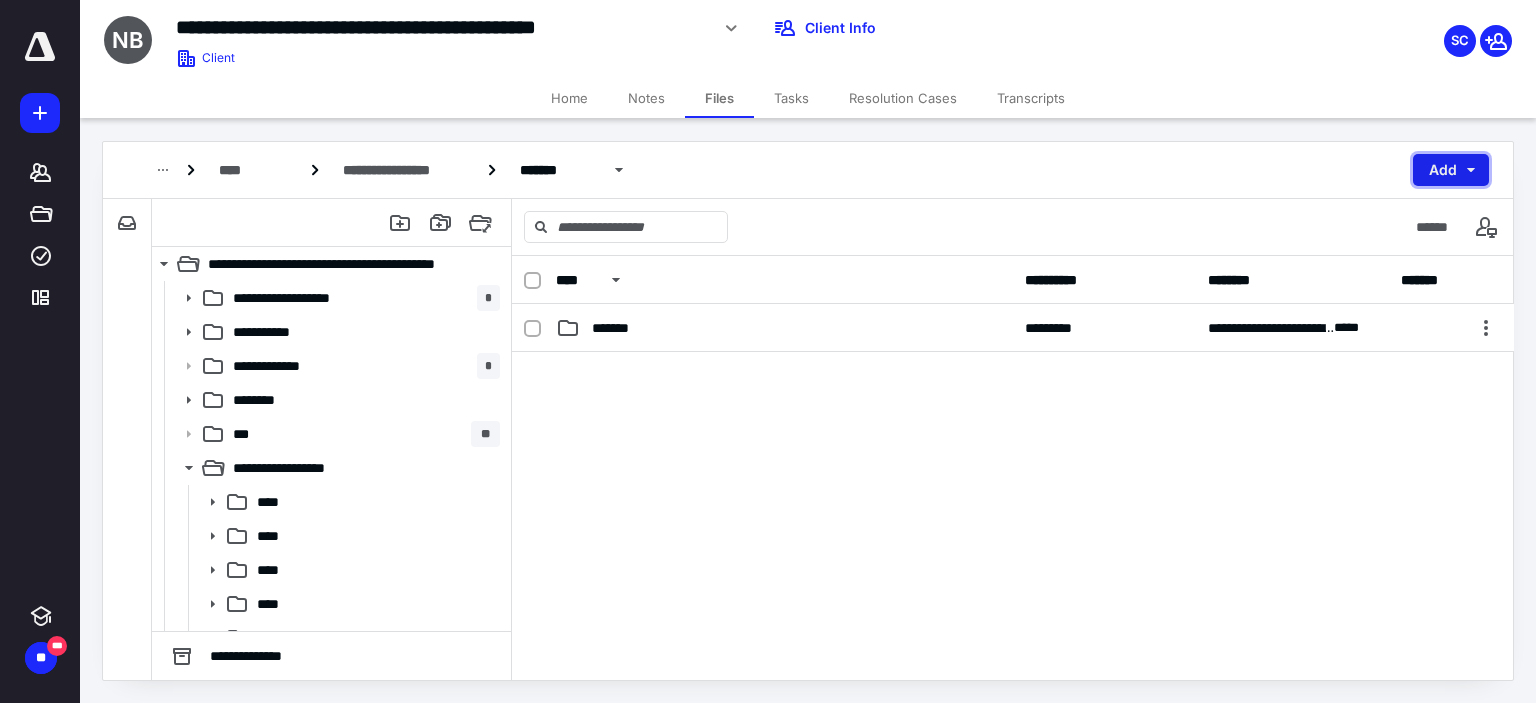 click on "Add" at bounding box center [1451, 170] 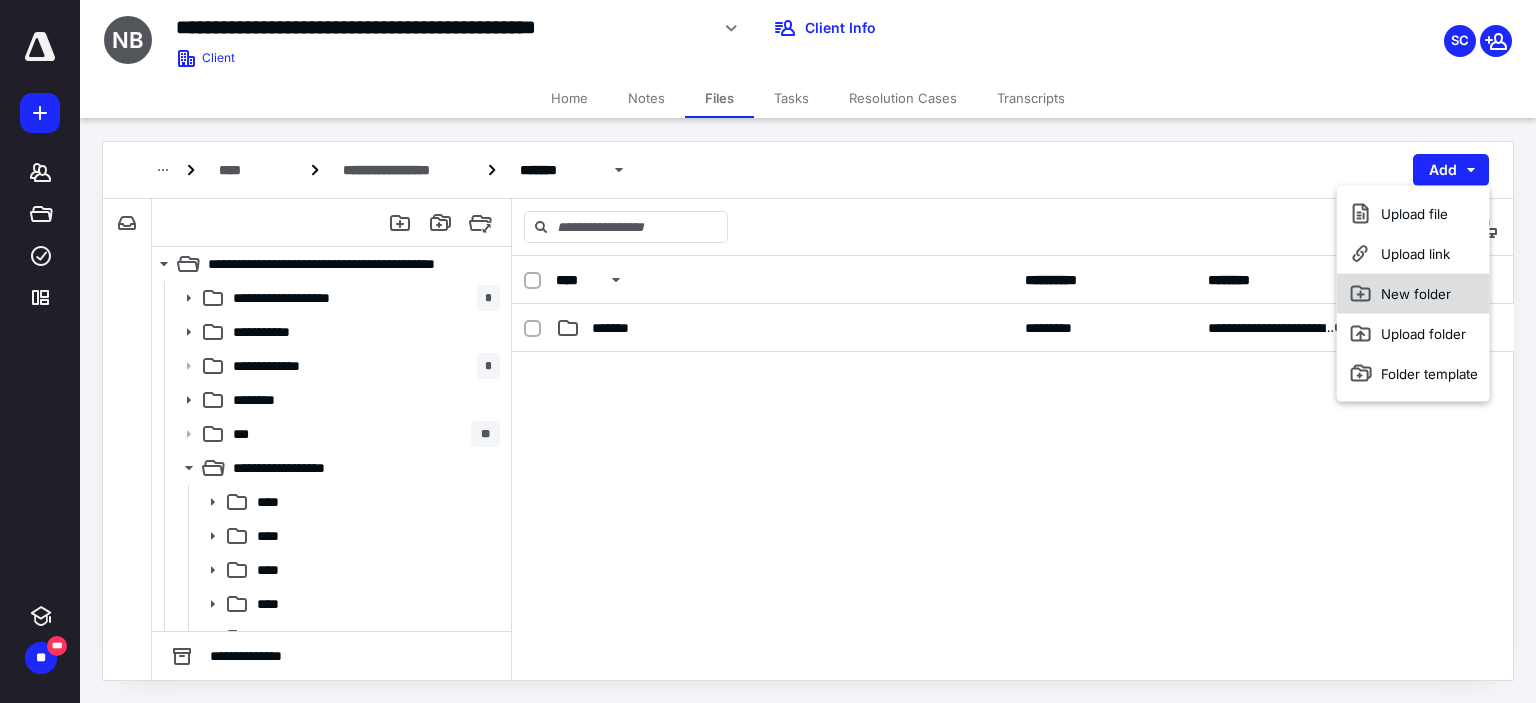 click on "New folder" at bounding box center [1413, 294] 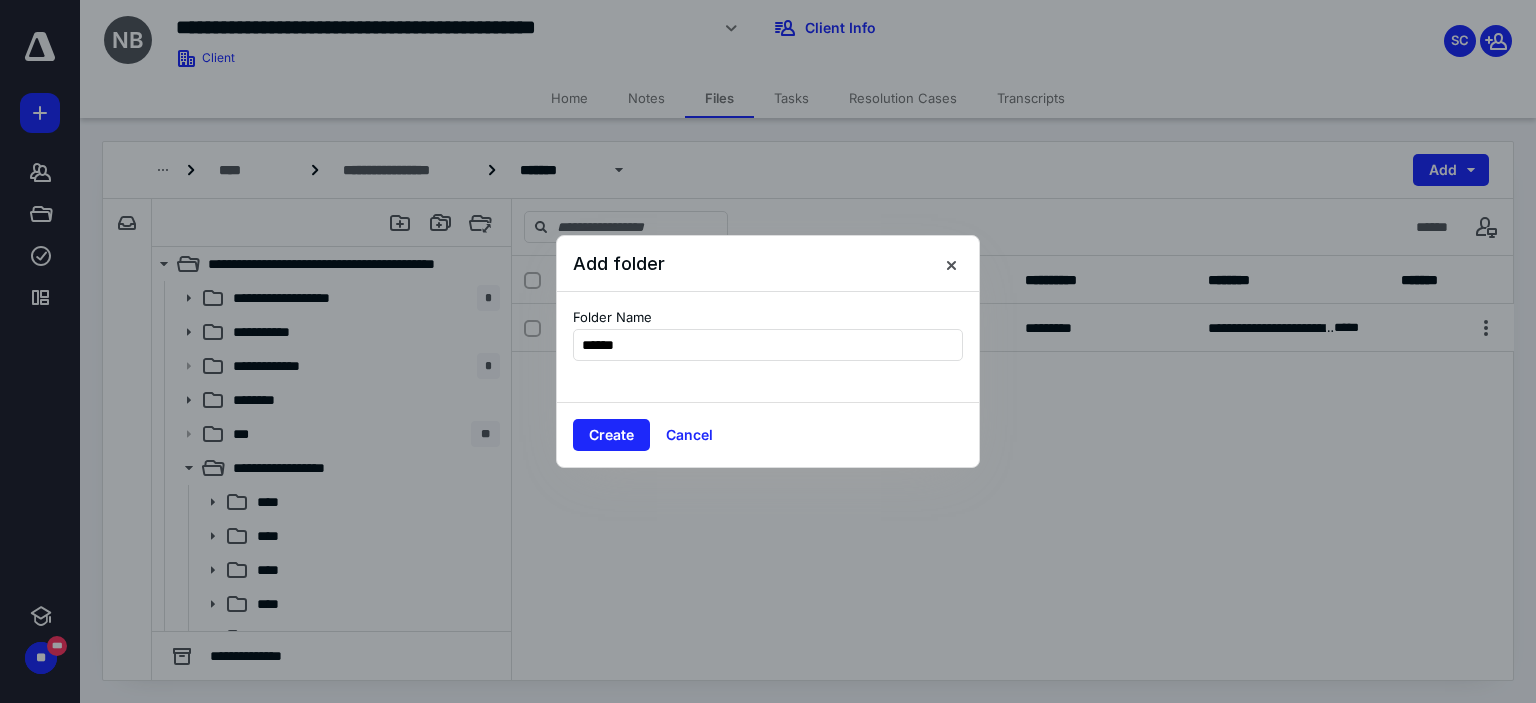 type on "*******" 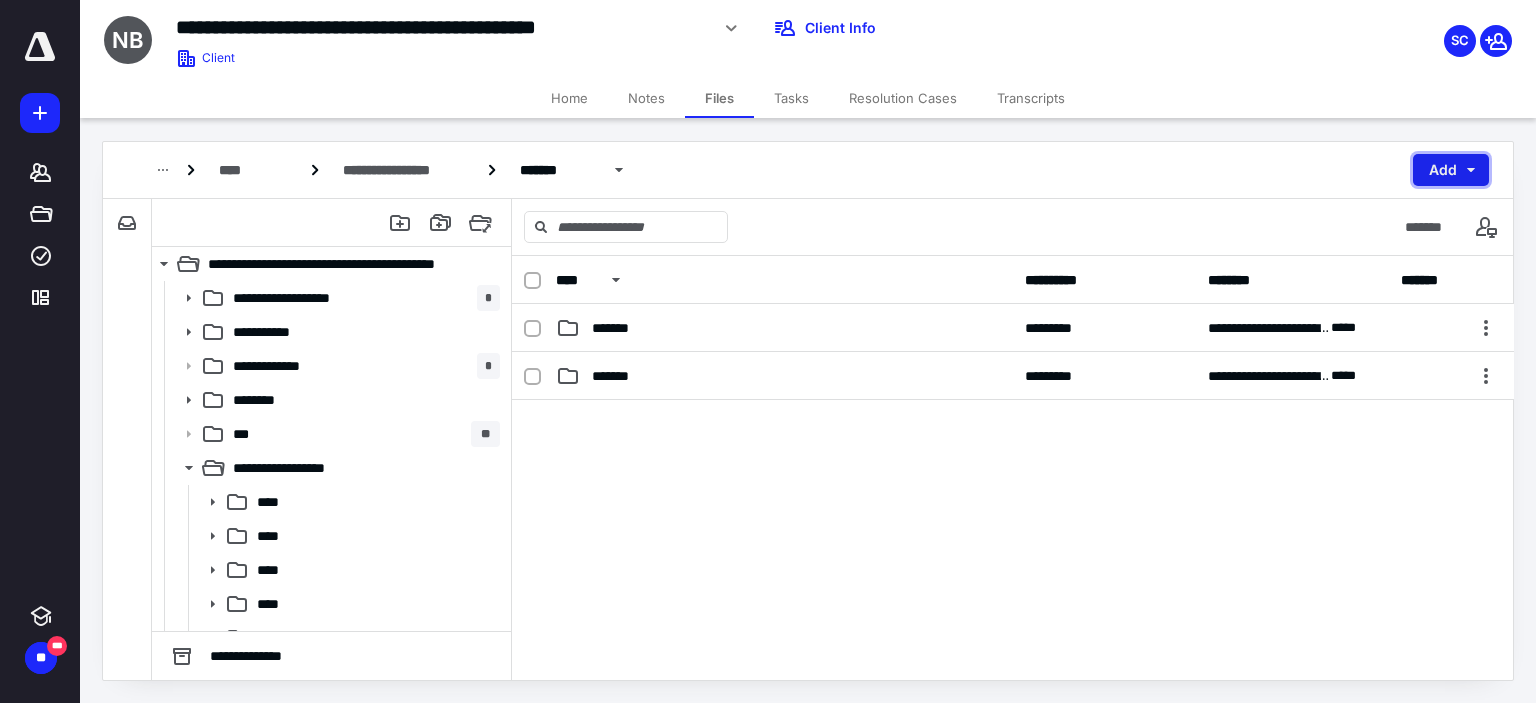 click on "Add" at bounding box center (1451, 170) 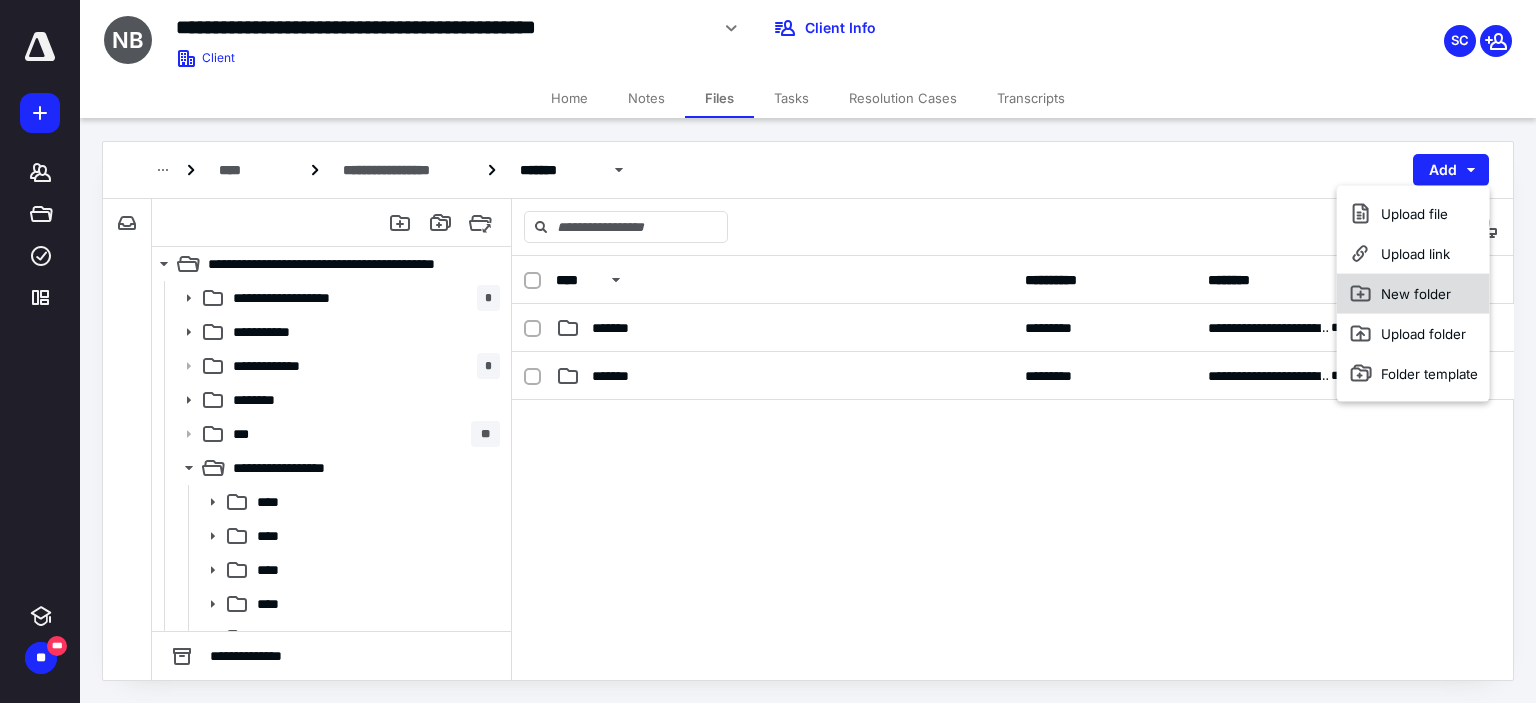 click on "New folder" at bounding box center (1413, 294) 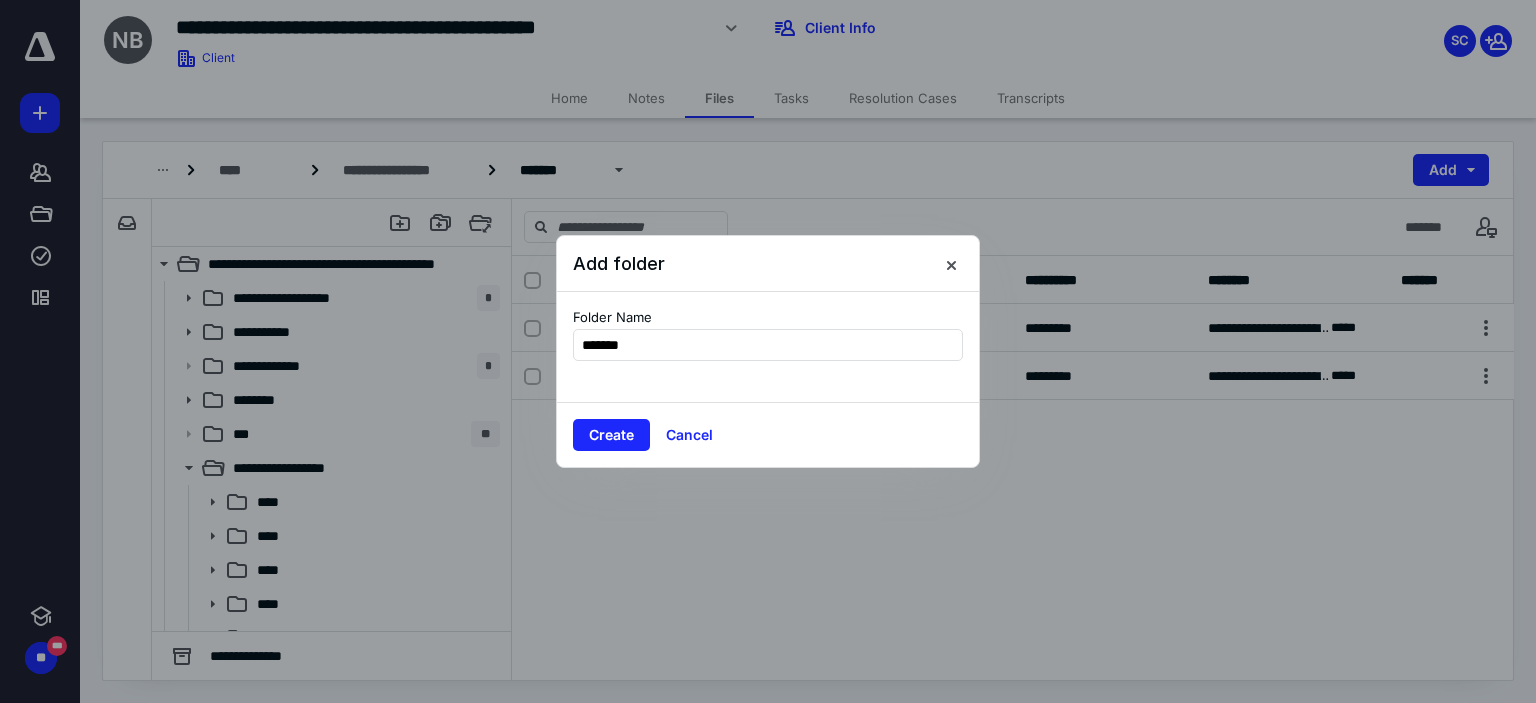 type on "********" 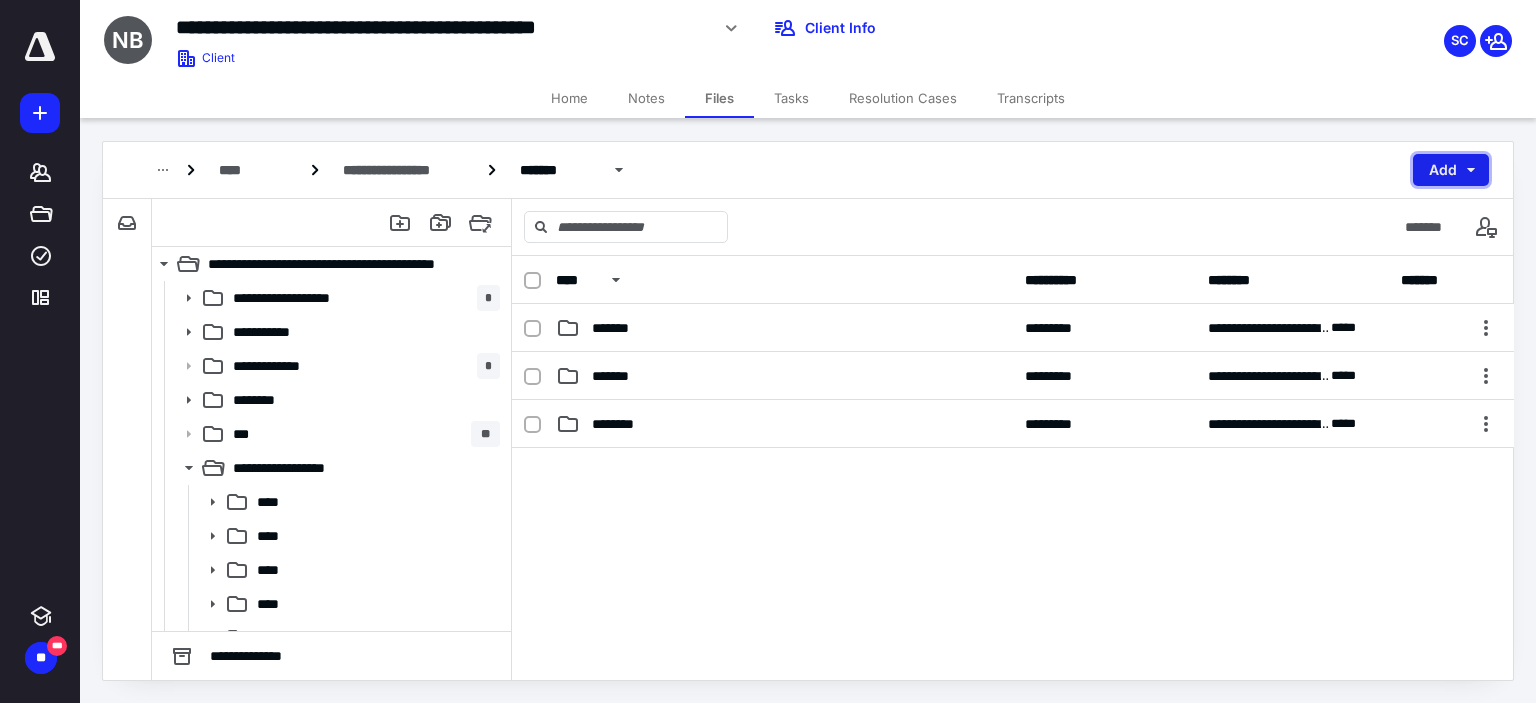 click on "Add" at bounding box center (1451, 170) 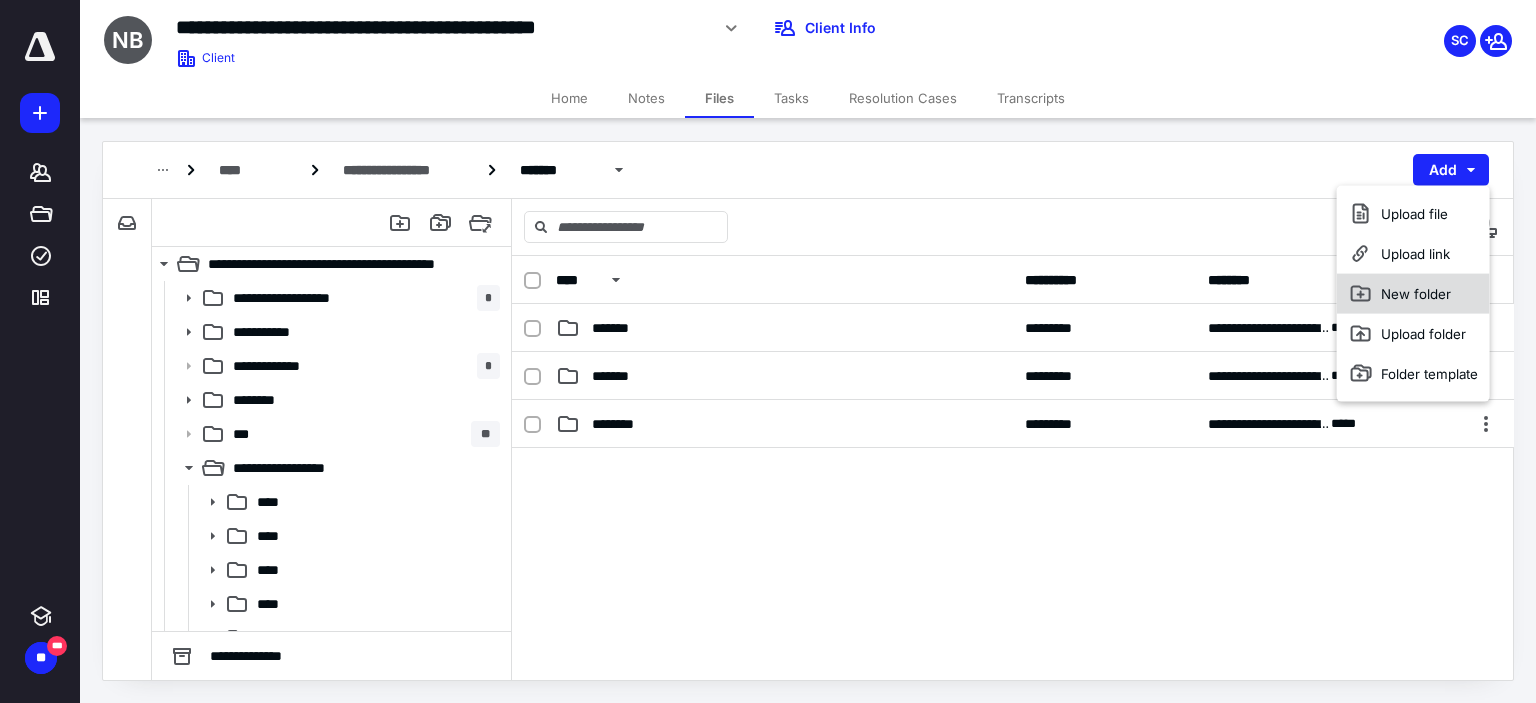 click on "New folder" at bounding box center (1413, 294) 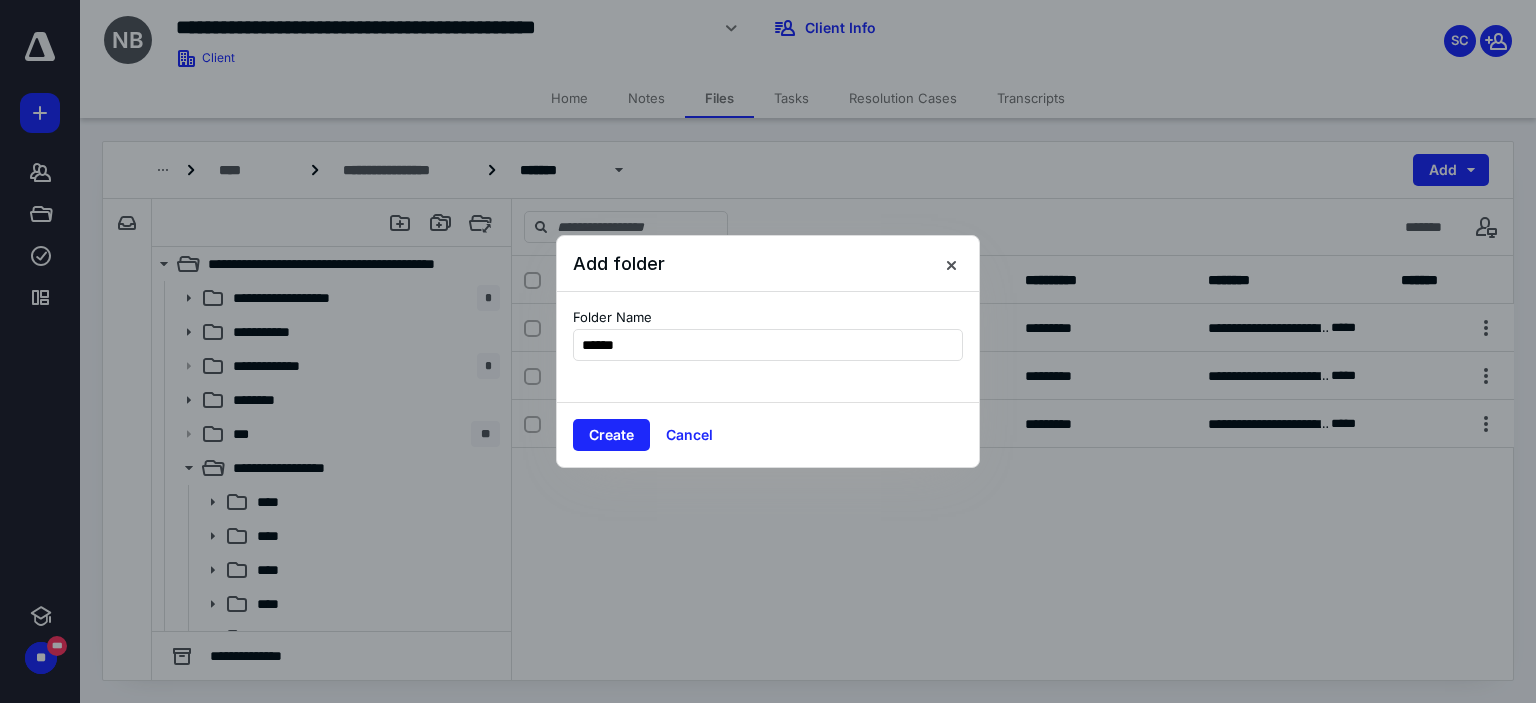 type on "*******" 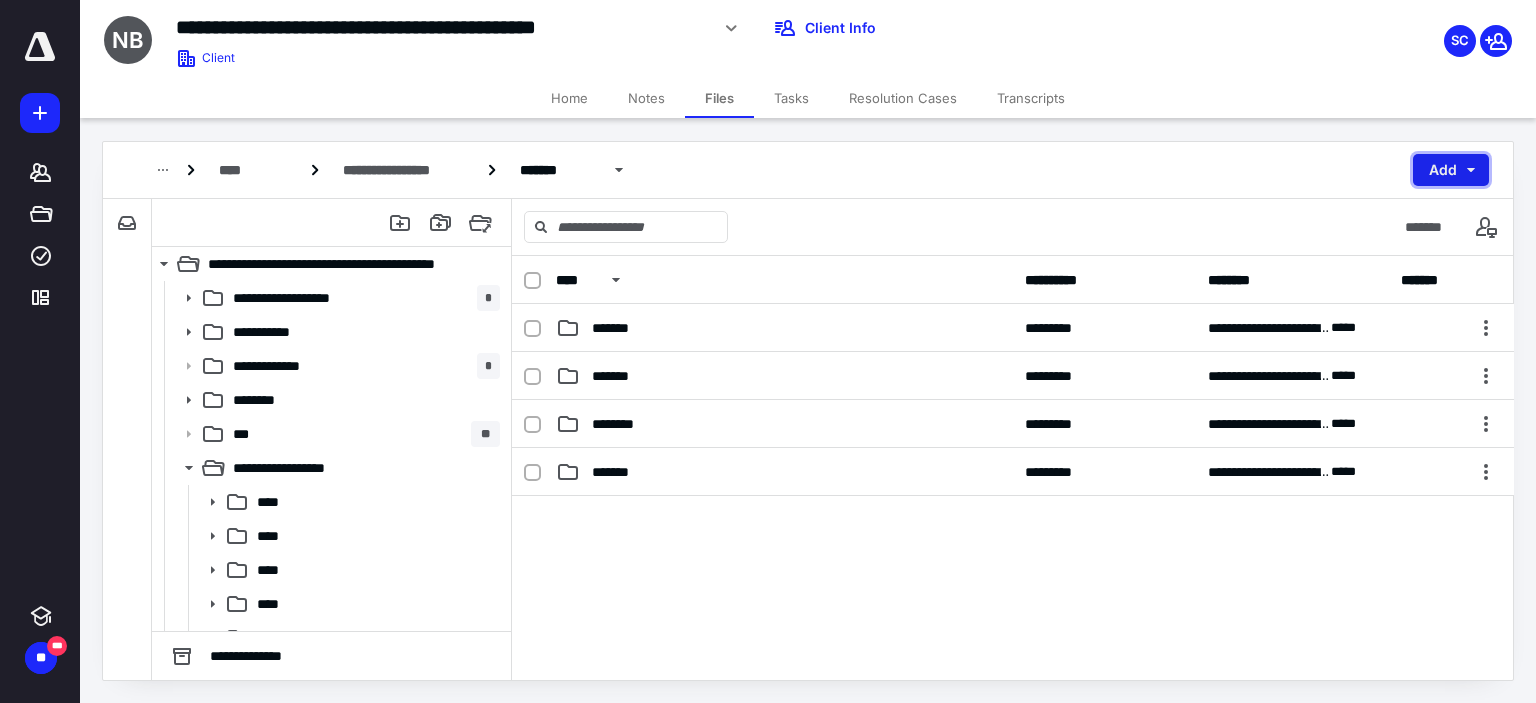 click on "Add" at bounding box center (1451, 170) 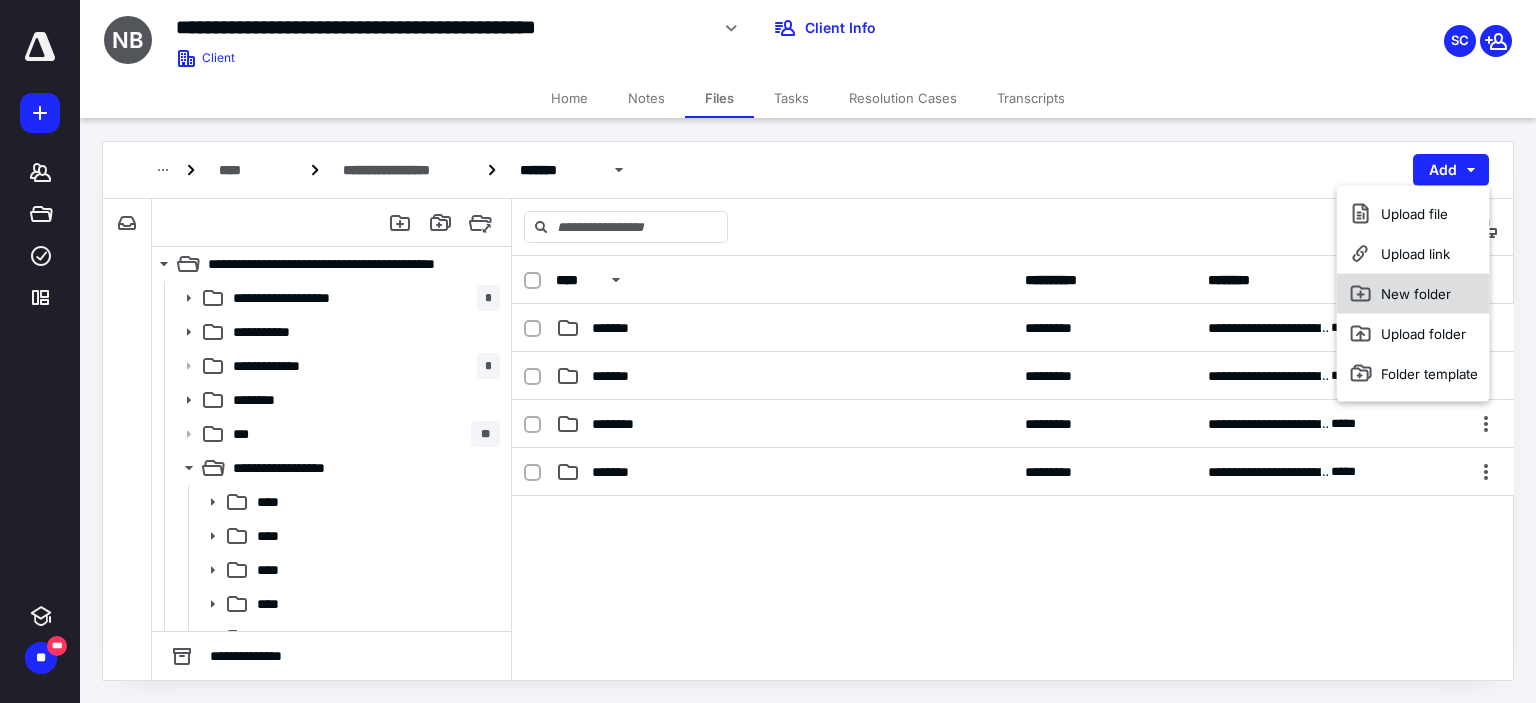 click on "New folder" at bounding box center (1413, 294) 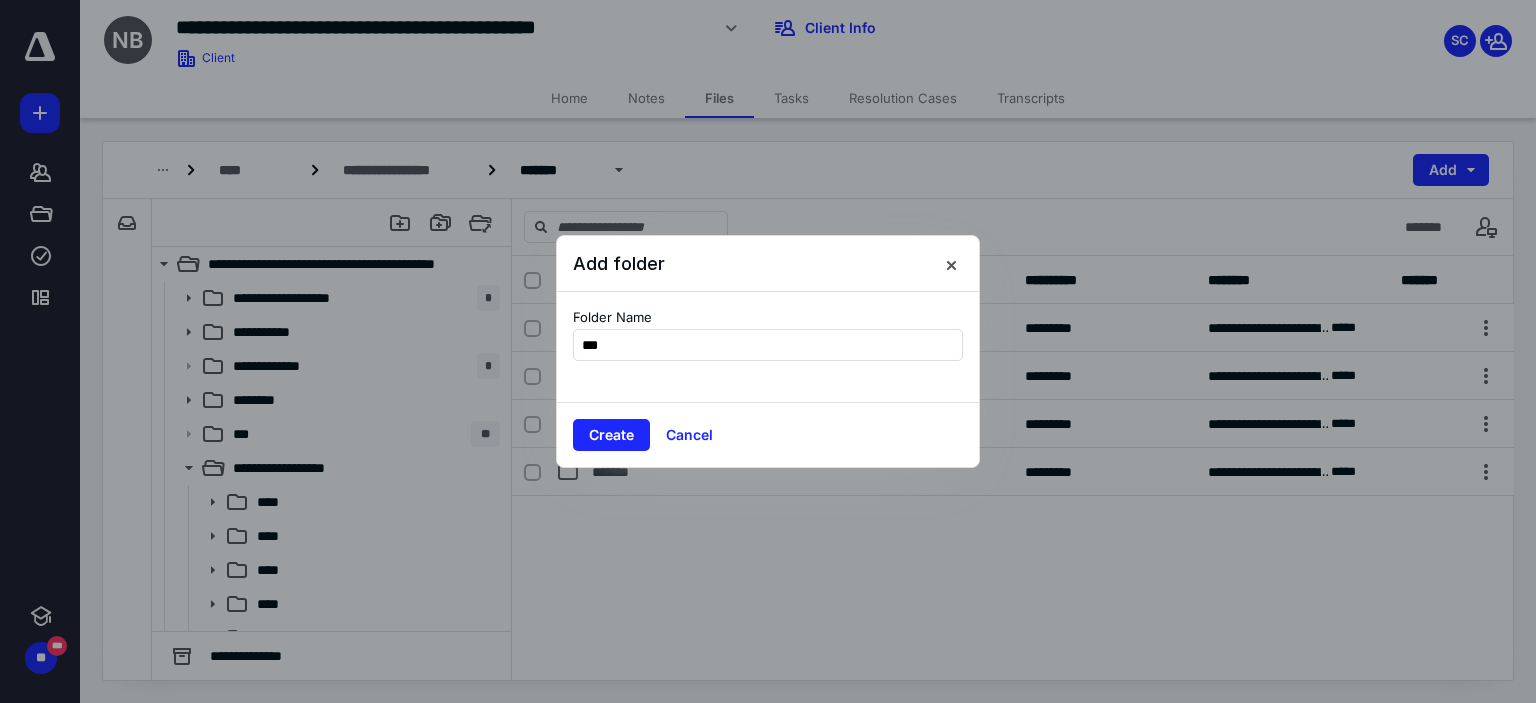 type on "****" 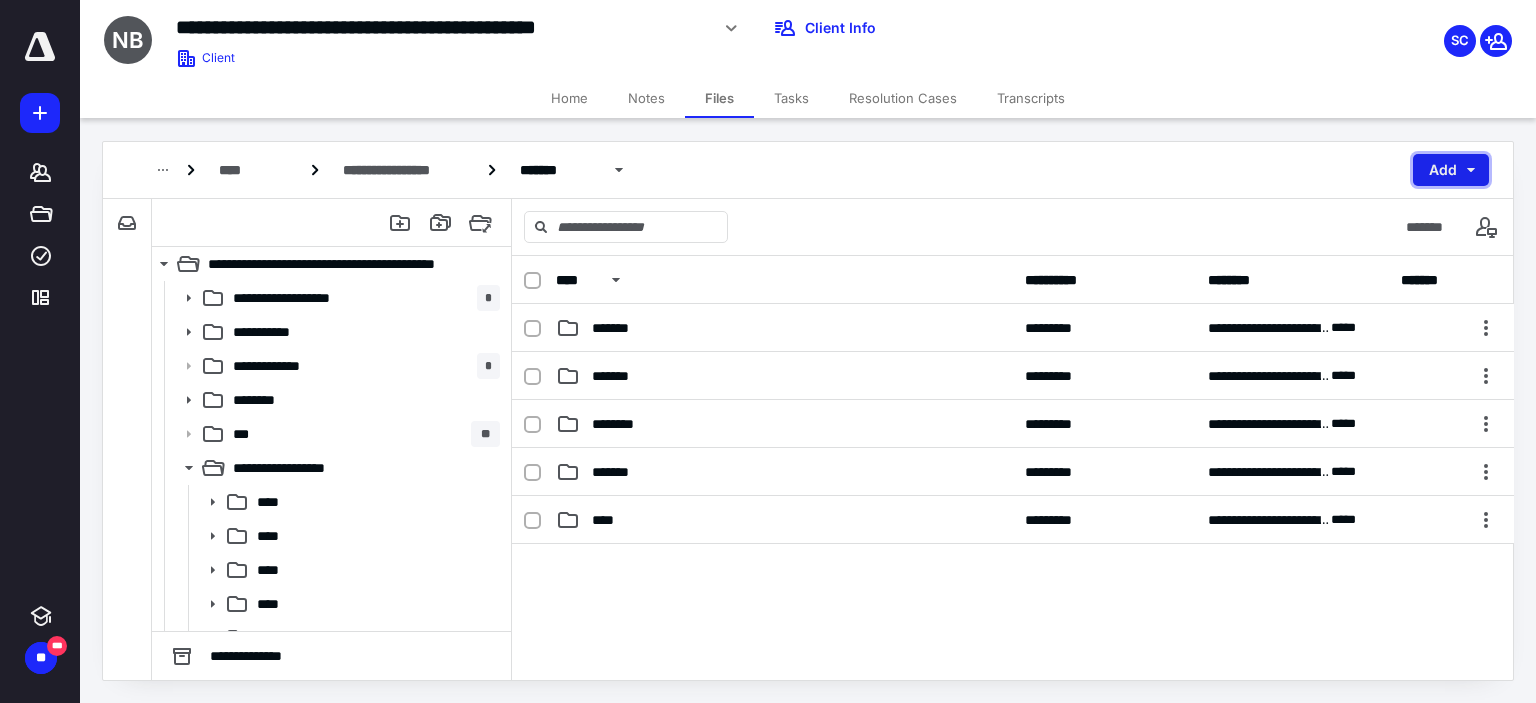 click on "Add" at bounding box center (1451, 170) 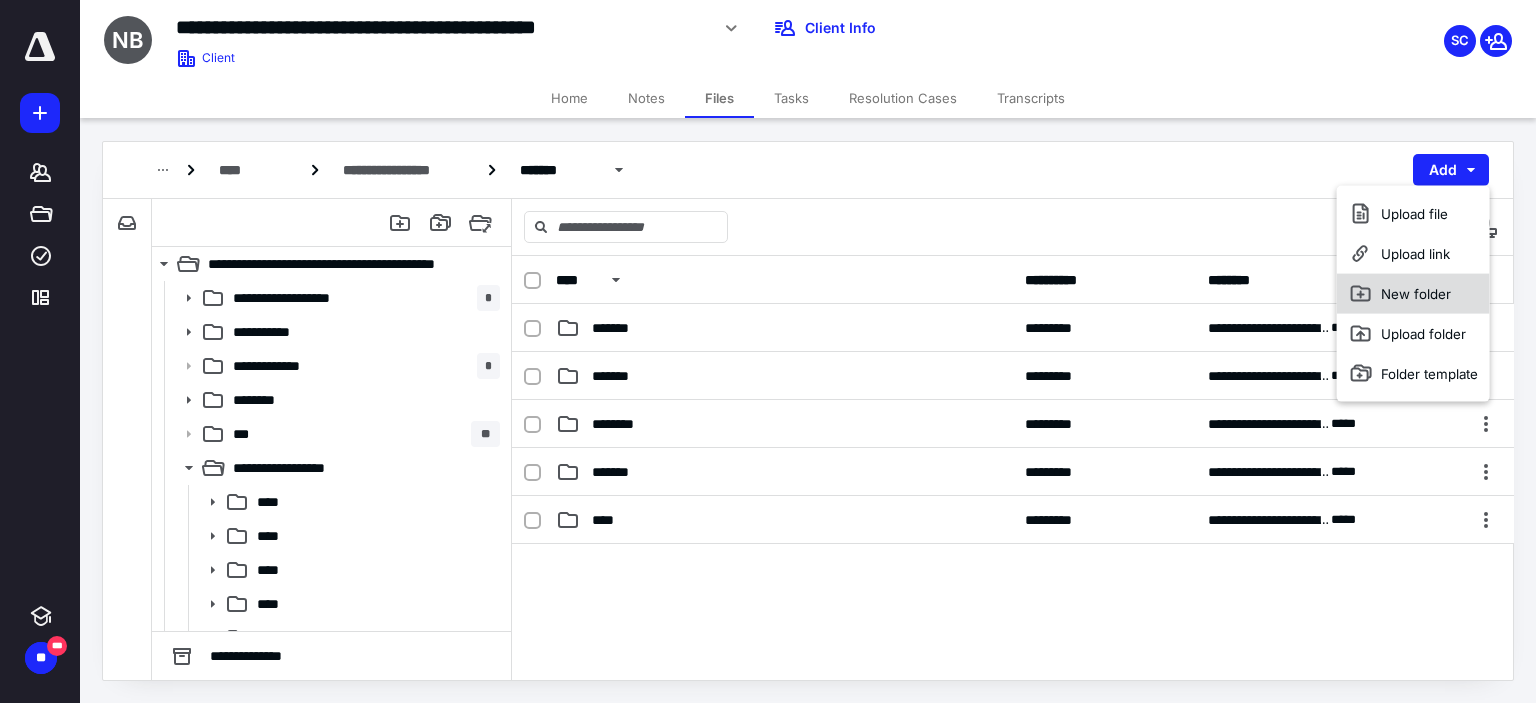 click on "New folder" at bounding box center [1413, 294] 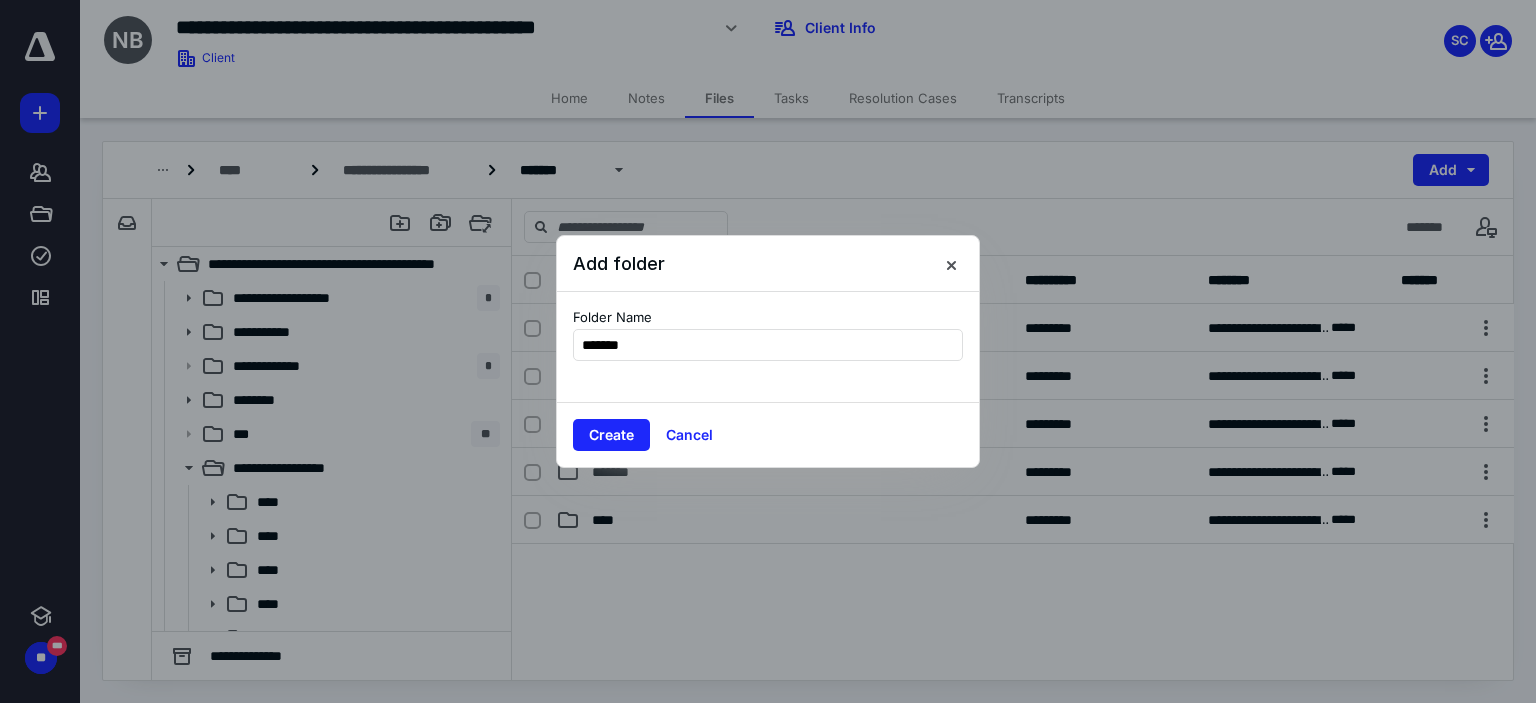 type on "********" 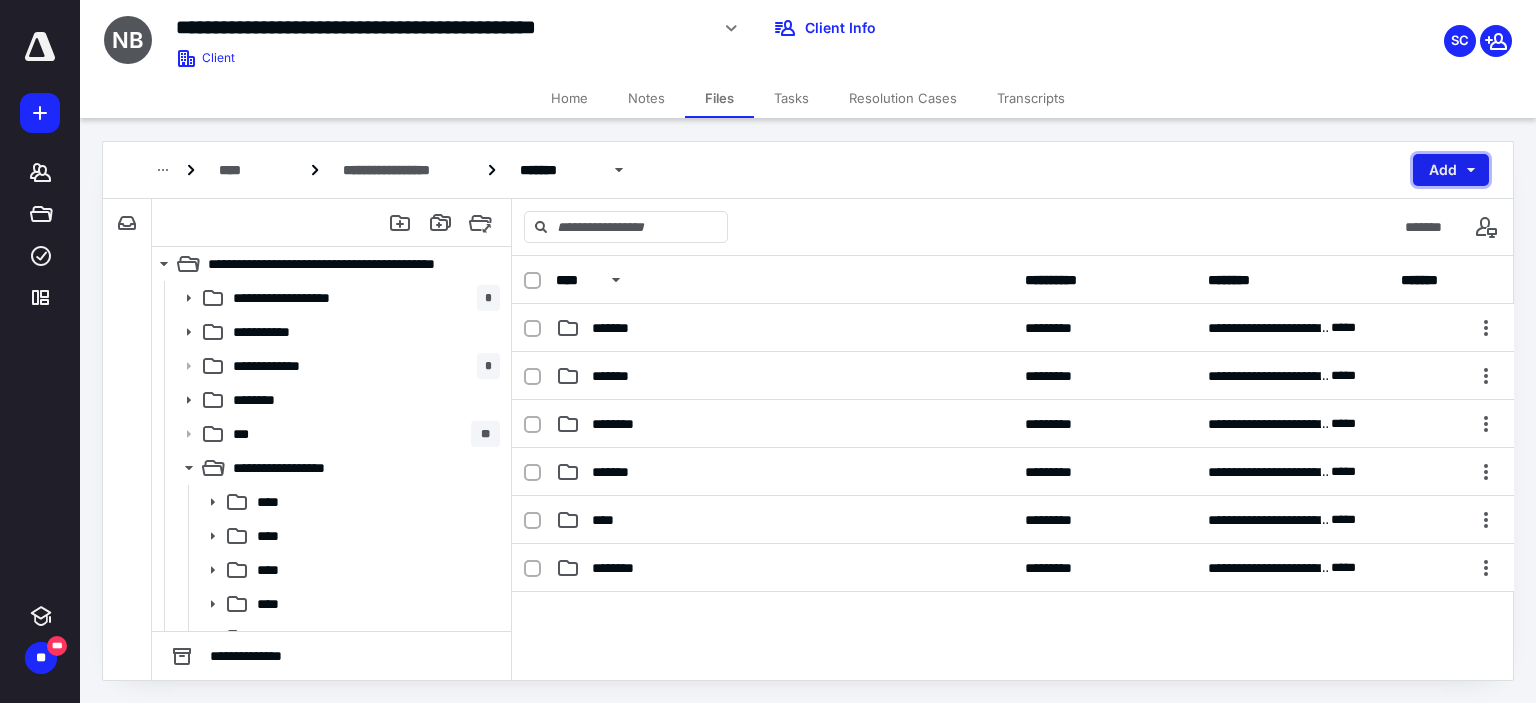 click on "Add" at bounding box center (1451, 170) 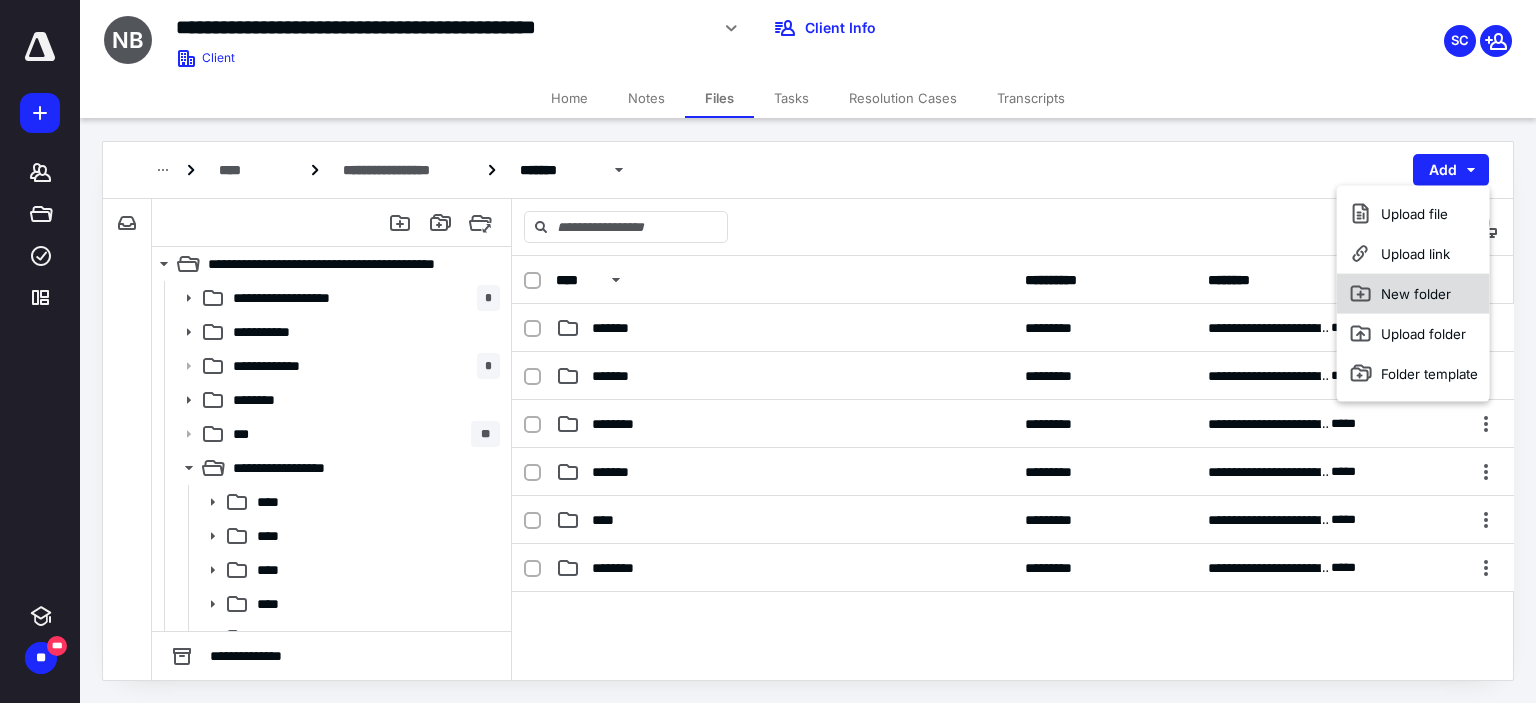 click on "New folder" at bounding box center [1413, 294] 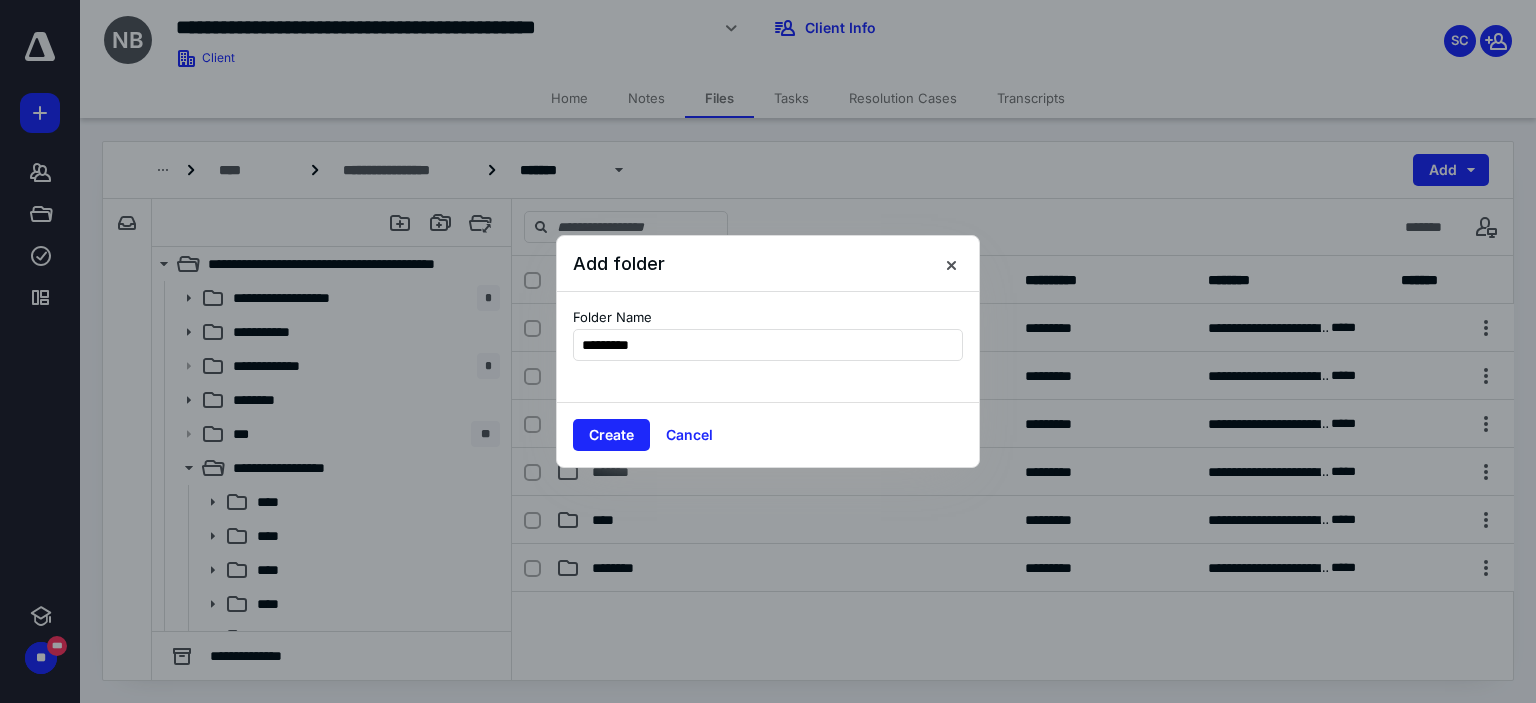 type on "**********" 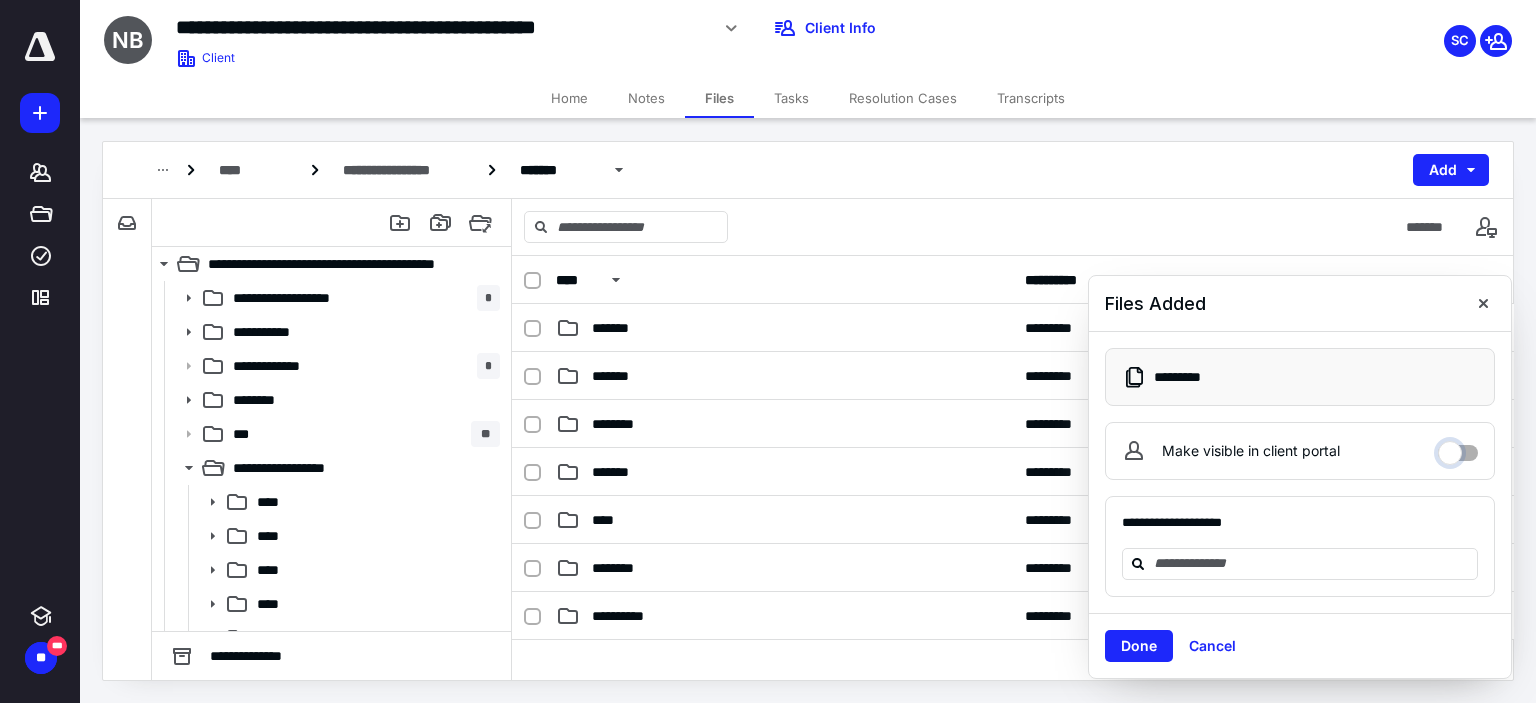 click on "Make visible in client portal" at bounding box center [1458, 448] 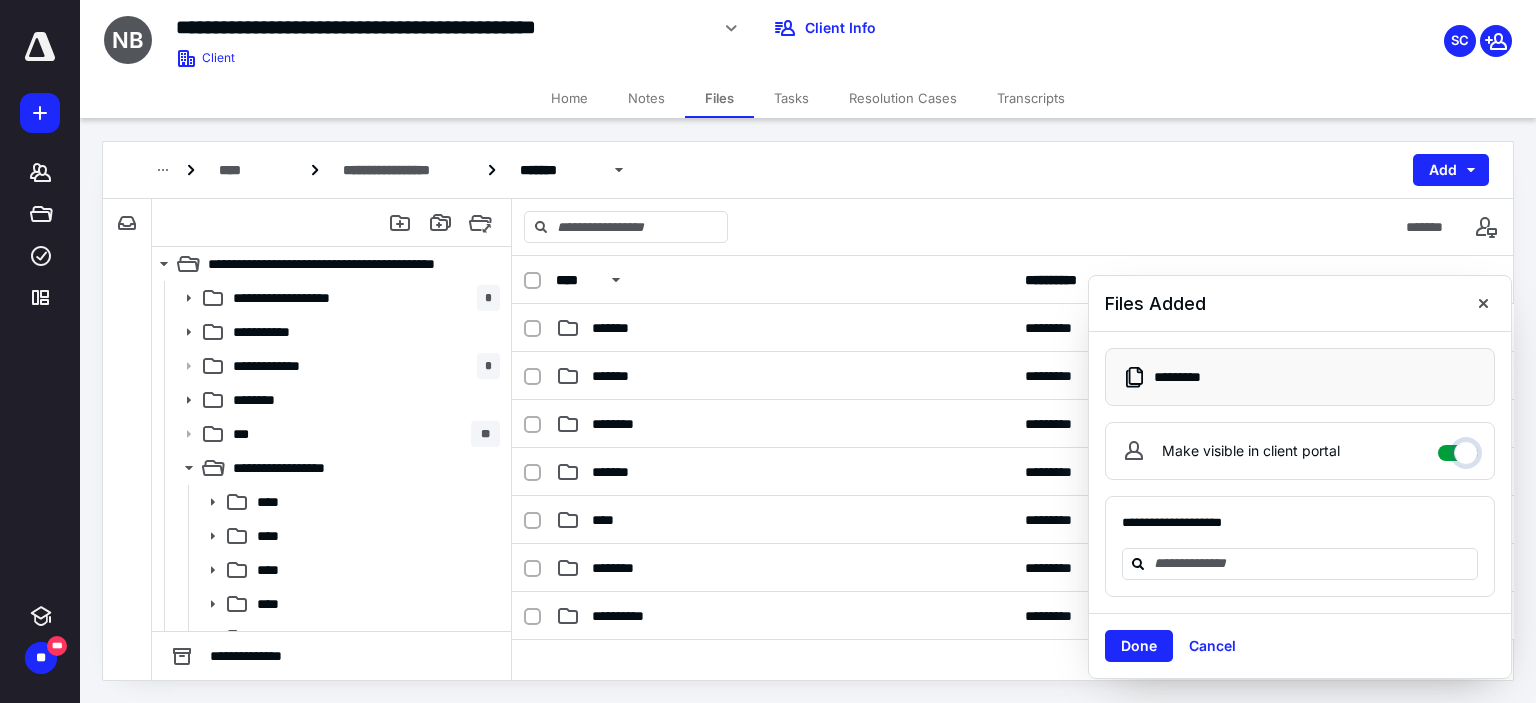 checkbox on "****" 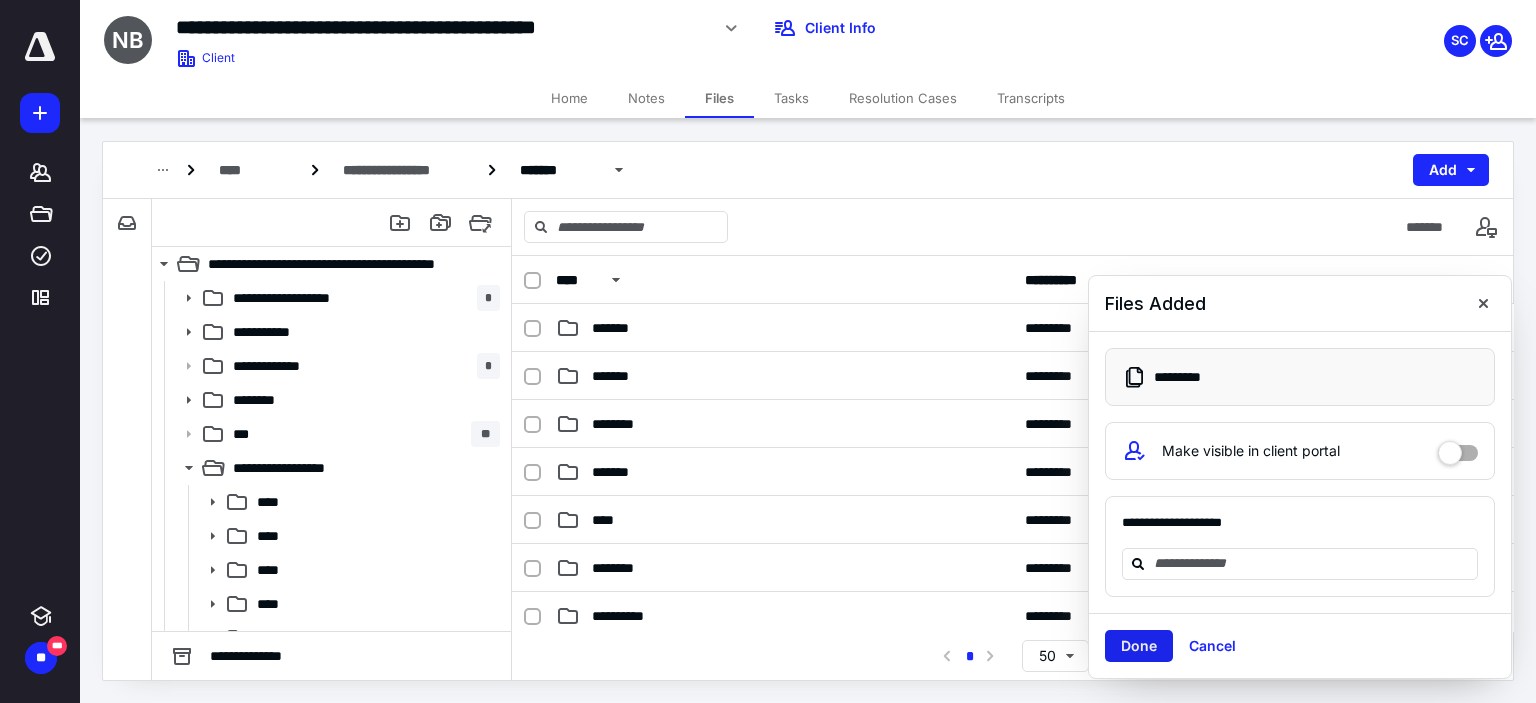 click on "Done" at bounding box center (1139, 646) 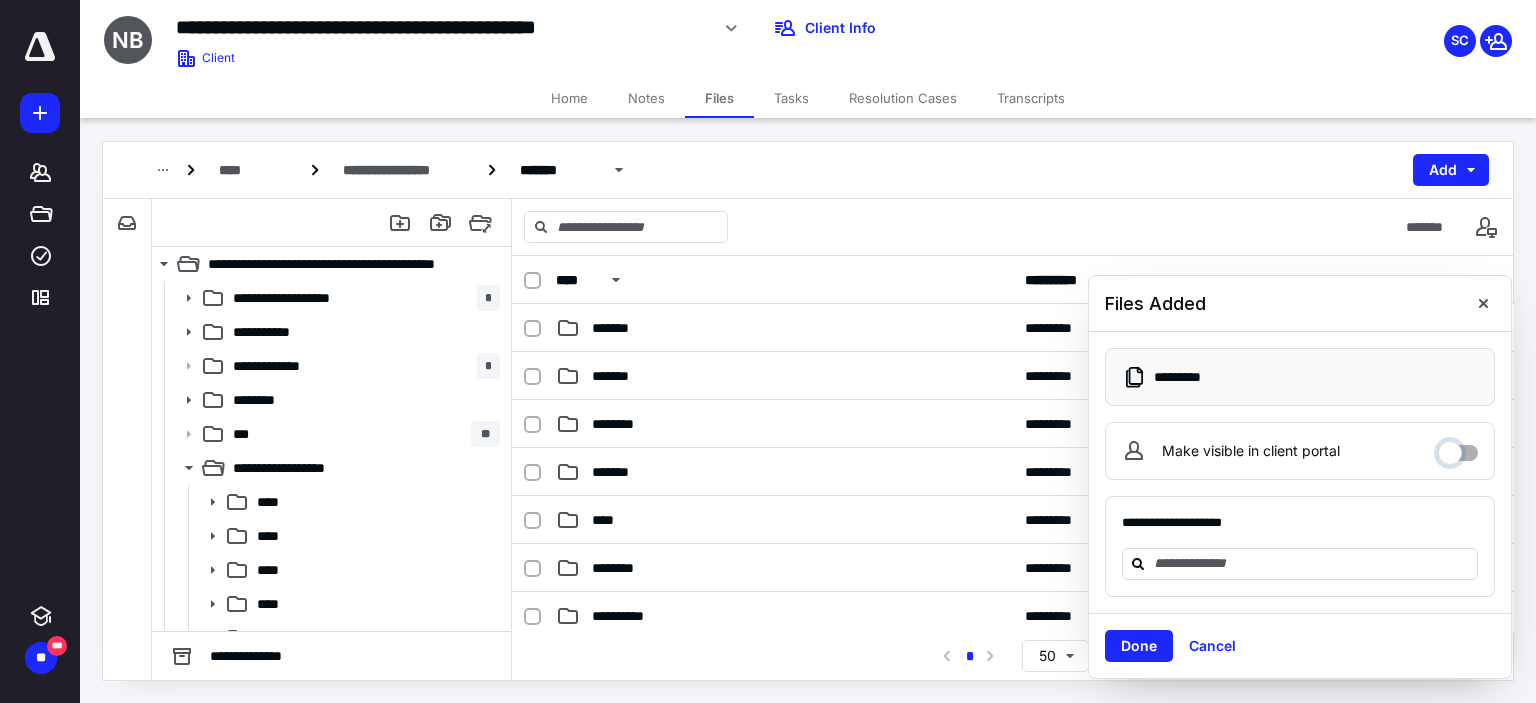 click on "Make visible in client portal" at bounding box center (1458, 448) 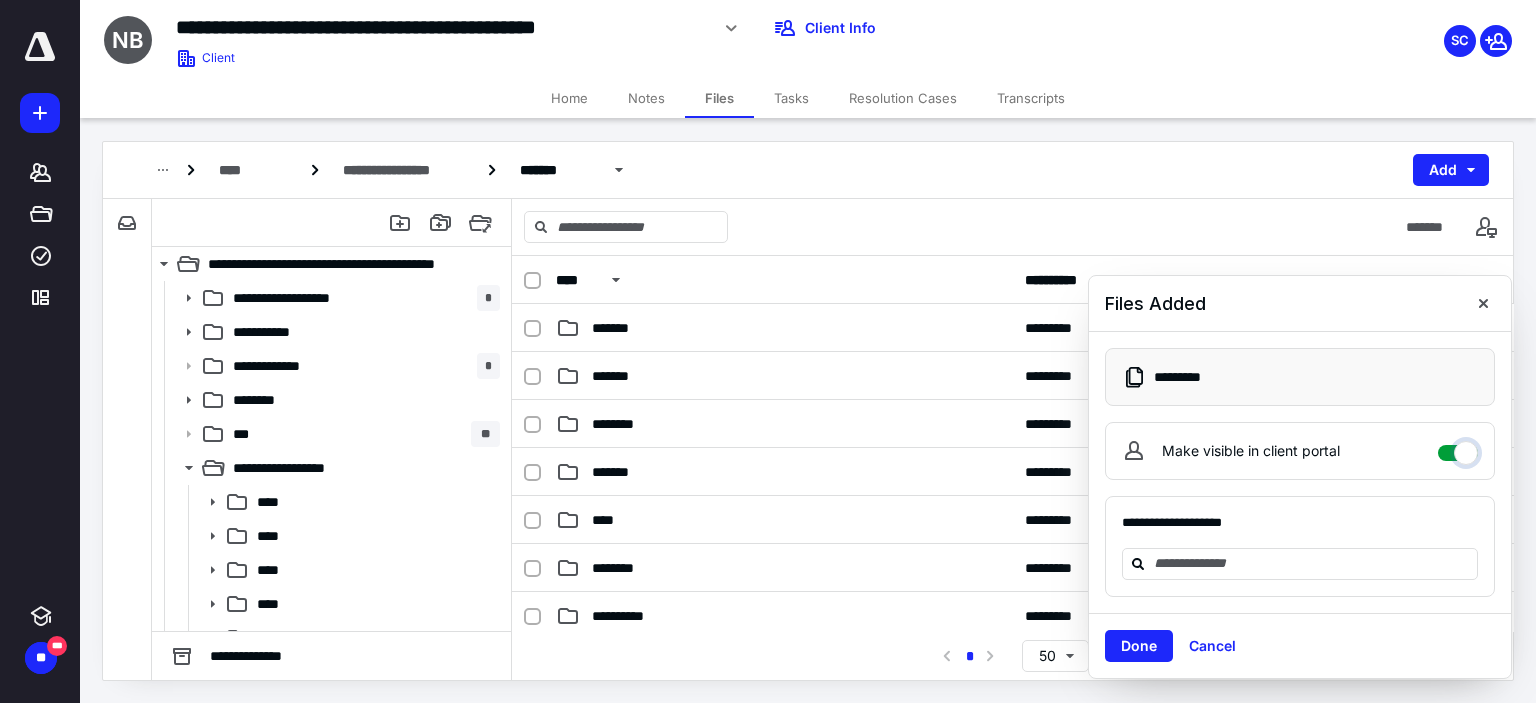 checkbox on "****" 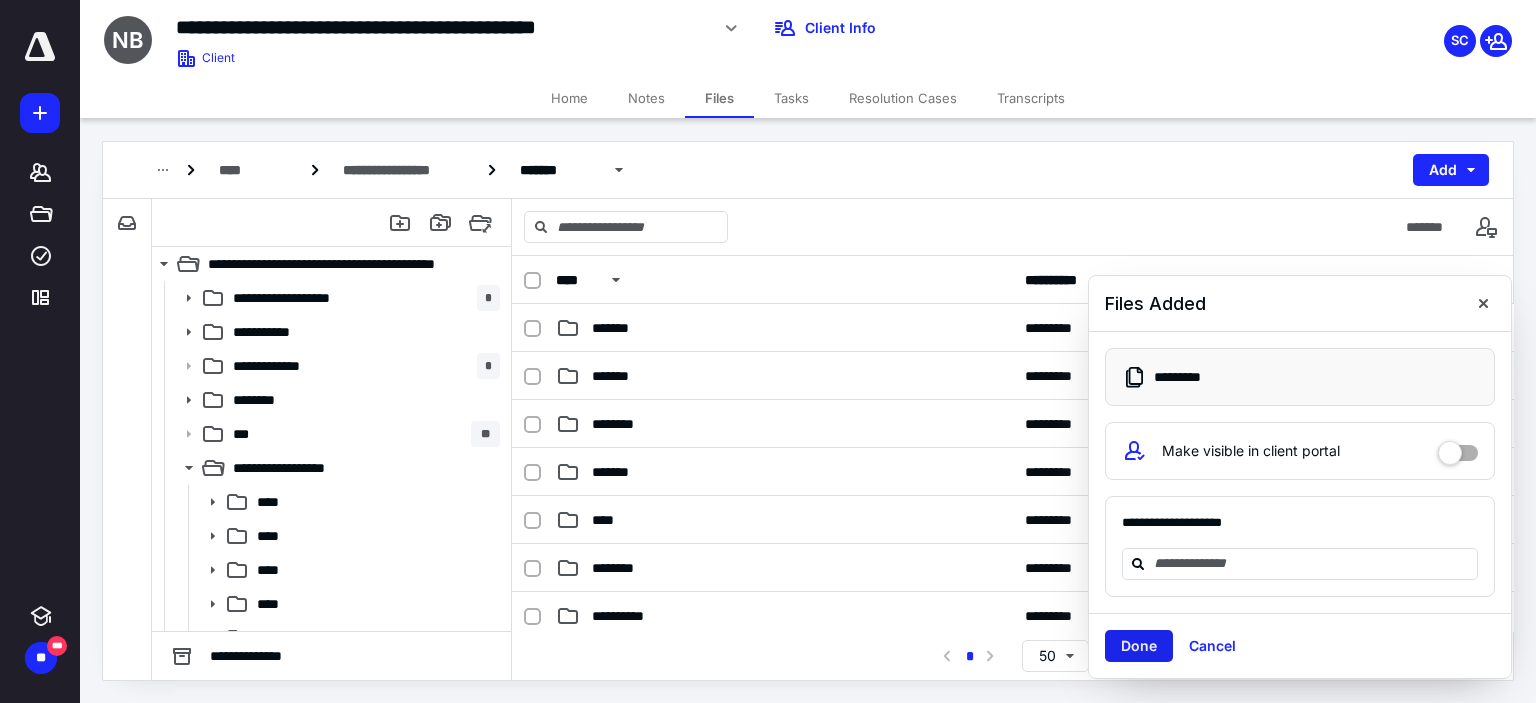 click on "Done" at bounding box center [1139, 646] 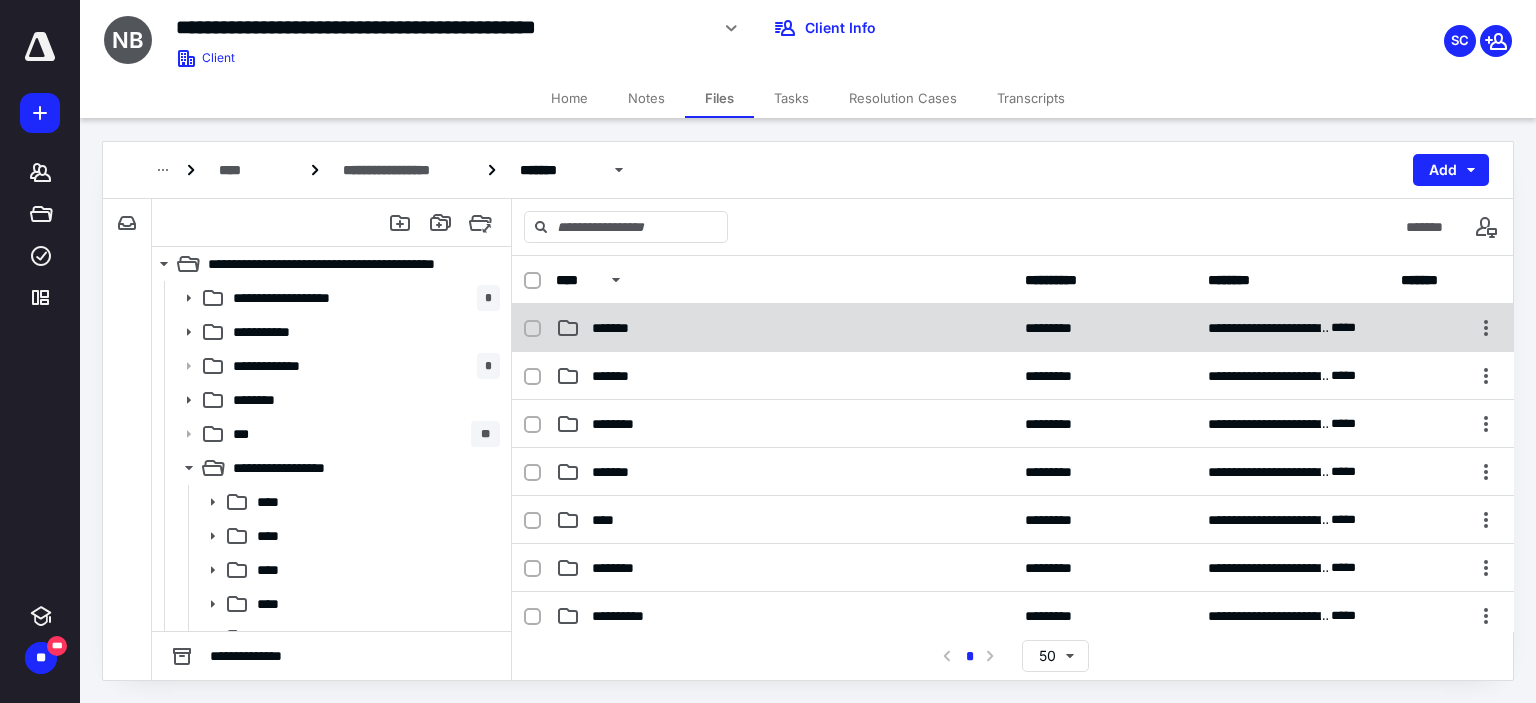 click on "*******" at bounding box center [784, 328] 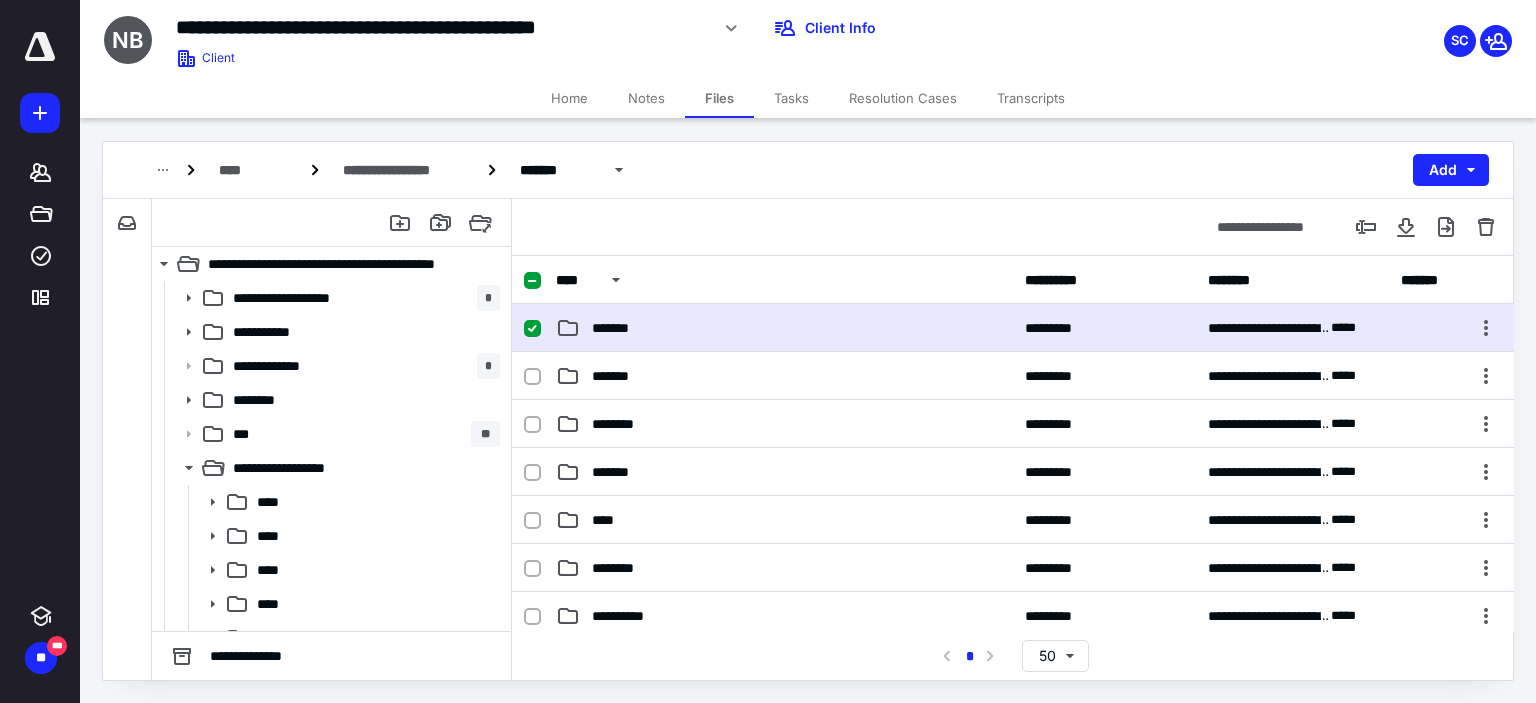 click on "*******" at bounding box center (784, 328) 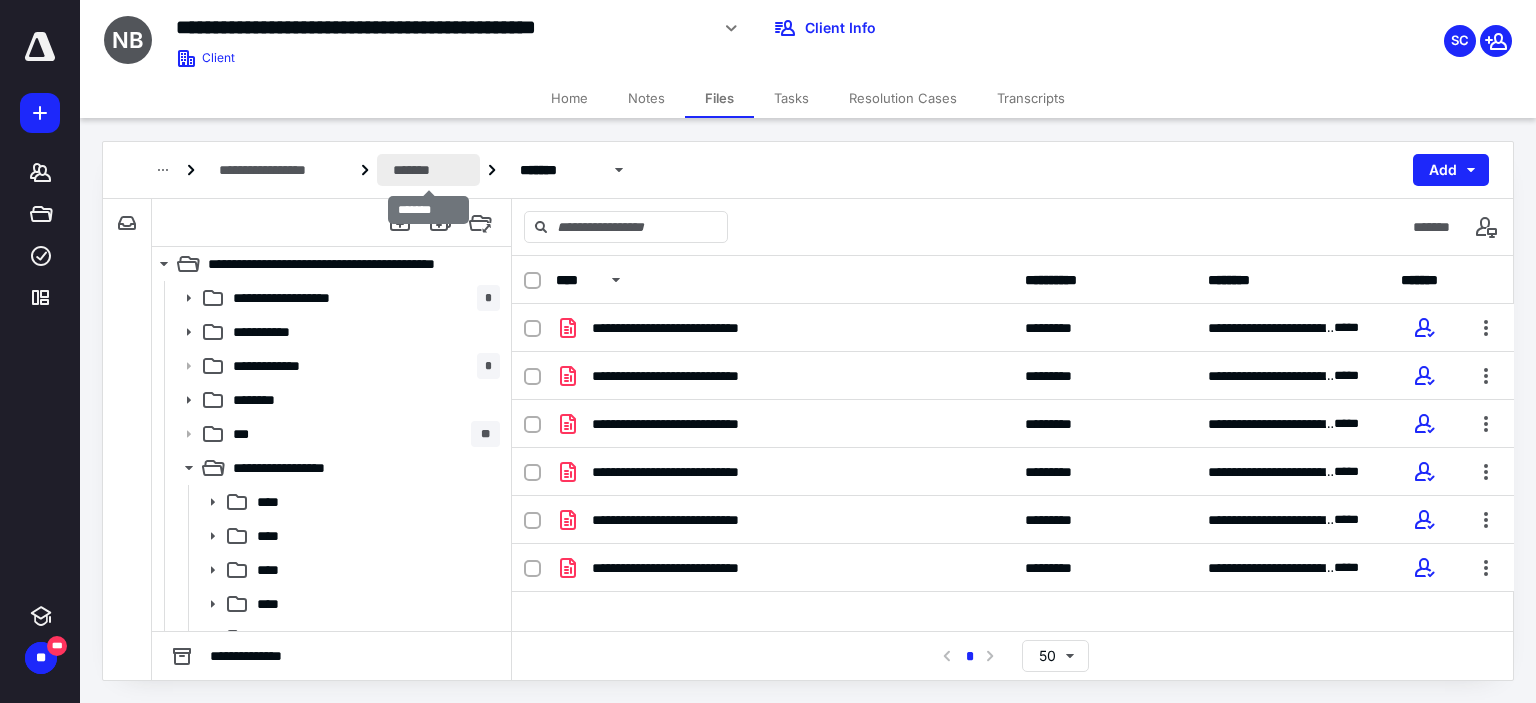 click on "*******" at bounding box center (428, 170) 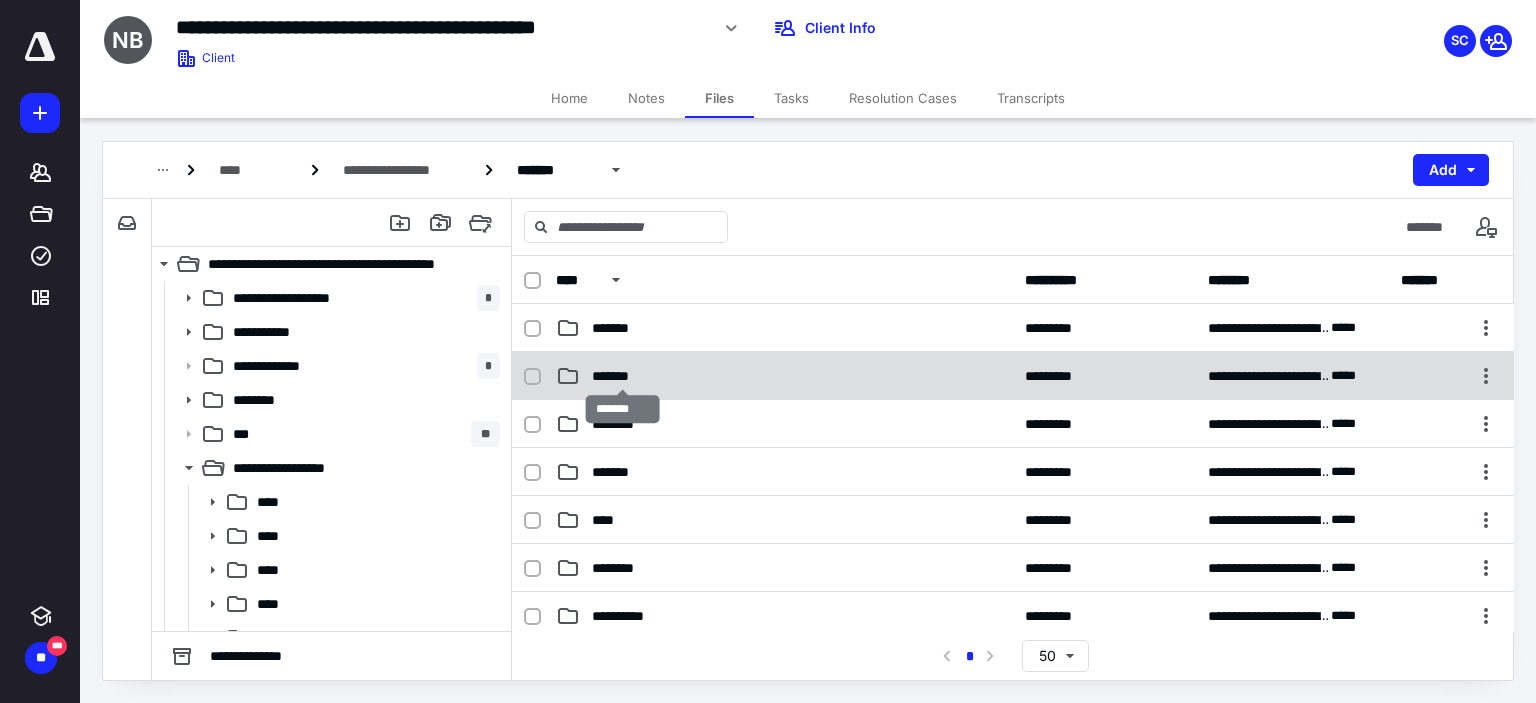 click on "*******" at bounding box center (623, 376) 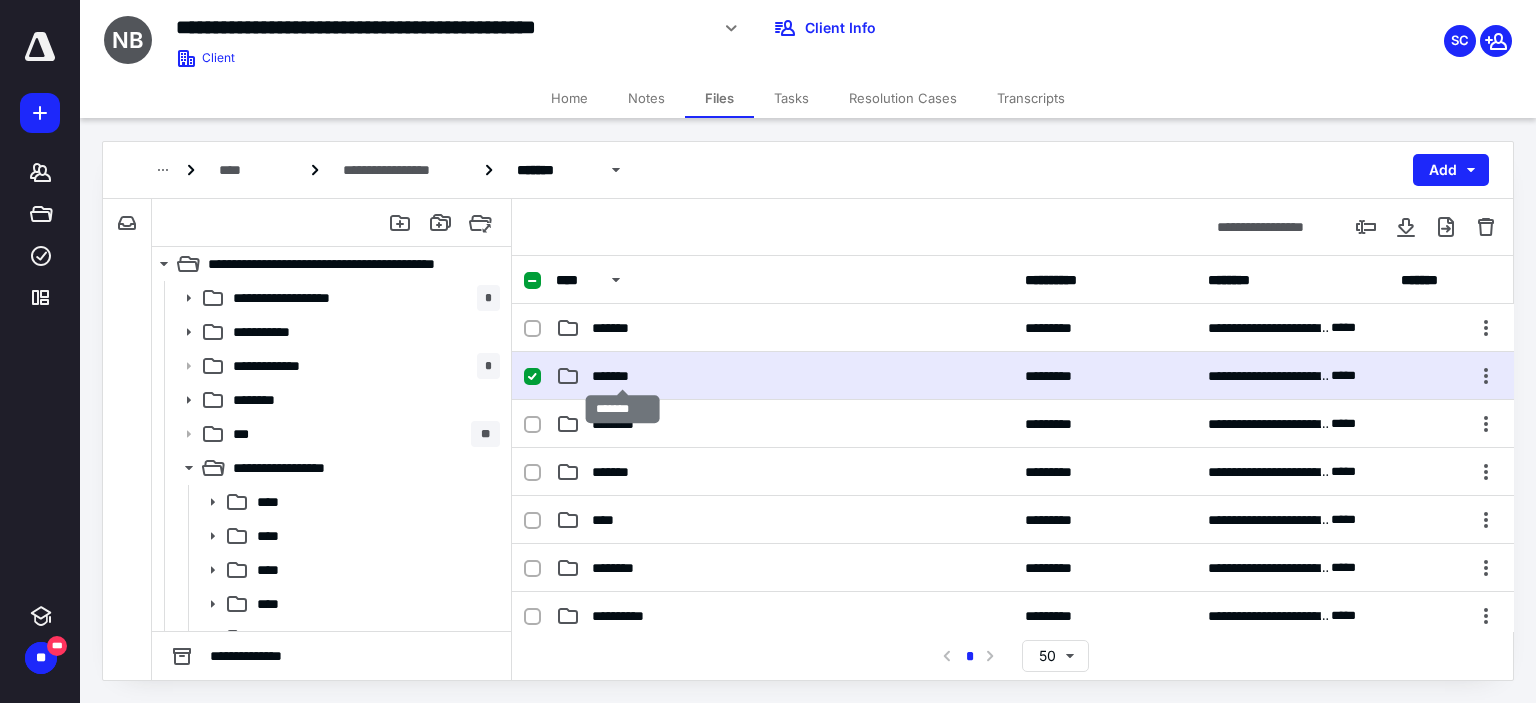 click on "*******" at bounding box center [623, 376] 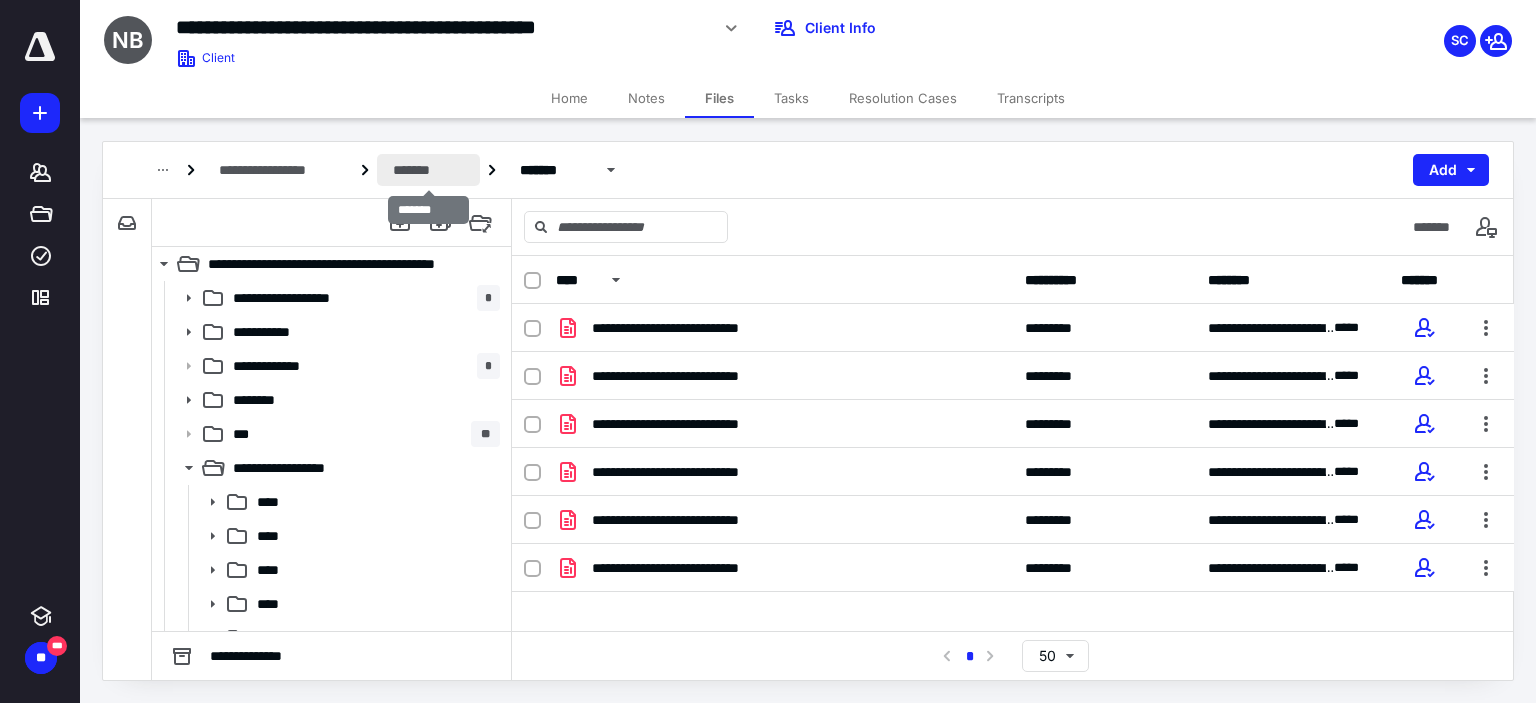click on "*******" at bounding box center (428, 170) 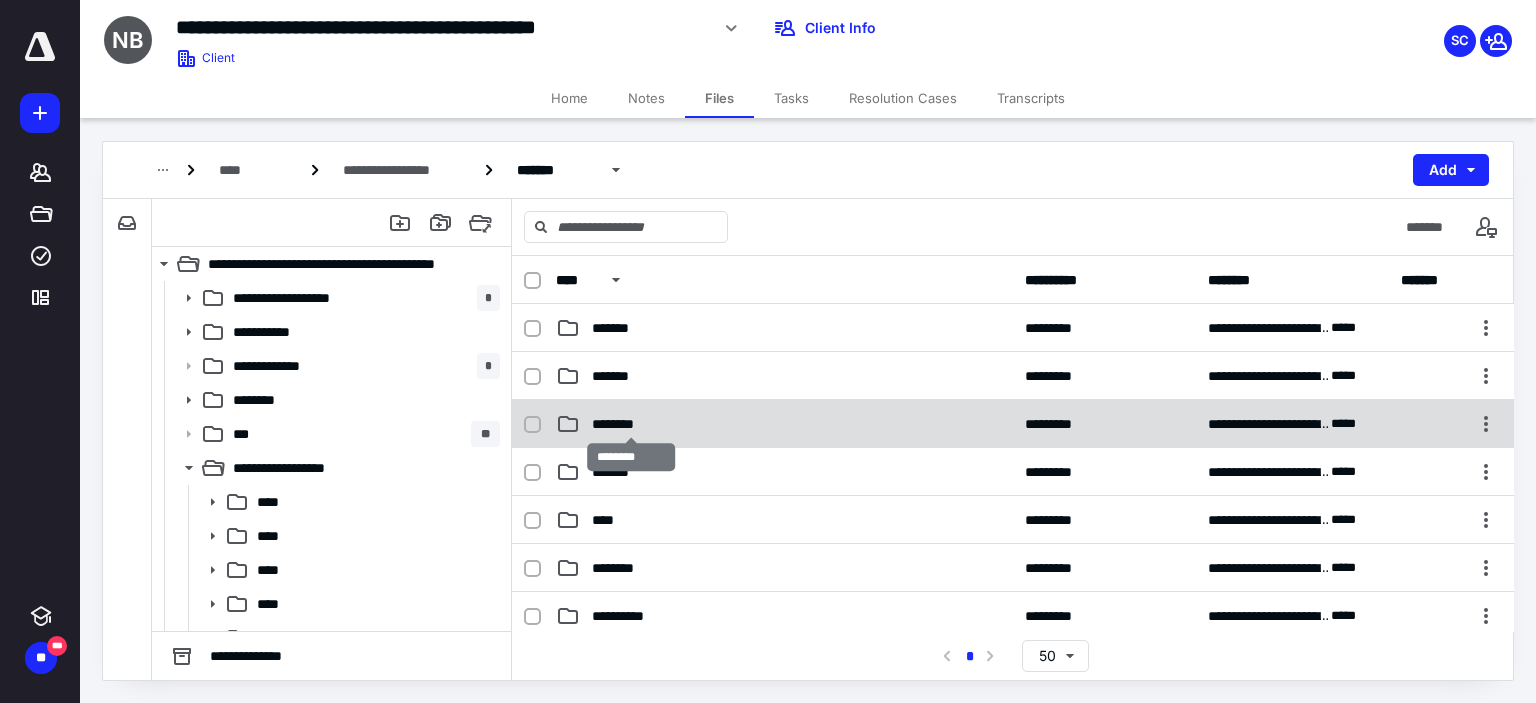 click on "********" at bounding box center [631, 424] 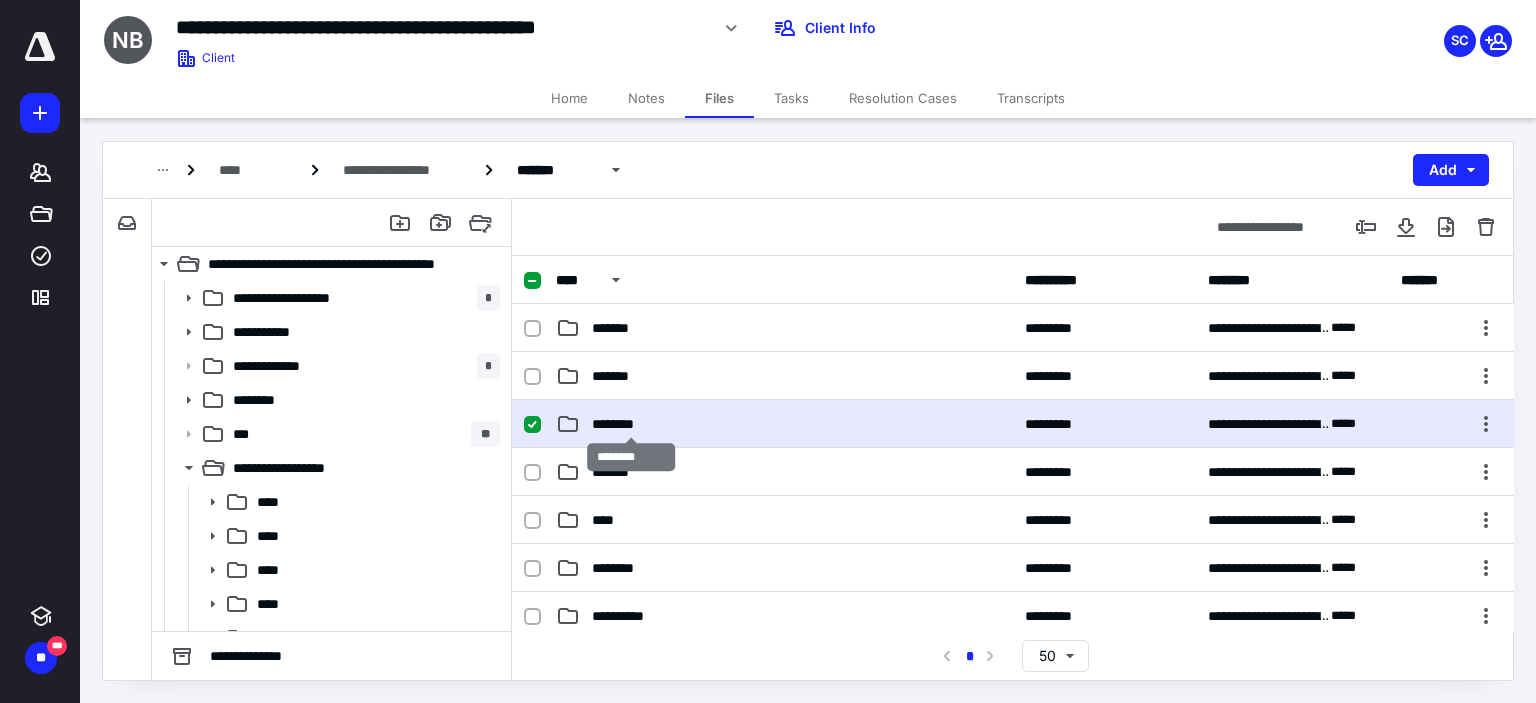 click on "********" at bounding box center (631, 424) 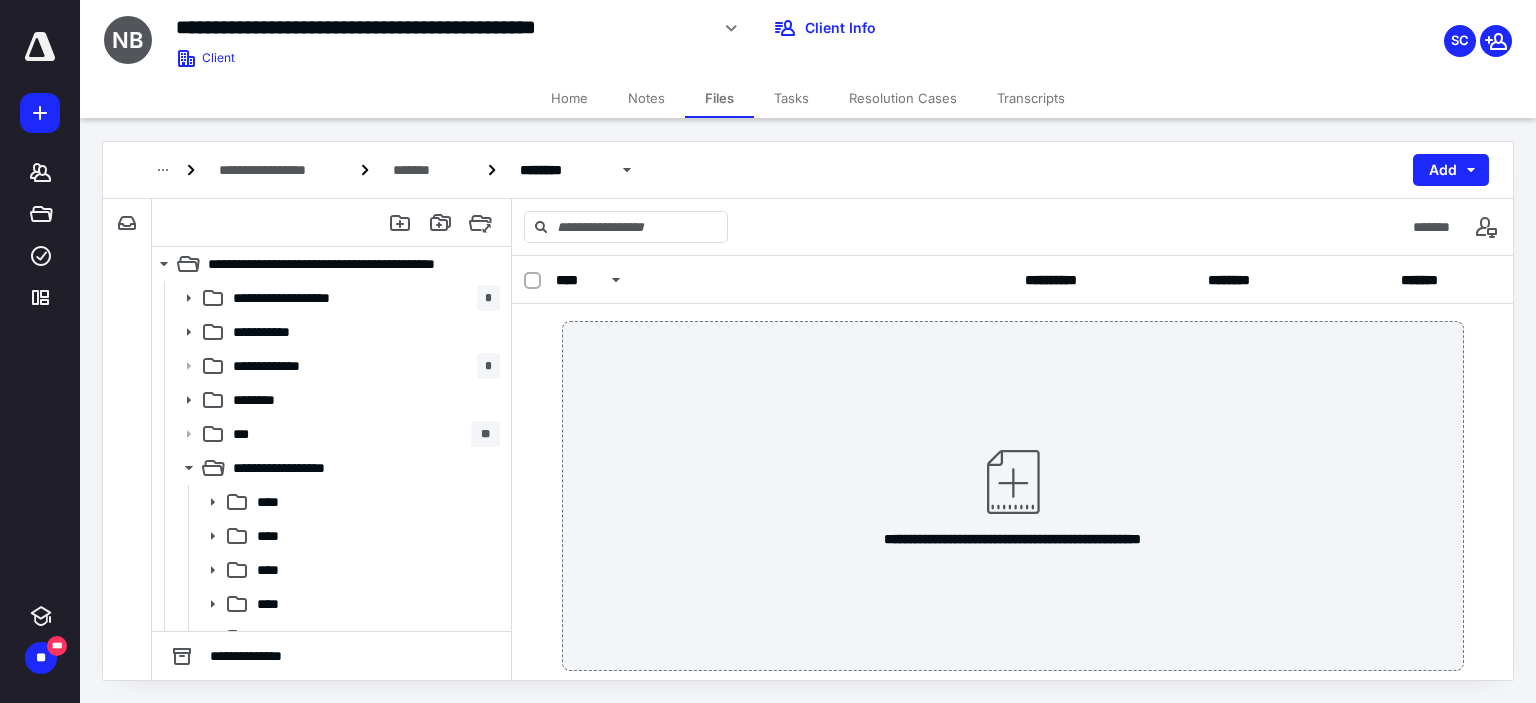 scroll, scrollTop: 0, scrollLeft: 0, axis: both 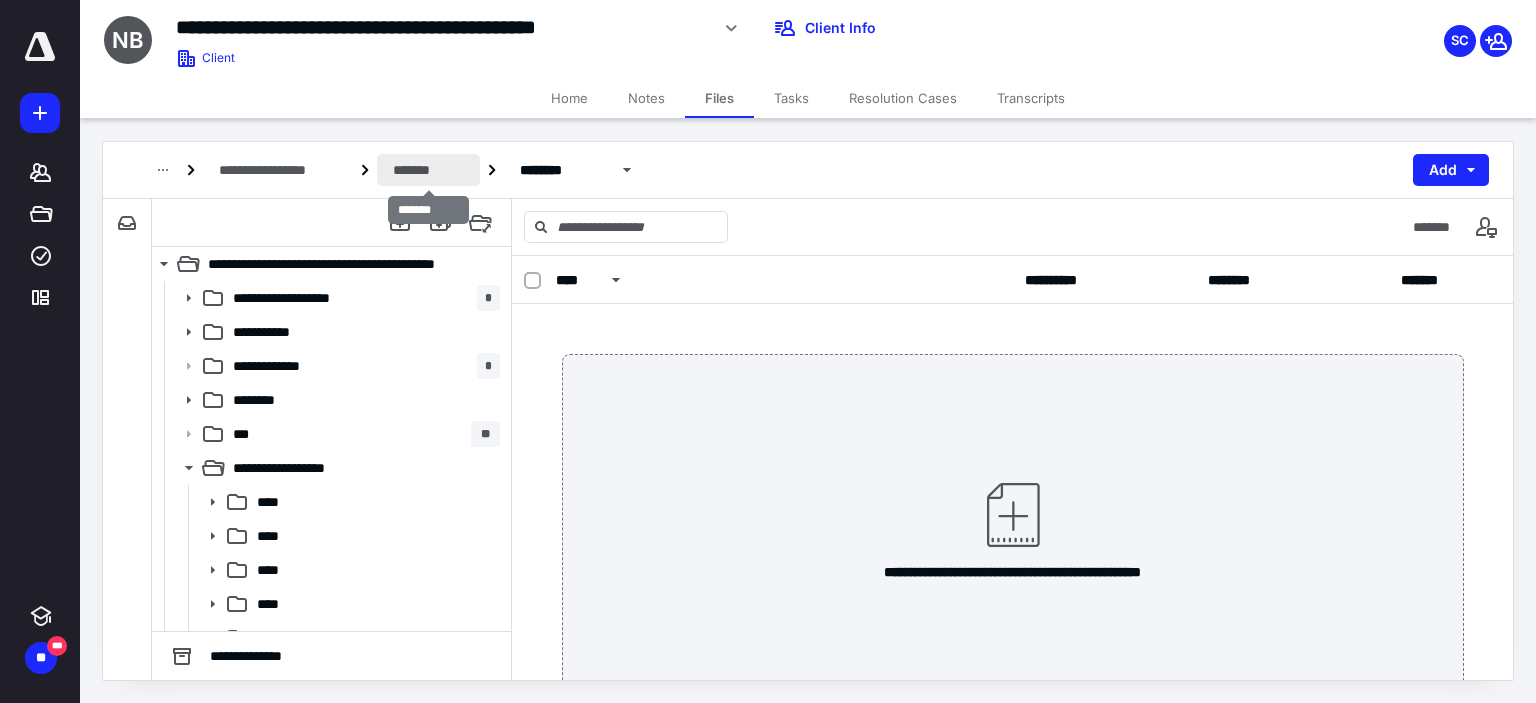 click on "*******" at bounding box center [428, 170] 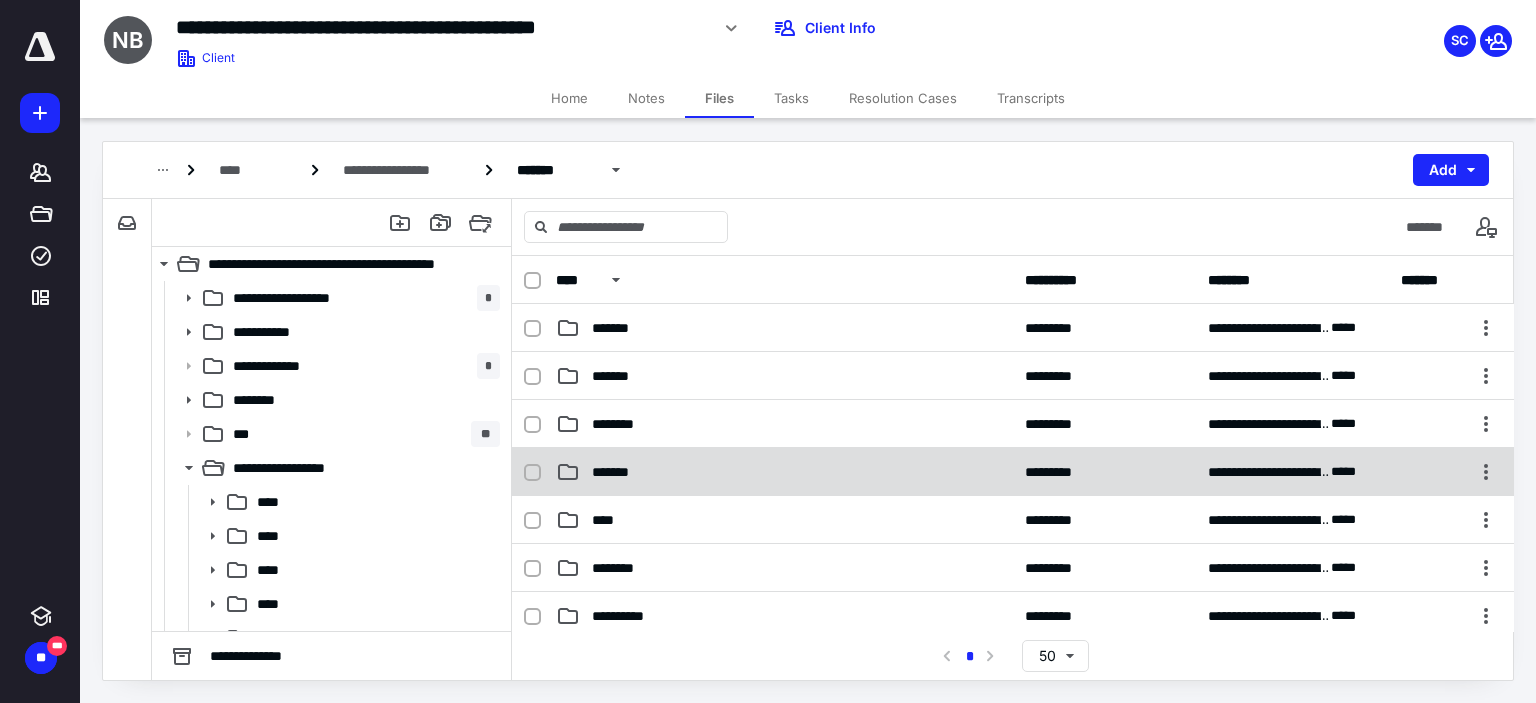 click on "*******" at bounding box center [621, 472] 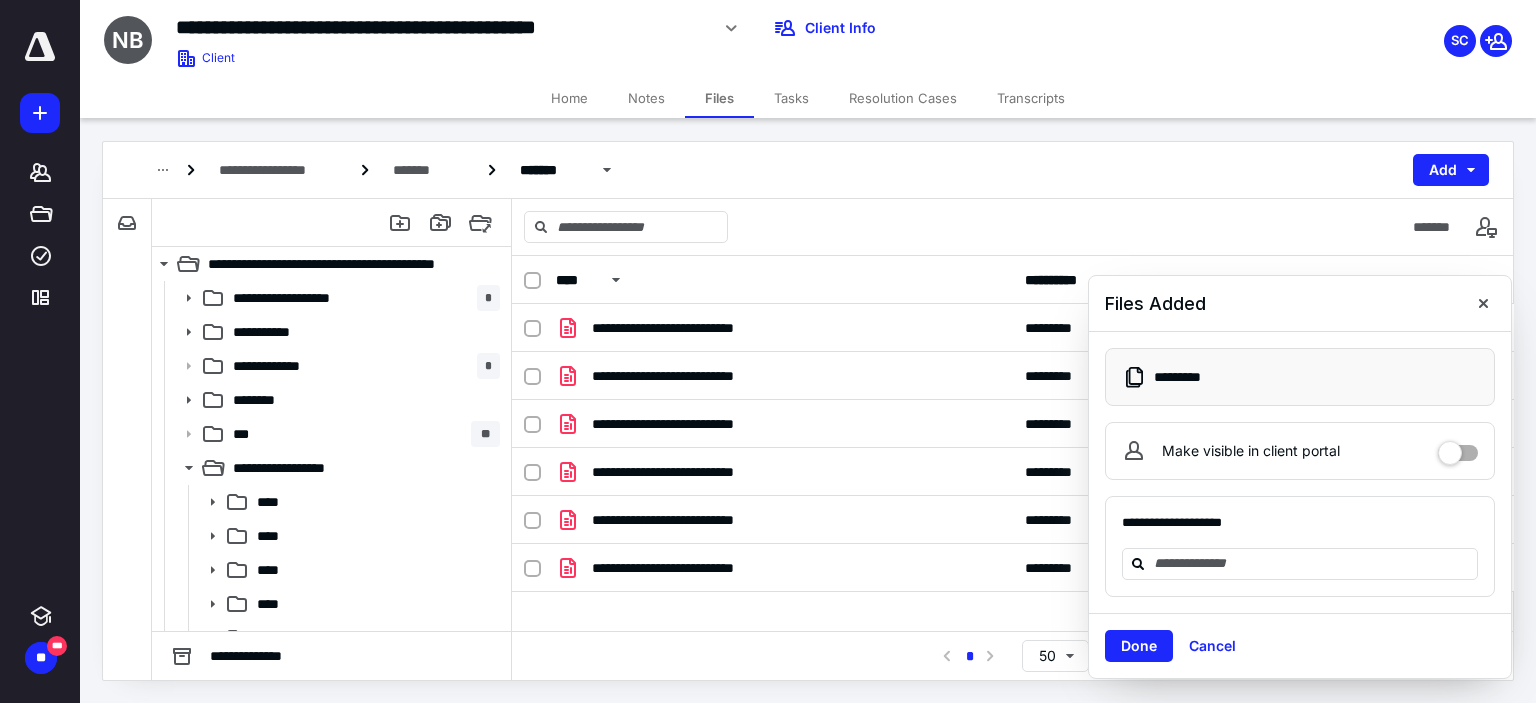click at bounding box center (1458, 446) 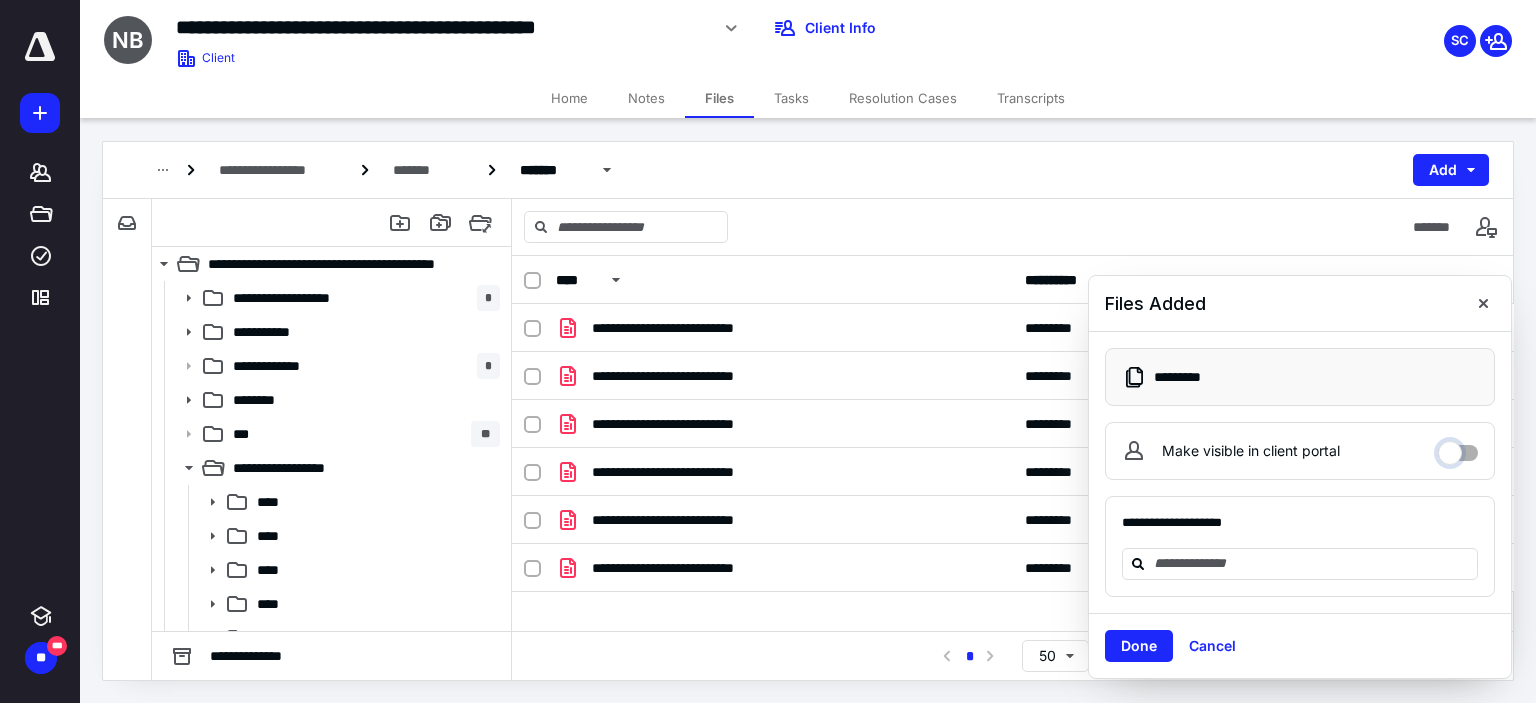 click on "Make visible in client portal" at bounding box center [1458, 448] 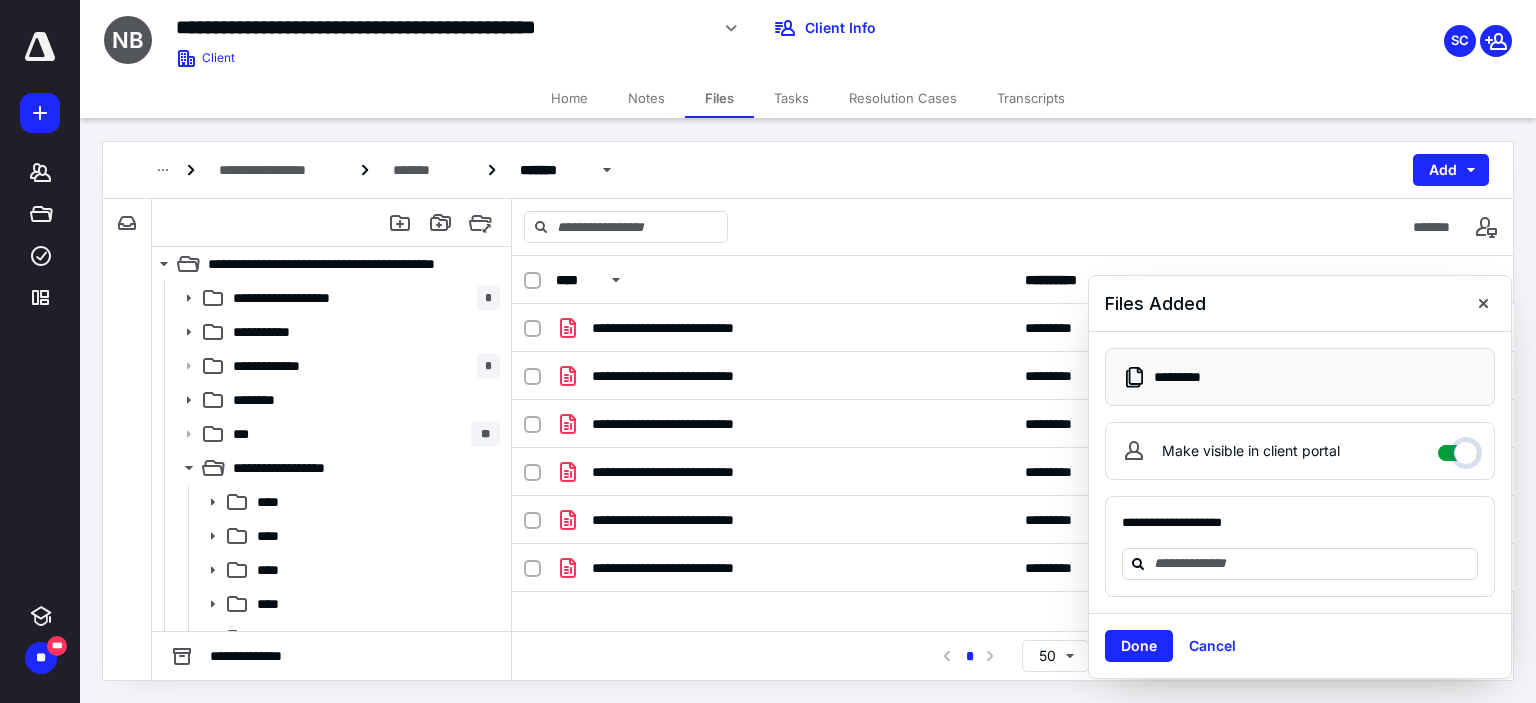 checkbox on "****" 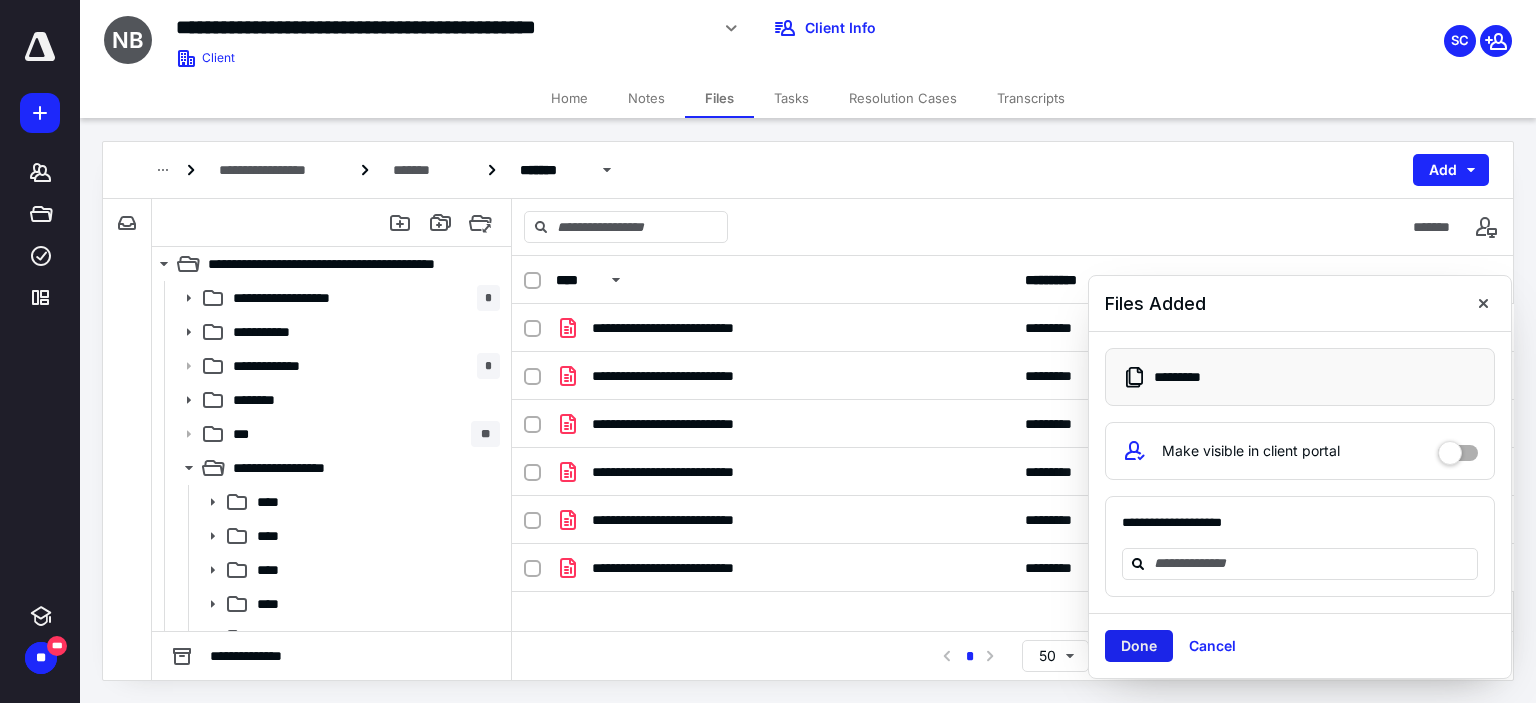 click on "Done" at bounding box center [1139, 646] 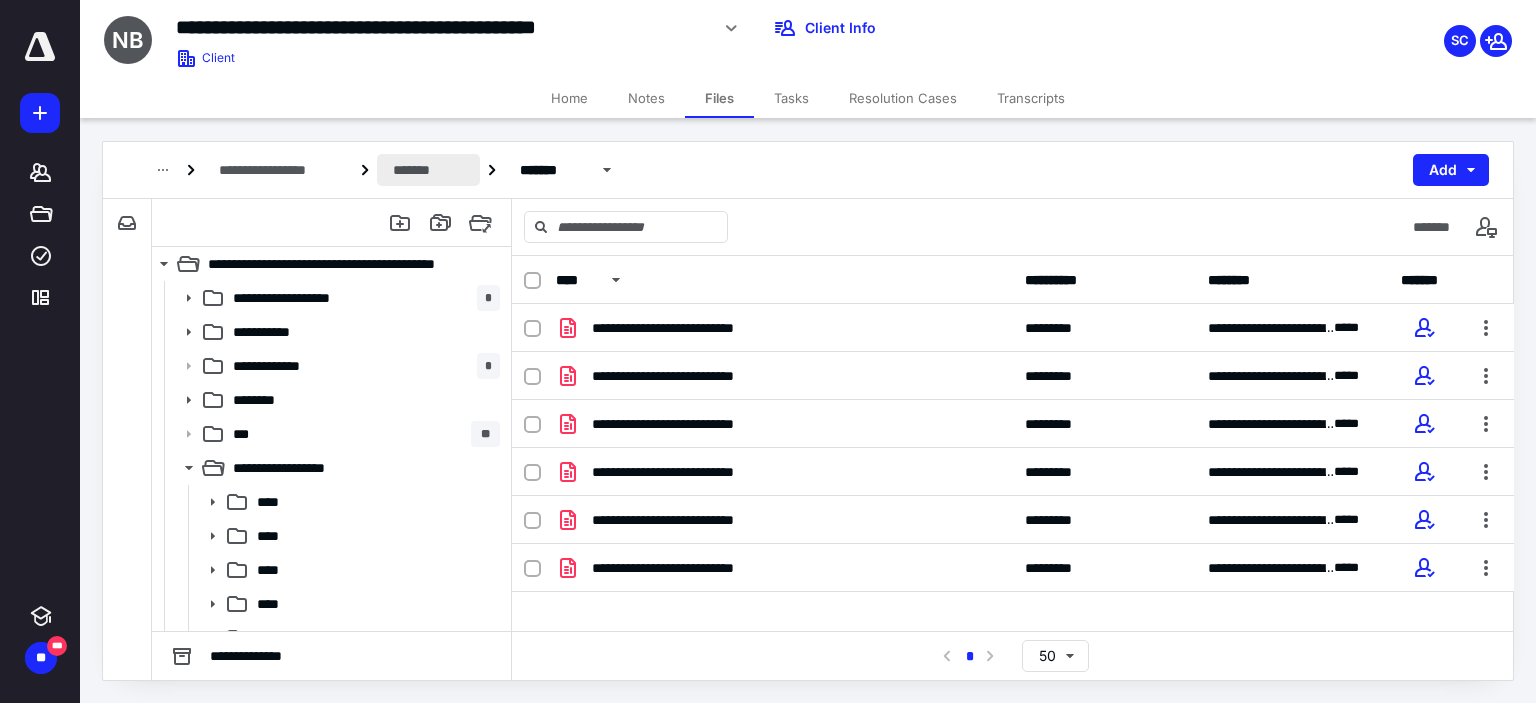 click on "*******" at bounding box center (428, 170) 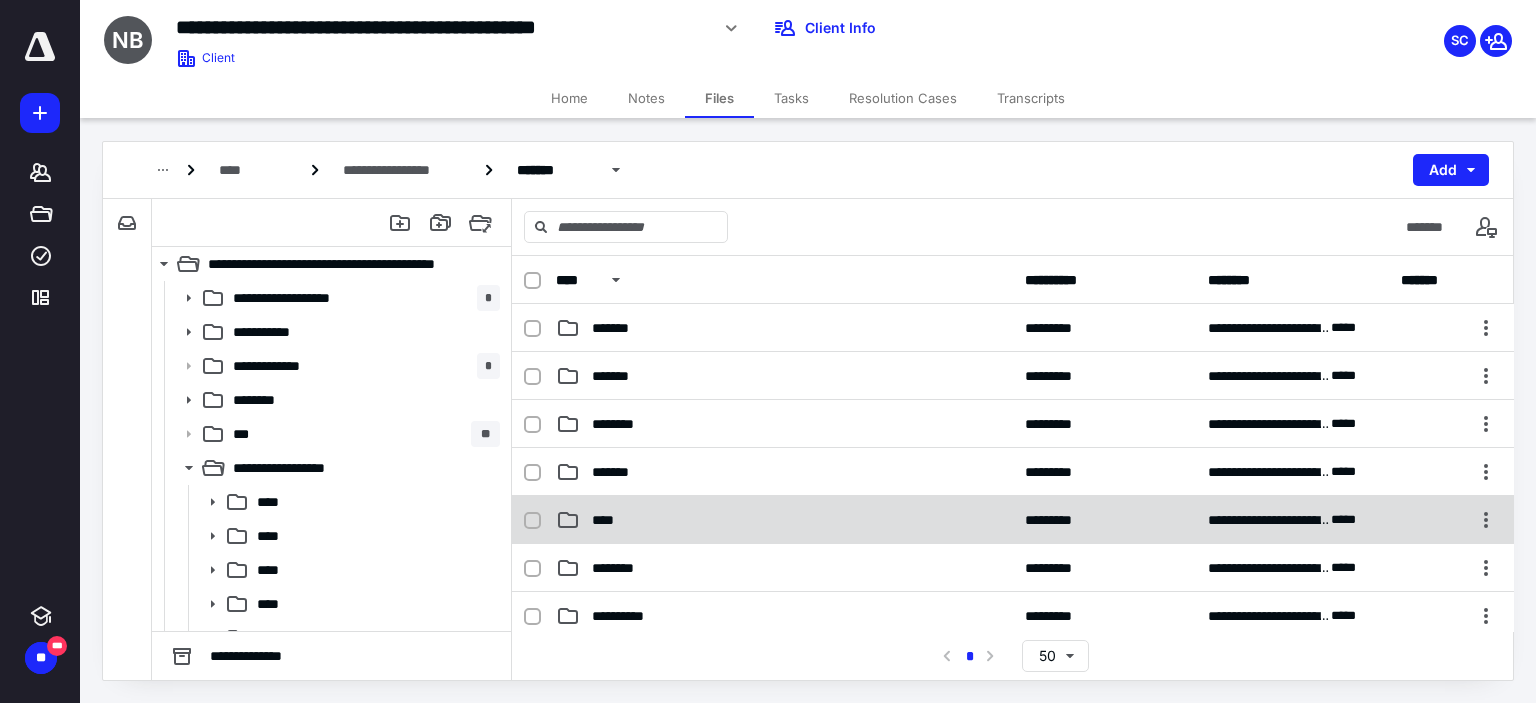 click on "****" at bounding box center [610, 520] 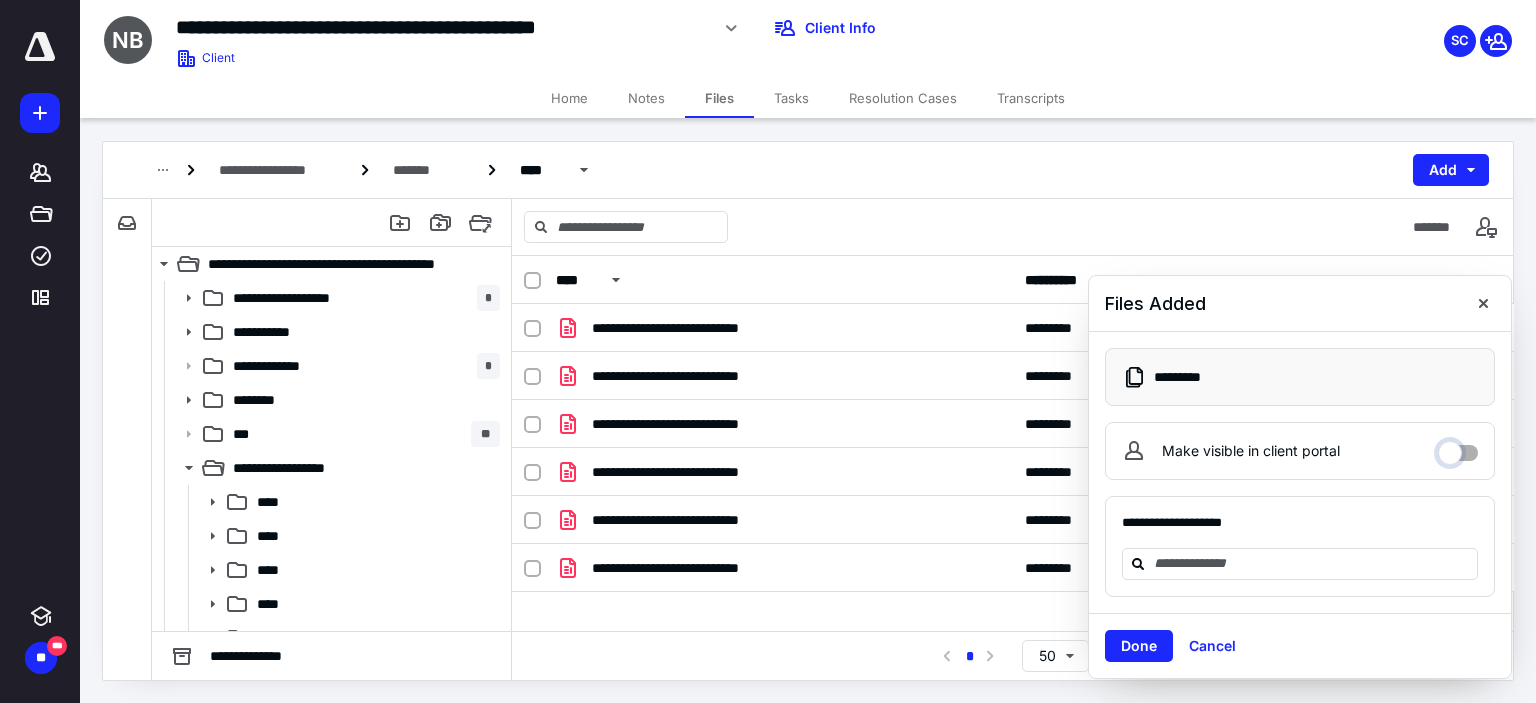 drag, startPoint x: 1473, startPoint y: 452, endPoint x: 1460, endPoint y: 463, distance: 17.029387 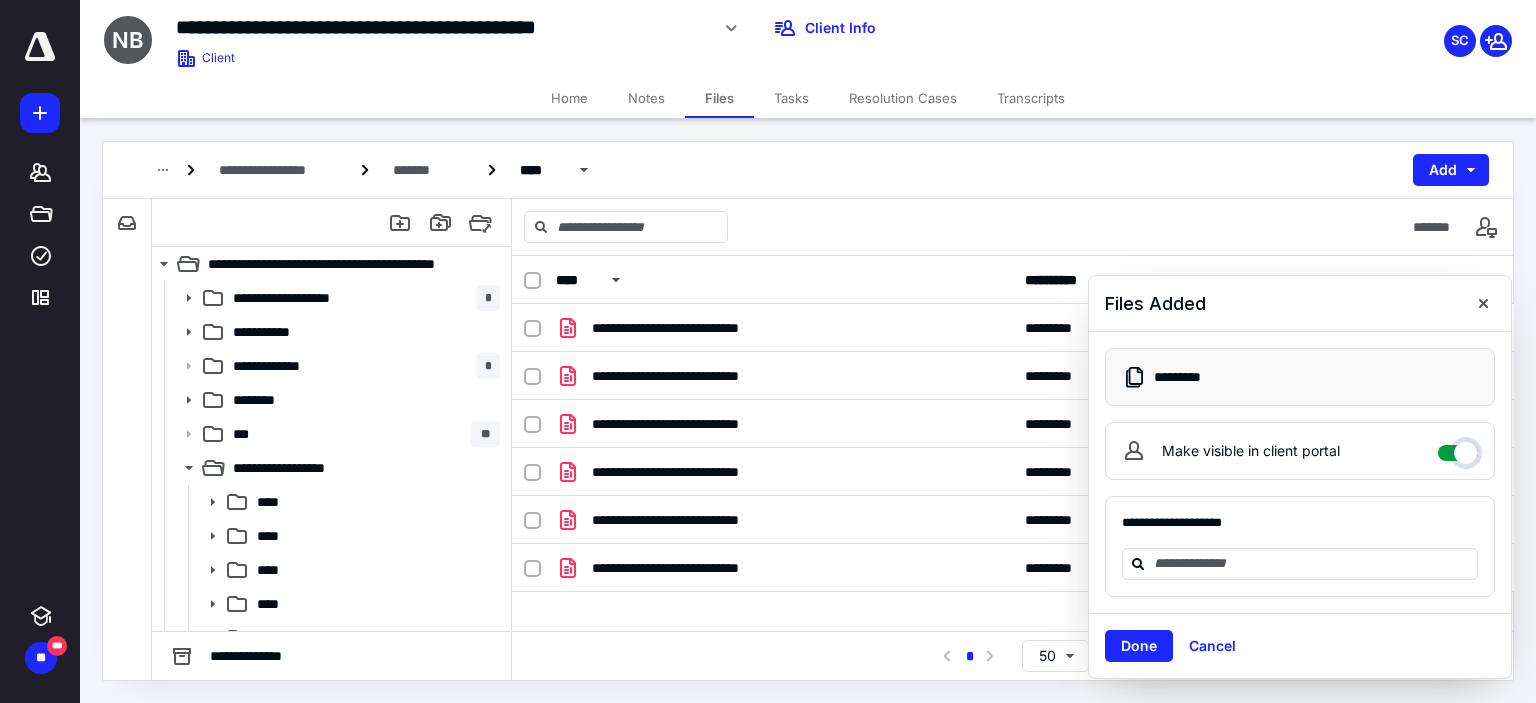 checkbox on "****" 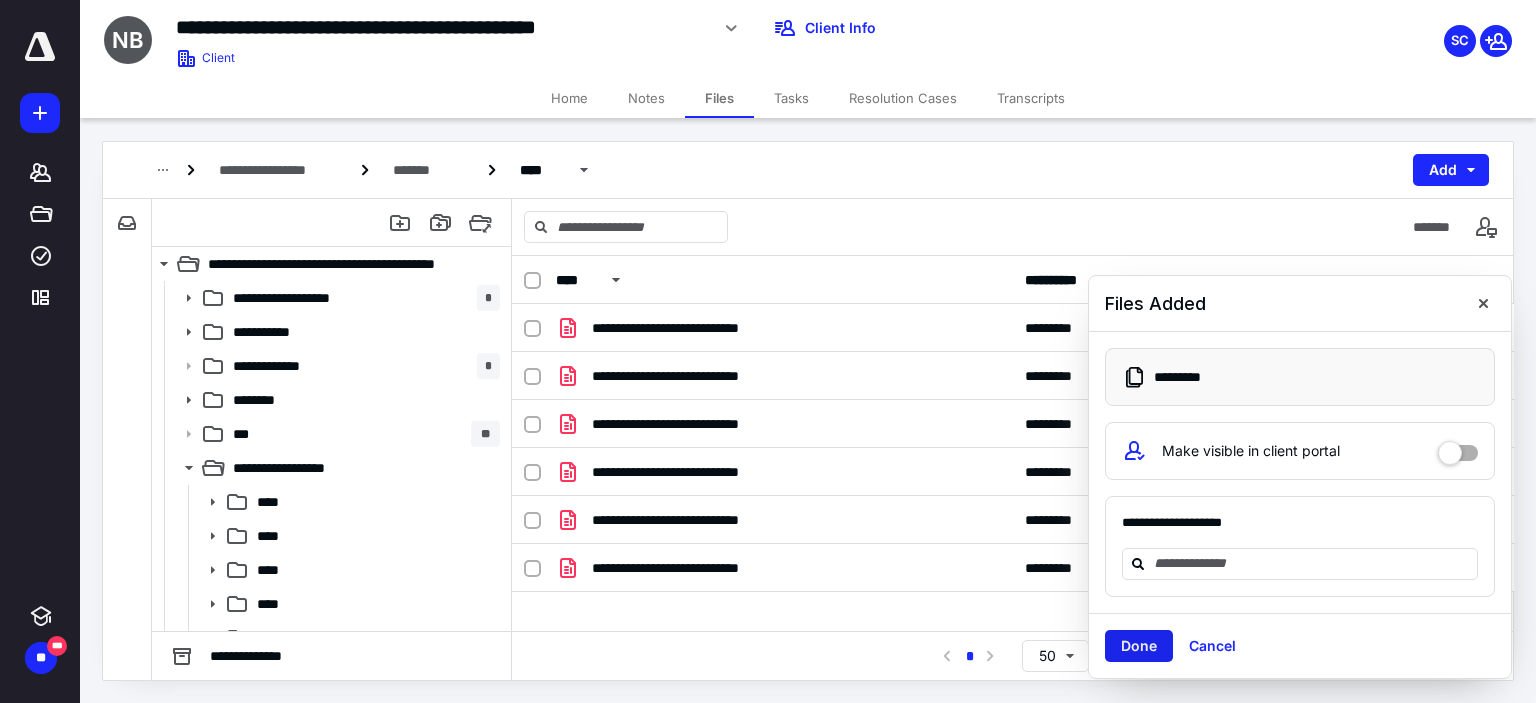 click on "Done" at bounding box center [1139, 646] 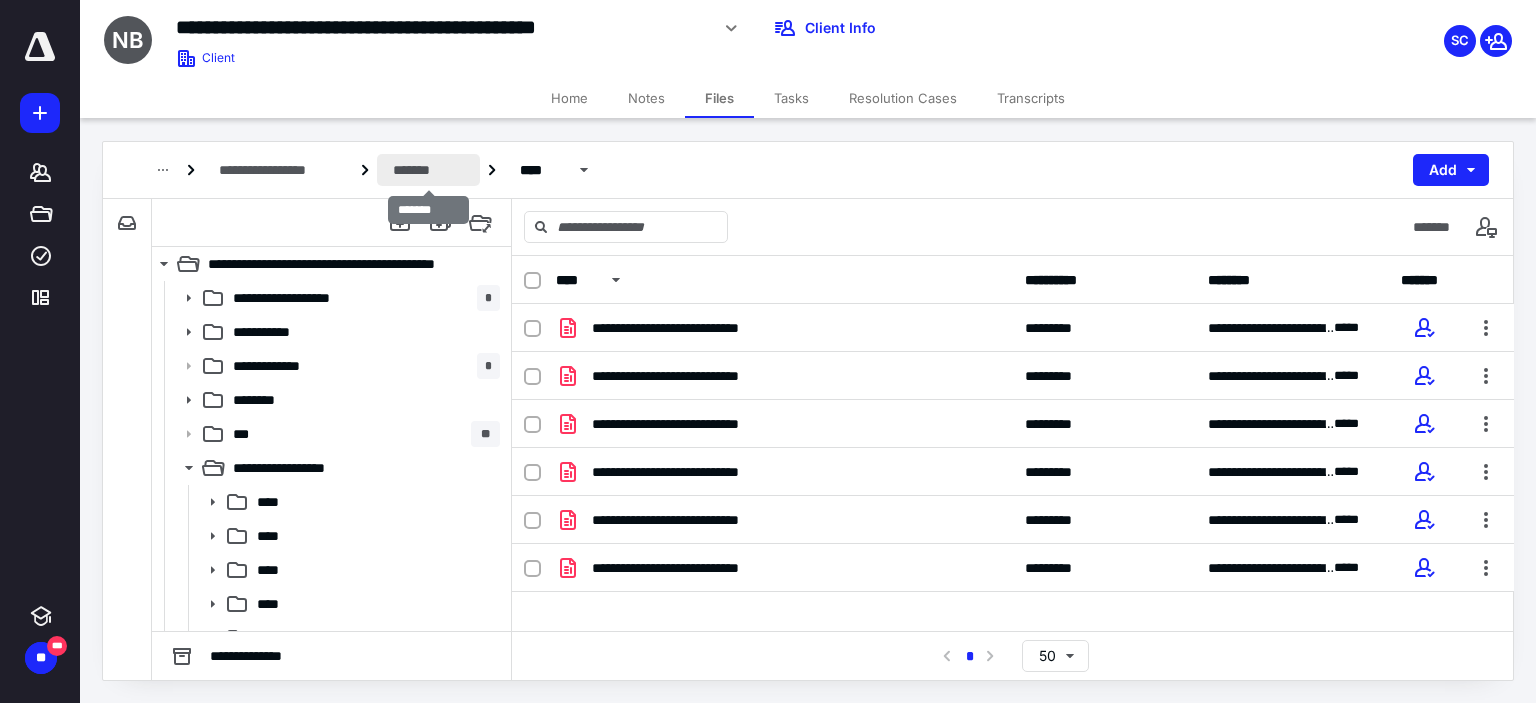 click on "*******" at bounding box center (428, 170) 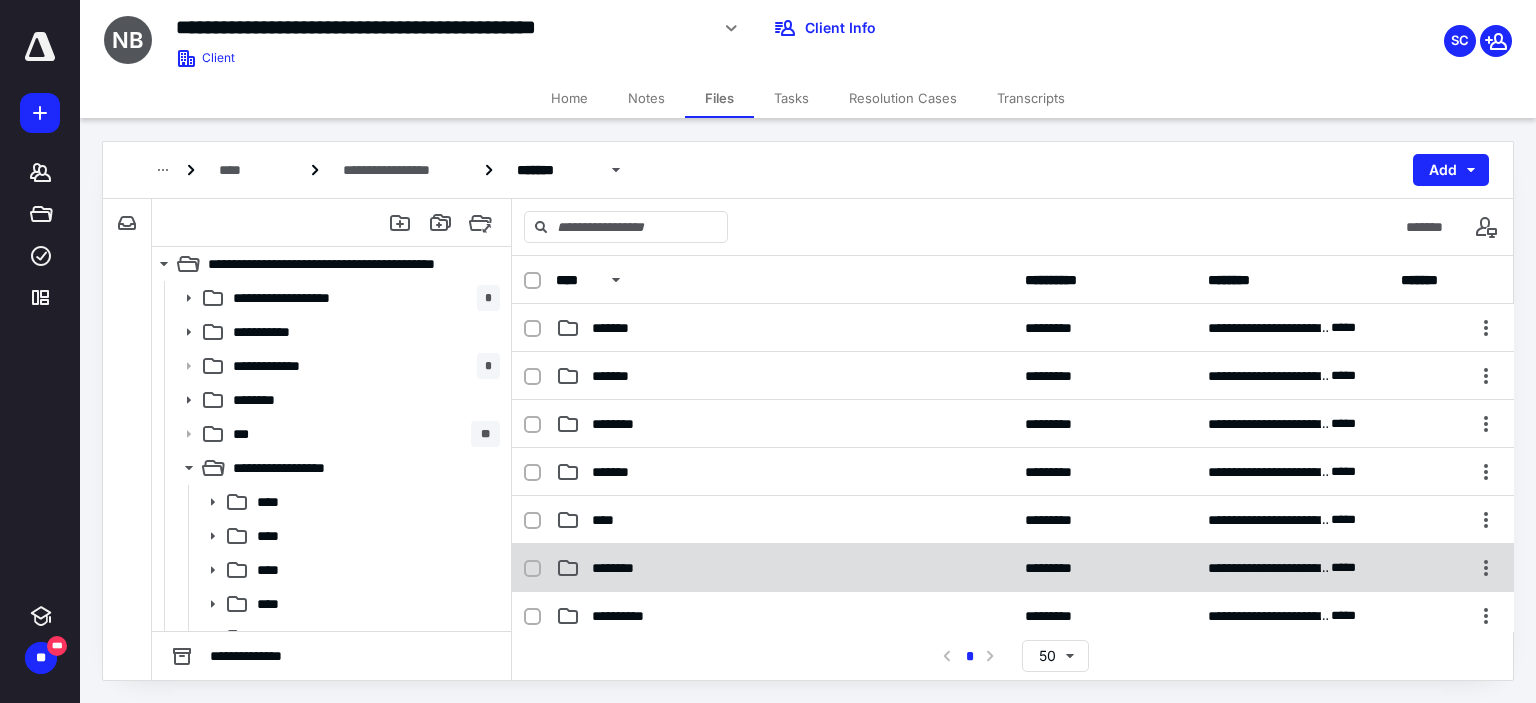click on "********" at bounding box center [784, 568] 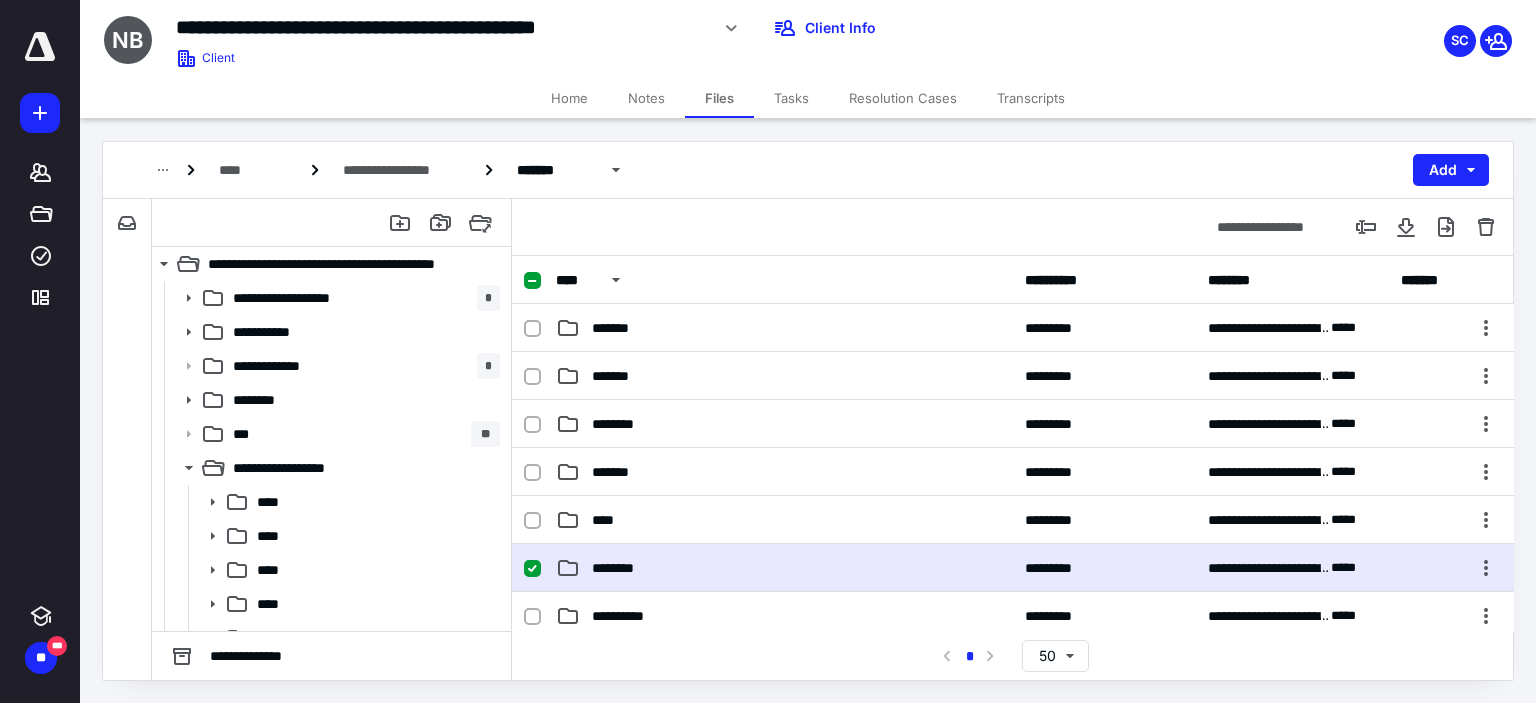 click on "********" at bounding box center (784, 568) 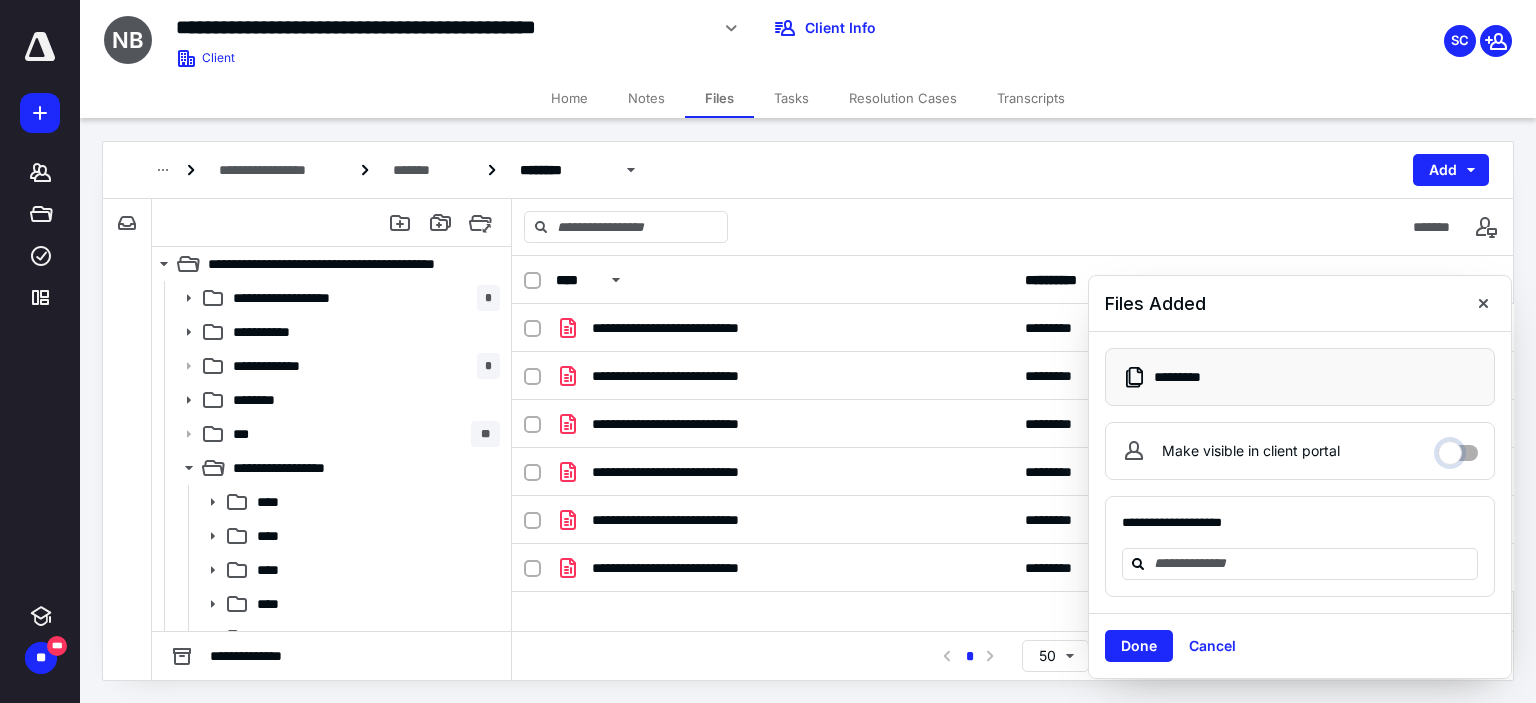 click on "Make visible in client portal" at bounding box center (1458, 448) 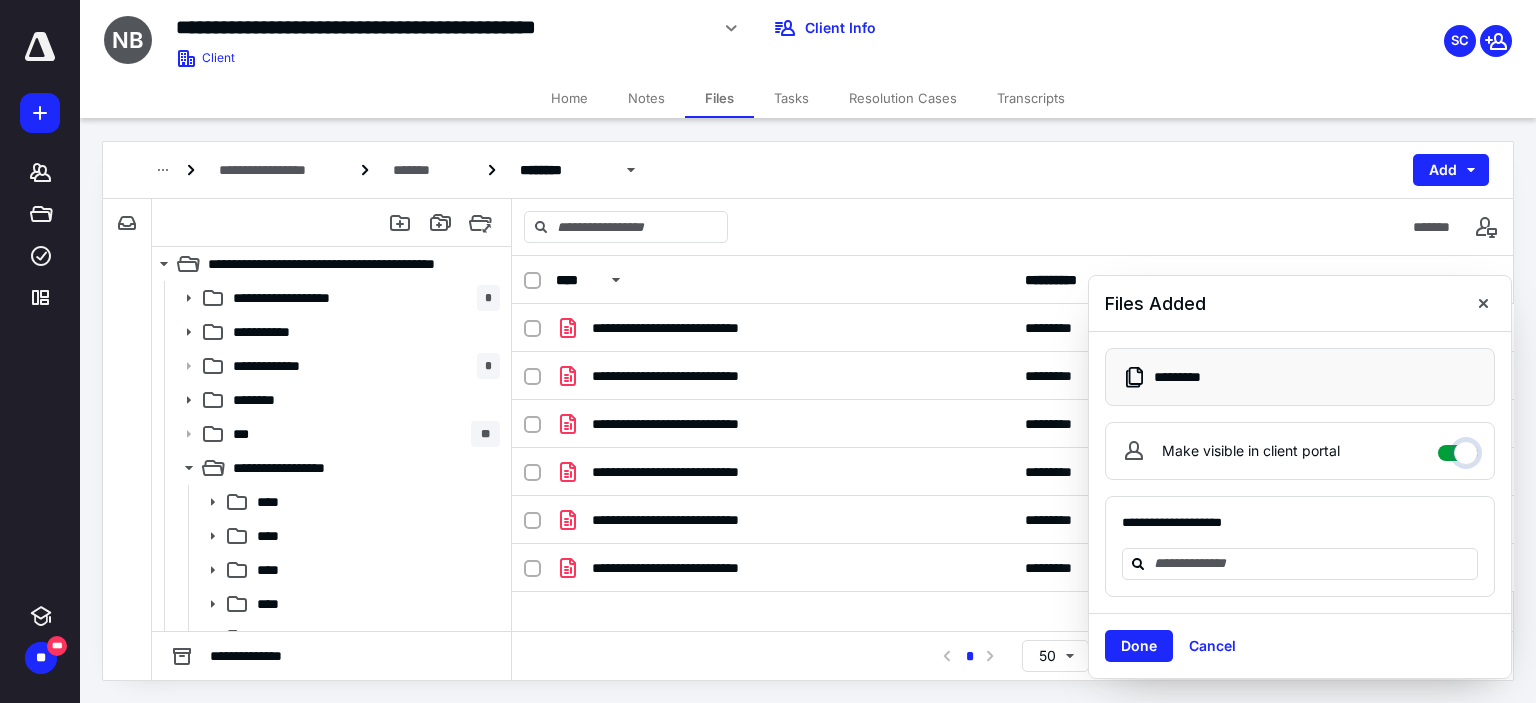 checkbox on "****" 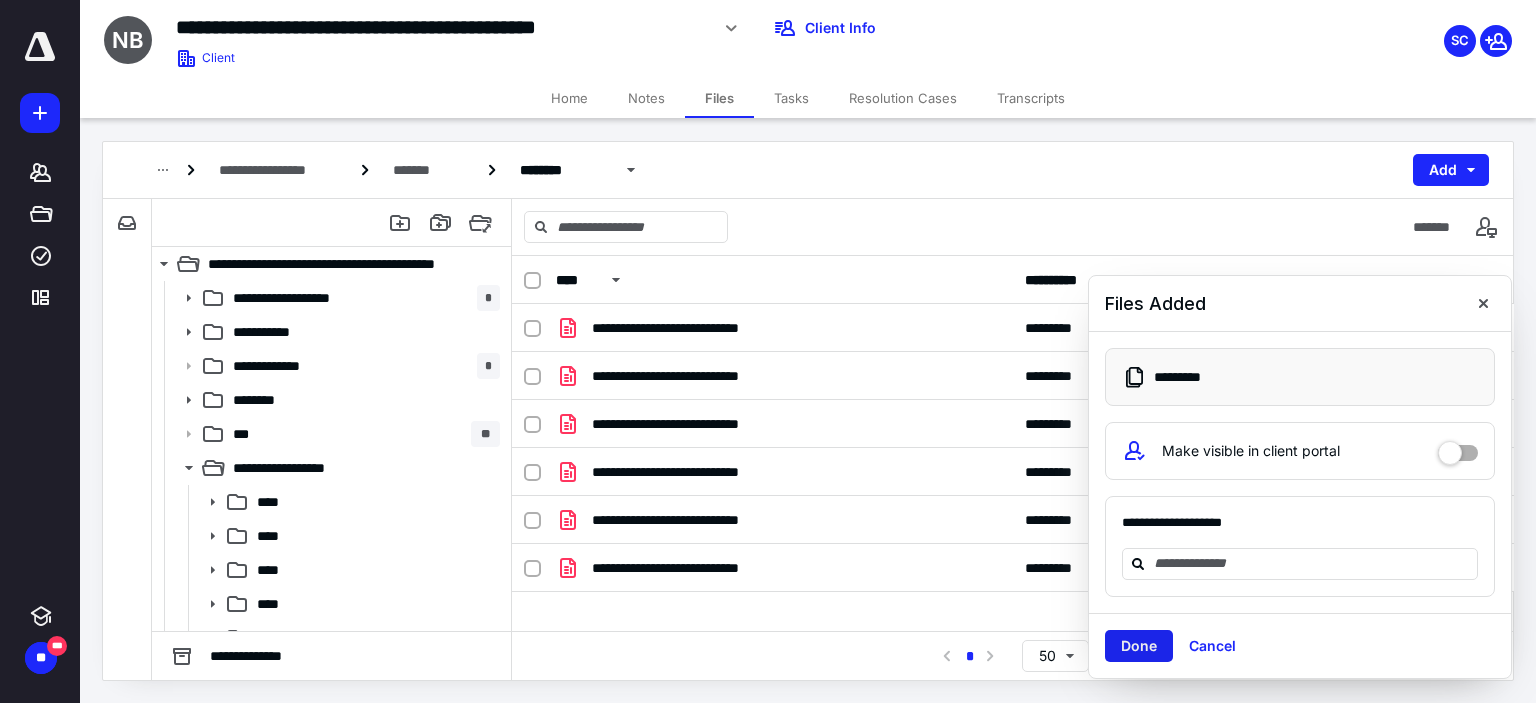 click on "Done" at bounding box center (1139, 646) 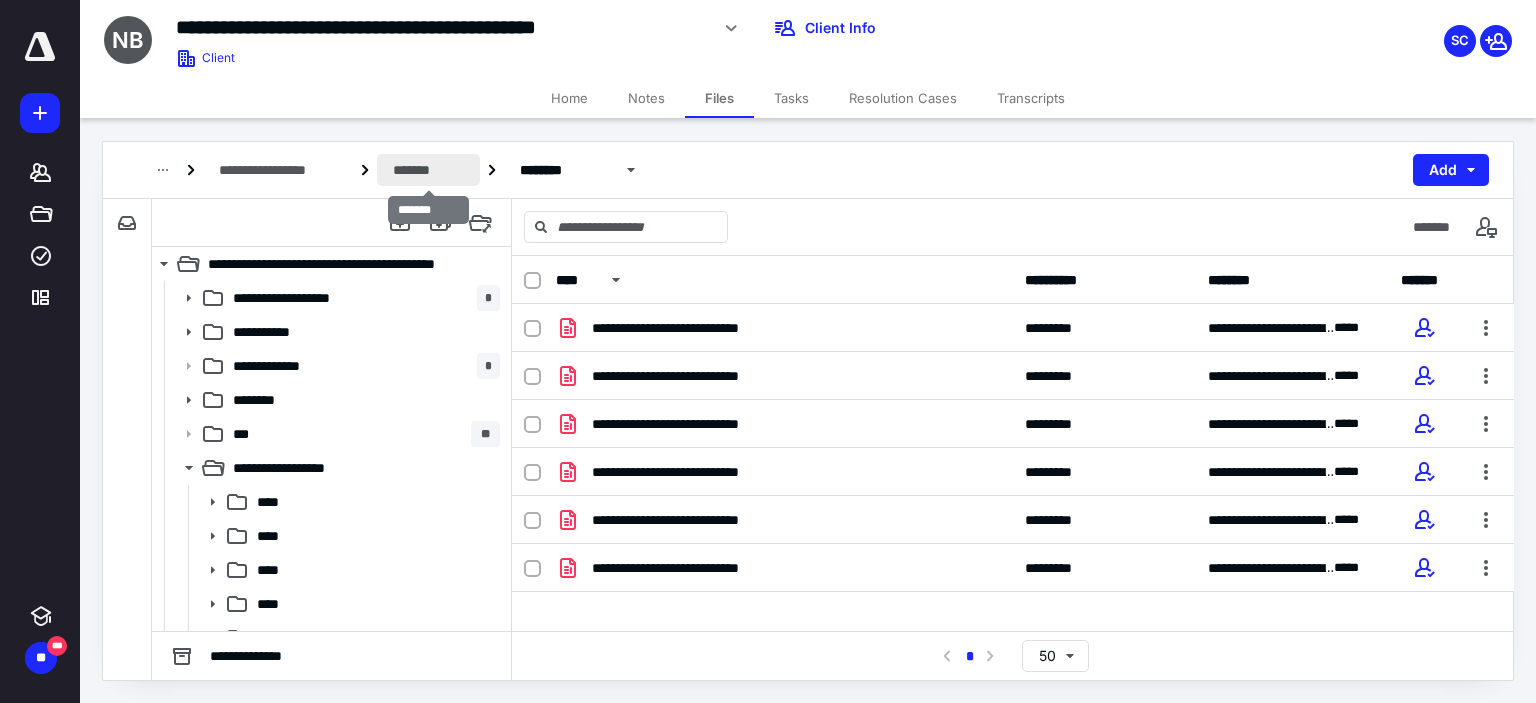 click on "*******" at bounding box center (428, 170) 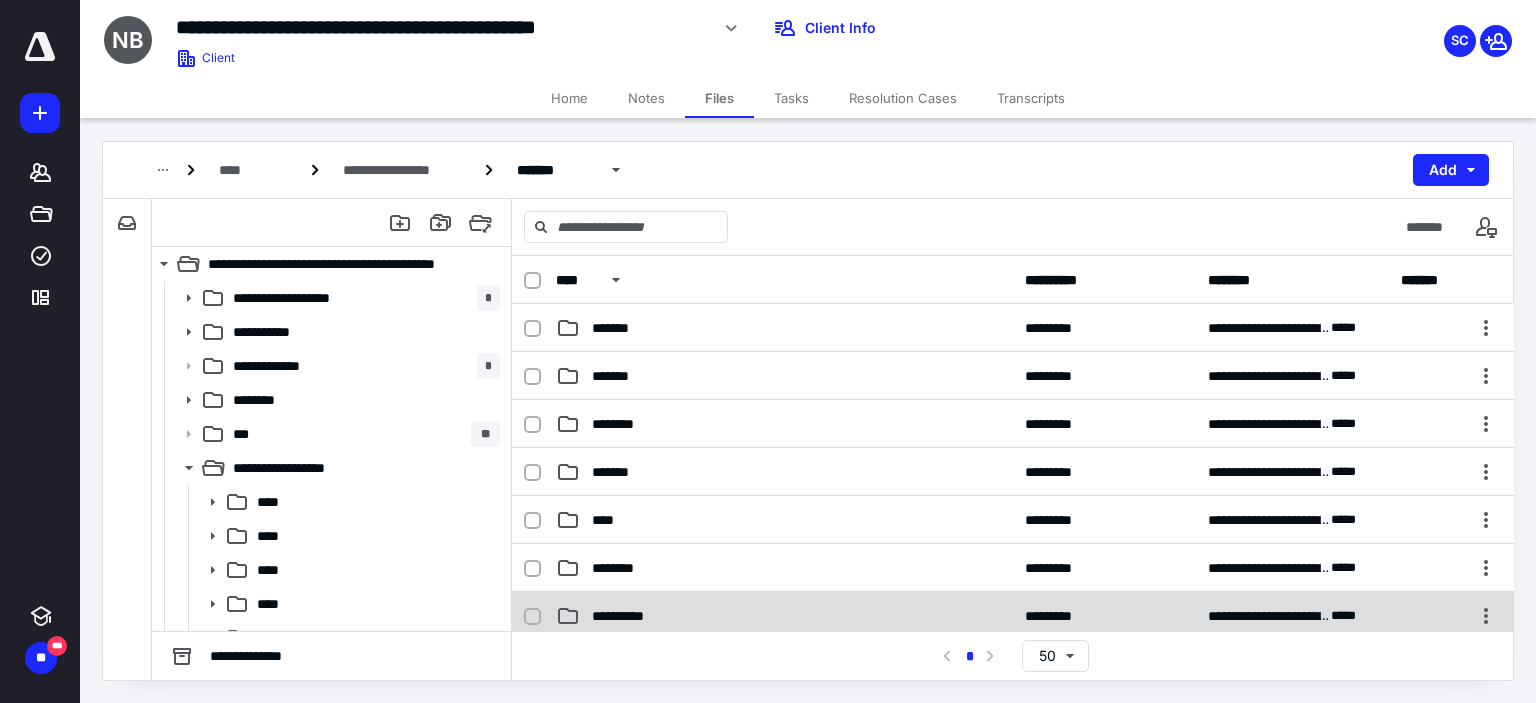 click on "**********" at bounding box center [637, 616] 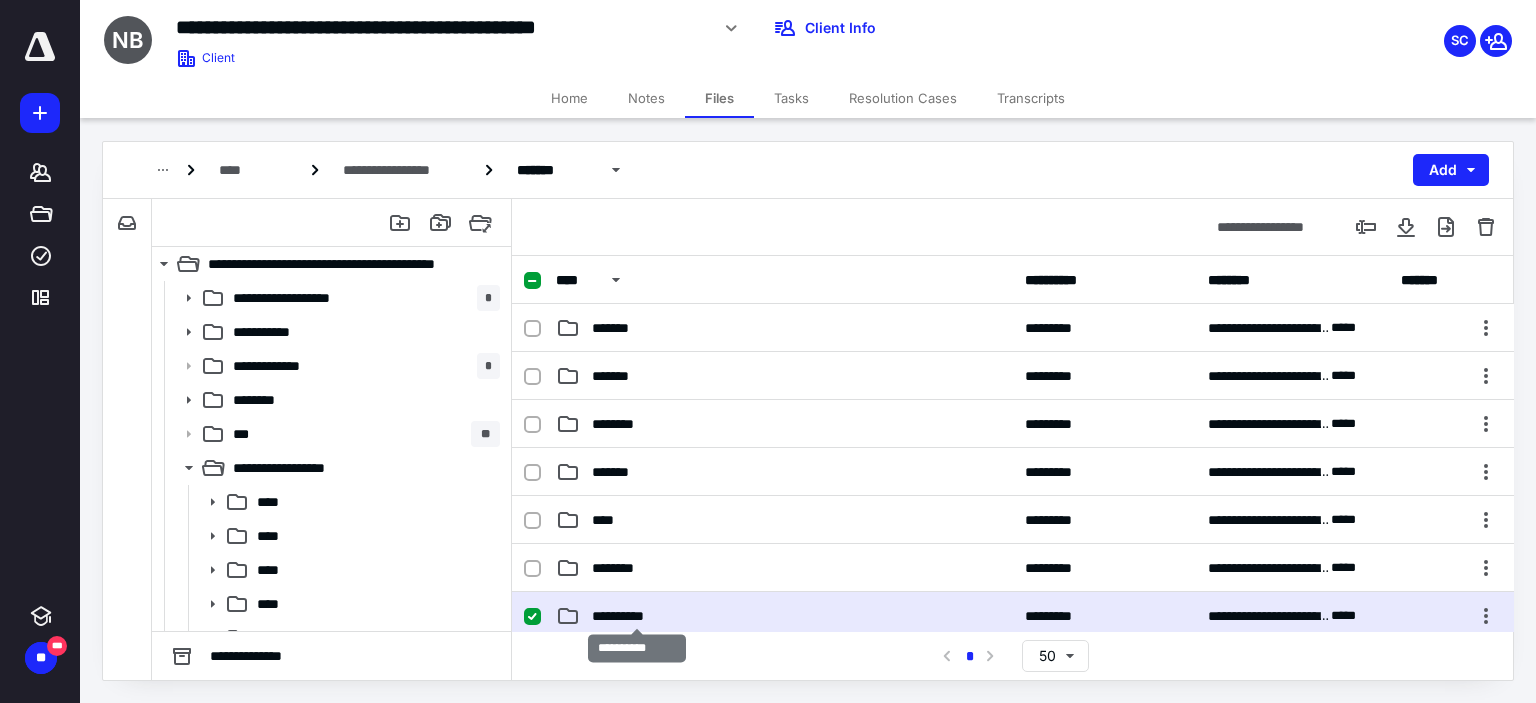 click on "**********" at bounding box center (637, 616) 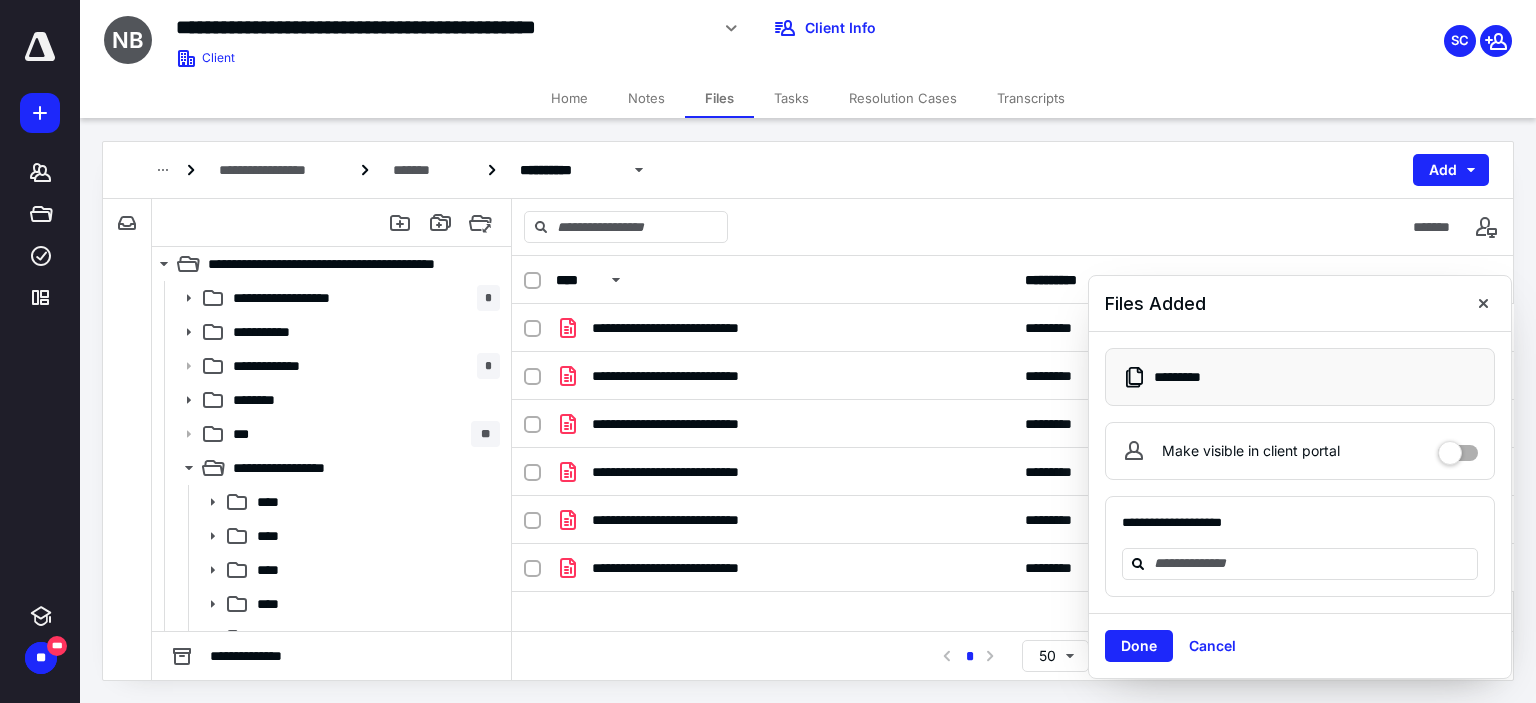click at bounding box center (1458, 446) 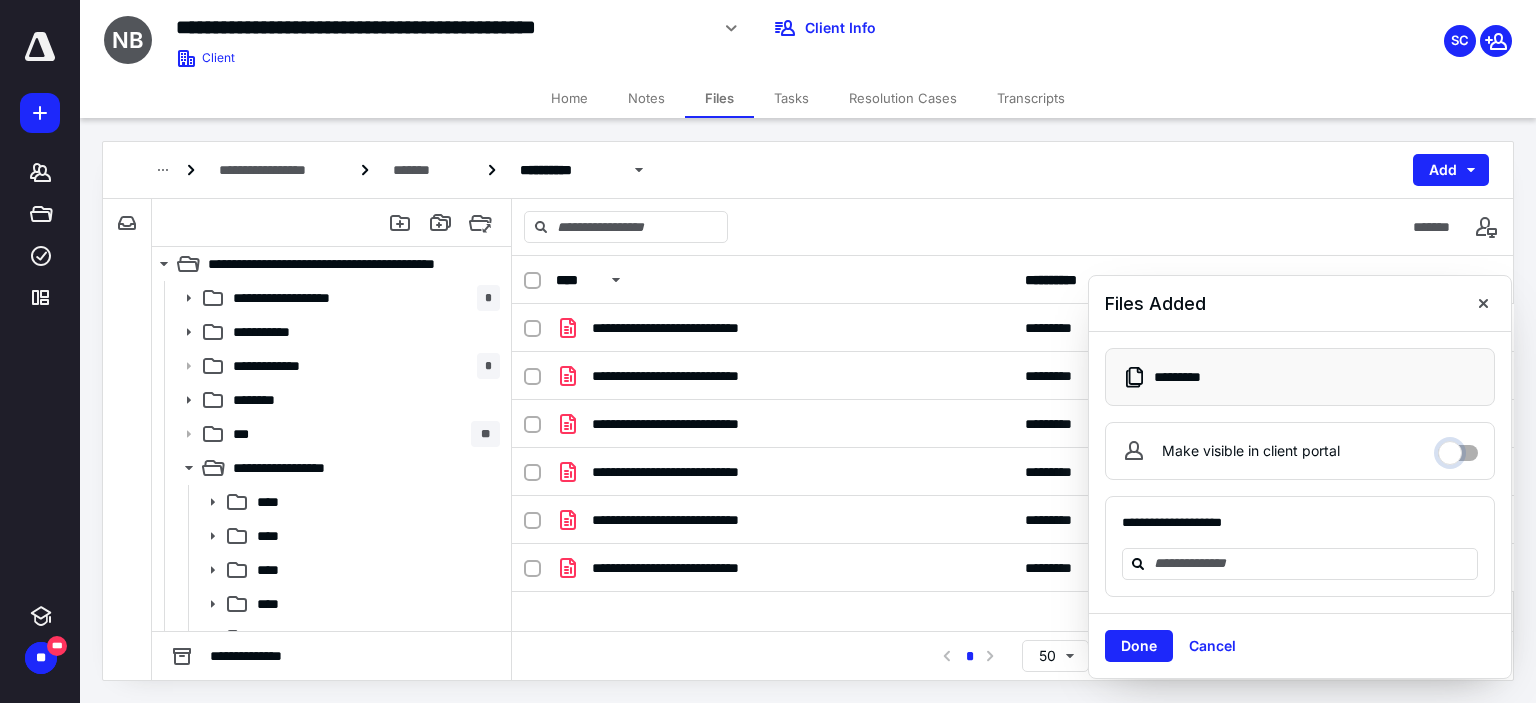 click on "Make visible in client portal" at bounding box center (1458, 448) 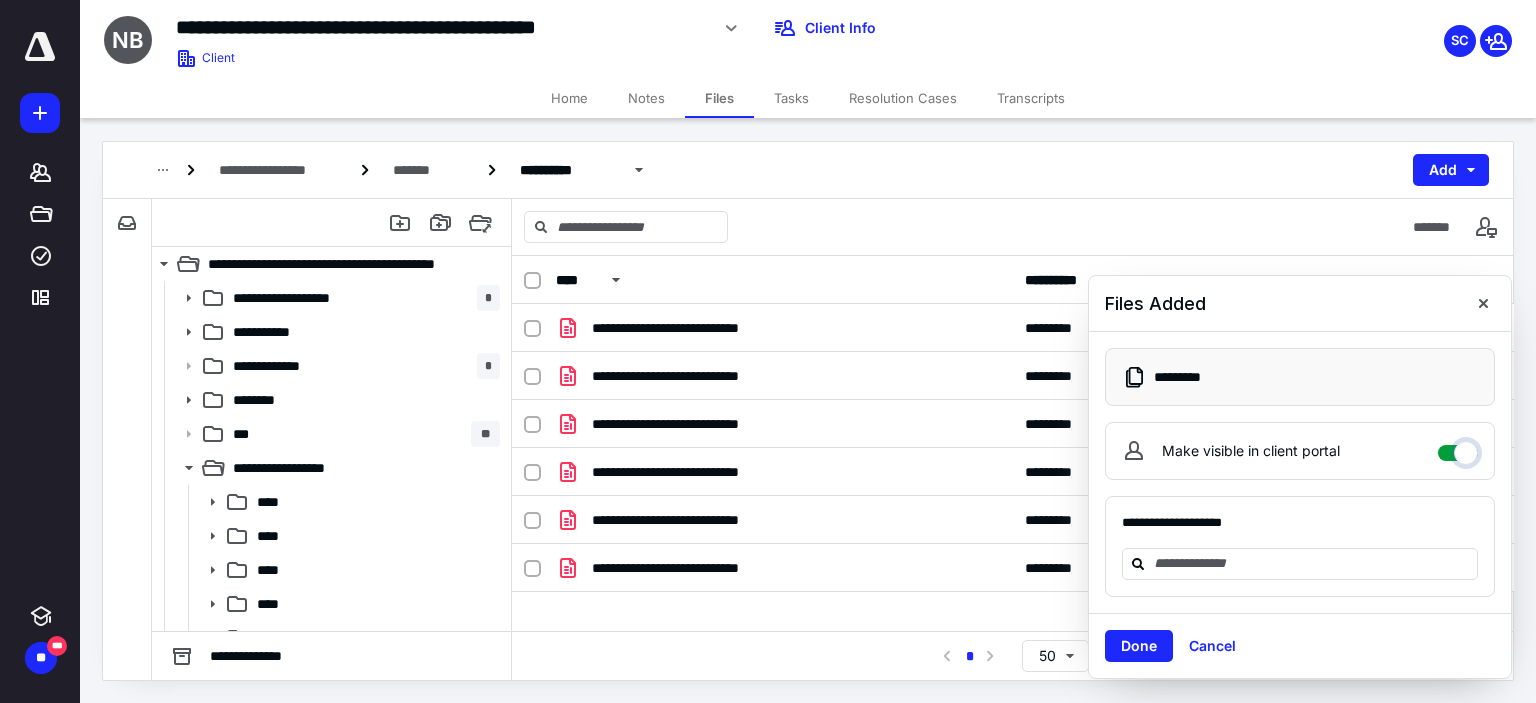 checkbox on "****" 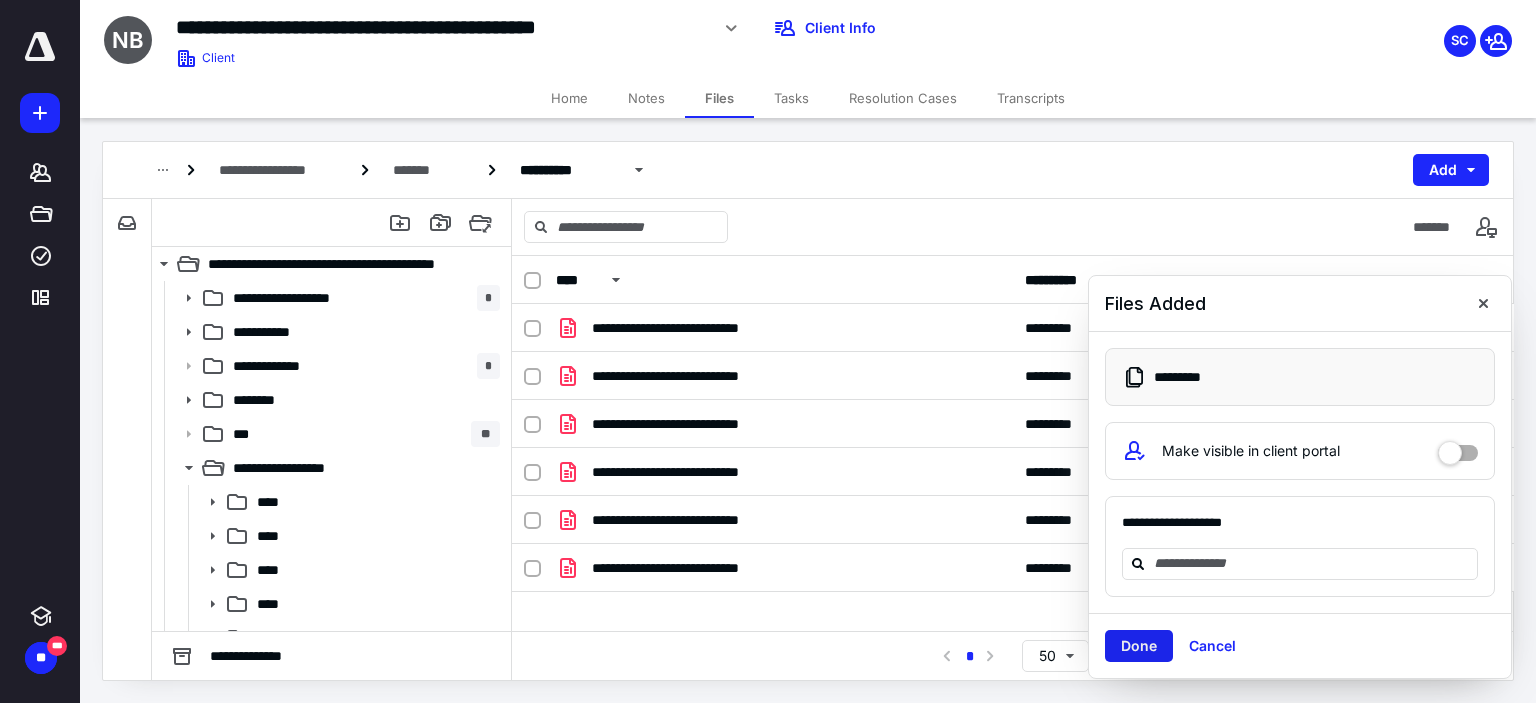 click on "Done" at bounding box center (1139, 646) 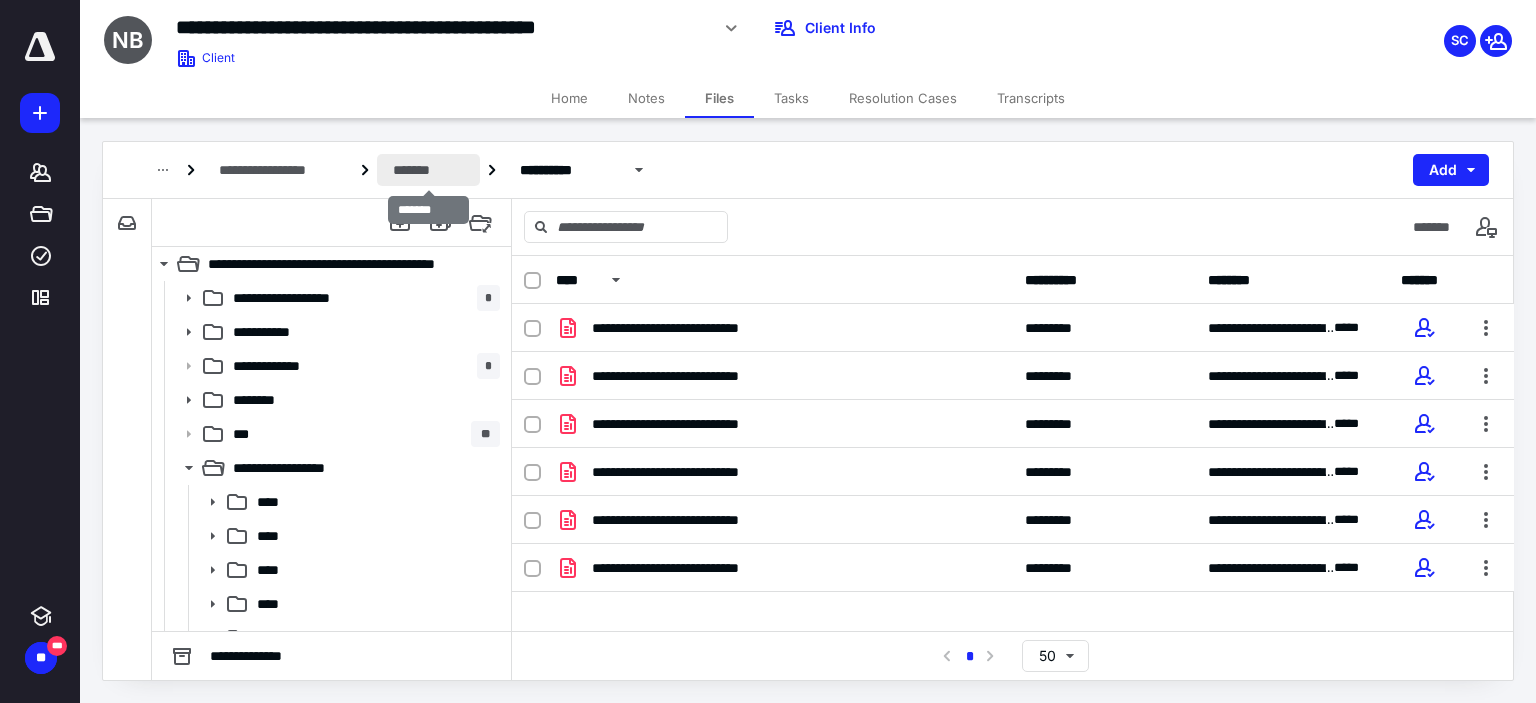click on "*******" at bounding box center (428, 170) 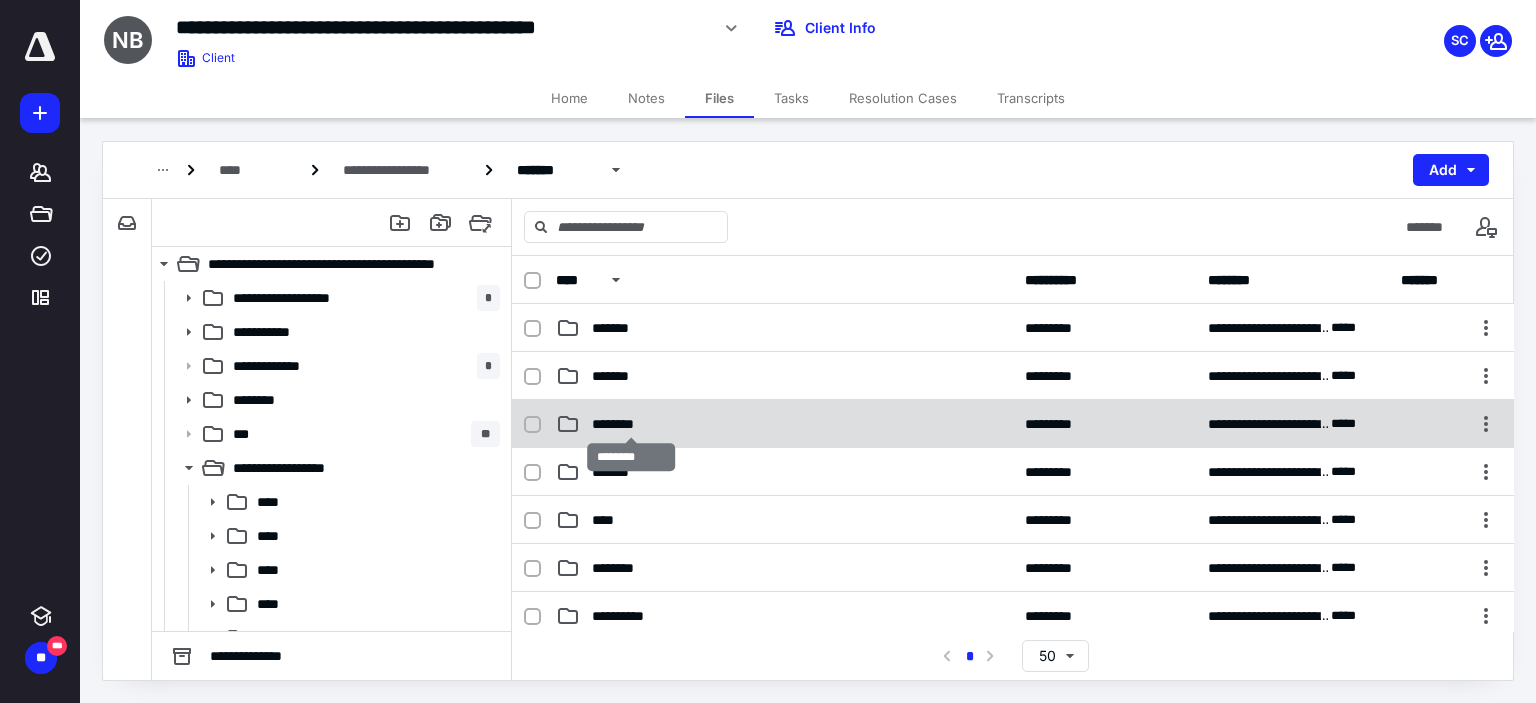 click on "********" at bounding box center [631, 424] 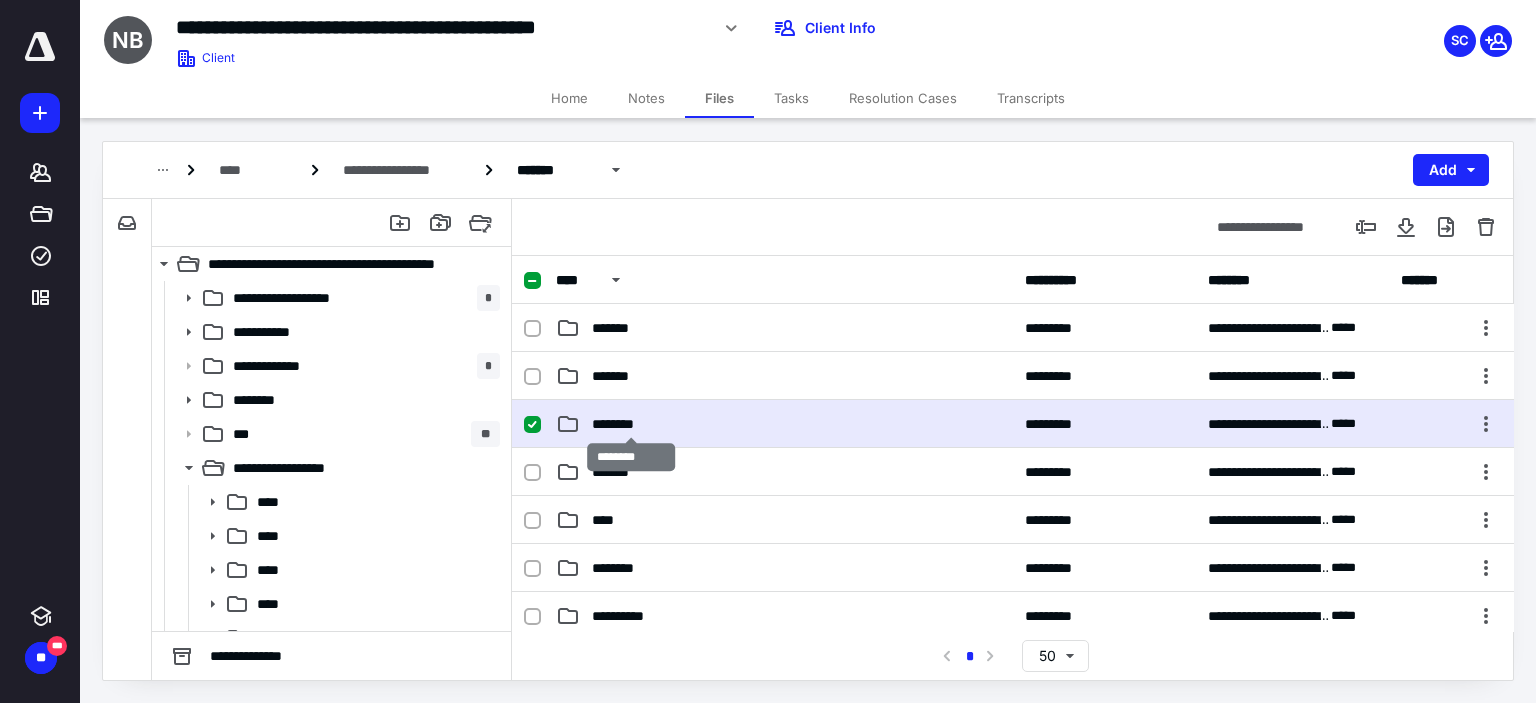 click on "********" at bounding box center [631, 424] 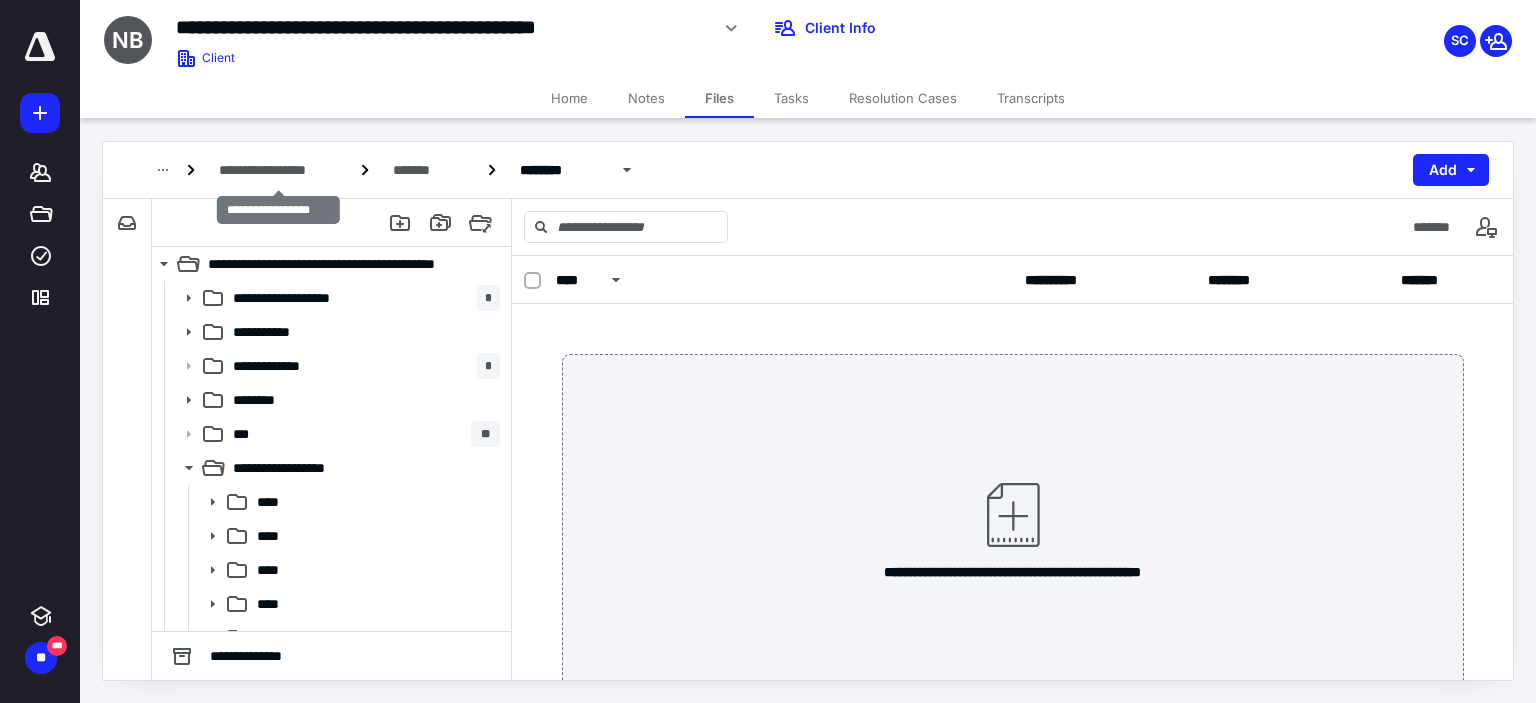 click on "**********" at bounding box center [278, 170] 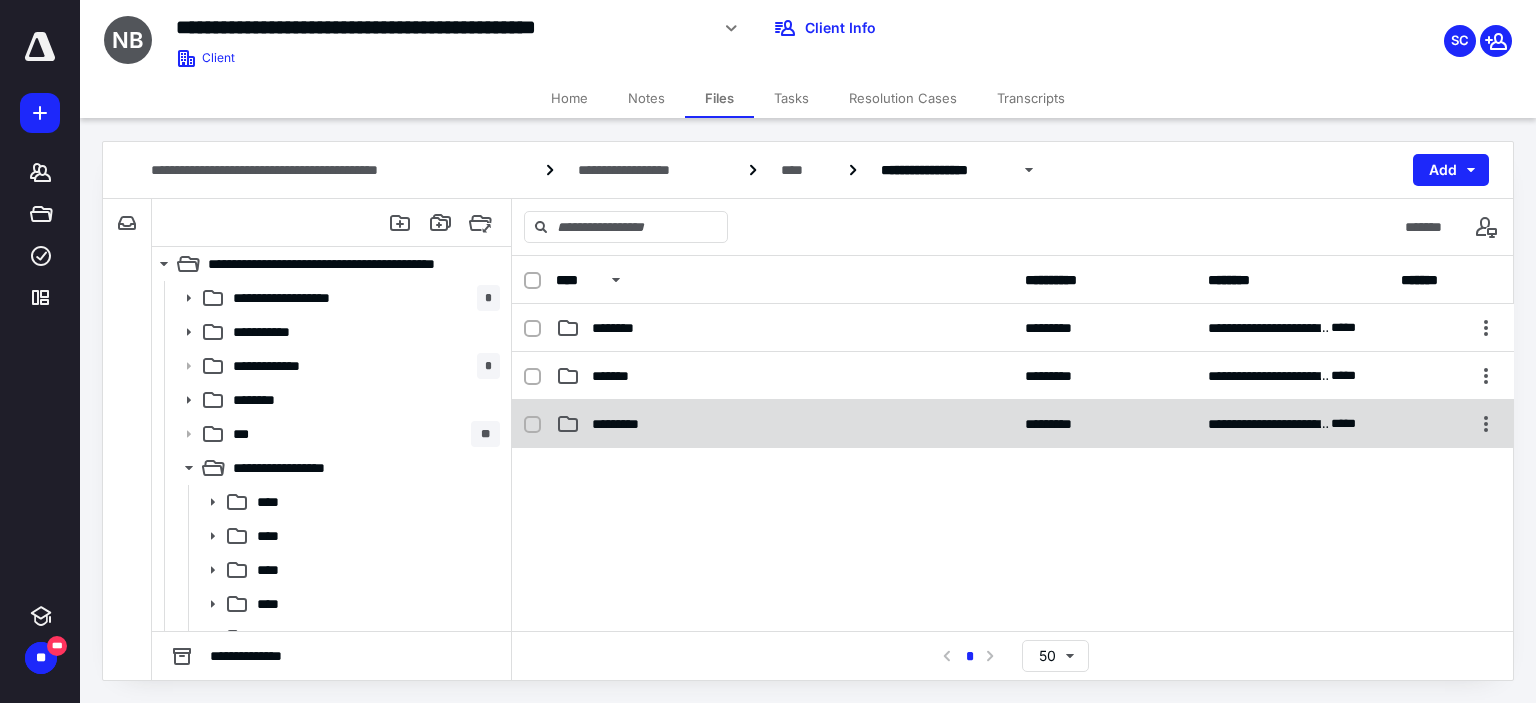 click on "*********" at bounding box center (633, 424) 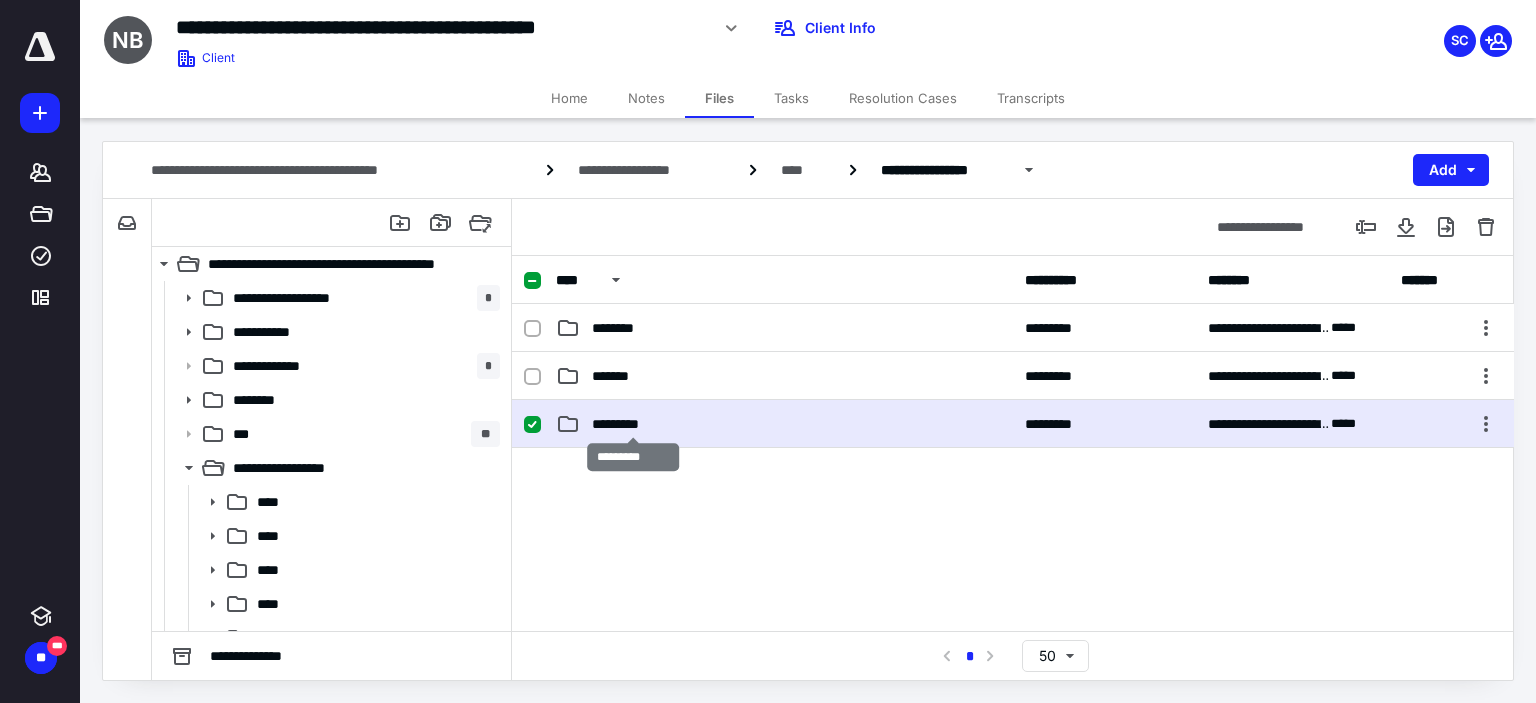 click on "*********" at bounding box center (633, 424) 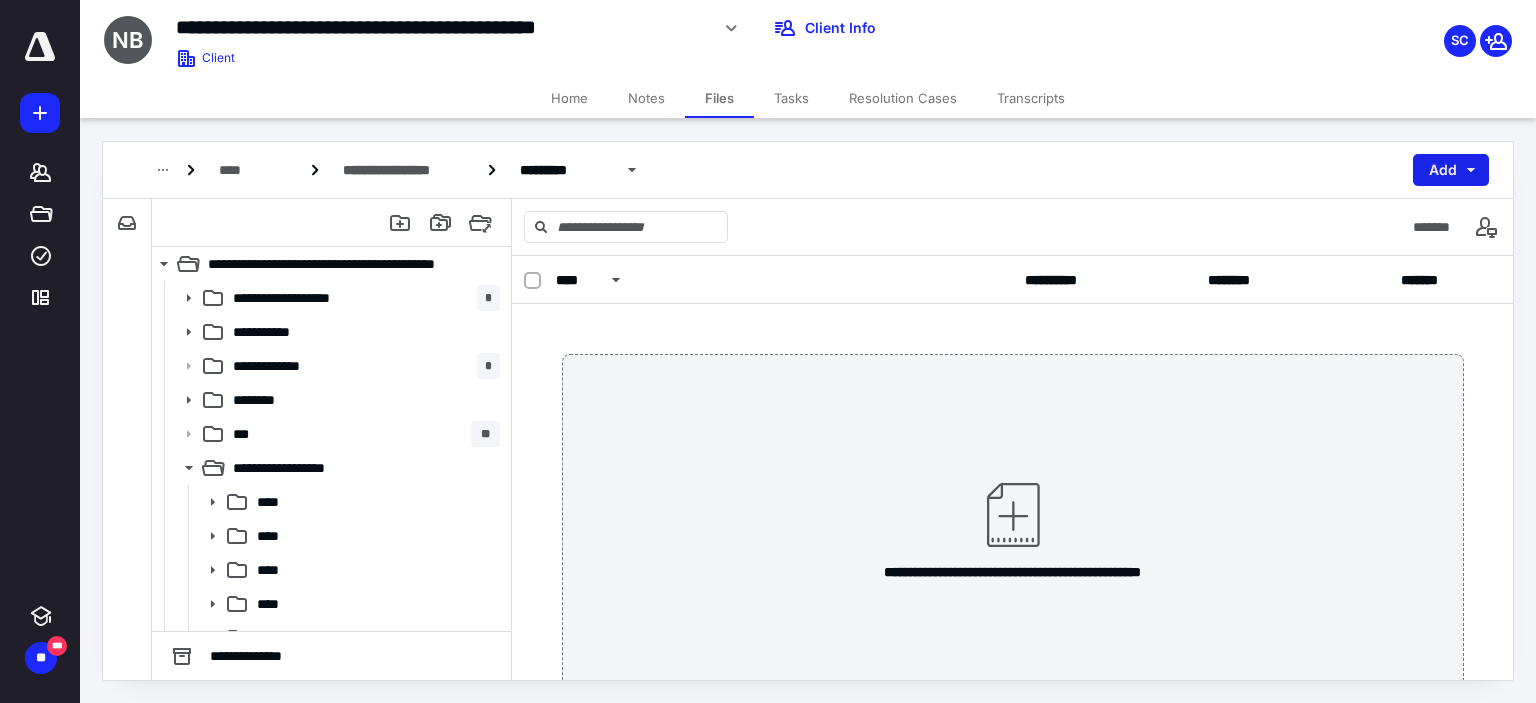 click on "Add" at bounding box center (1451, 170) 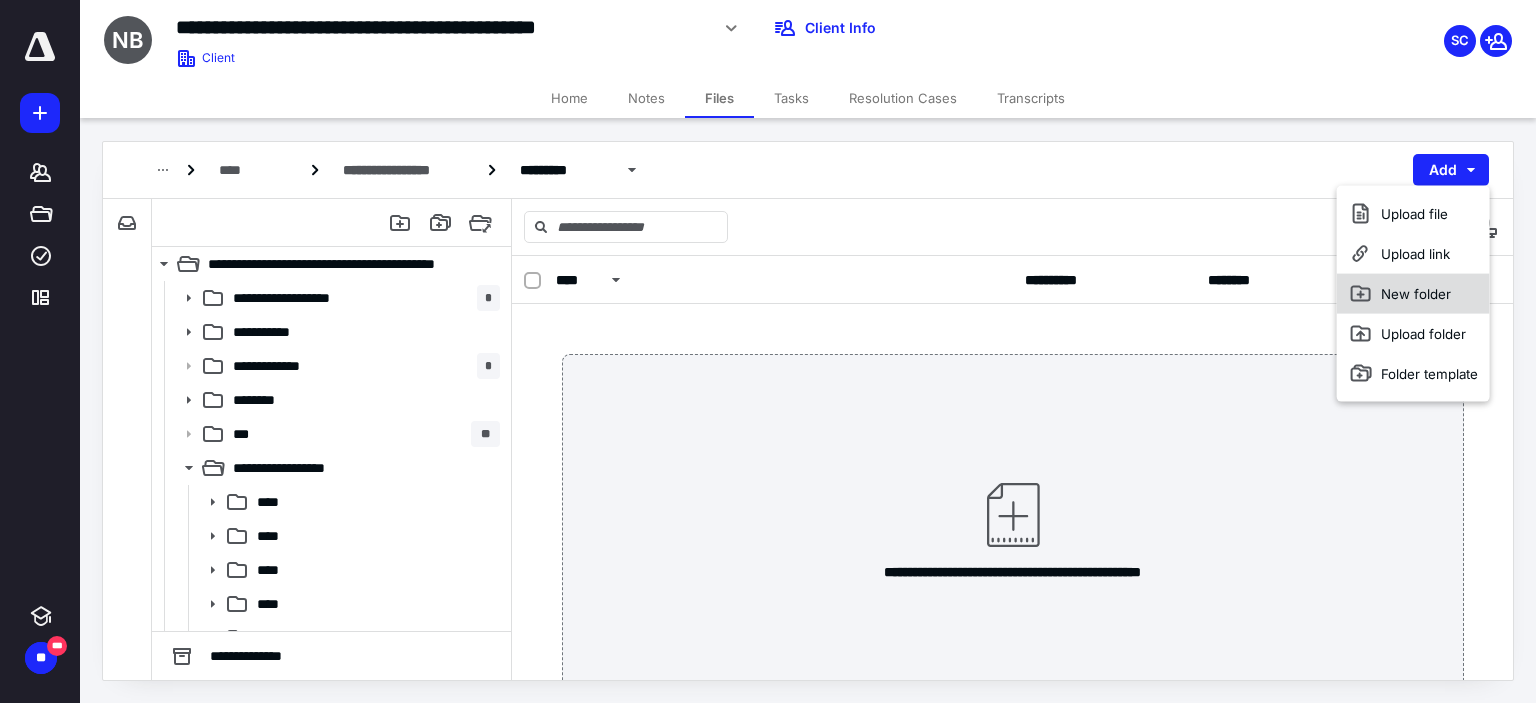 click on "New folder" at bounding box center [1413, 294] 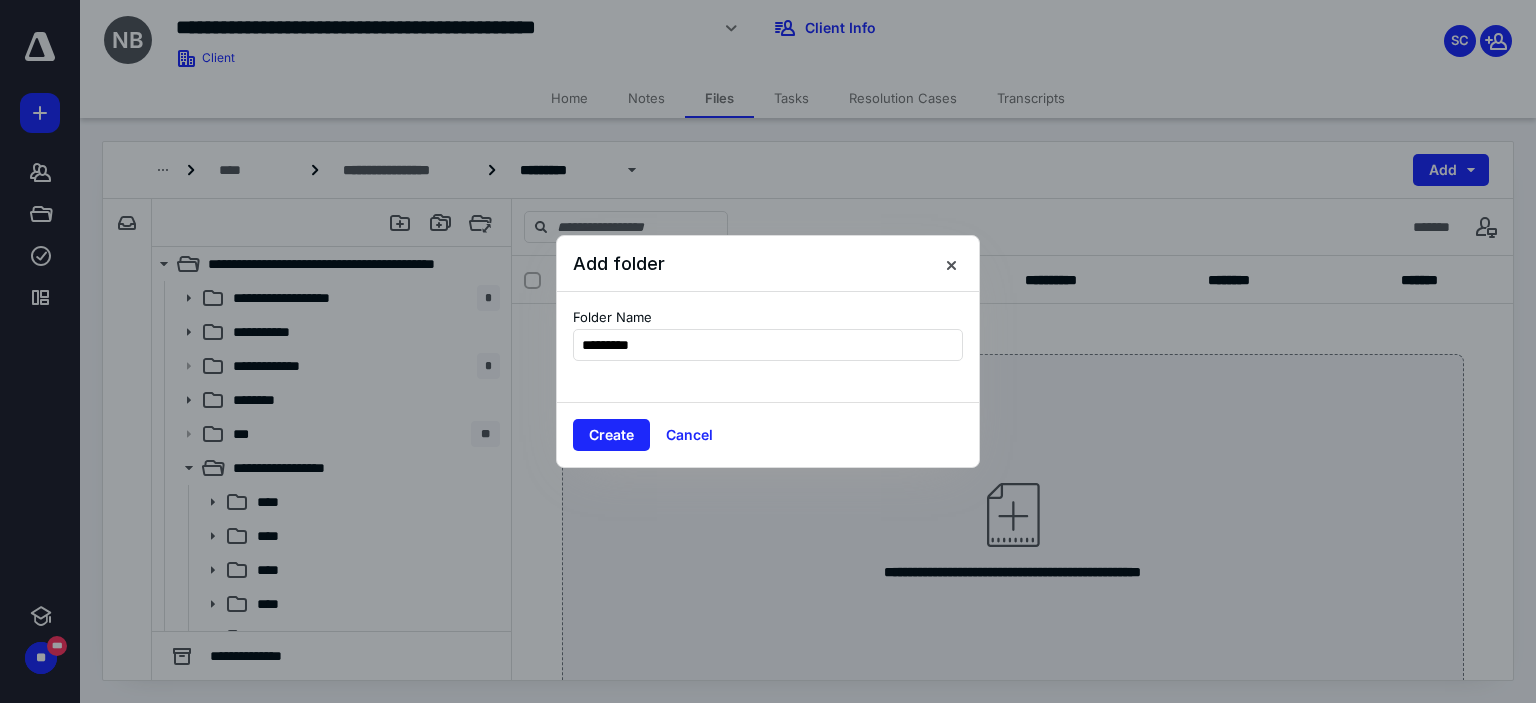 type on "**********" 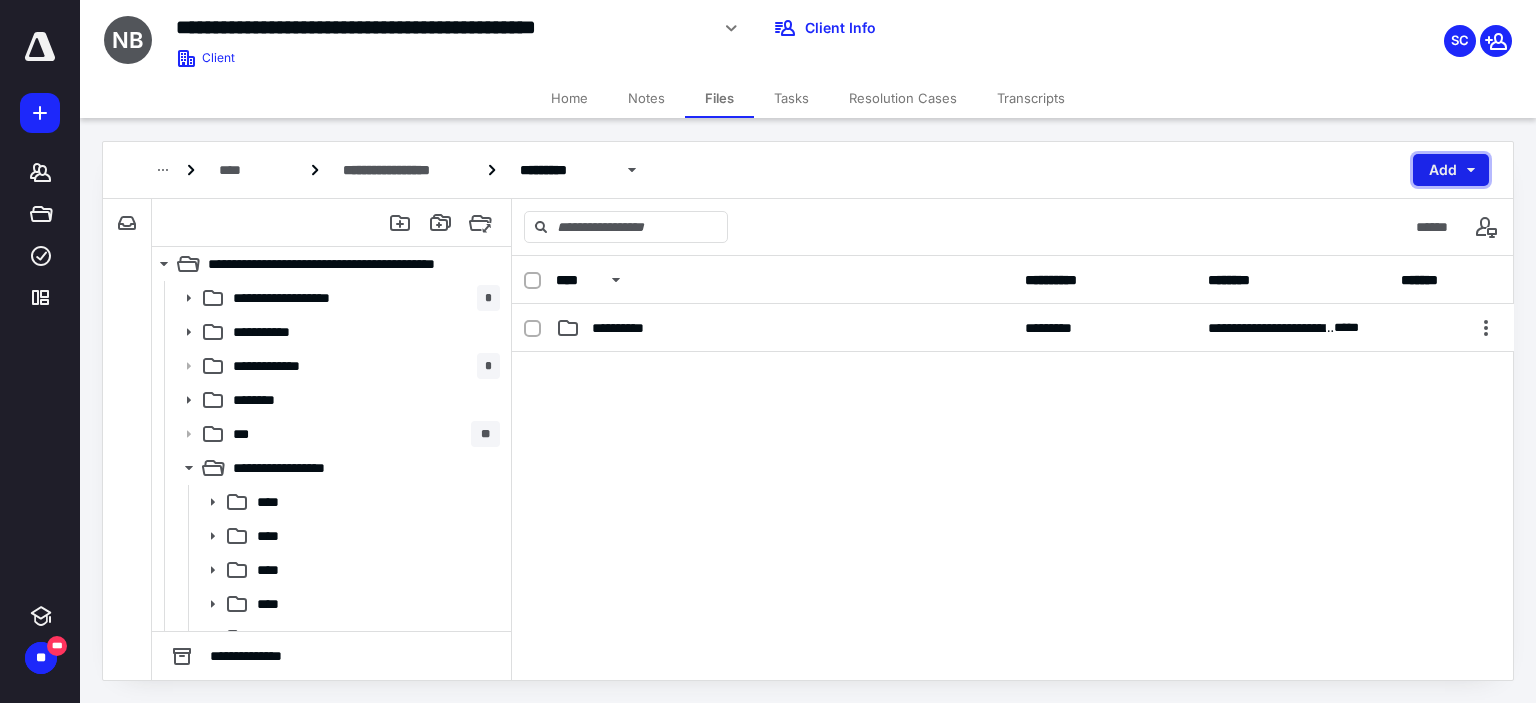 click on "Add" at bounding box center [1451, 170] 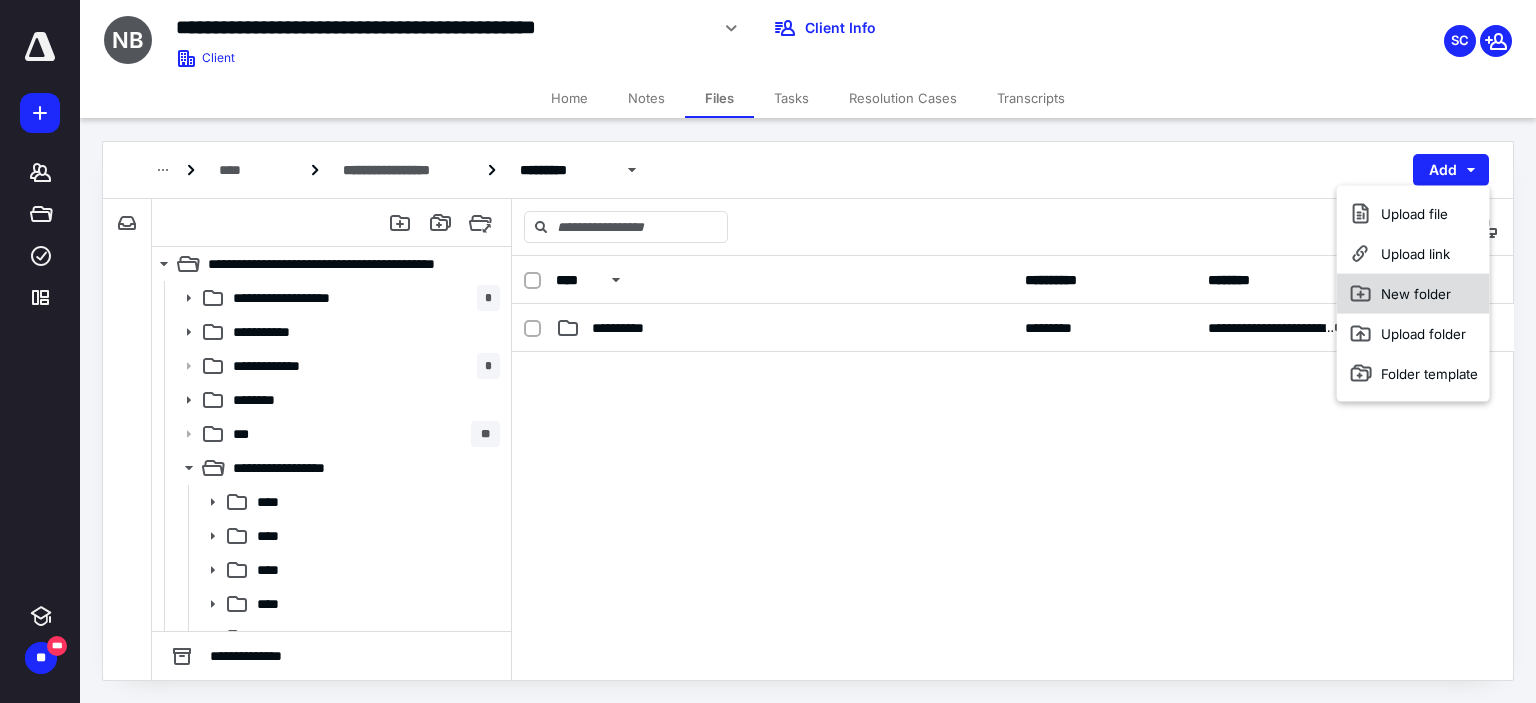 click on "New folder" at bounding box center [1413, 294] 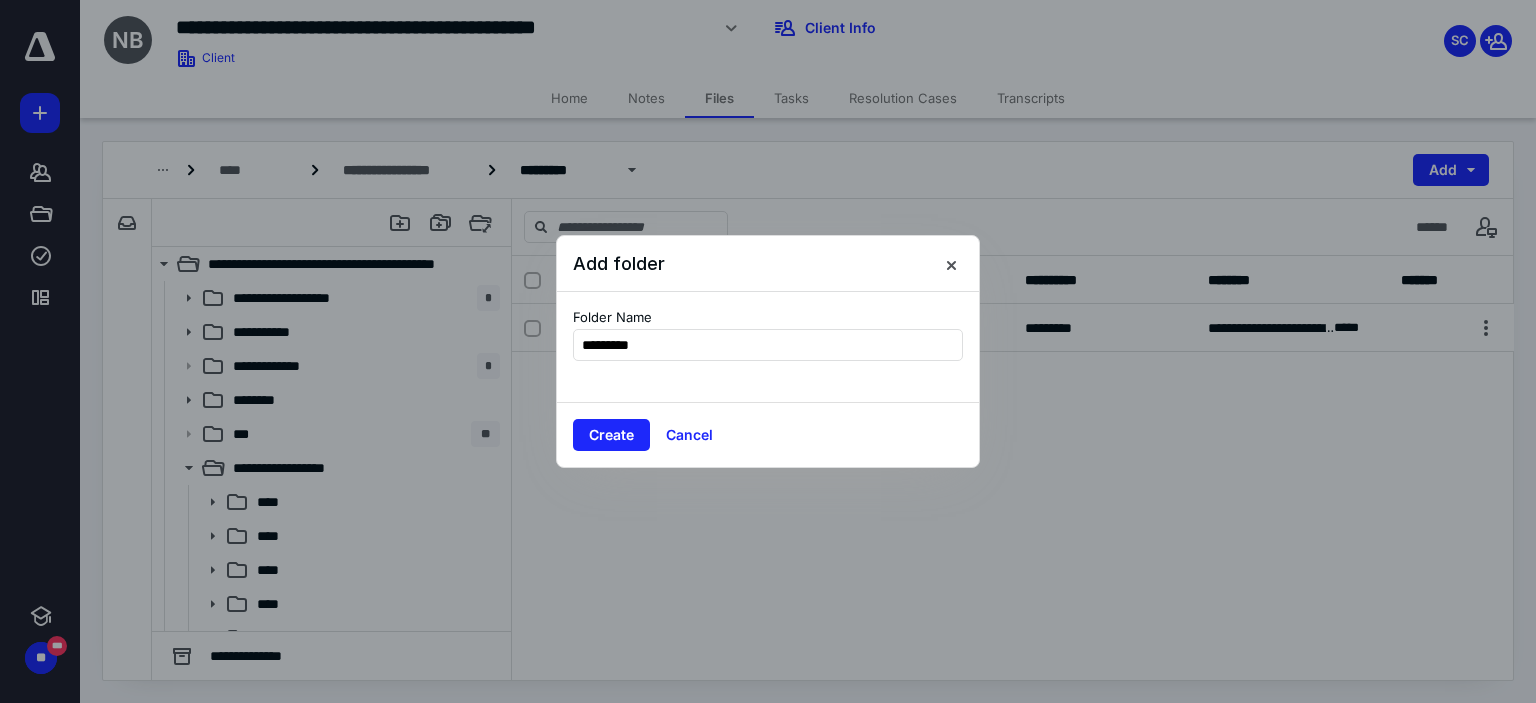 type on "**********" 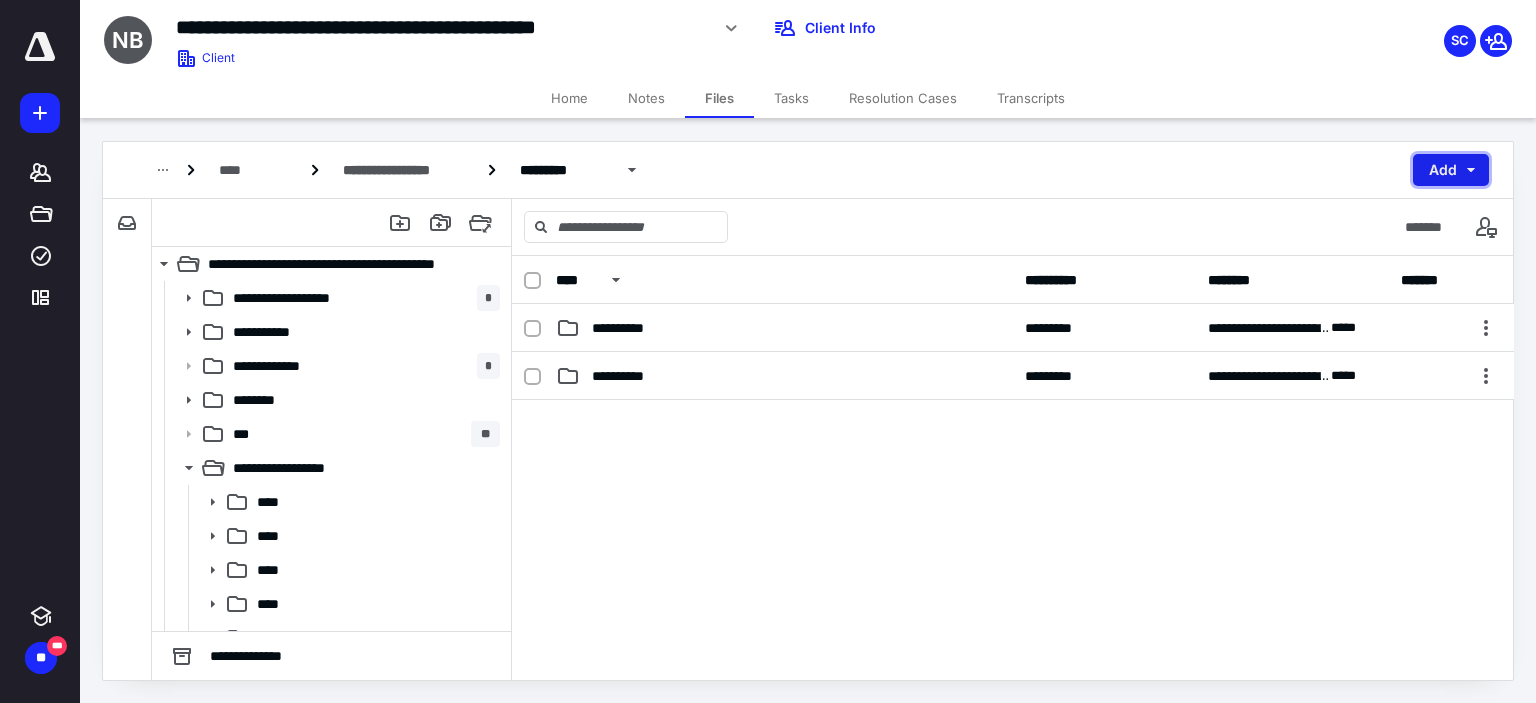 click on "Add" at bounding box center (1451, 170) 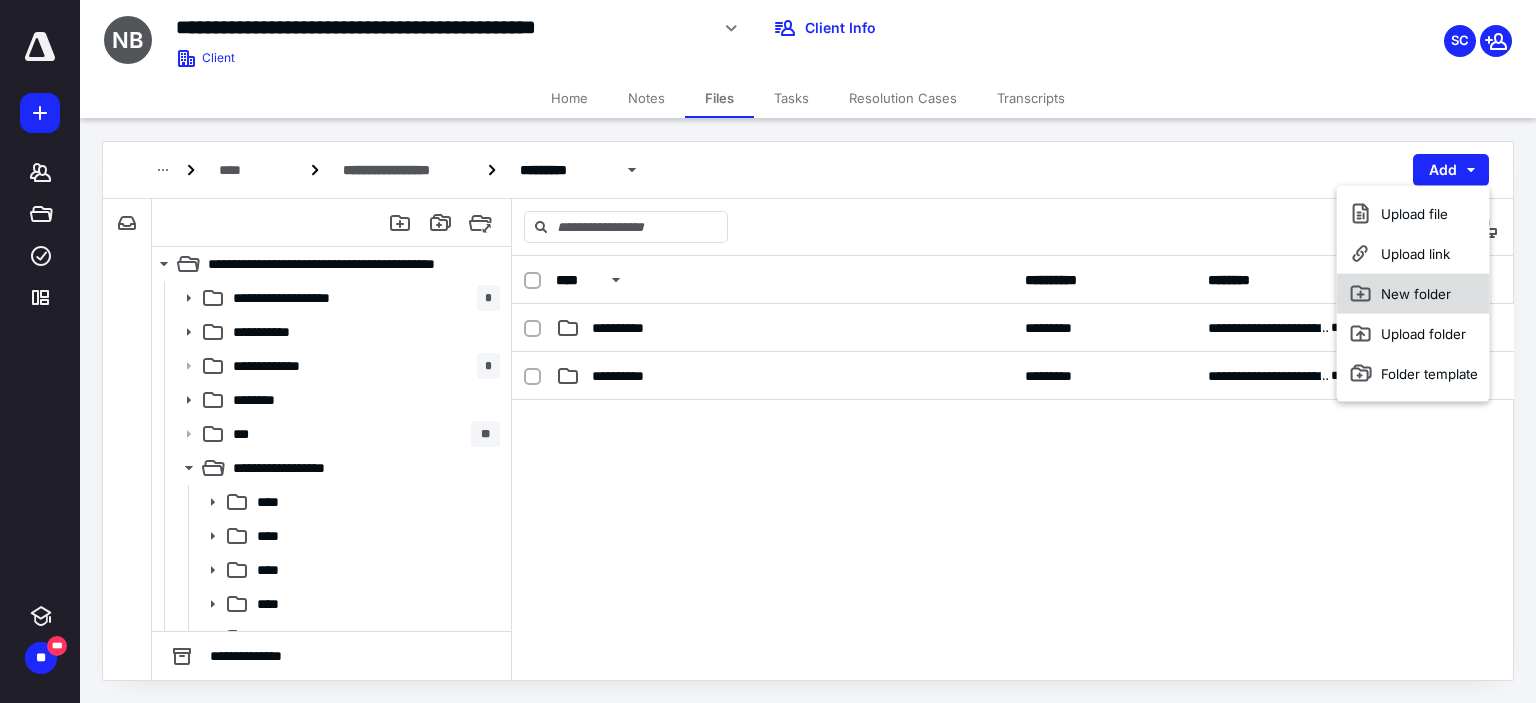 click on "New folder" at bounding box center [1413, 294] 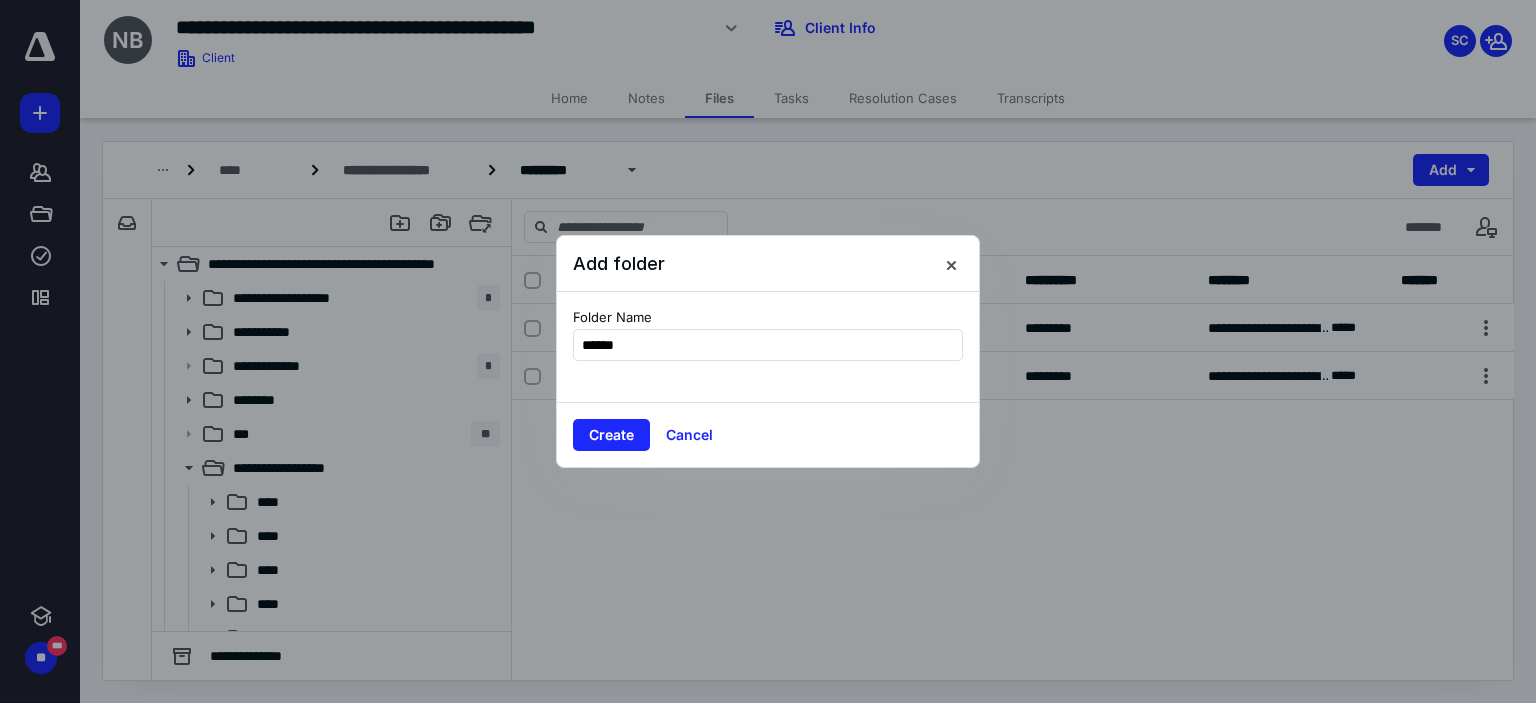 type on "*******" 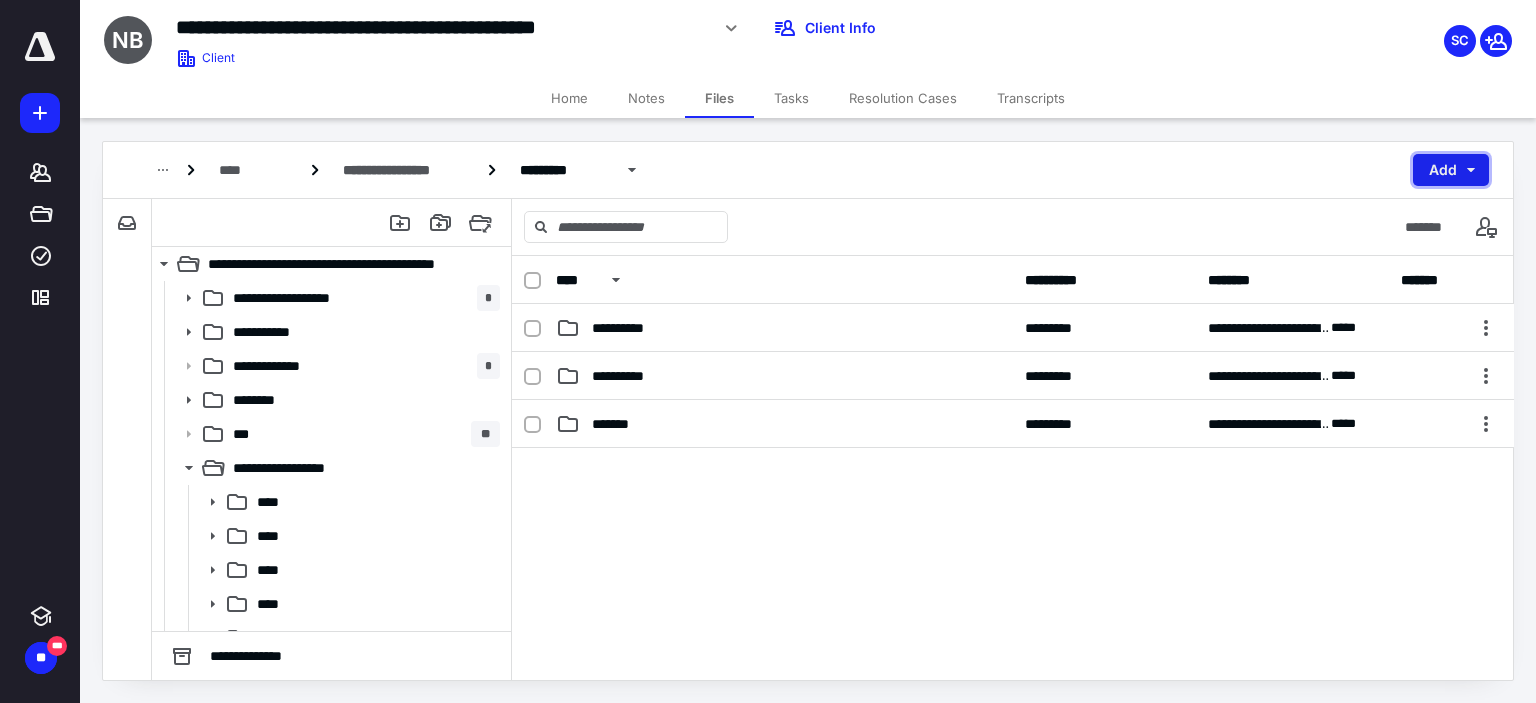click on "Add" at bounding box center [1451, 170] 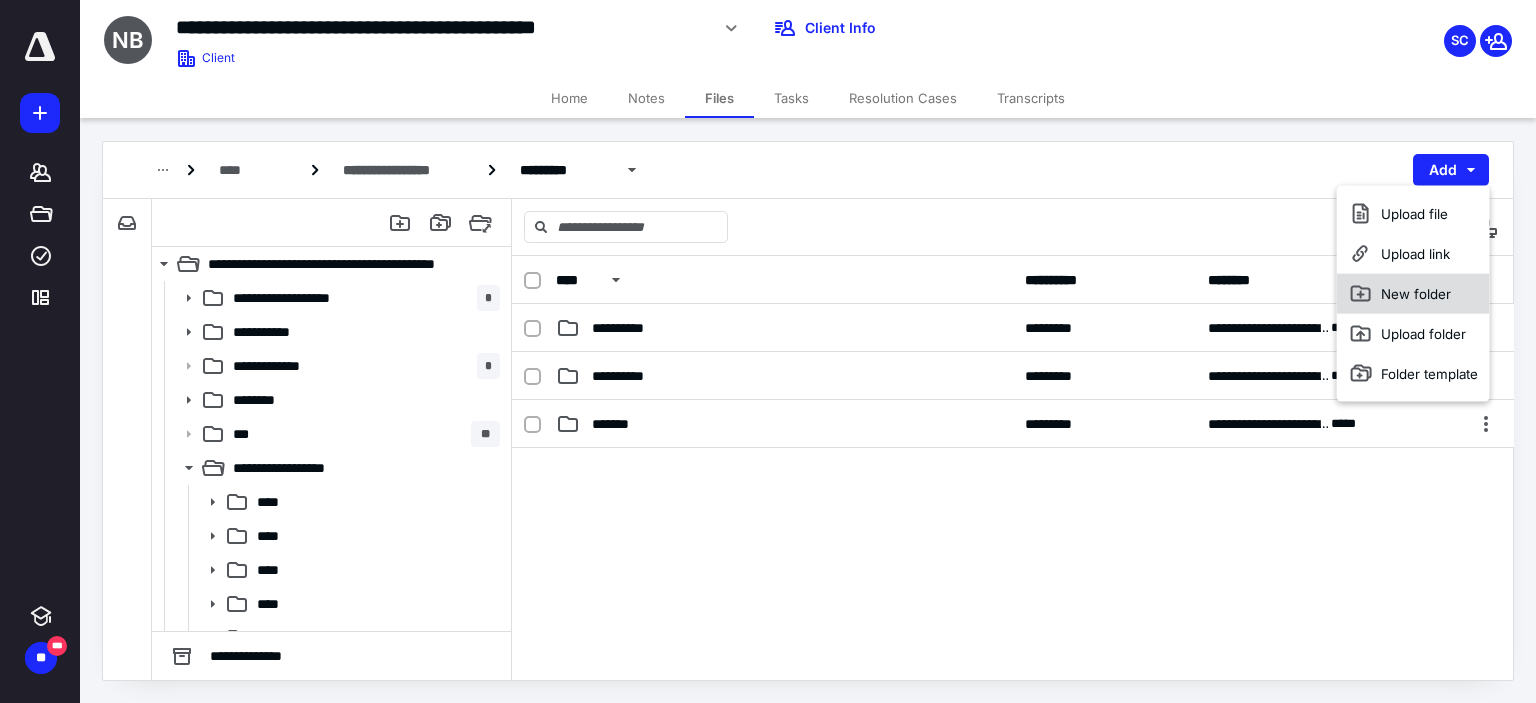 click on "New folder" at bounding box center [1413, 294] 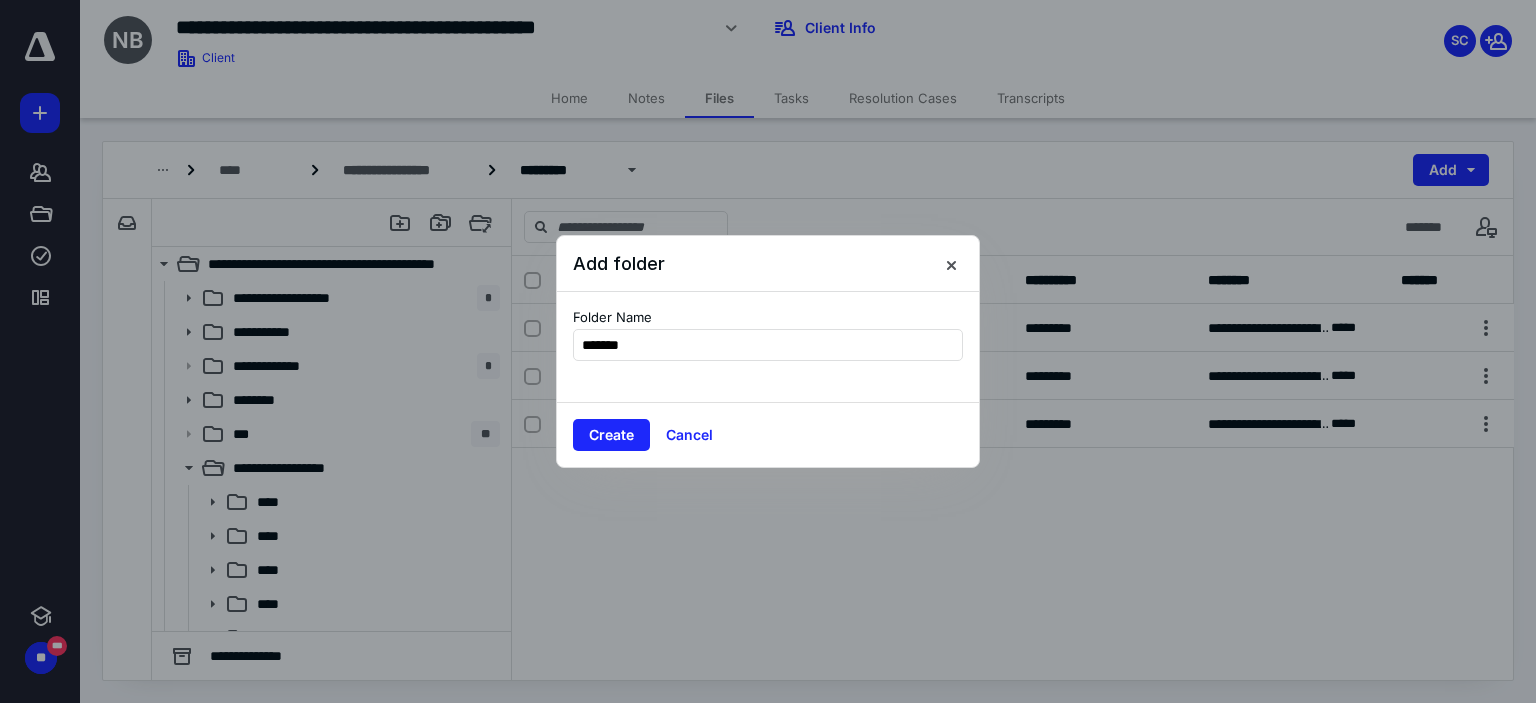 type on "********" 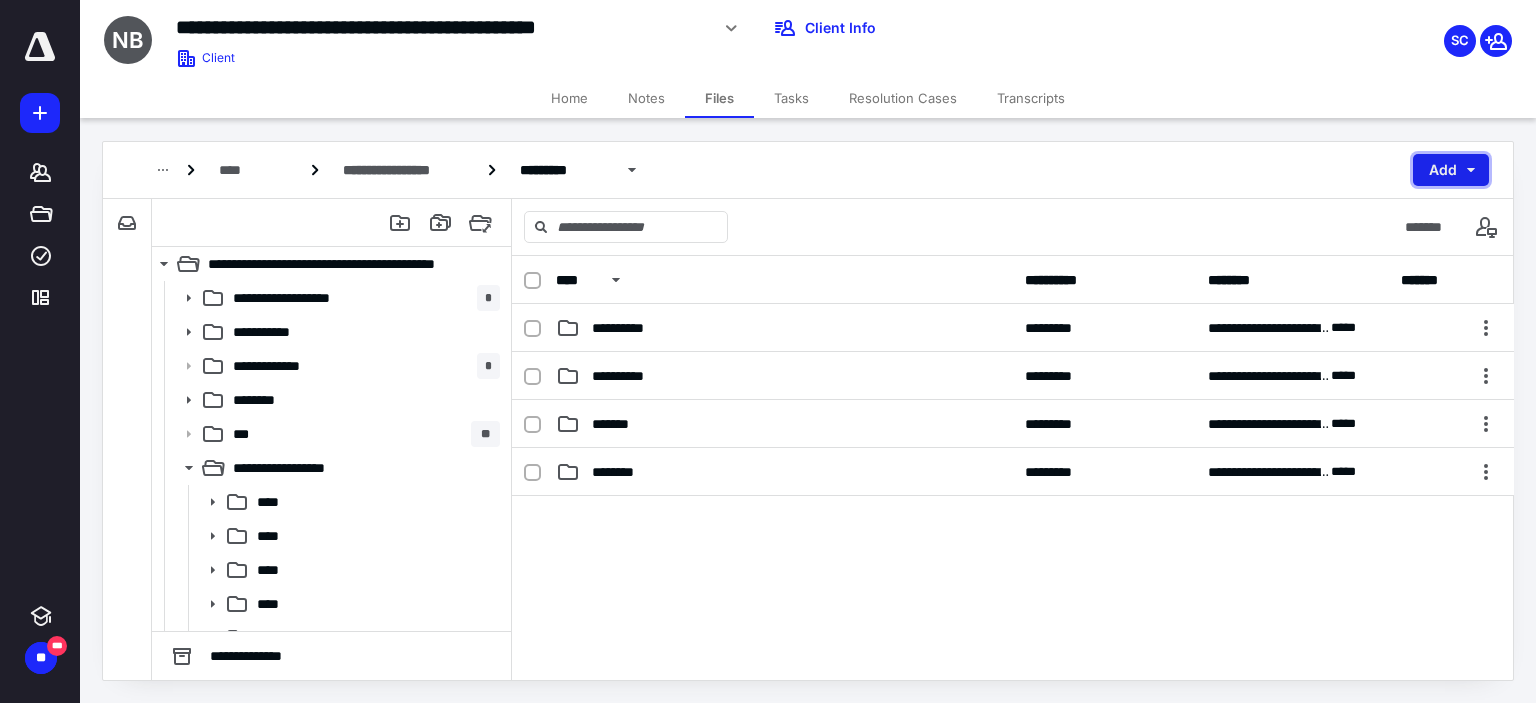 click on "Add" at bounding box center (1451, 170) 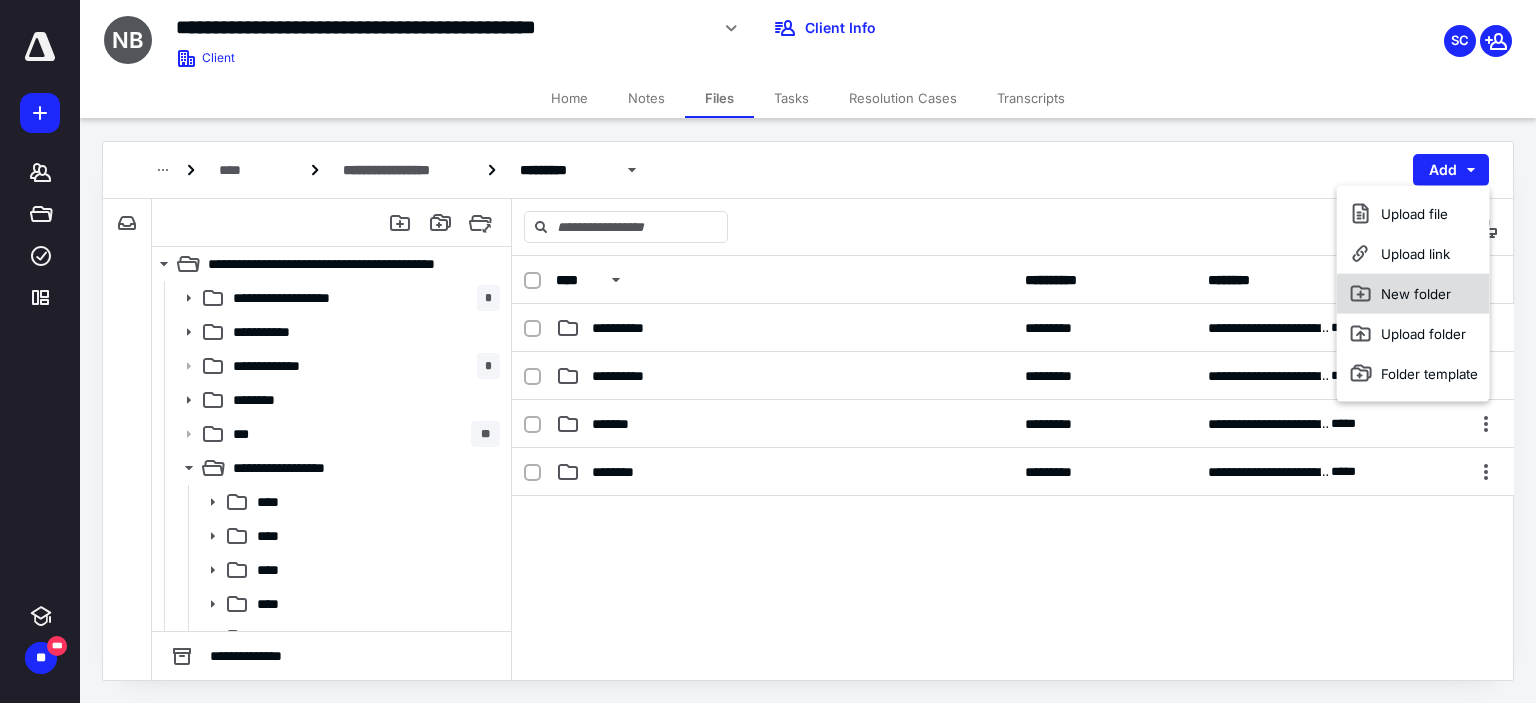 click on "New folder" at bounding box center (1413, 294) 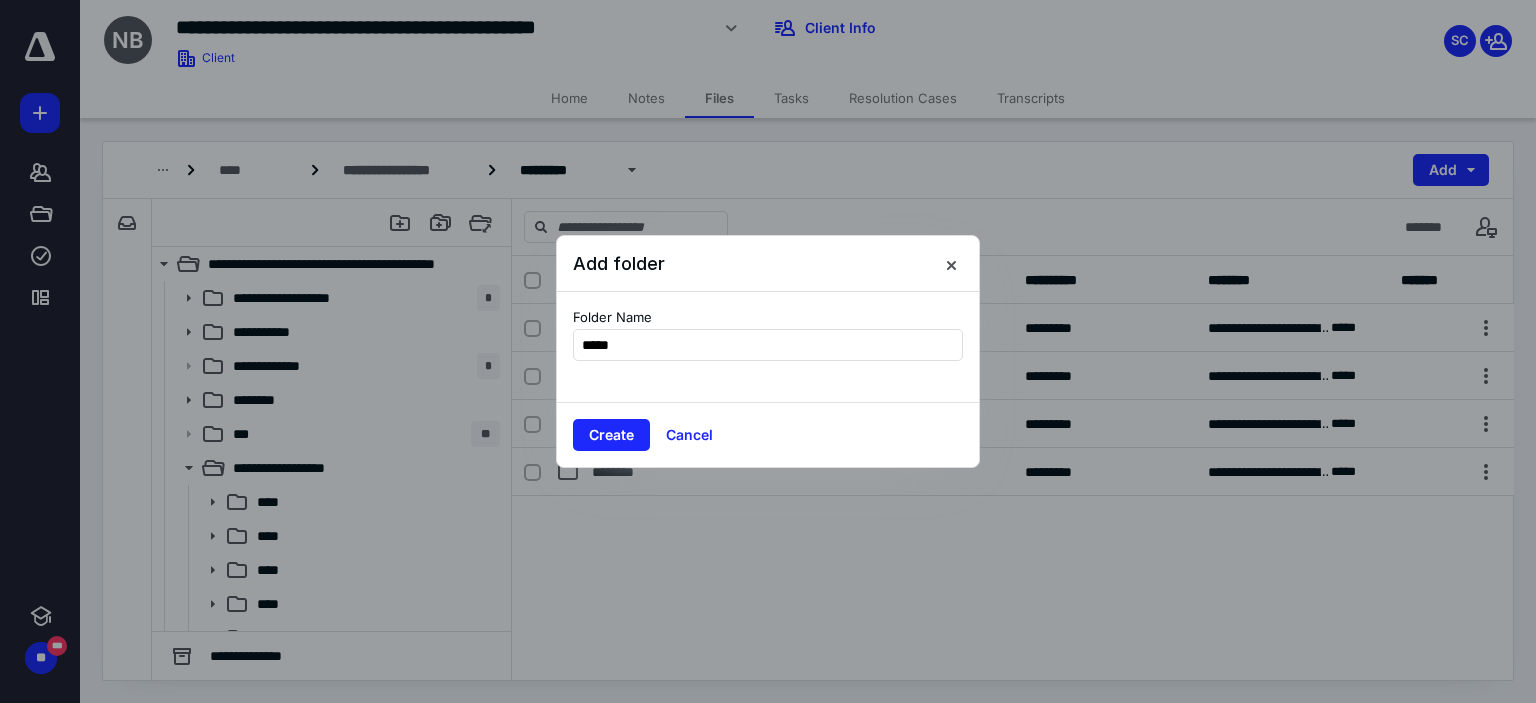 type on "******" 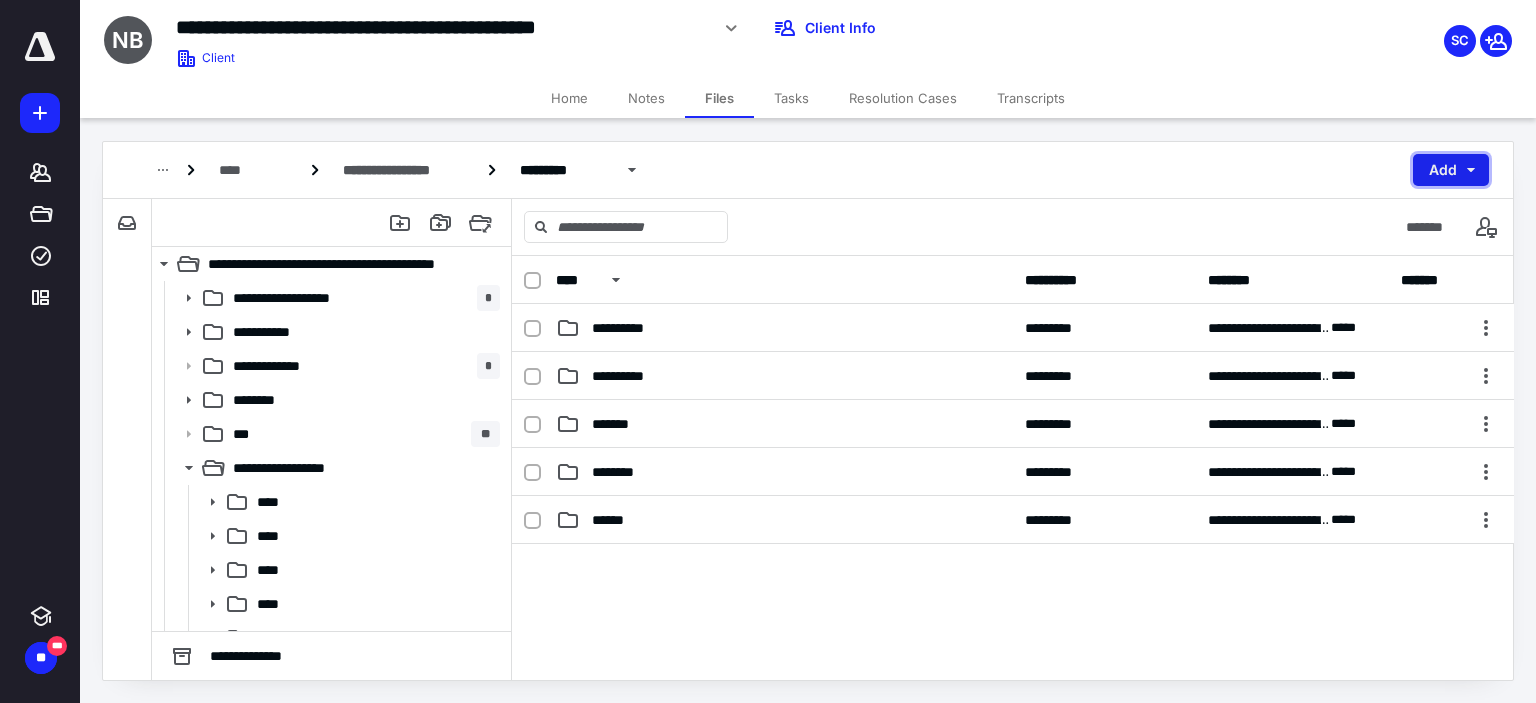 click on "Add" at bounding box center [1451, 170] 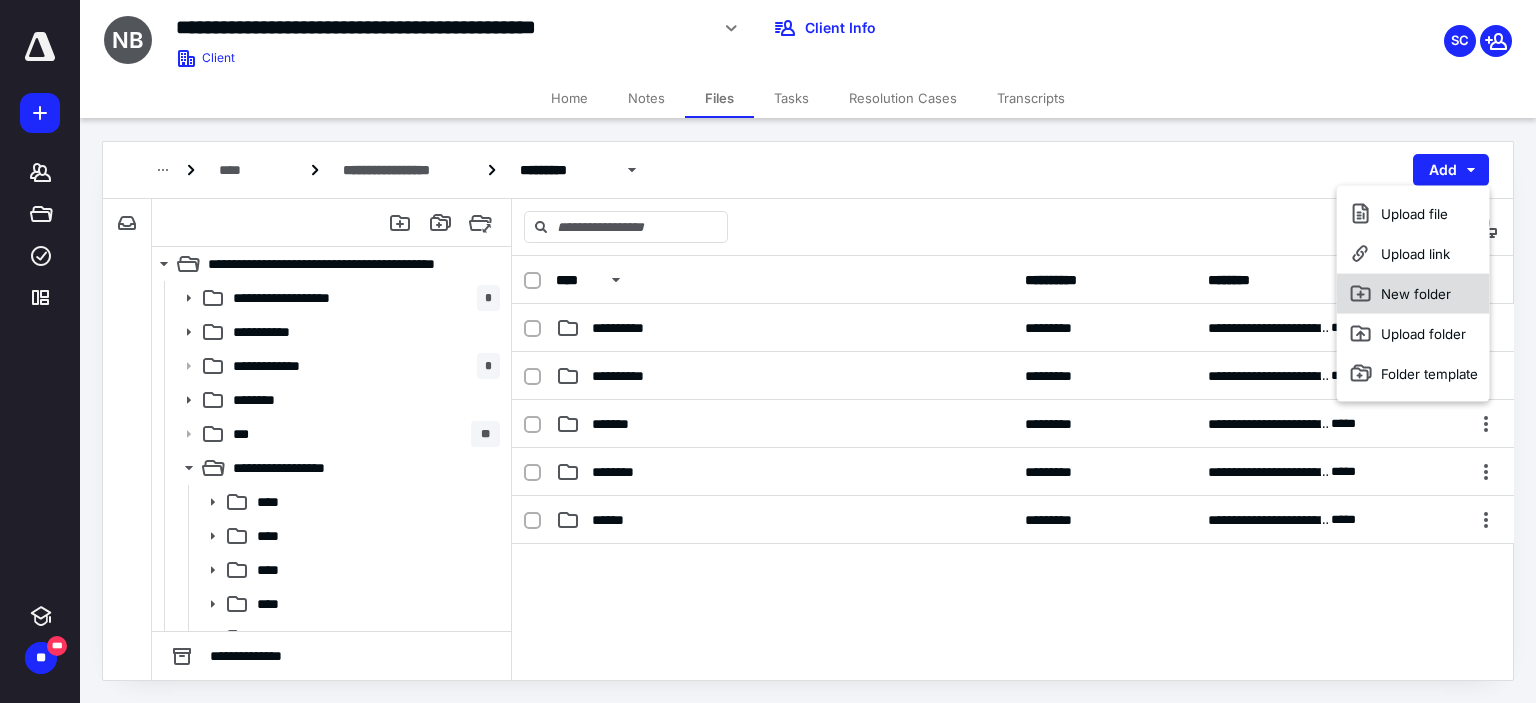 click on "New folder" at bounding box center (1413, 294) 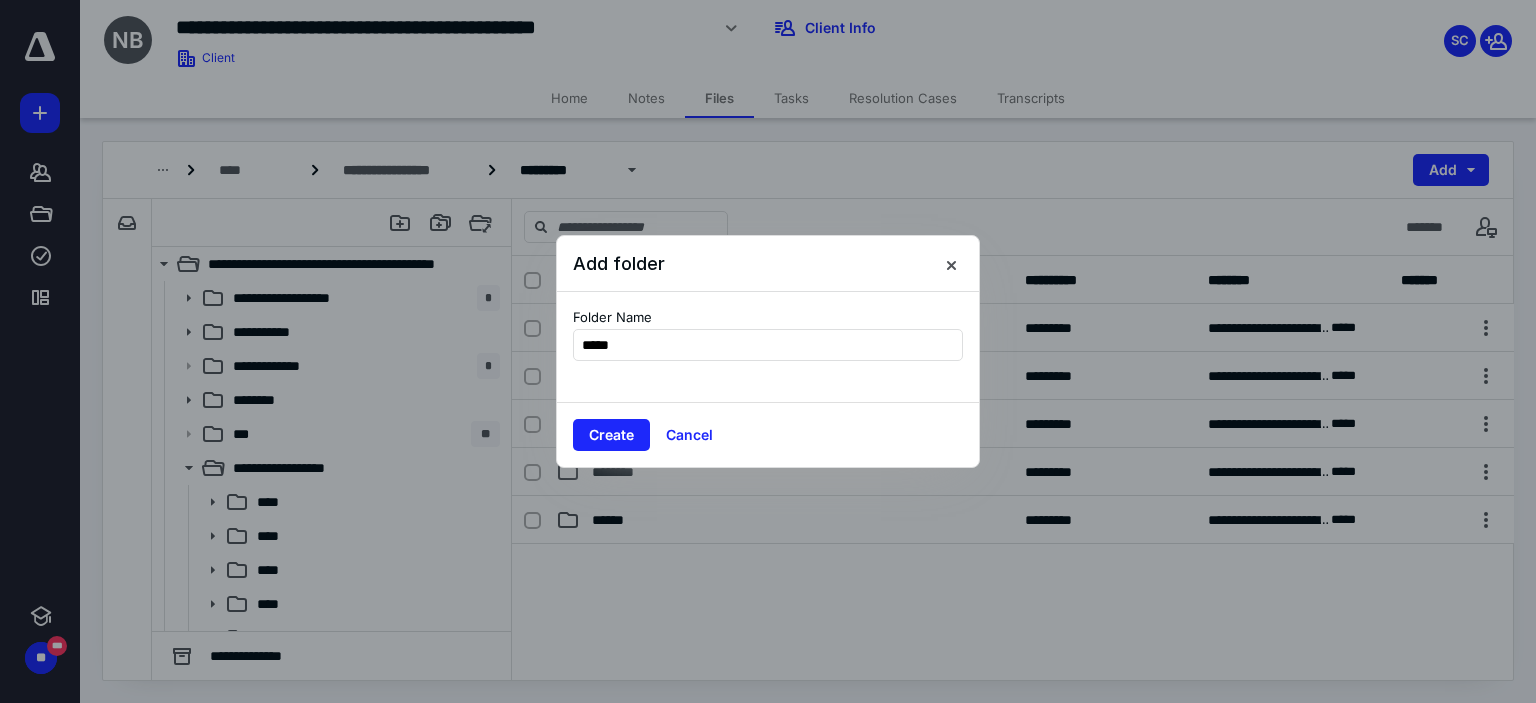 type on "******" 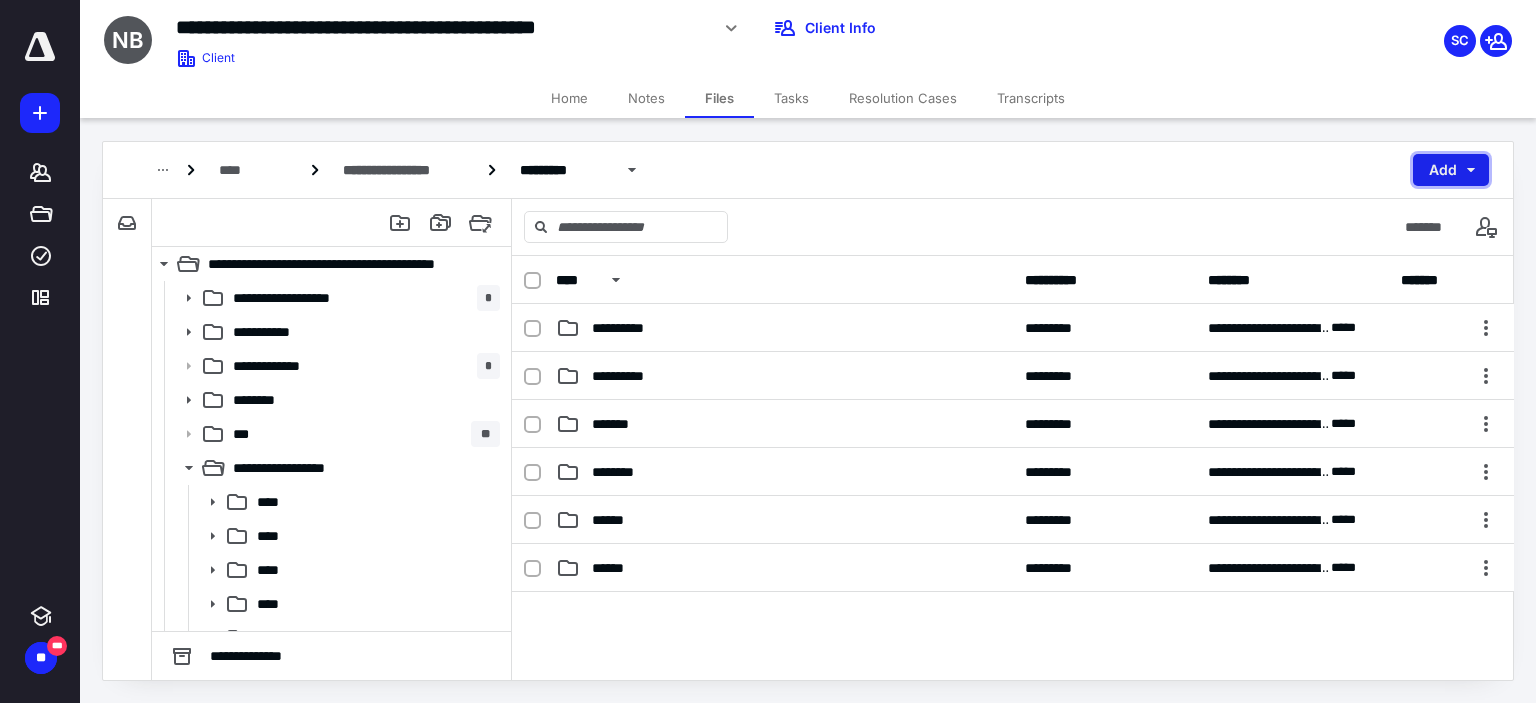click on "Add" at bounding box center (1451, 170) 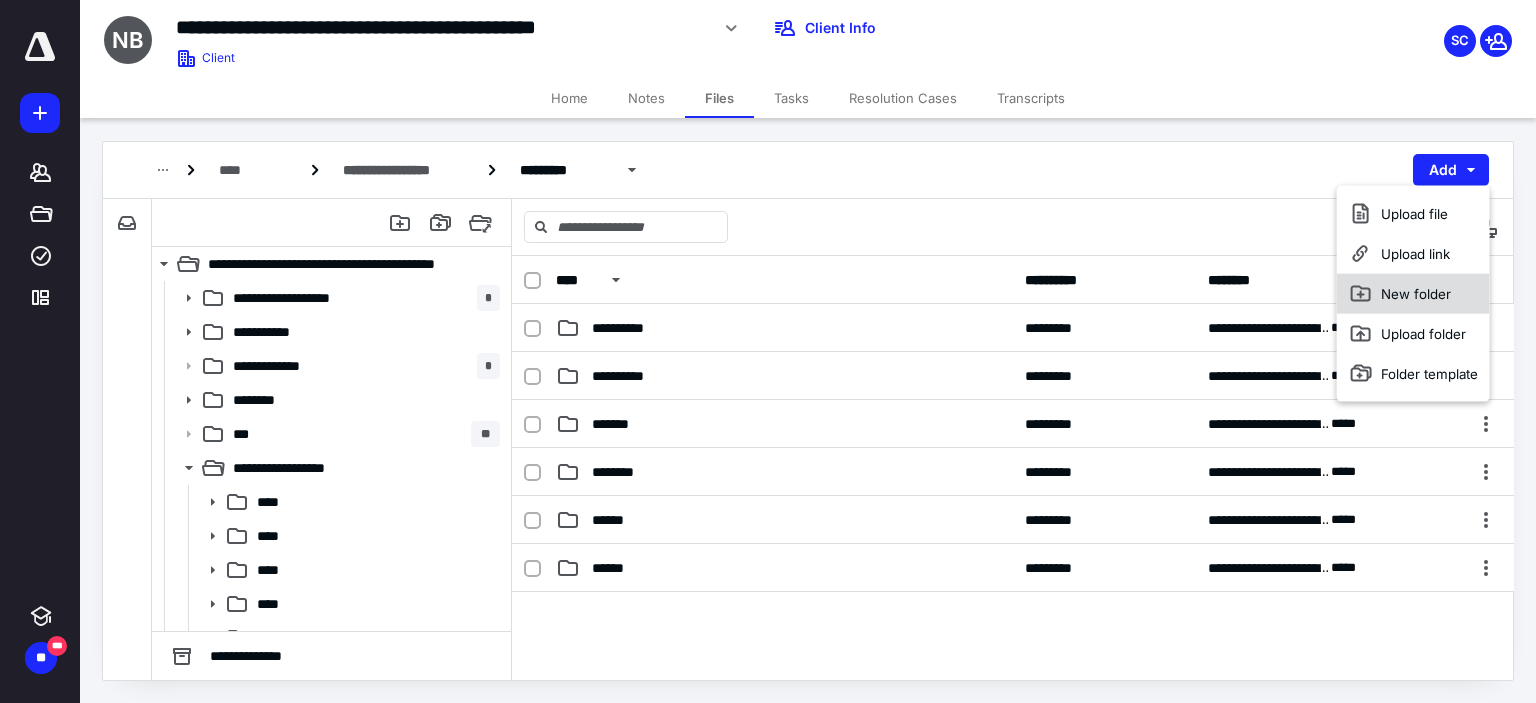 click on "New folder" at bounding box center (1413, 294) 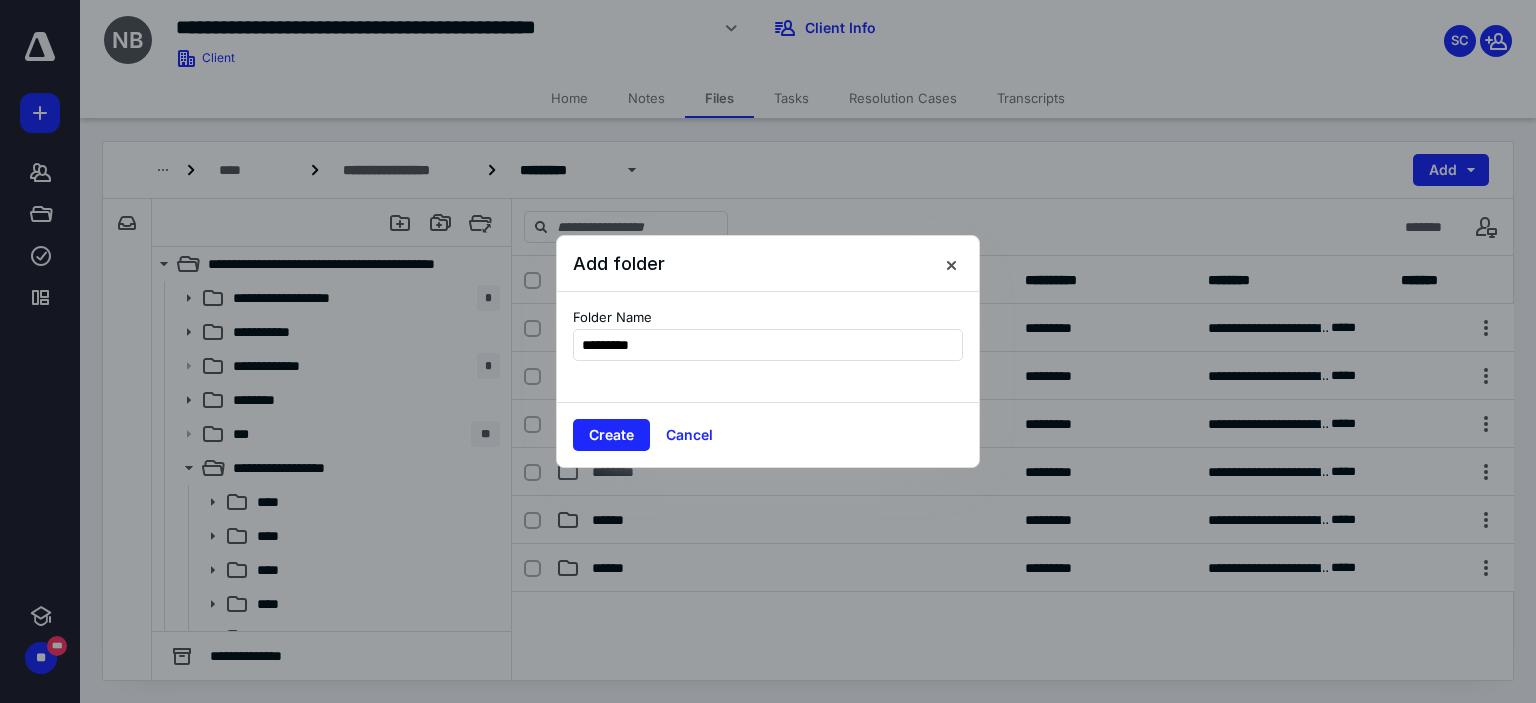 type on "**********" 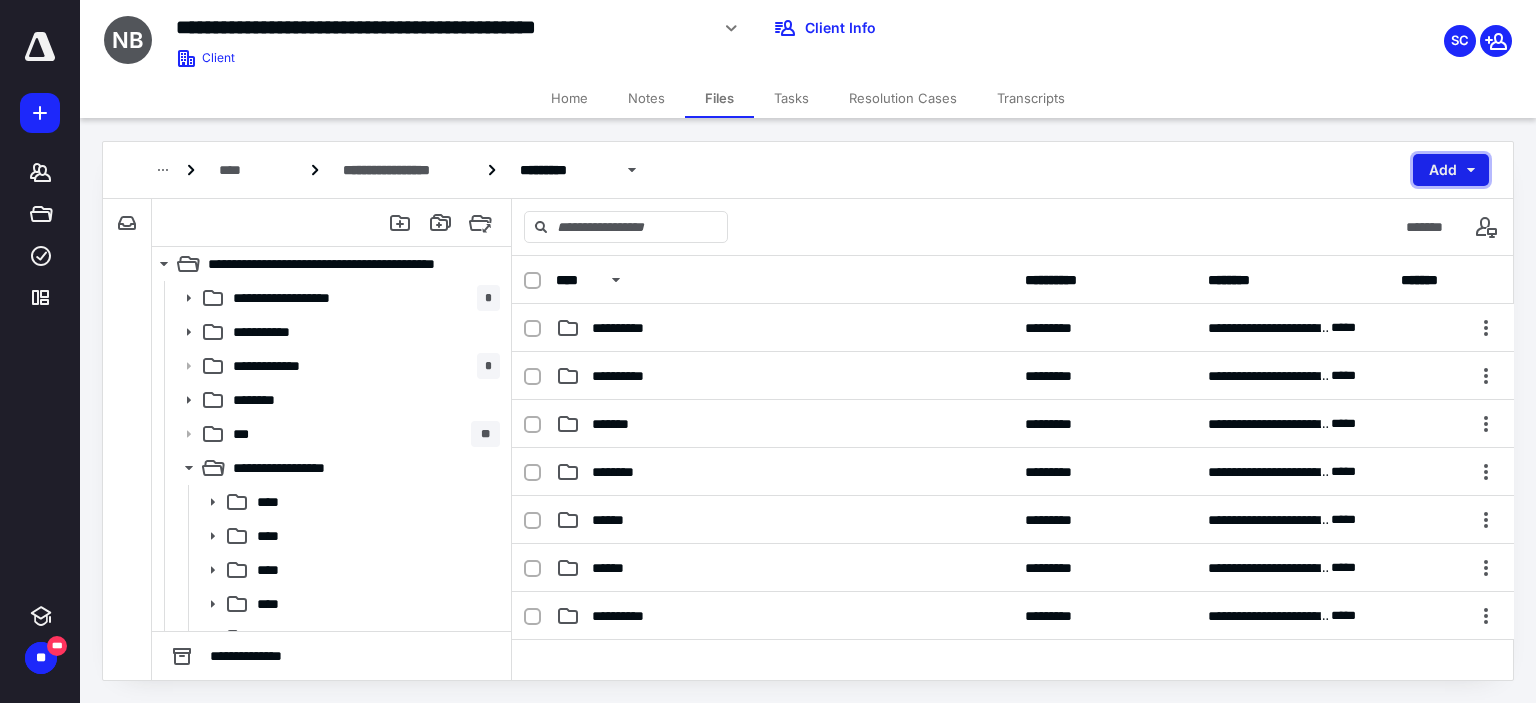 click on "Add" at bounding box center (1451, 170) 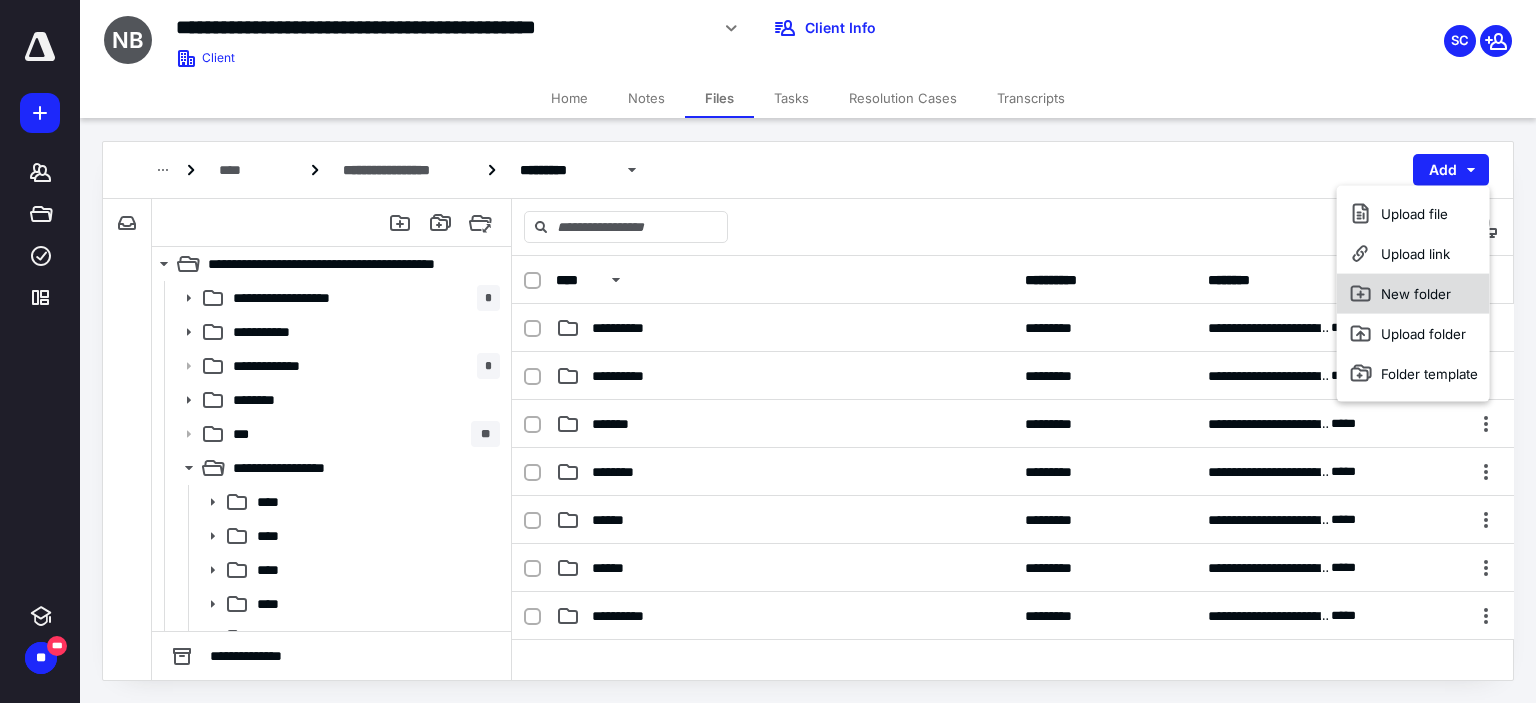 click on "New folder" at bounding box center (1413, 294) 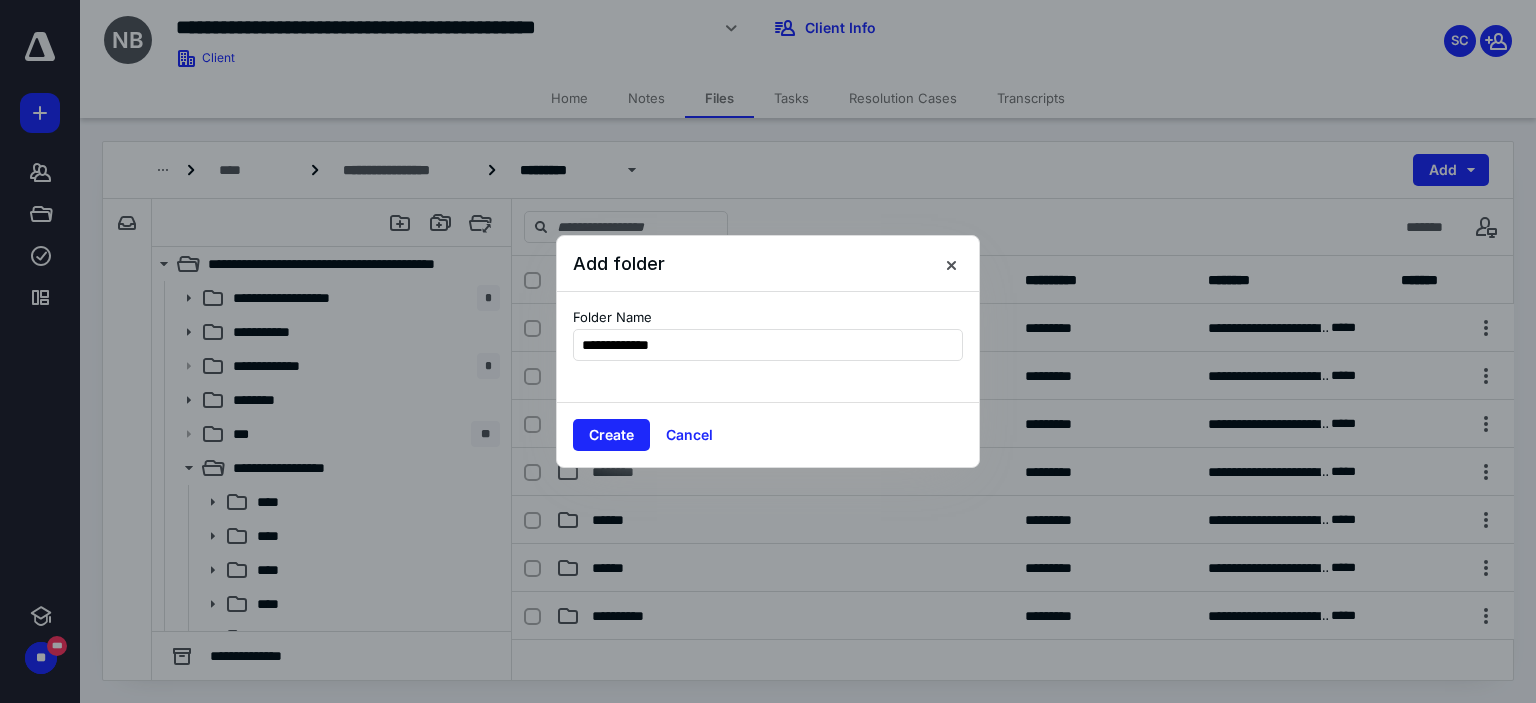 type on "**********" 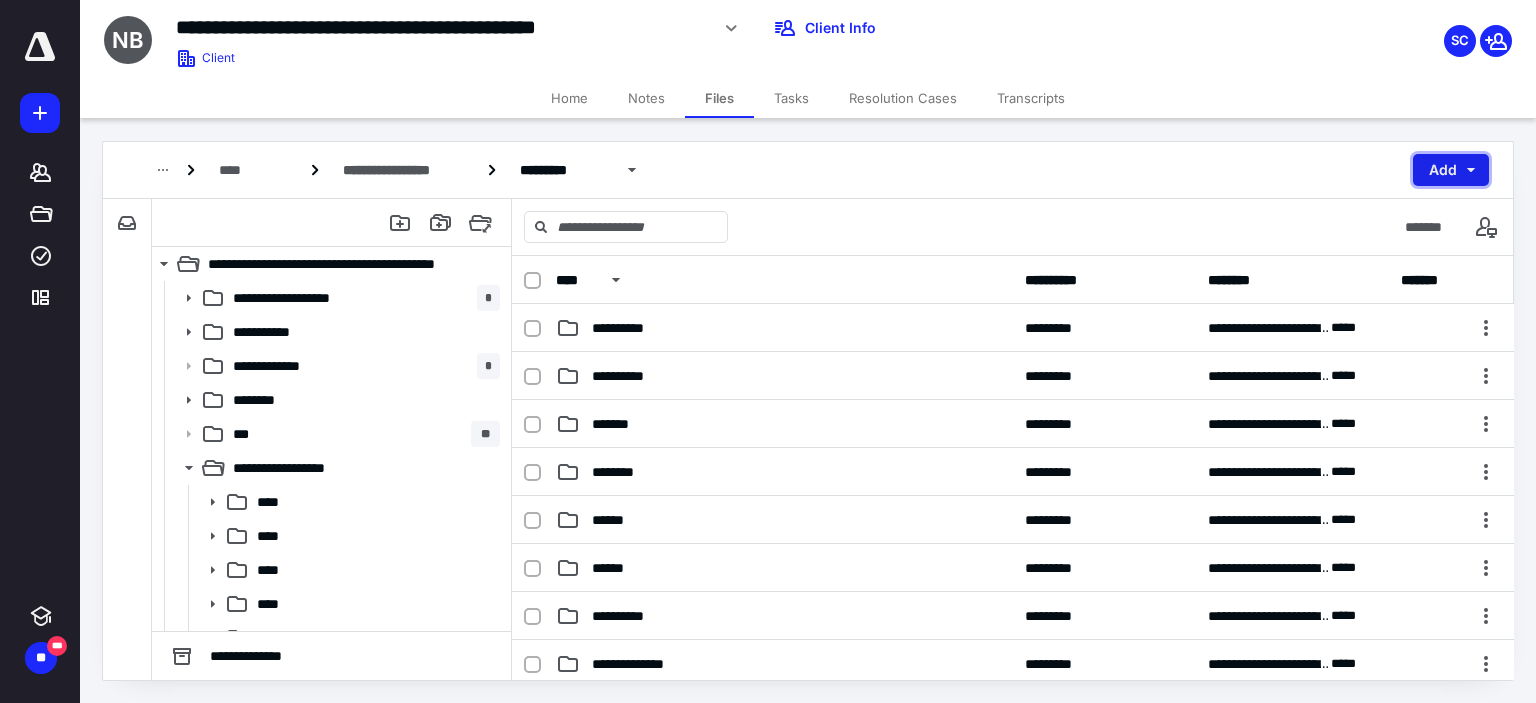 click on "Add" at bounding box center [1451, 170] 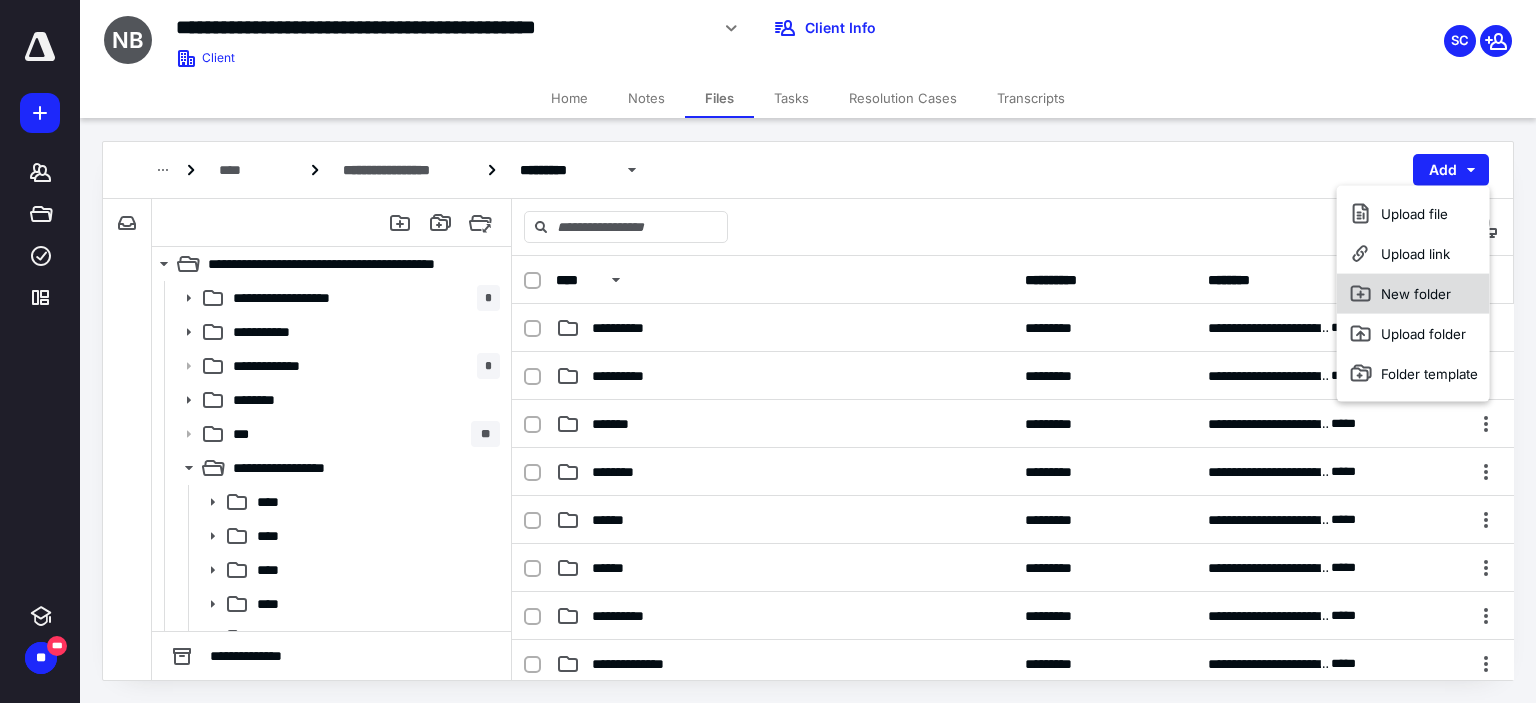 click on "New folder" at bounding box center [1413, 294] 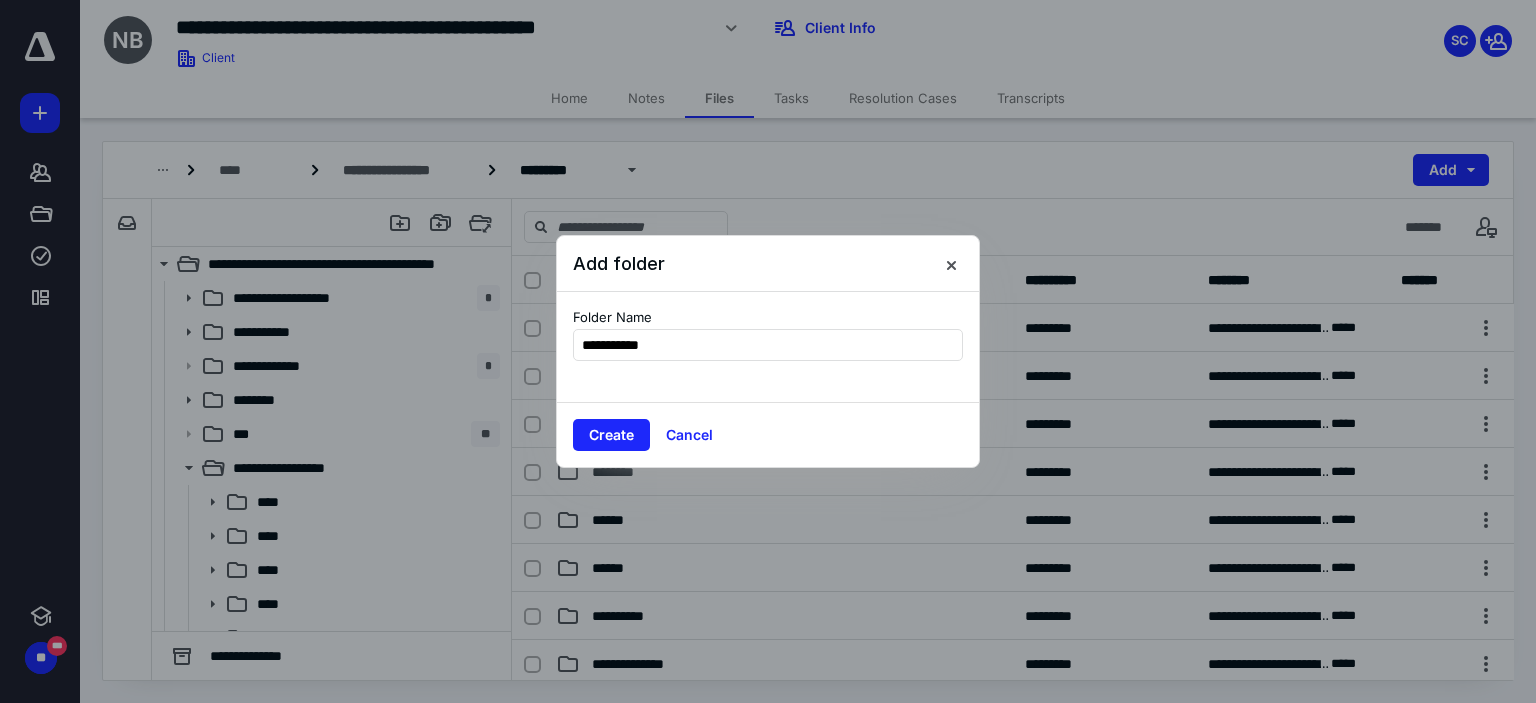 type on "**********" 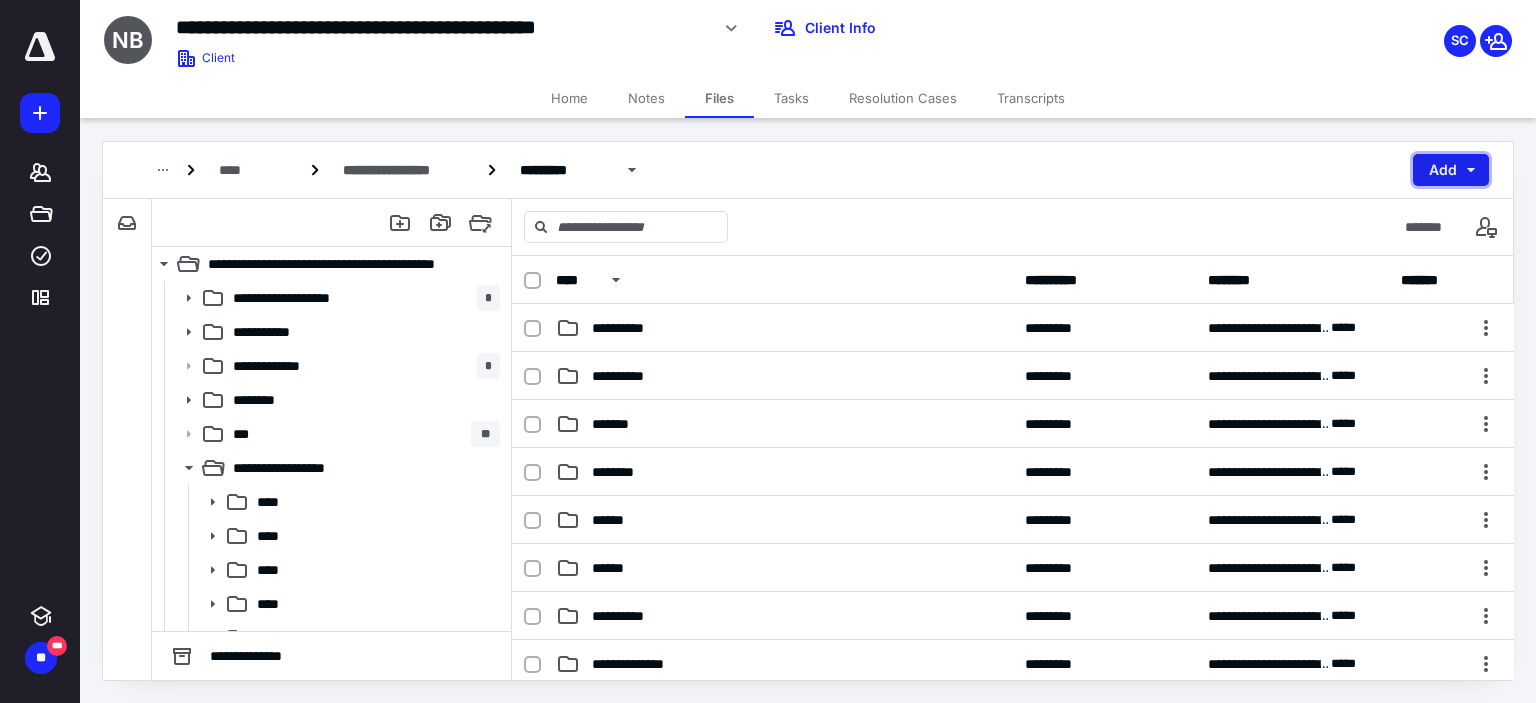 click on "Add" at bounding box center [1451, 170] 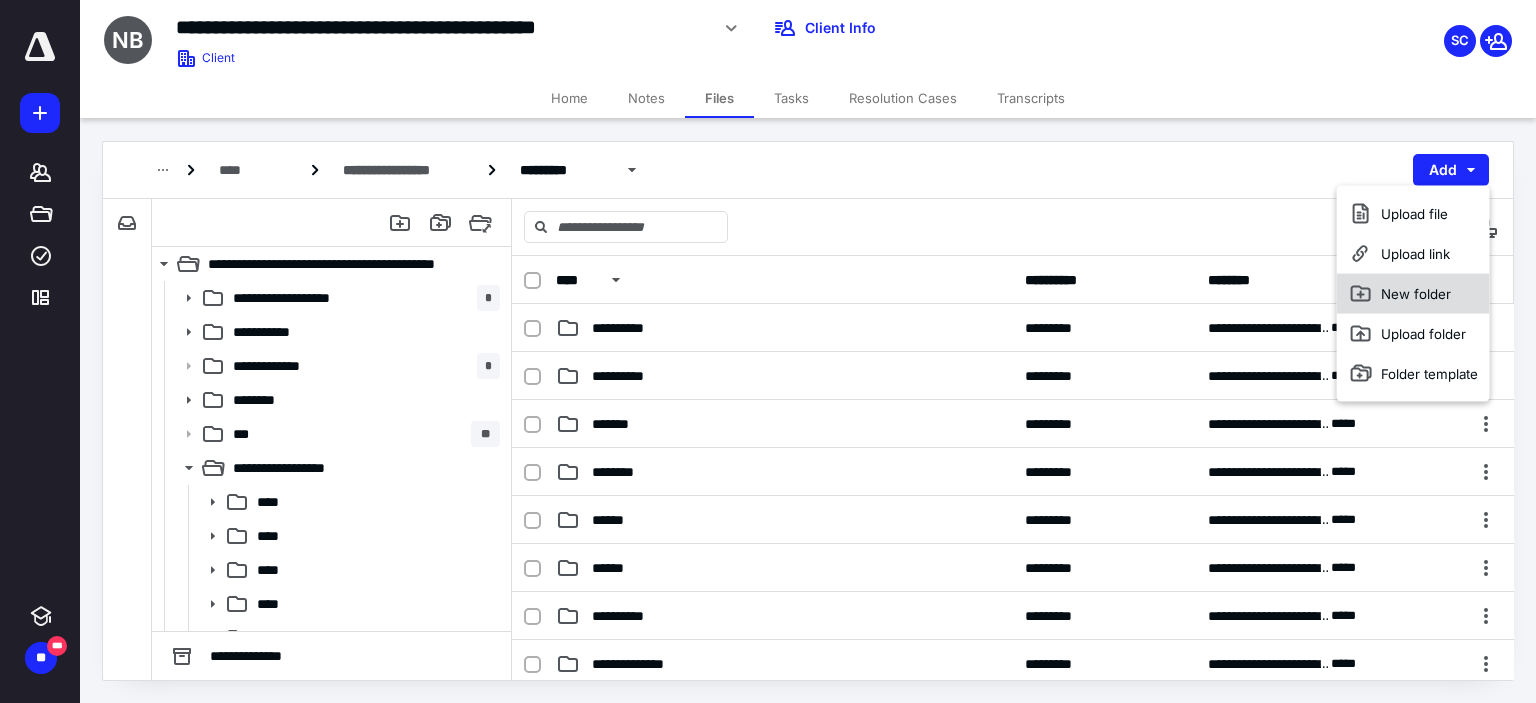 click on "New folder" at bounding box center [1413, 294] 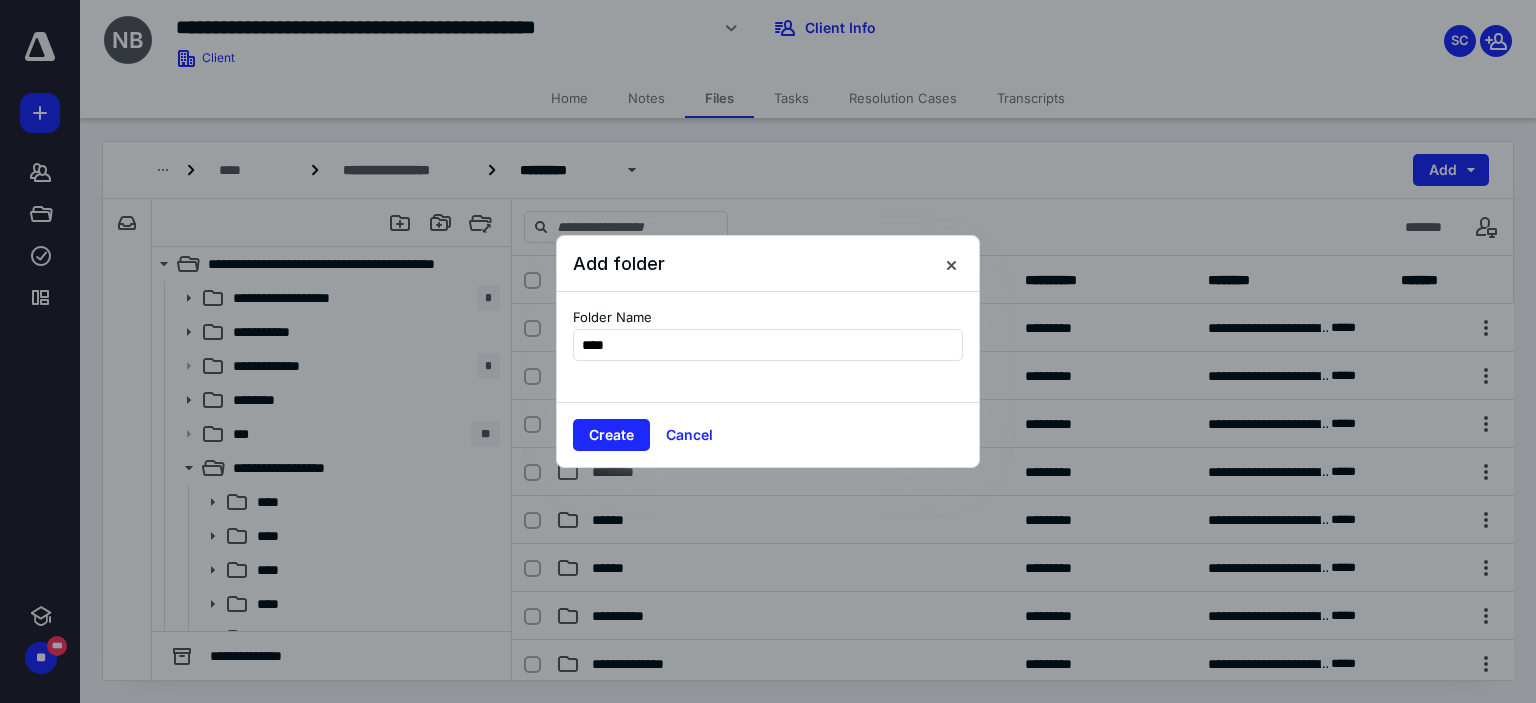 type on "*****" 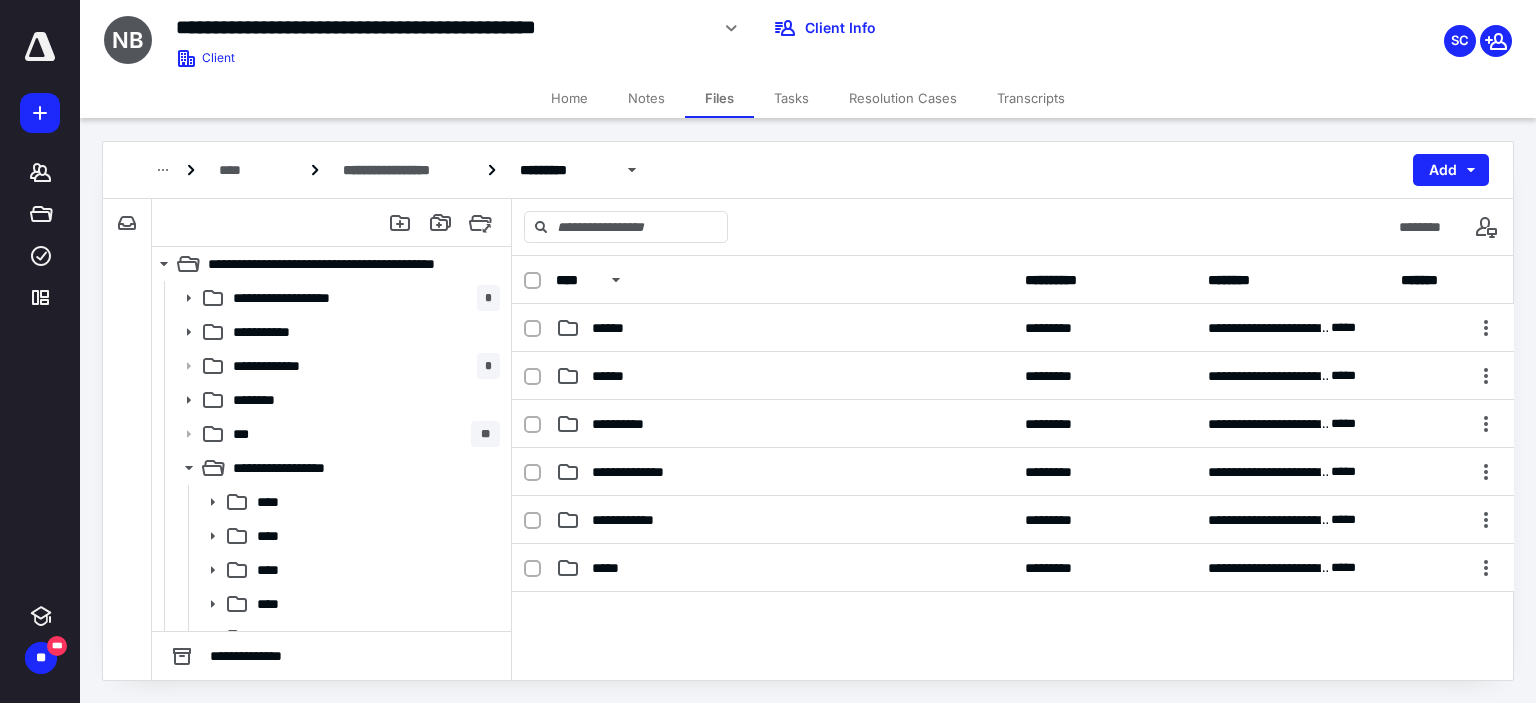 scroll, scrollTop: 200, scrollLeft: 0, axis: vertical 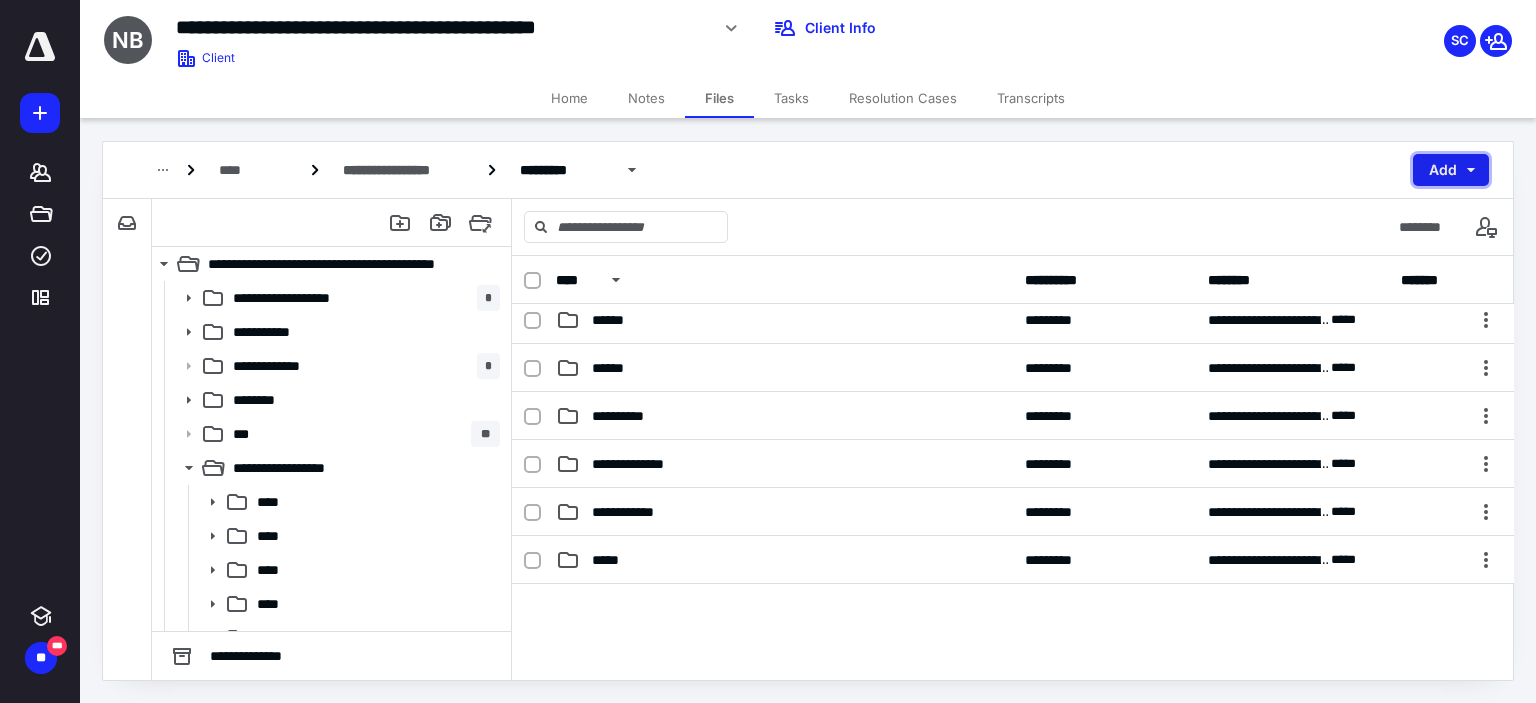 click on "Add" at bounding box center (1451, 170) 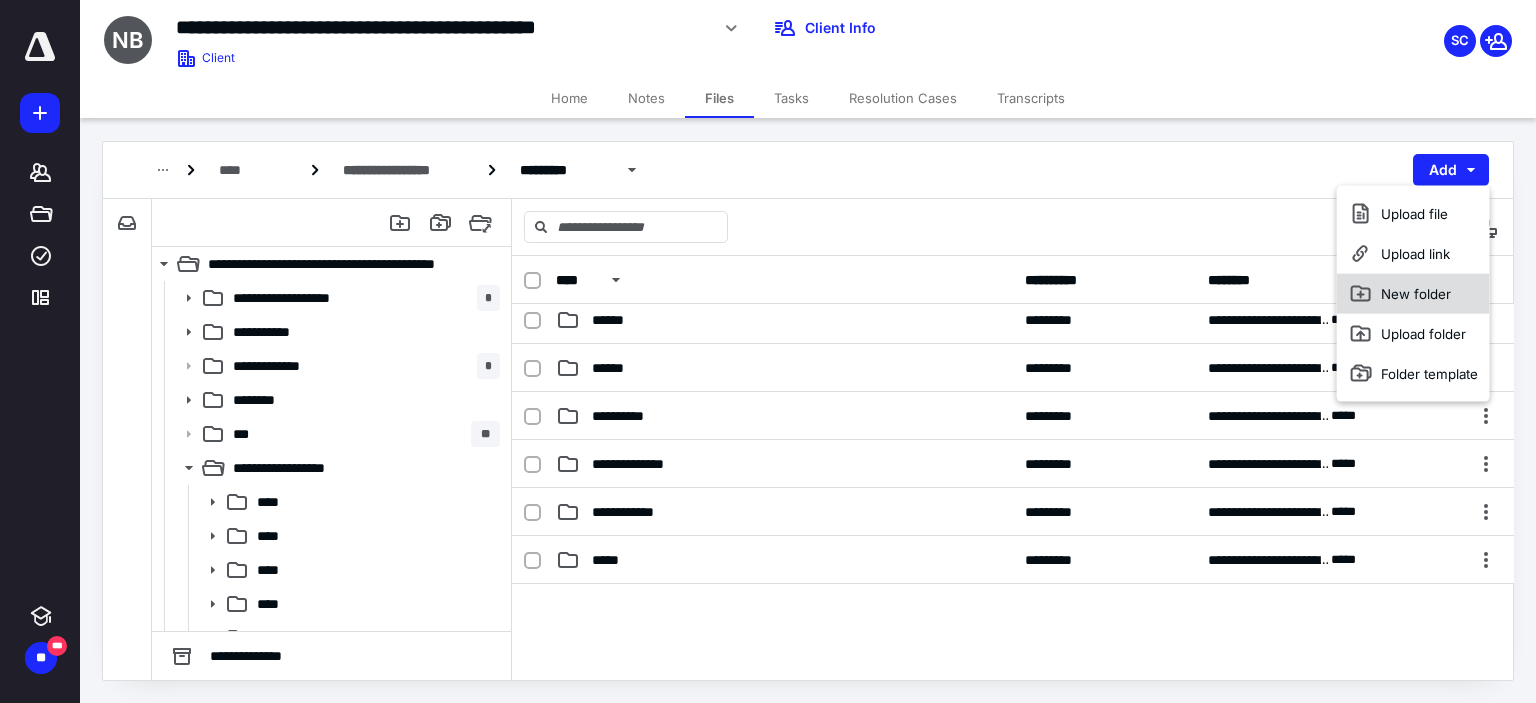 click on "New folder" at bounding box center [1413, 294] 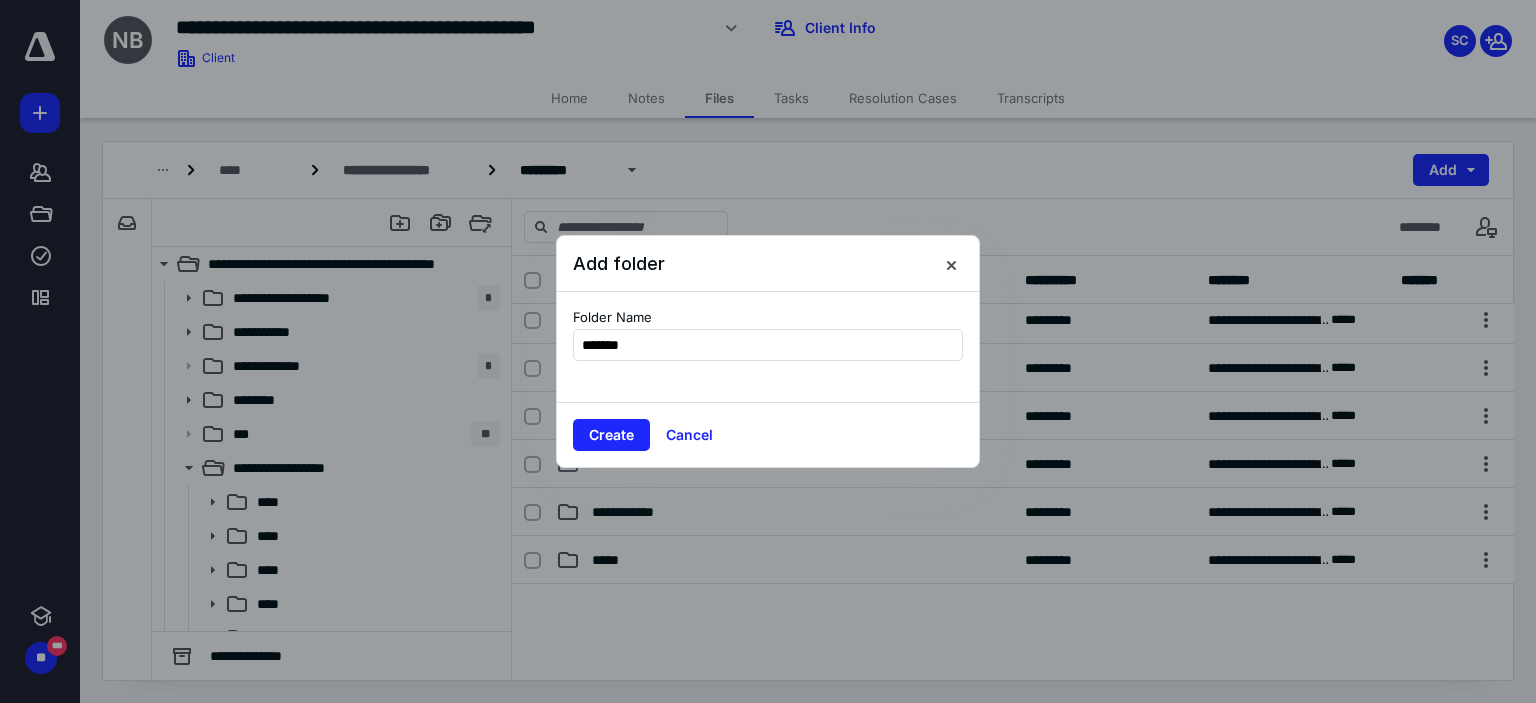 type on "********" 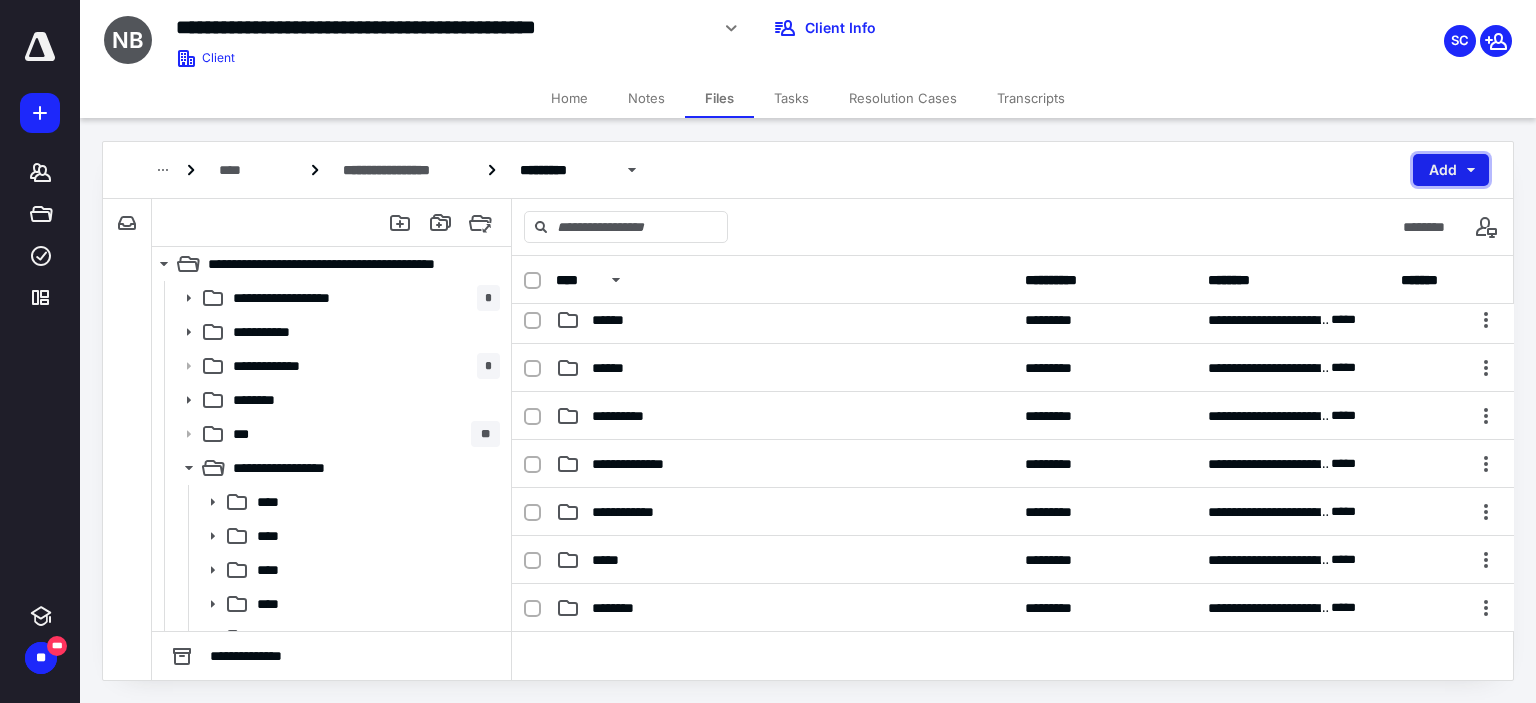 click on "Add" at bounding box center (1451, 170) 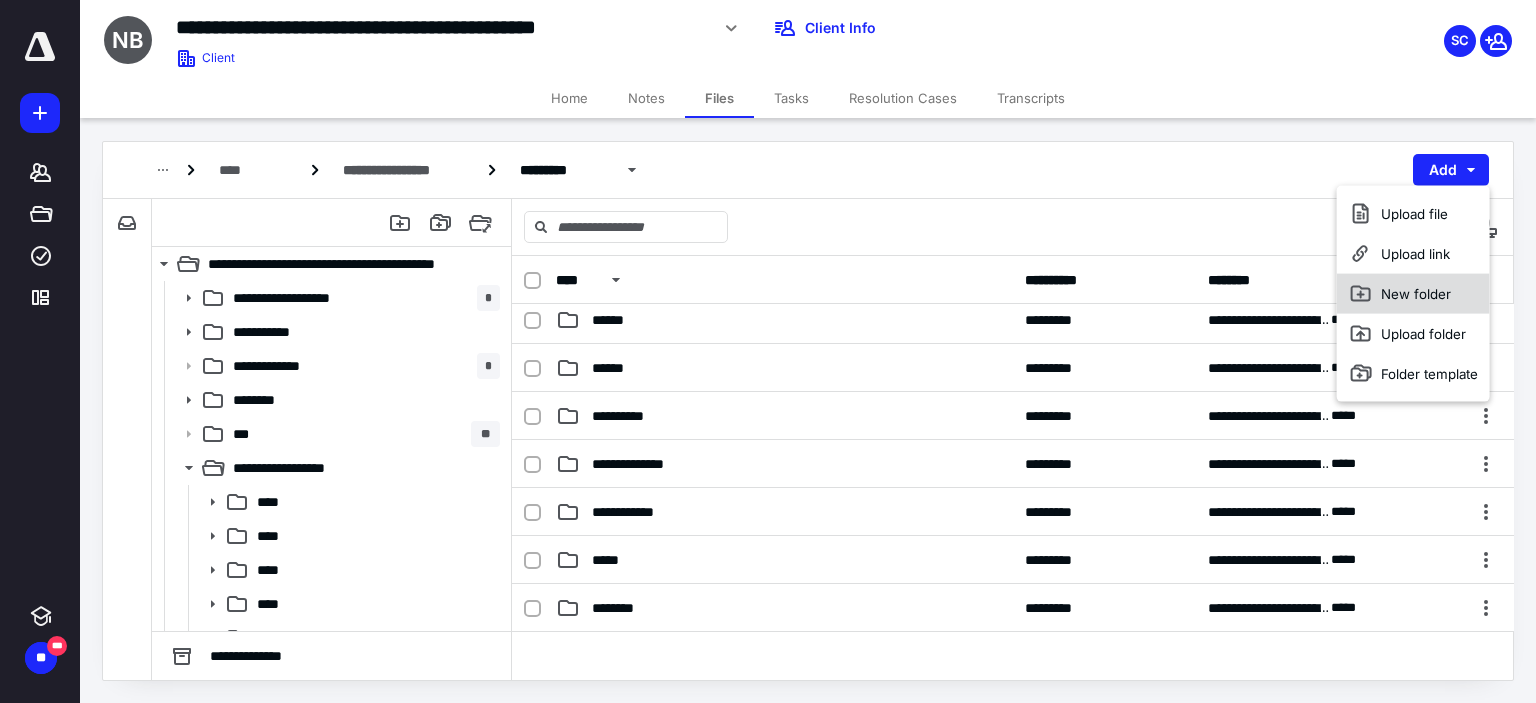 click on "New folder" at bounding box center [1413, 294] 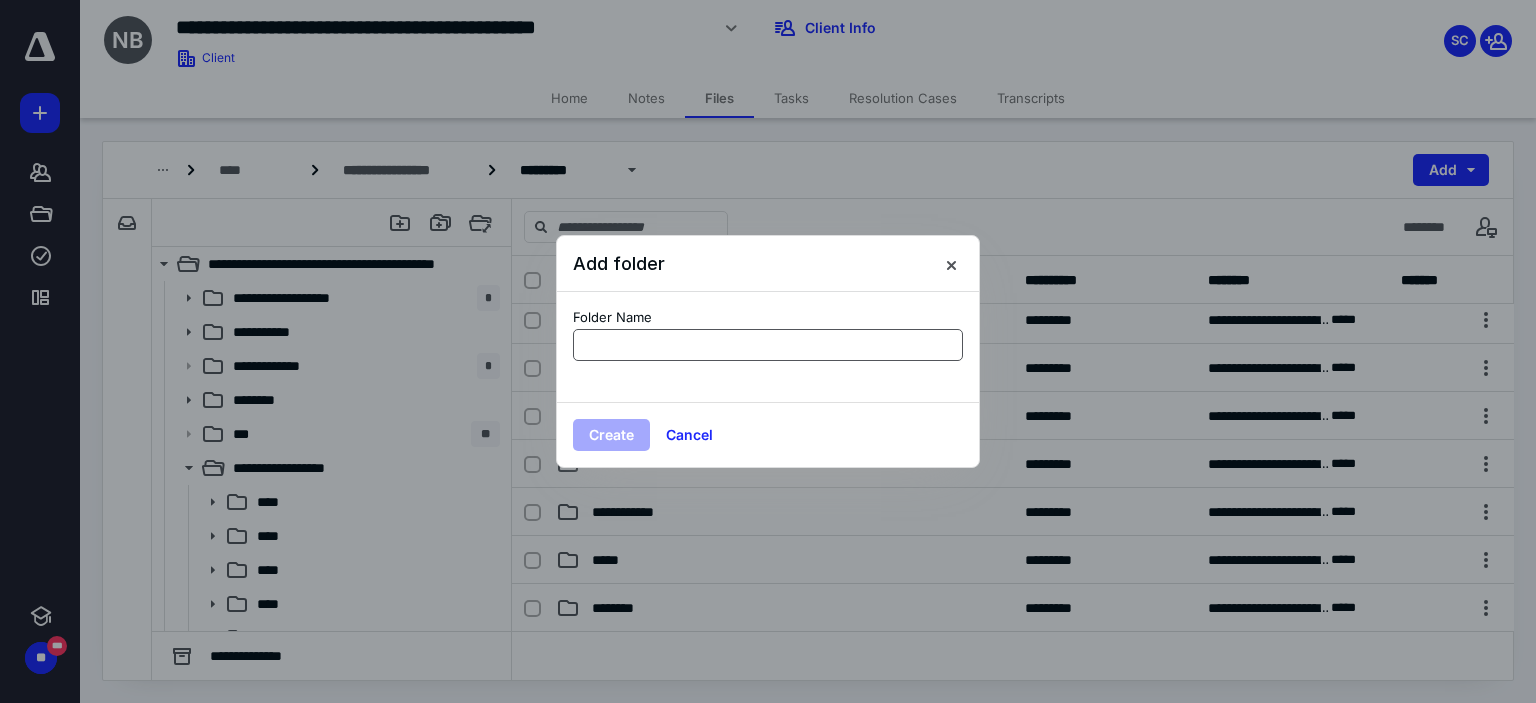 click at bounding box center [768, 345] 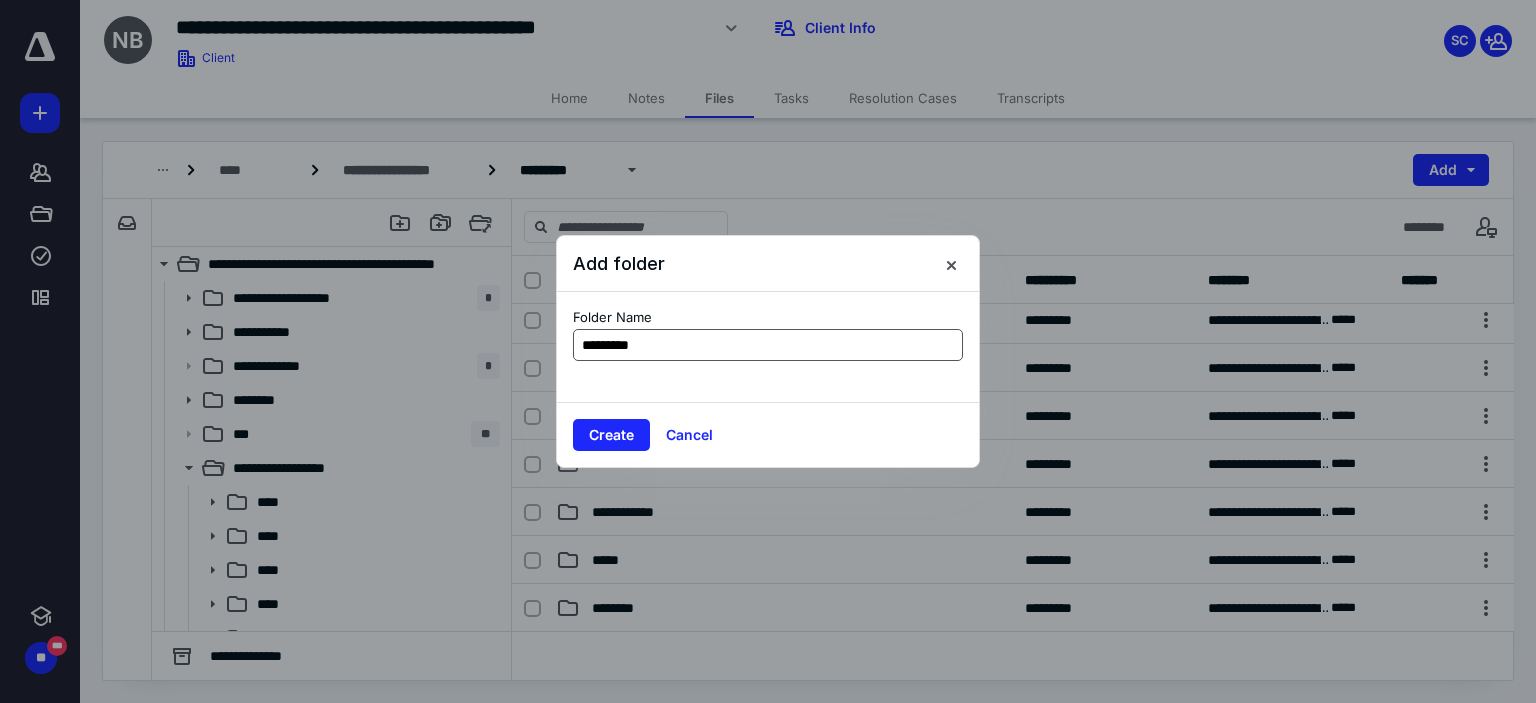 type on "**********" 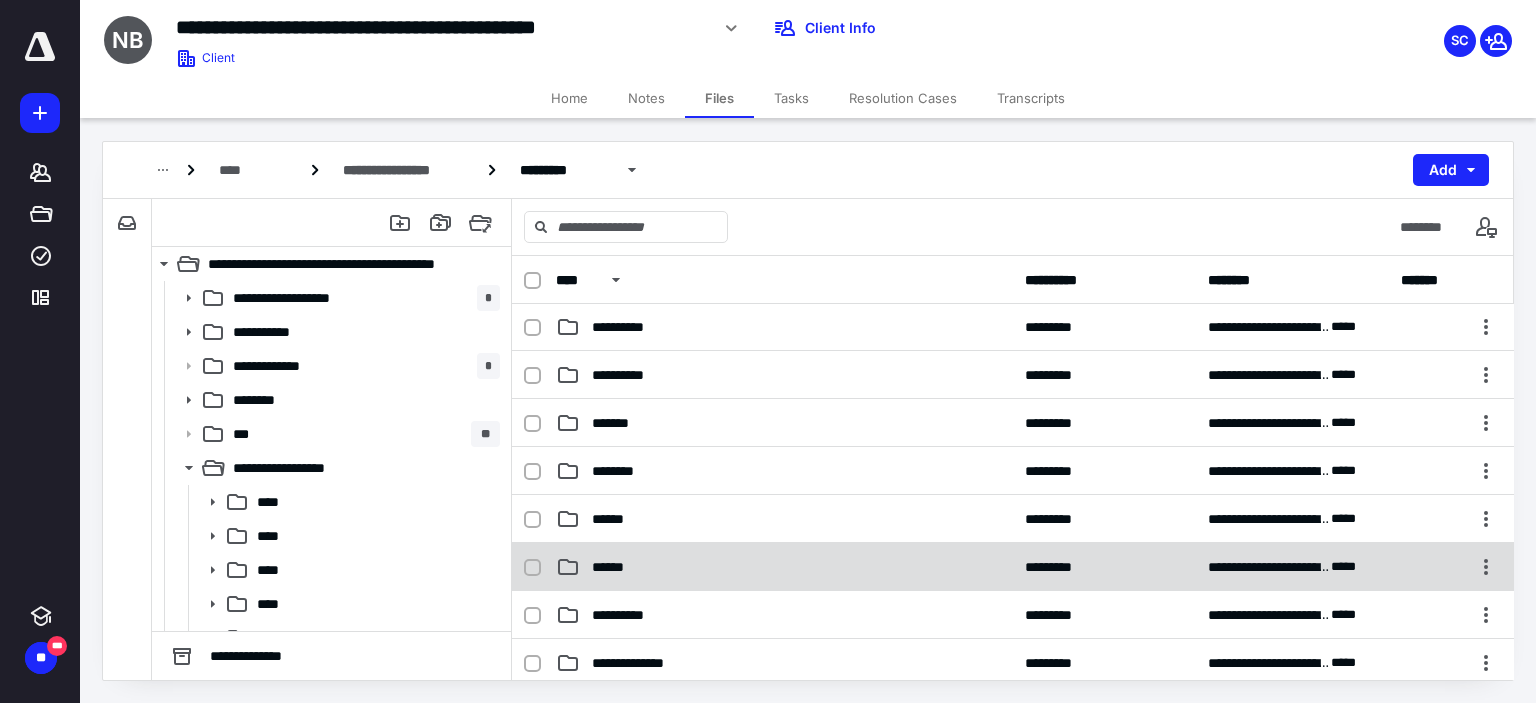 scroll, scrollTop: 0, scrollLeft: 0, axis: both 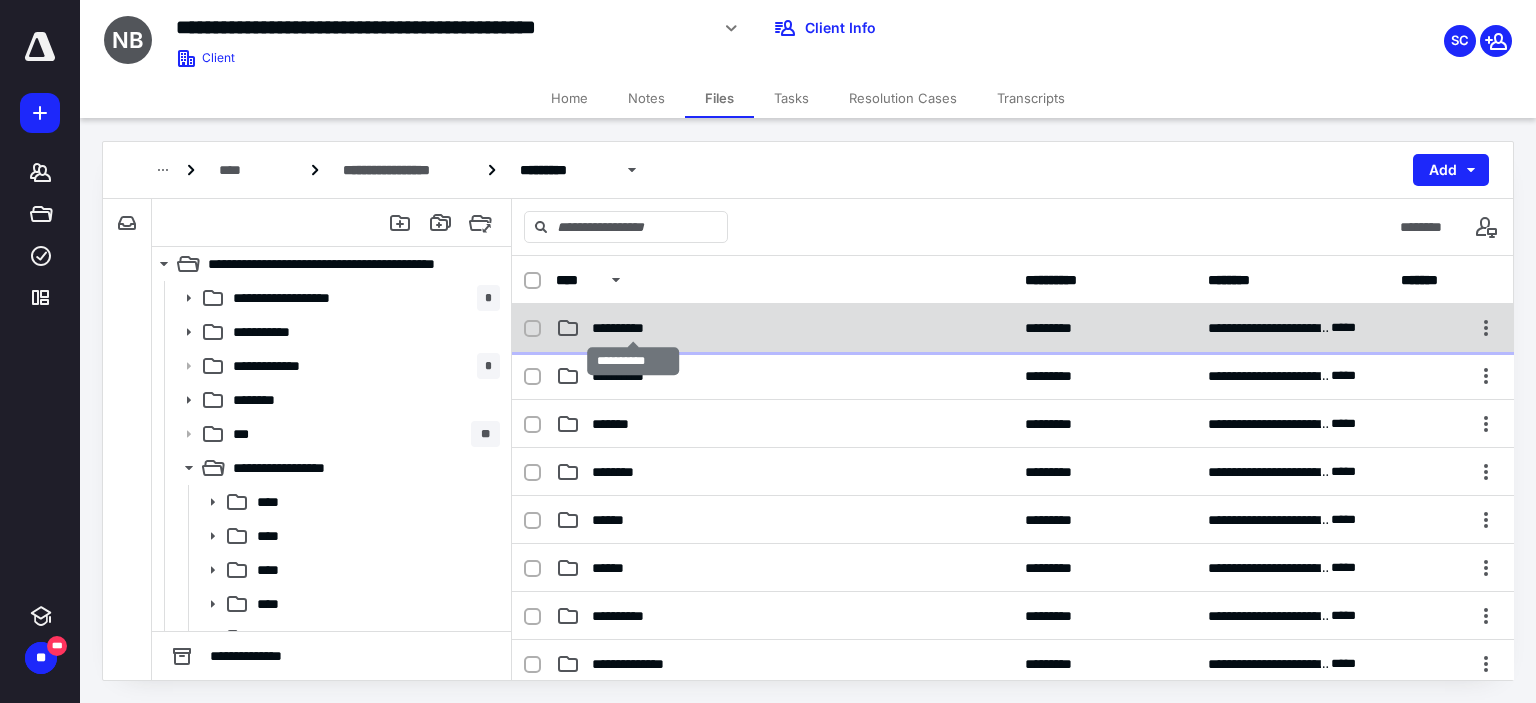 click on "**********" at bounding box center (633, 328) 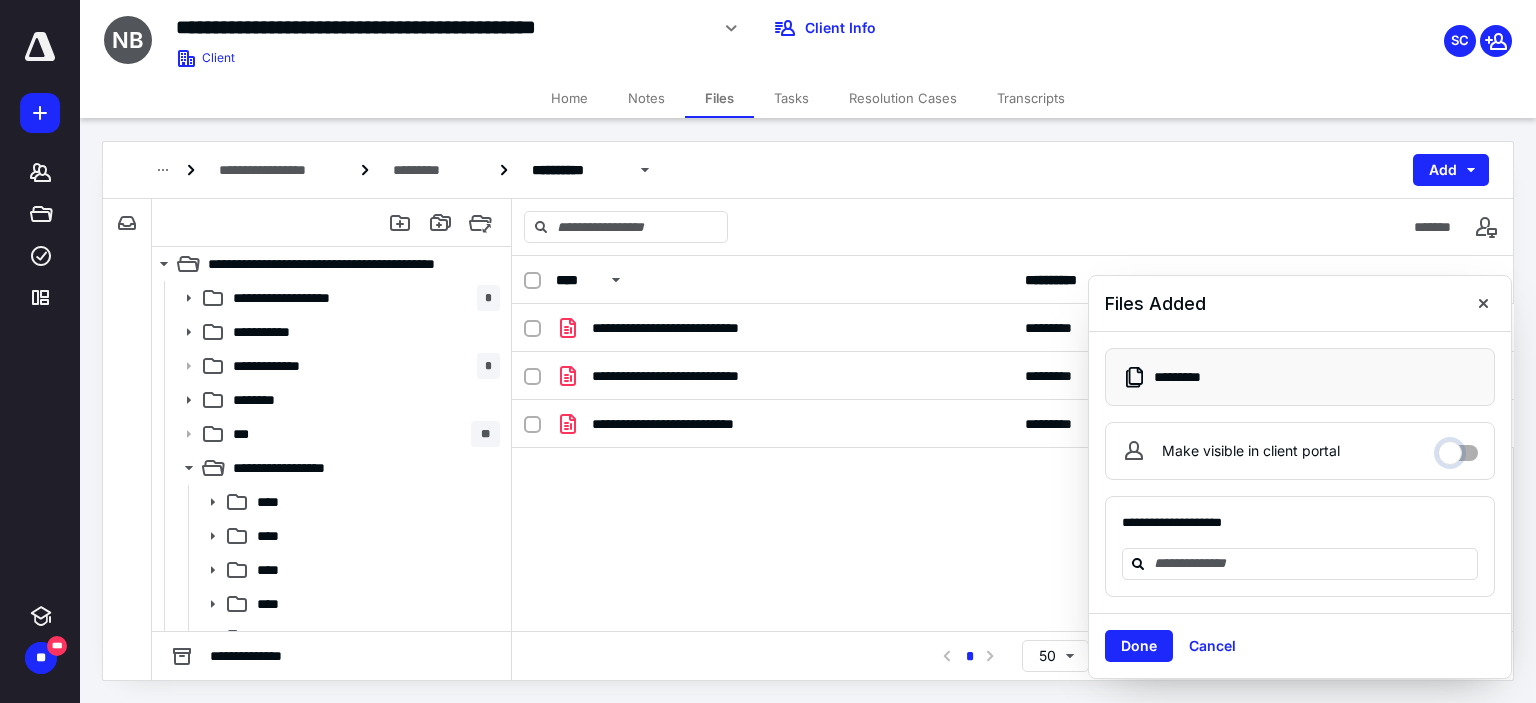 click on "Make visible in client portal" at bounding box center (1458, 448) 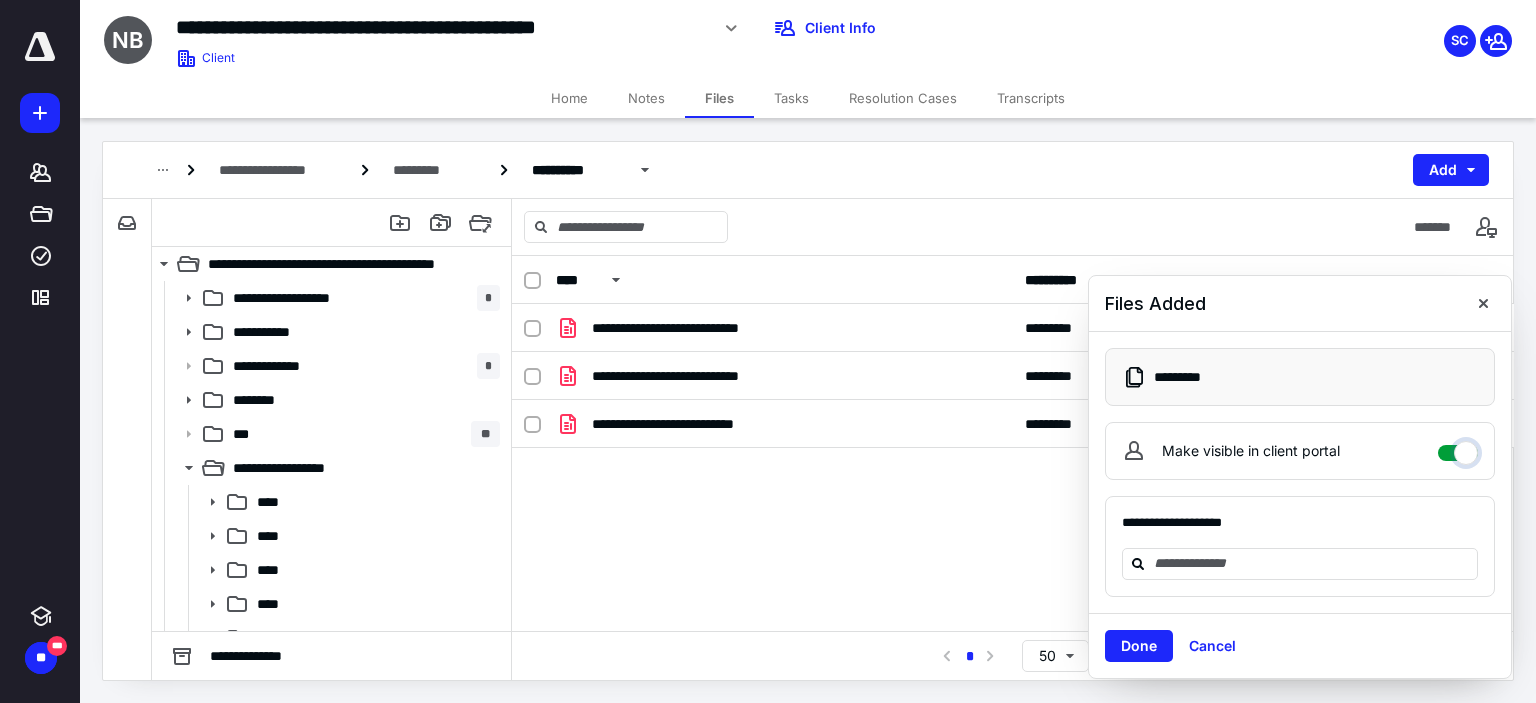 checkbox on "****" 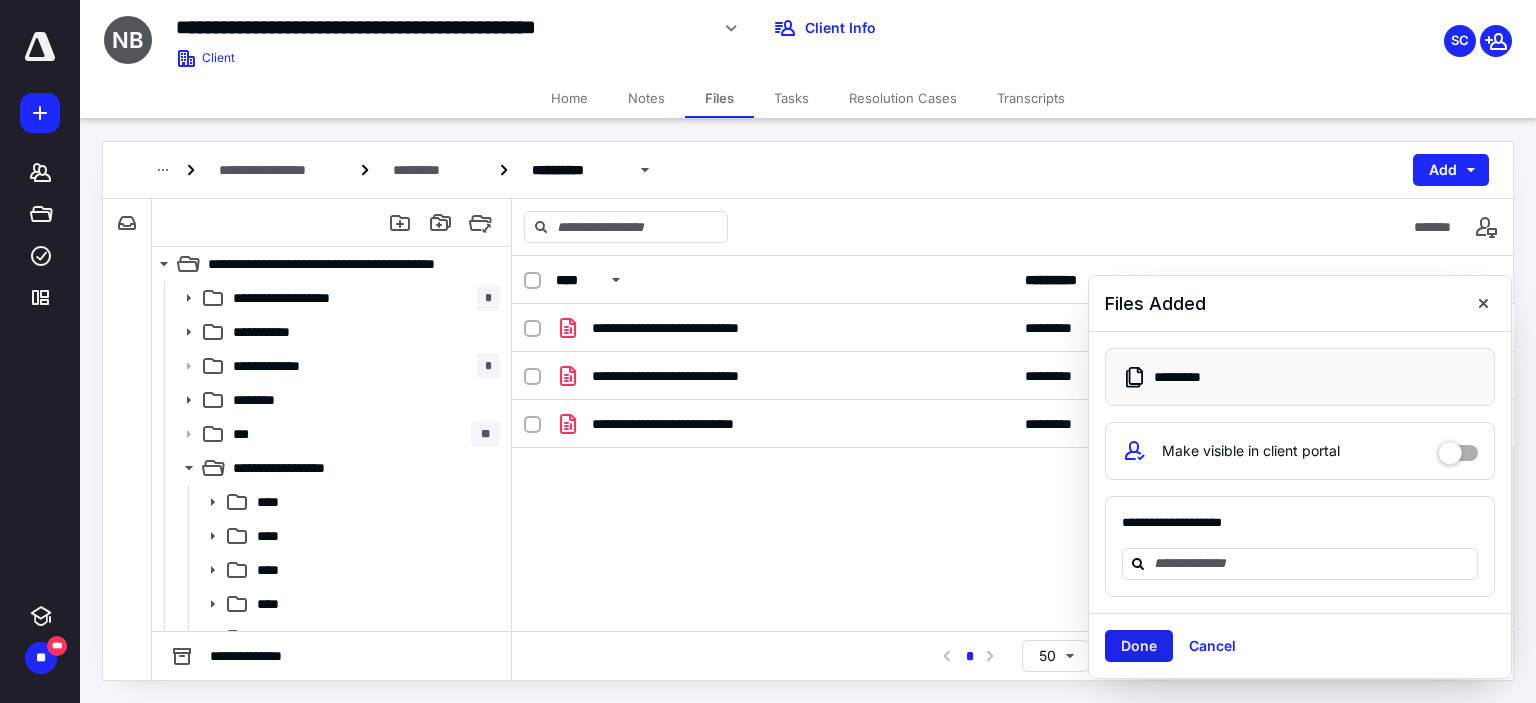 click on "Done" at bounding box center (1139, 646) 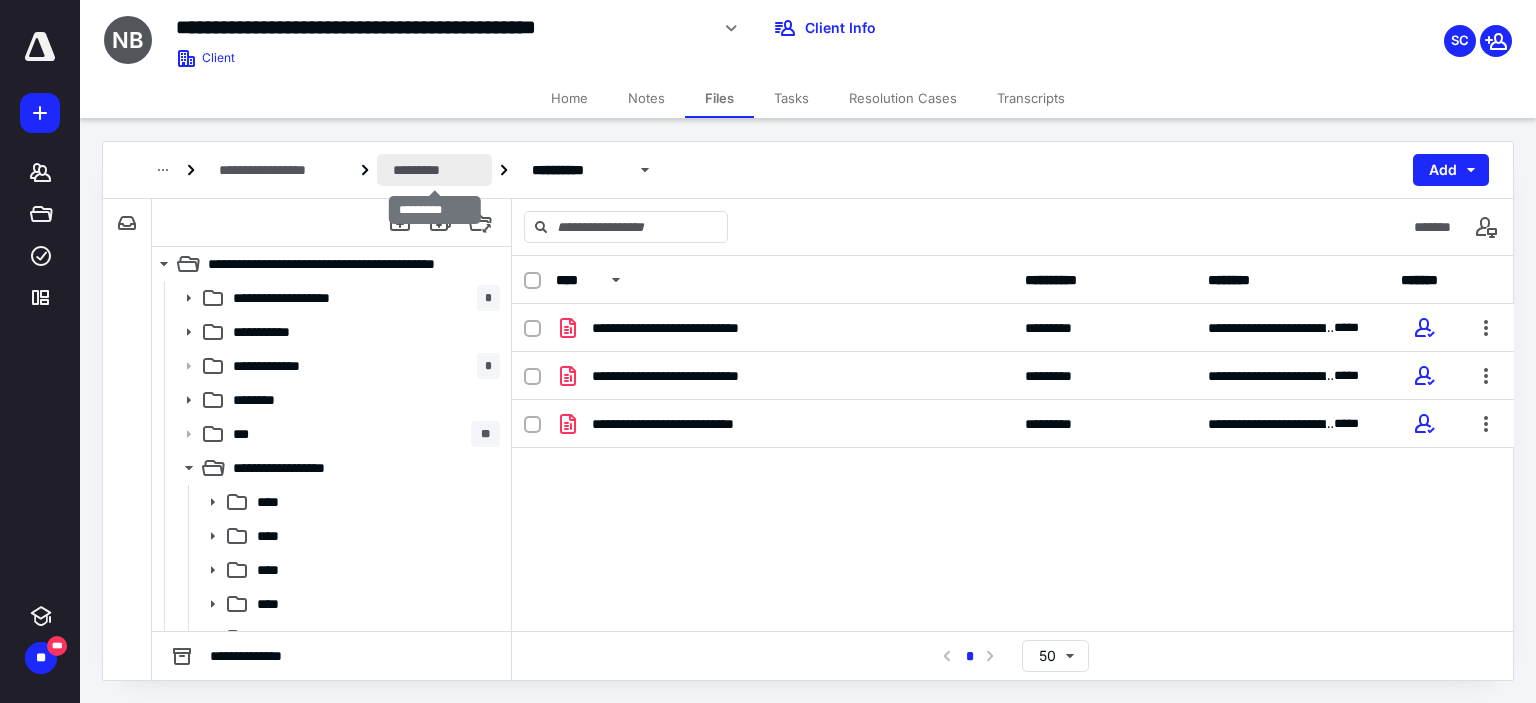 click on "*********" at bounding box center [434, 170] 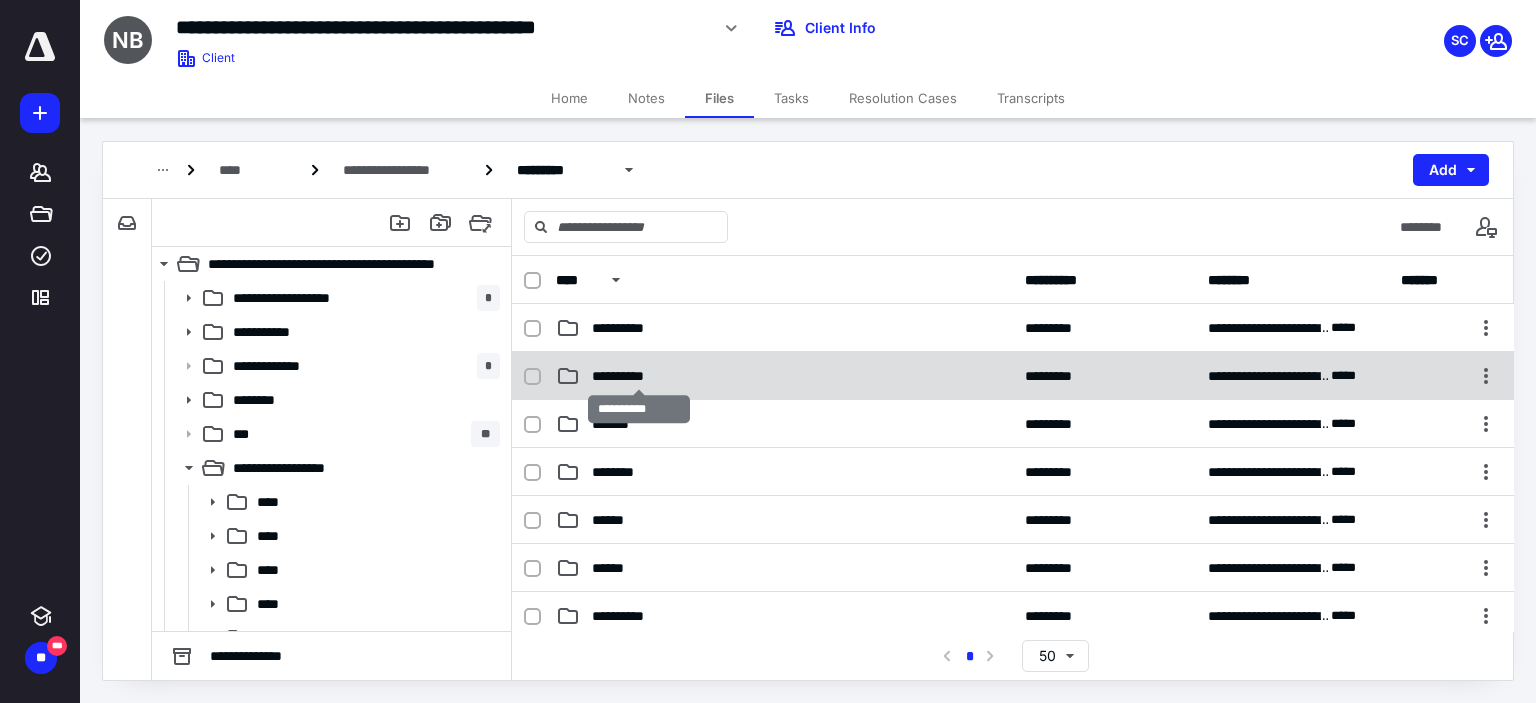 click on "**********" at bounding box center [639, 376] 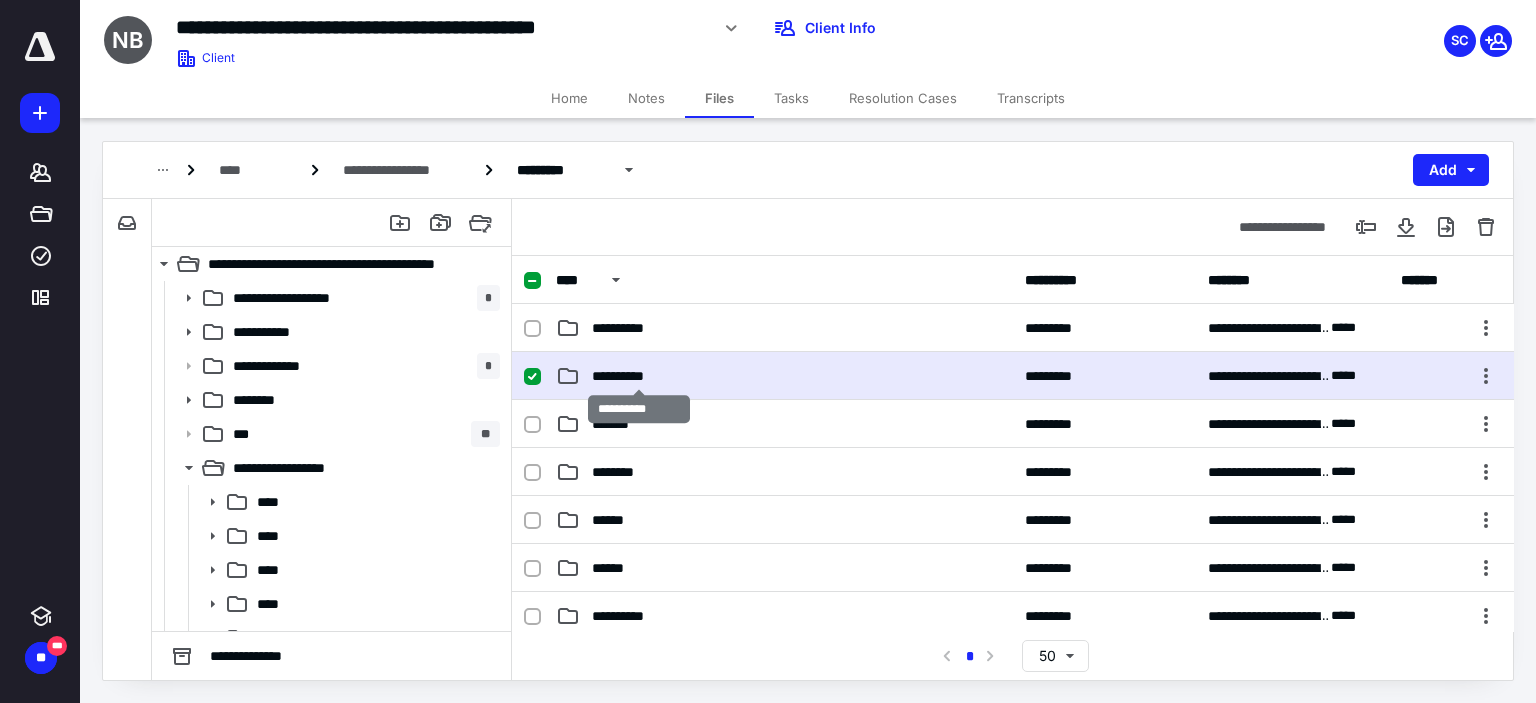 click on "**********" at bounding box center (639, 376) 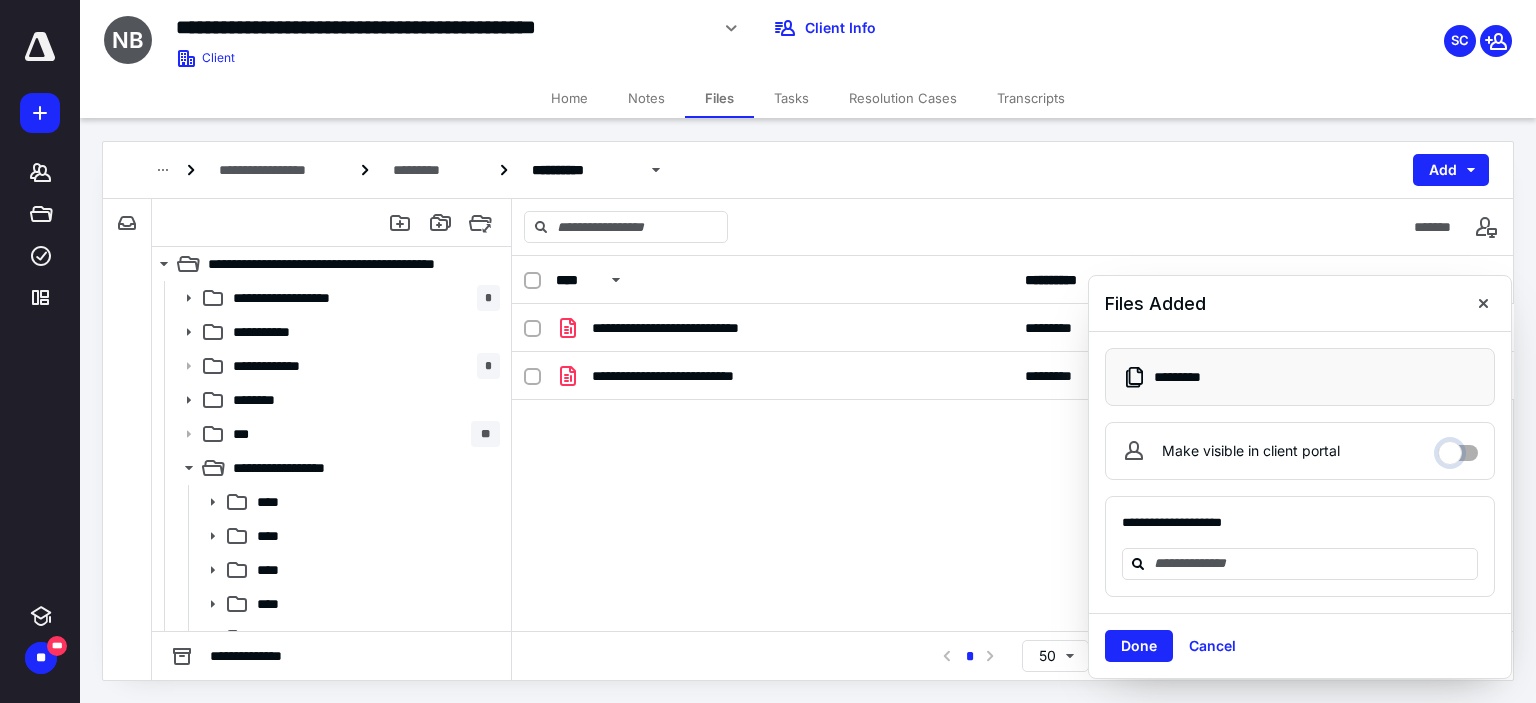 click on "Make visible in client portal" at bounding box center (1458, 448) 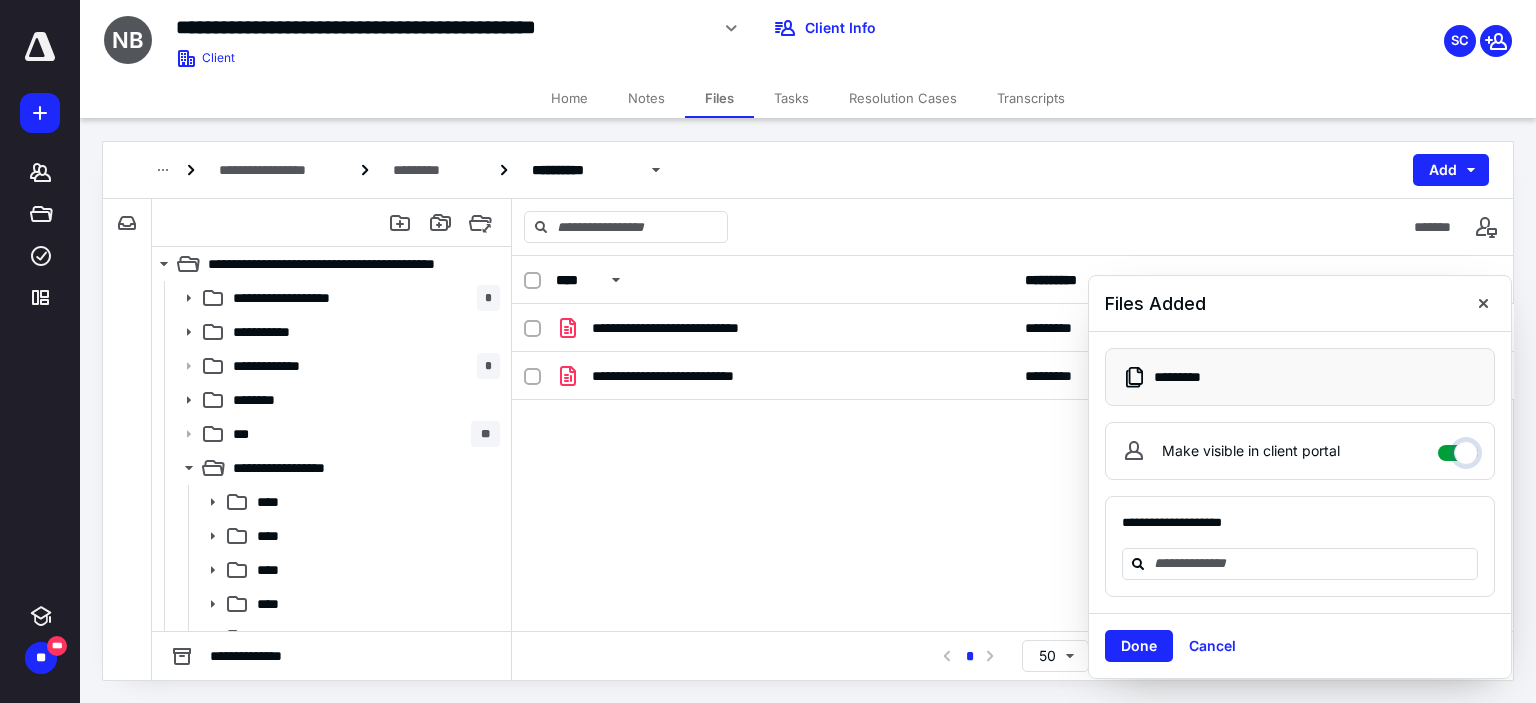 checkbox on "****" 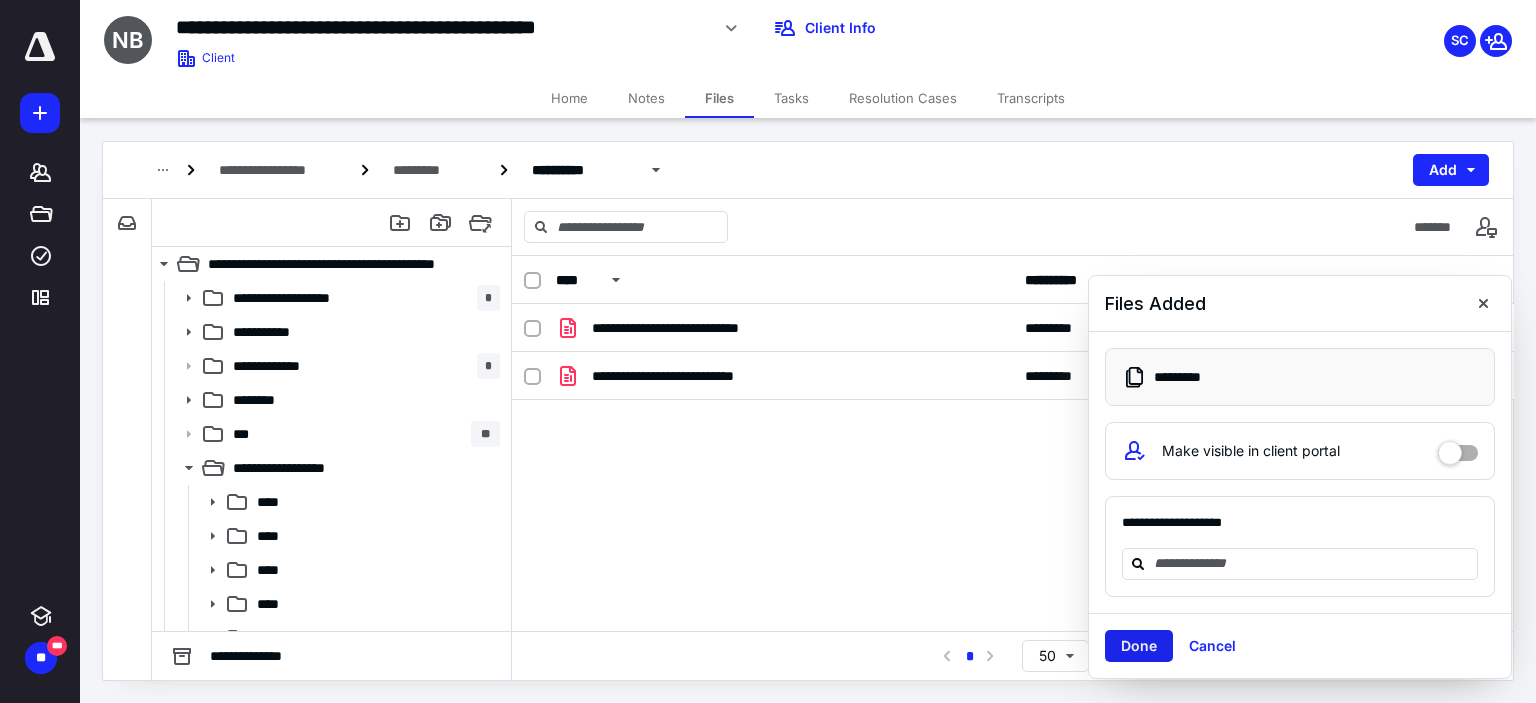 click on "Done" at bounding box center (1139, 646) 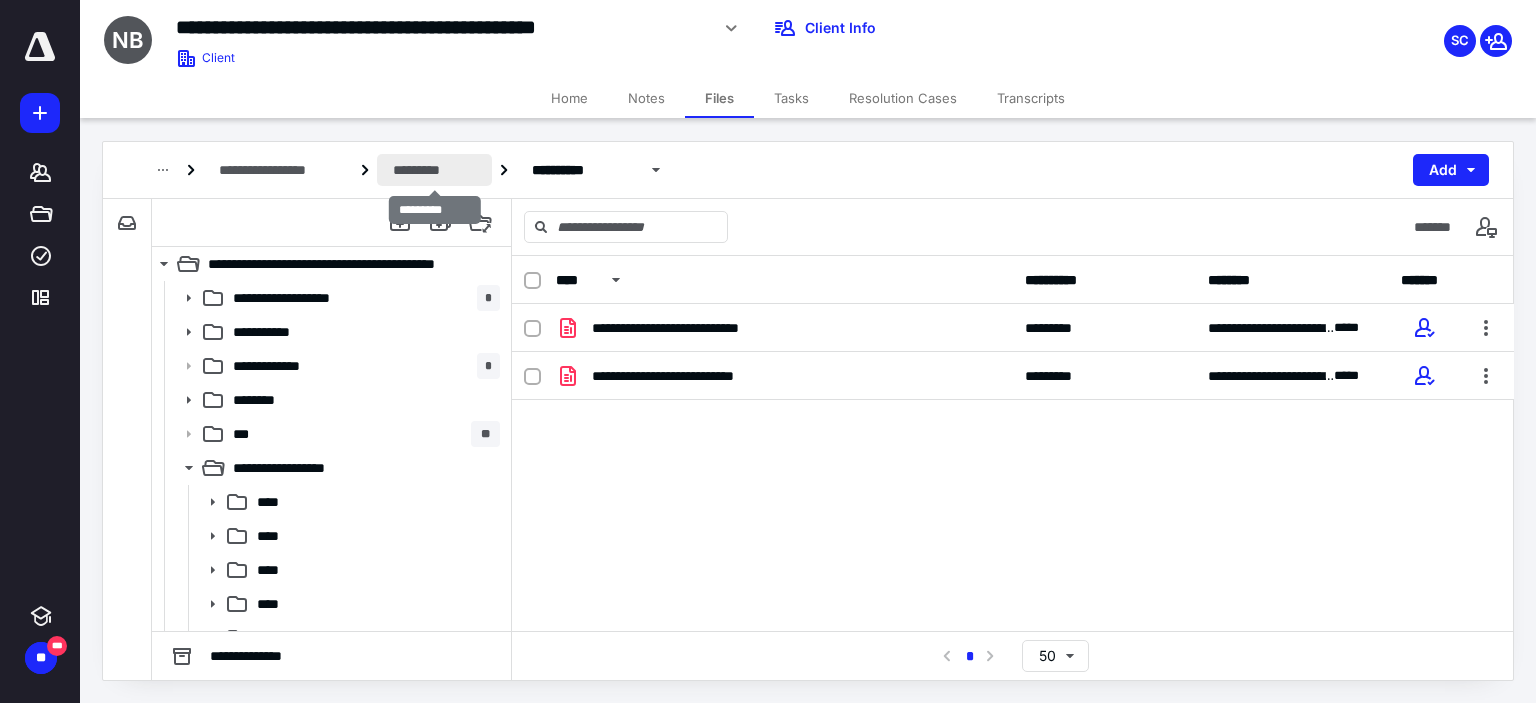 click on "*********" at bounding box center [434, 170] 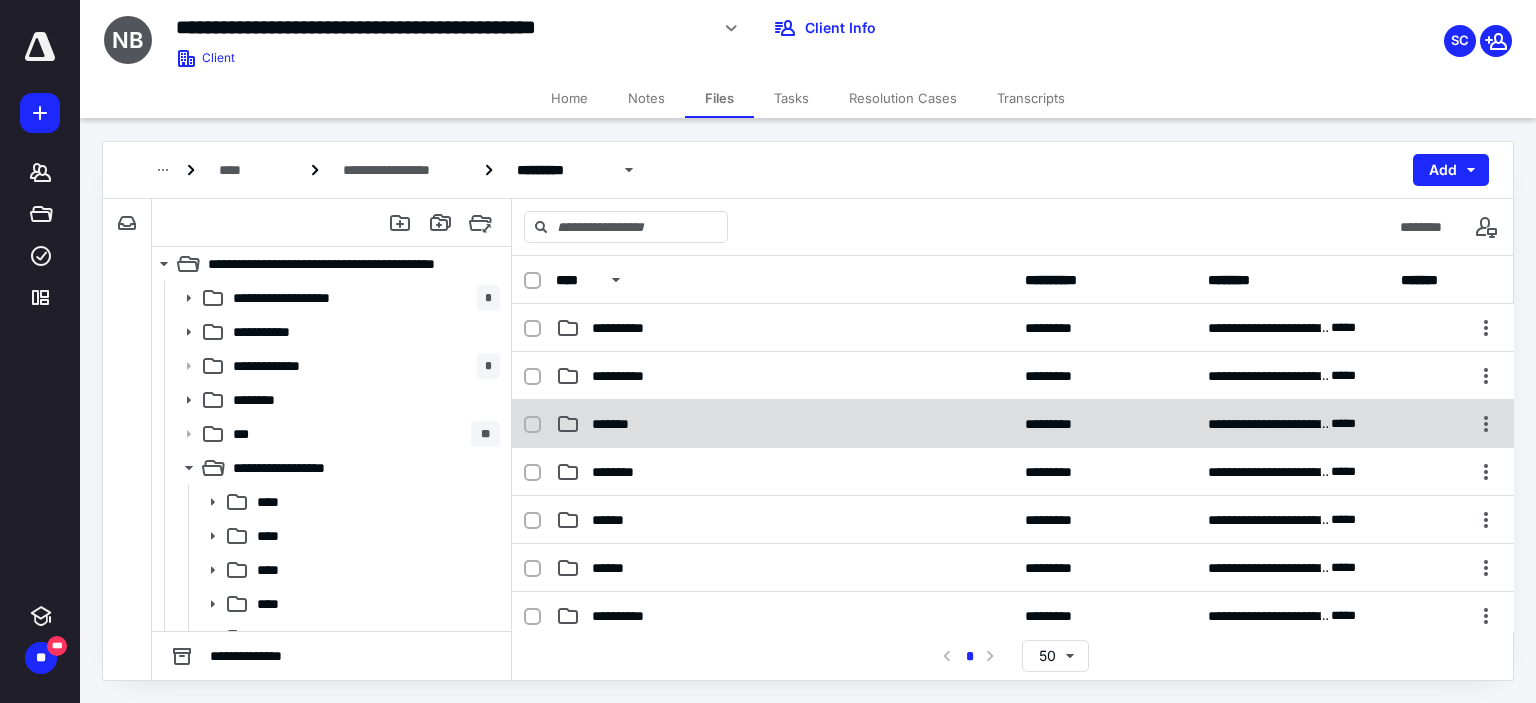 click on "*******" at bounding box center [784, 424] 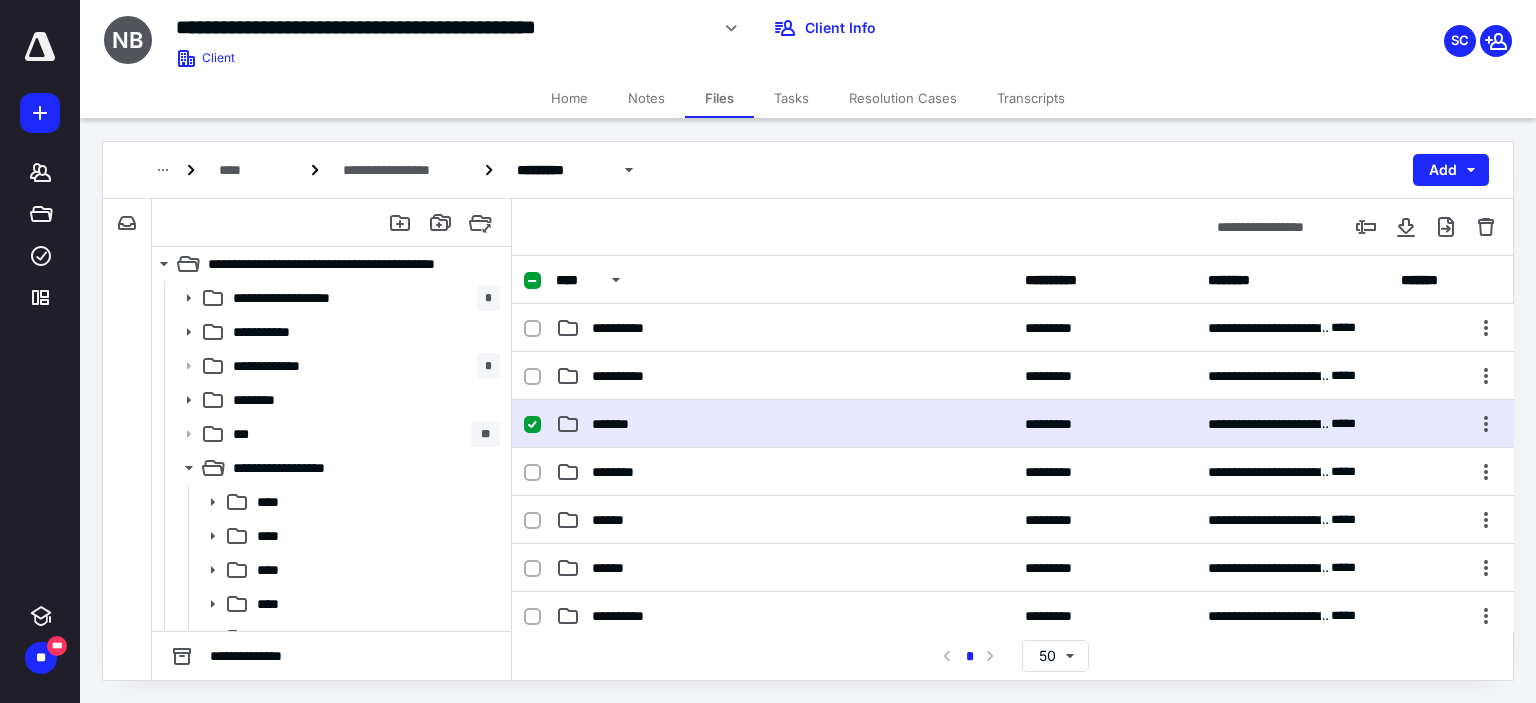 click on "*******" at bounding box center (784, 424) 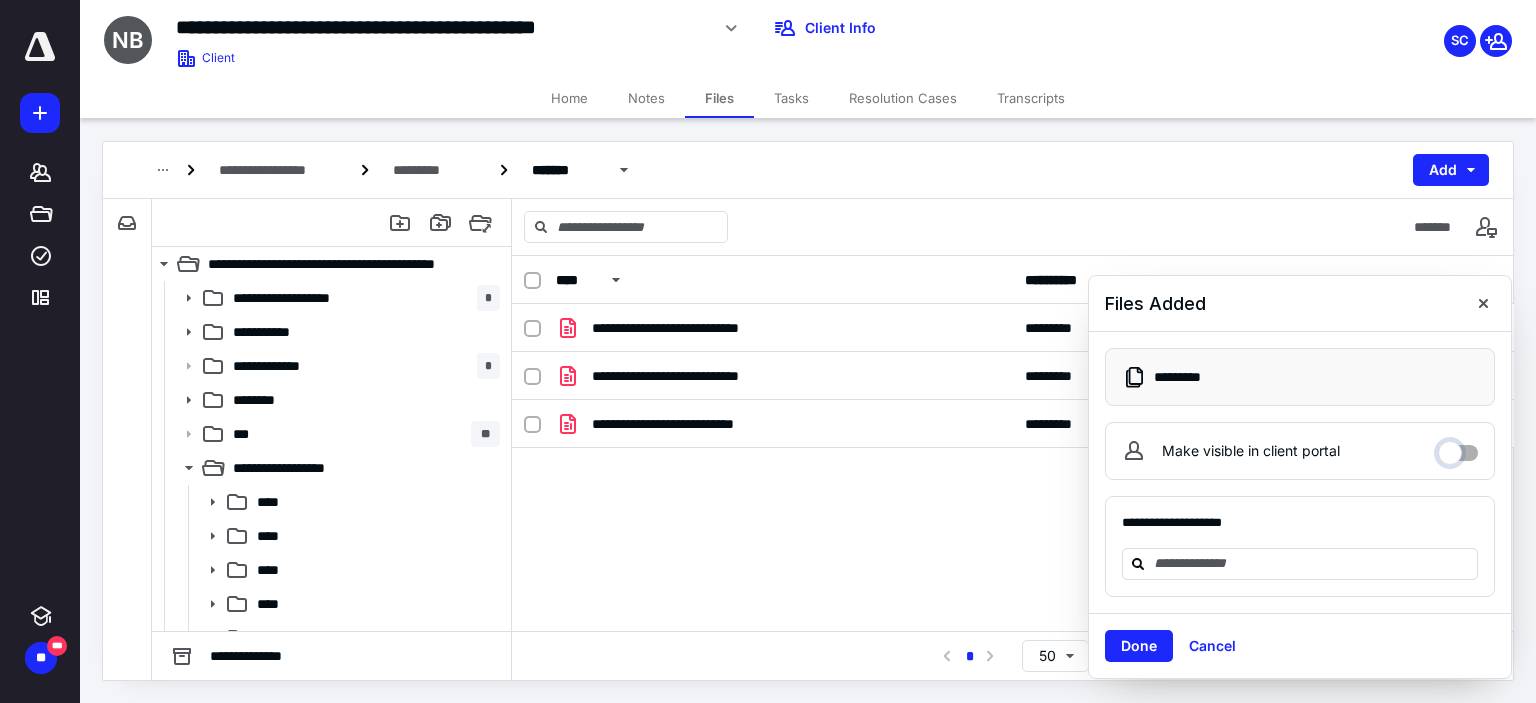 click on "Make visible in client portal" at bounding box center [1458, 448] 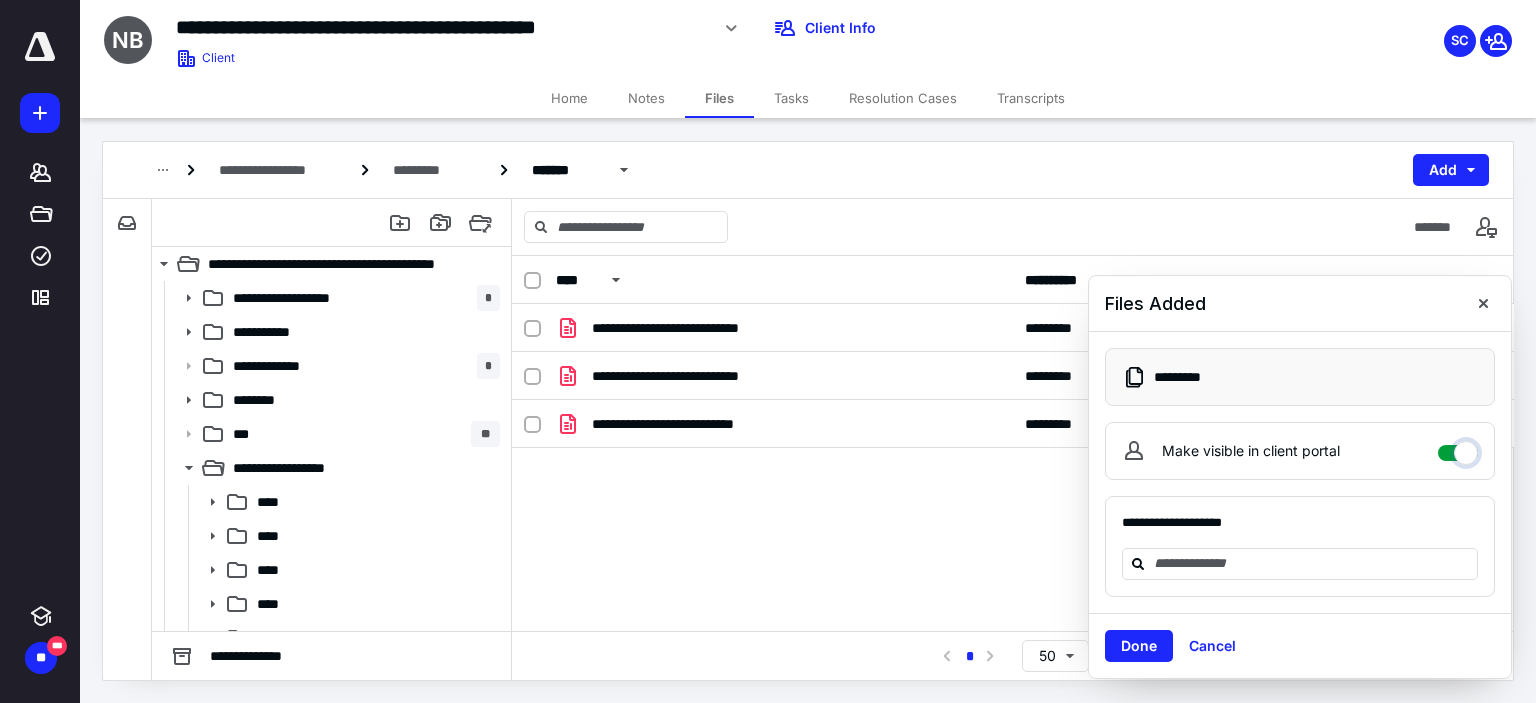 checkbox on "****" 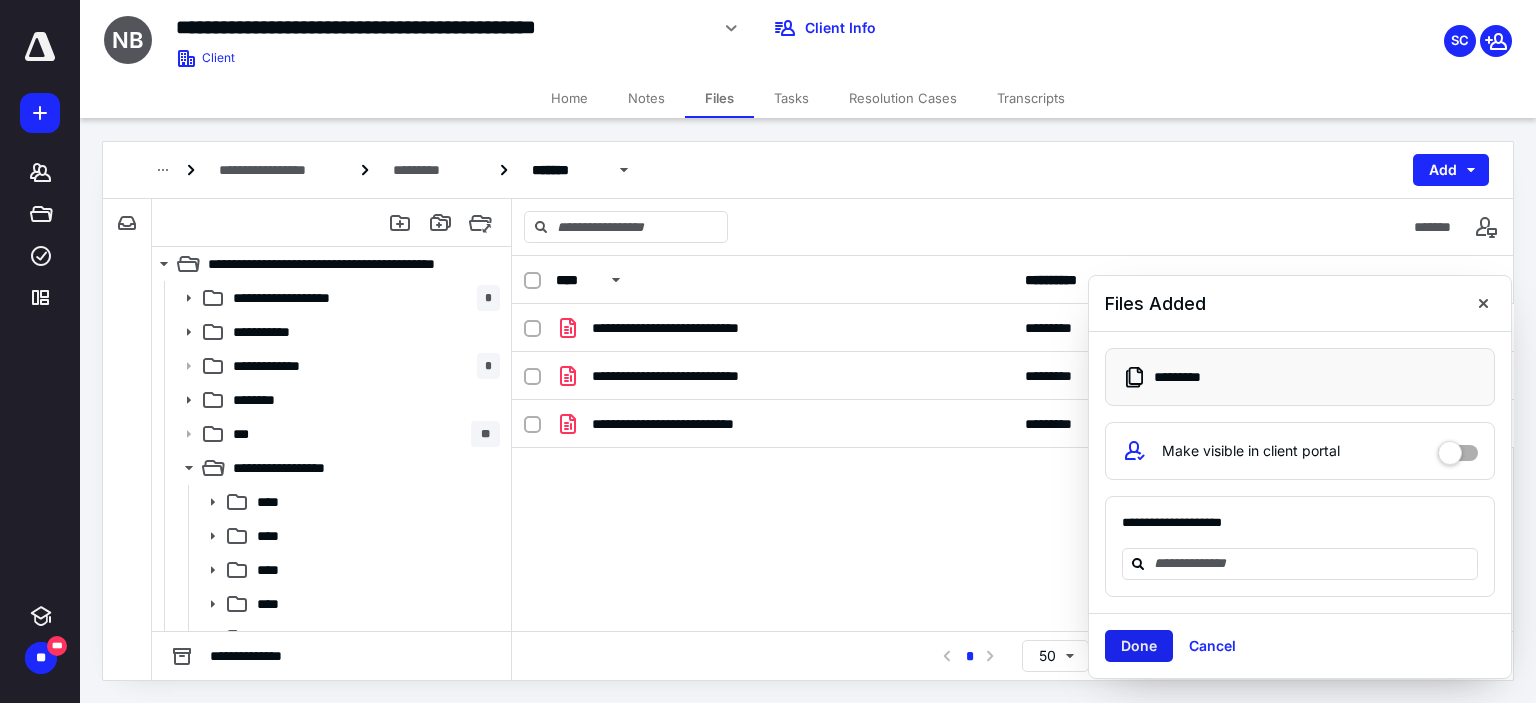 click on "Done" at bounding box center (1139, 646) 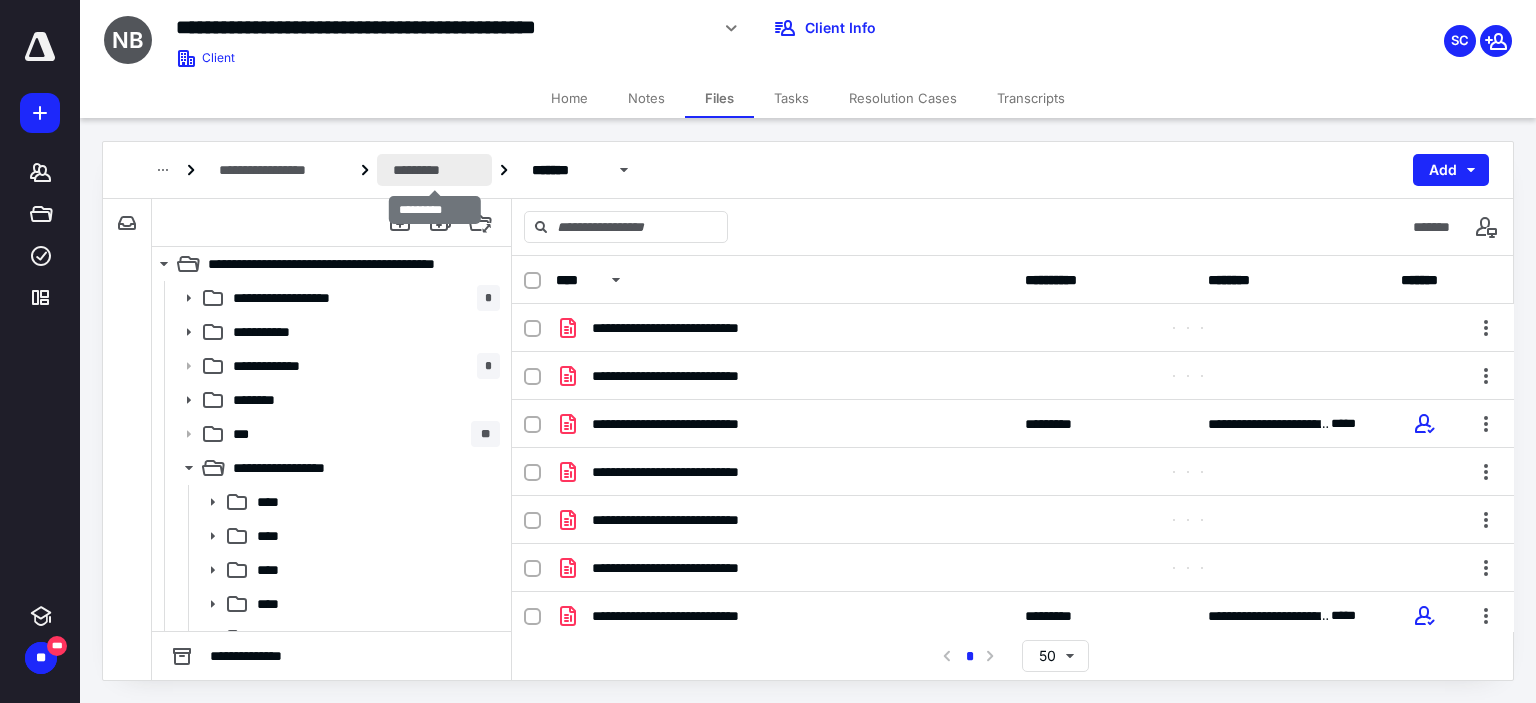 click on "*********" at bounding box center (434, 170) 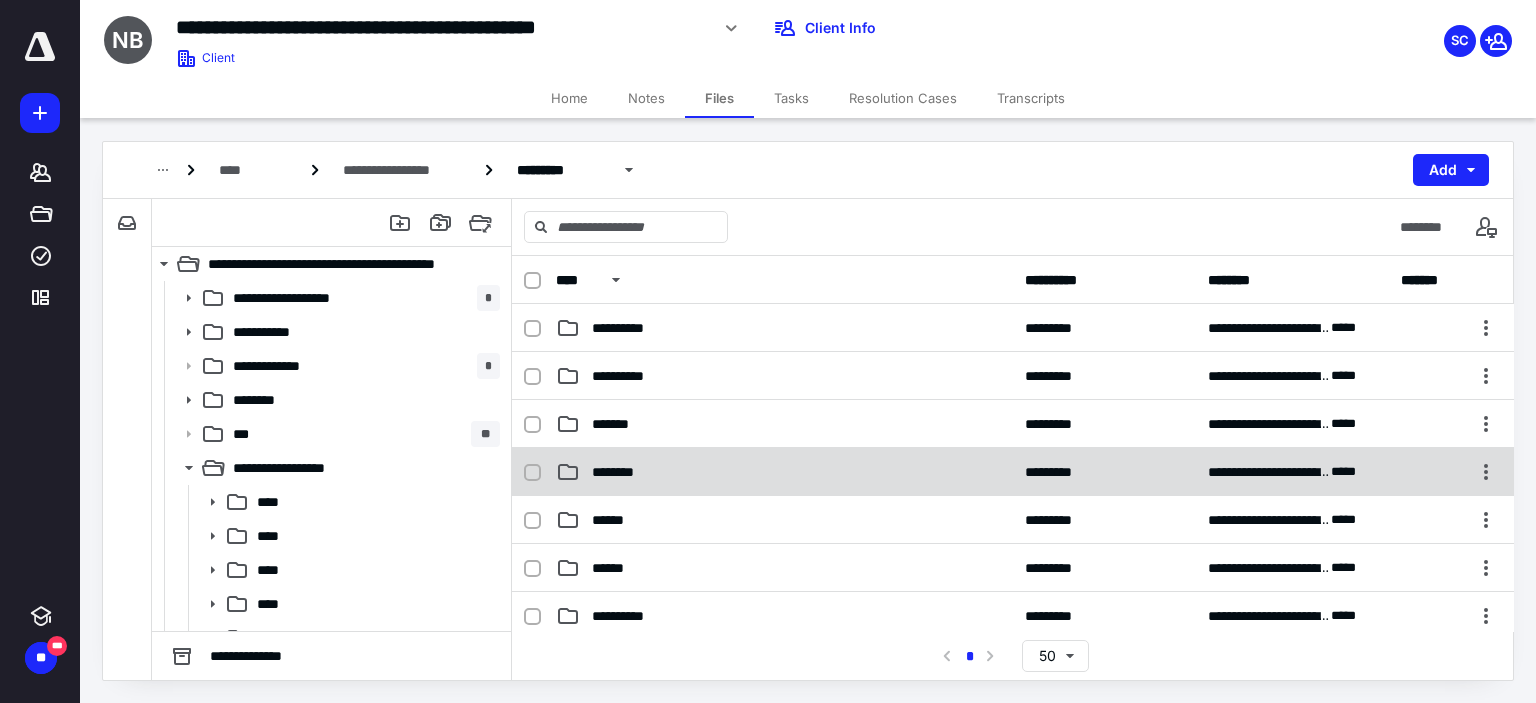 click on "********" at bounding box center (784, 472) 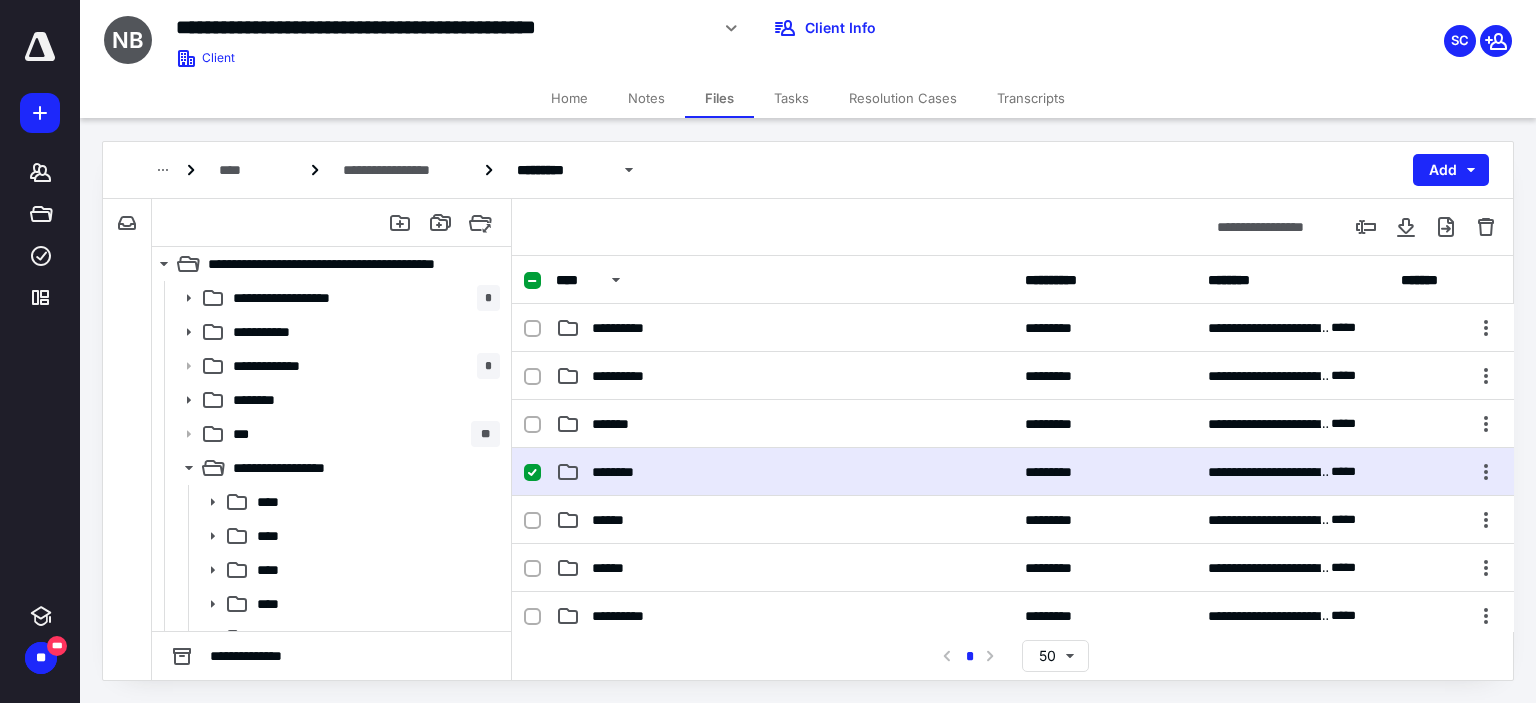 click on "********" at bounding box center [784, 472] 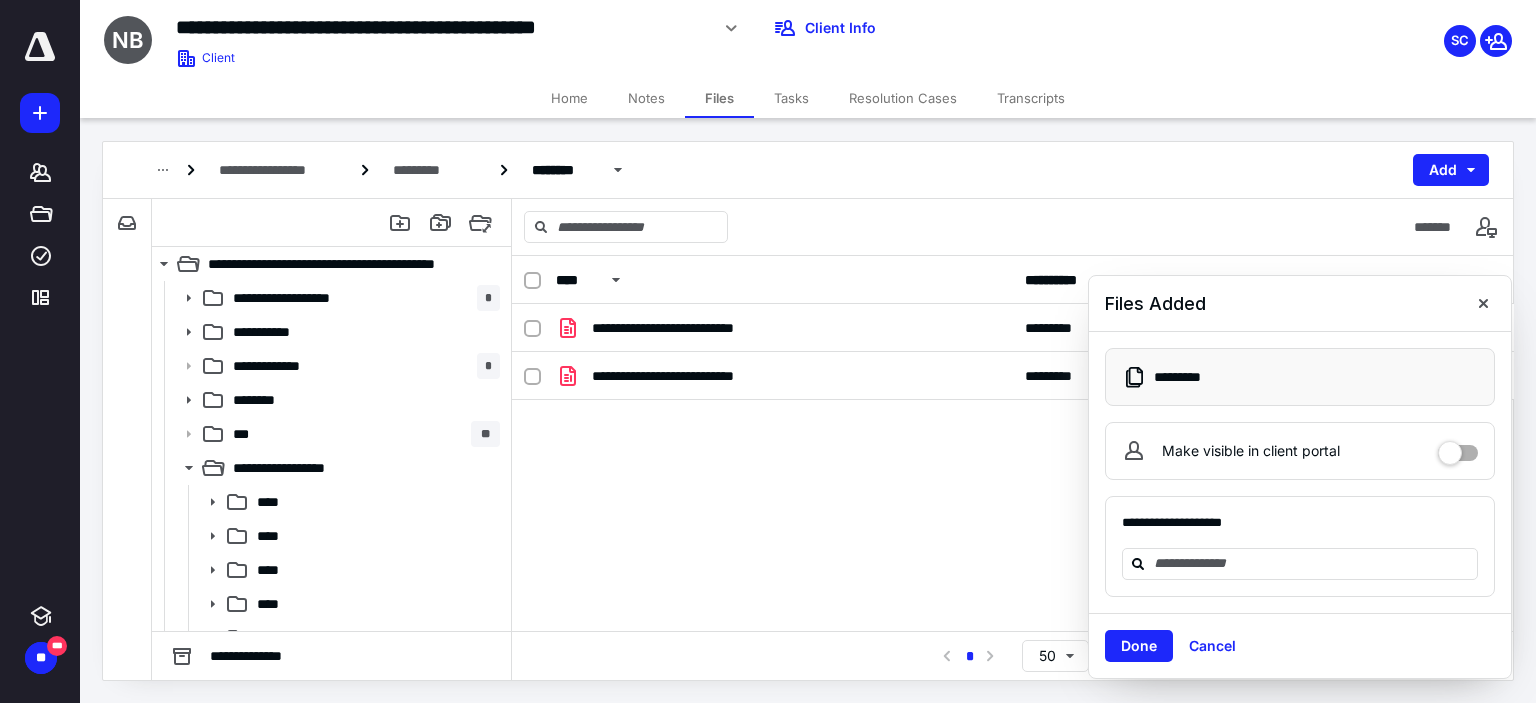 click on "Make visible in client portal" at bounding box center [1300, 451] 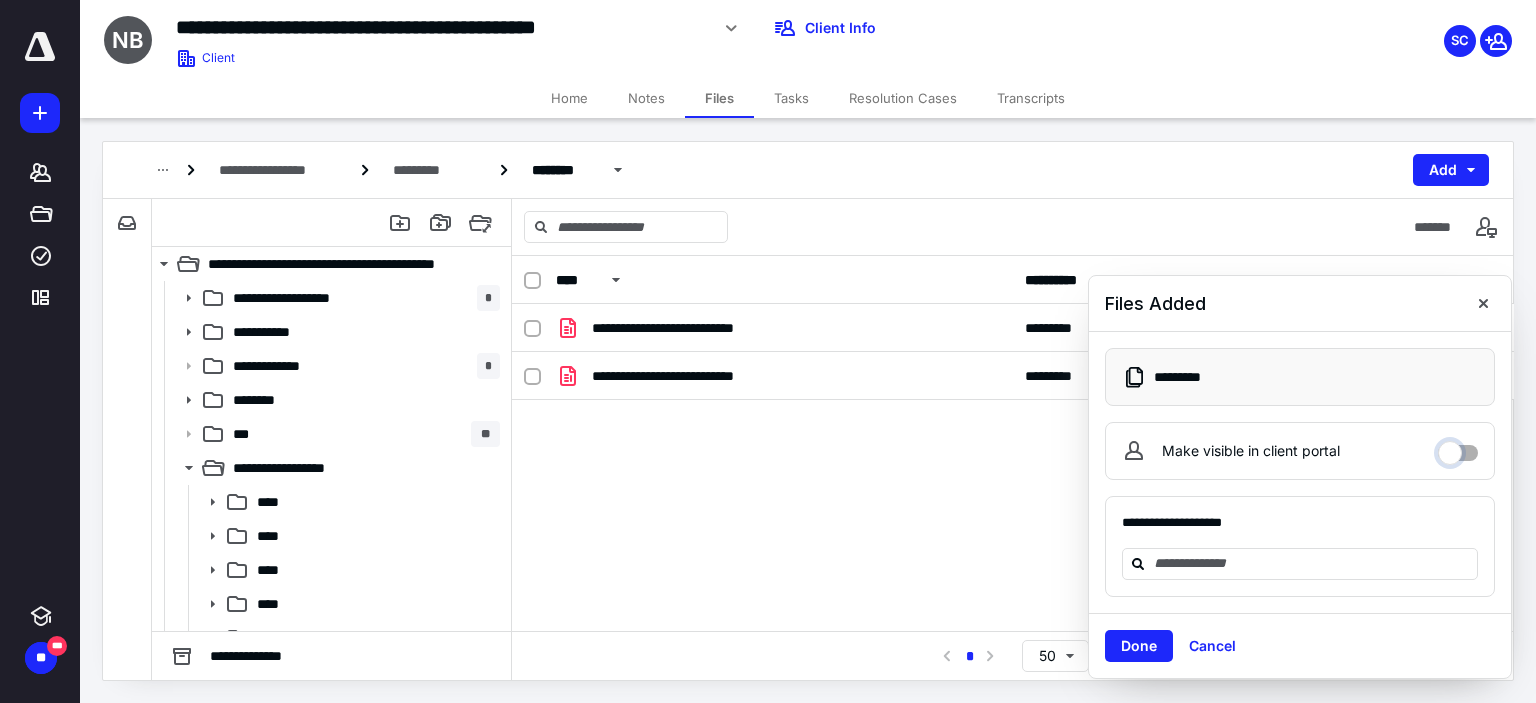click on "Make visible in client portal" at bounding box center [1458, 448] 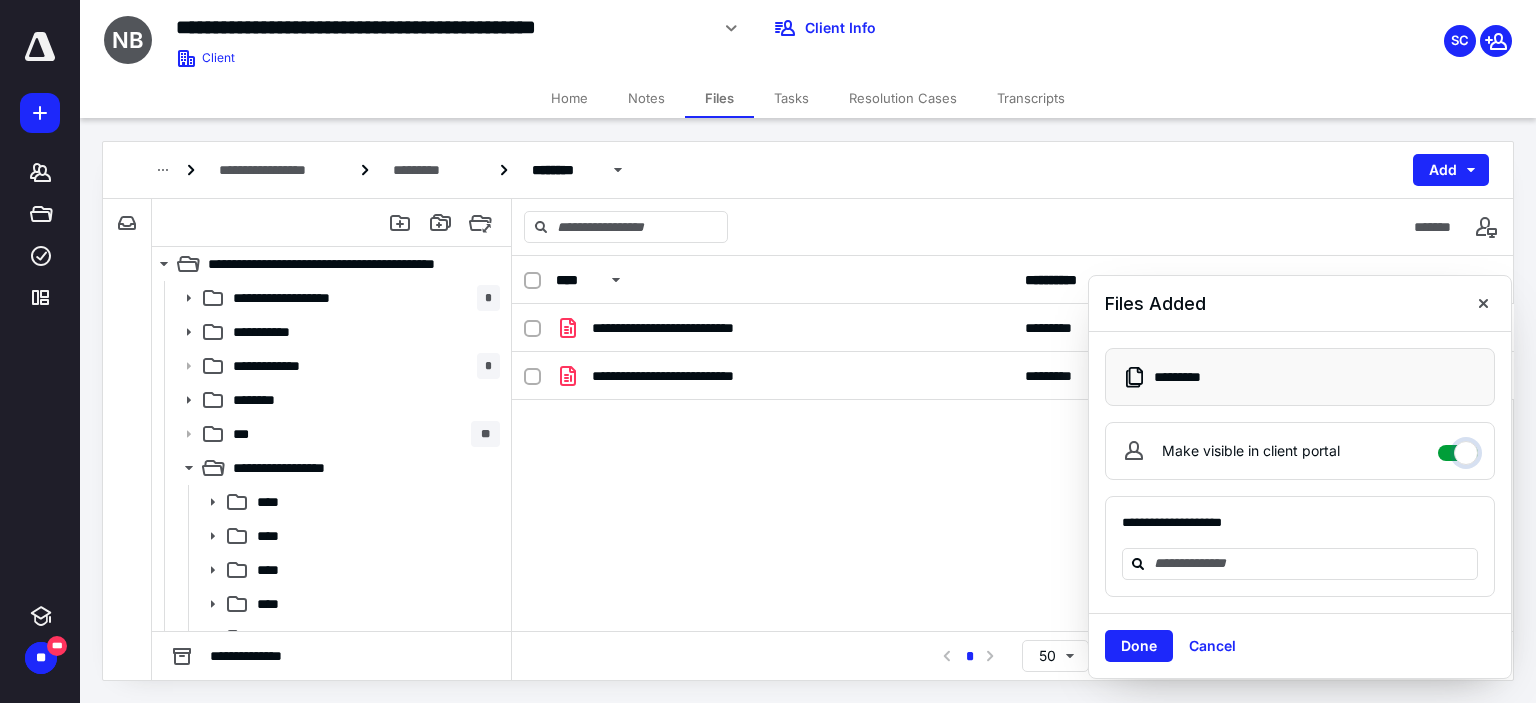 checkbox on "****" 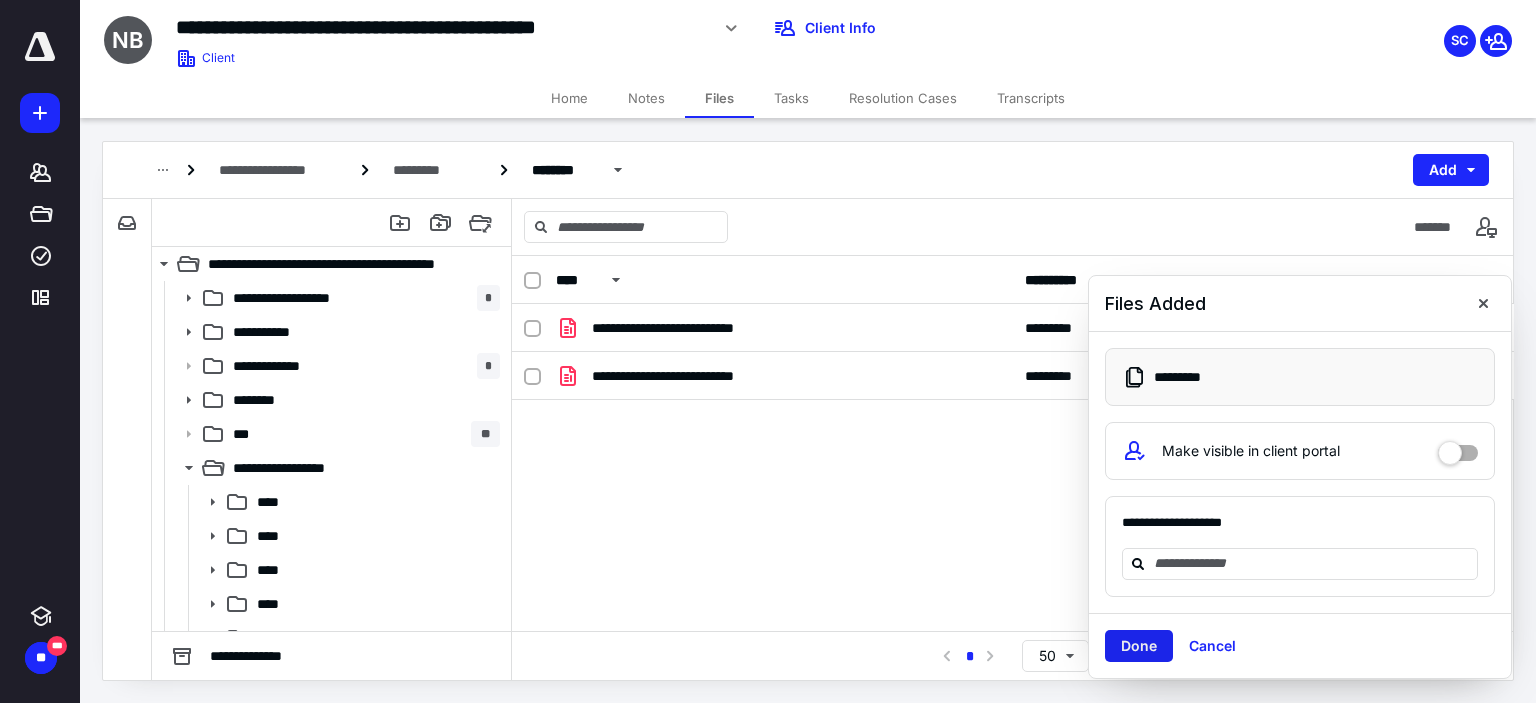 click on "Done" at bounding box center (1139, 646) 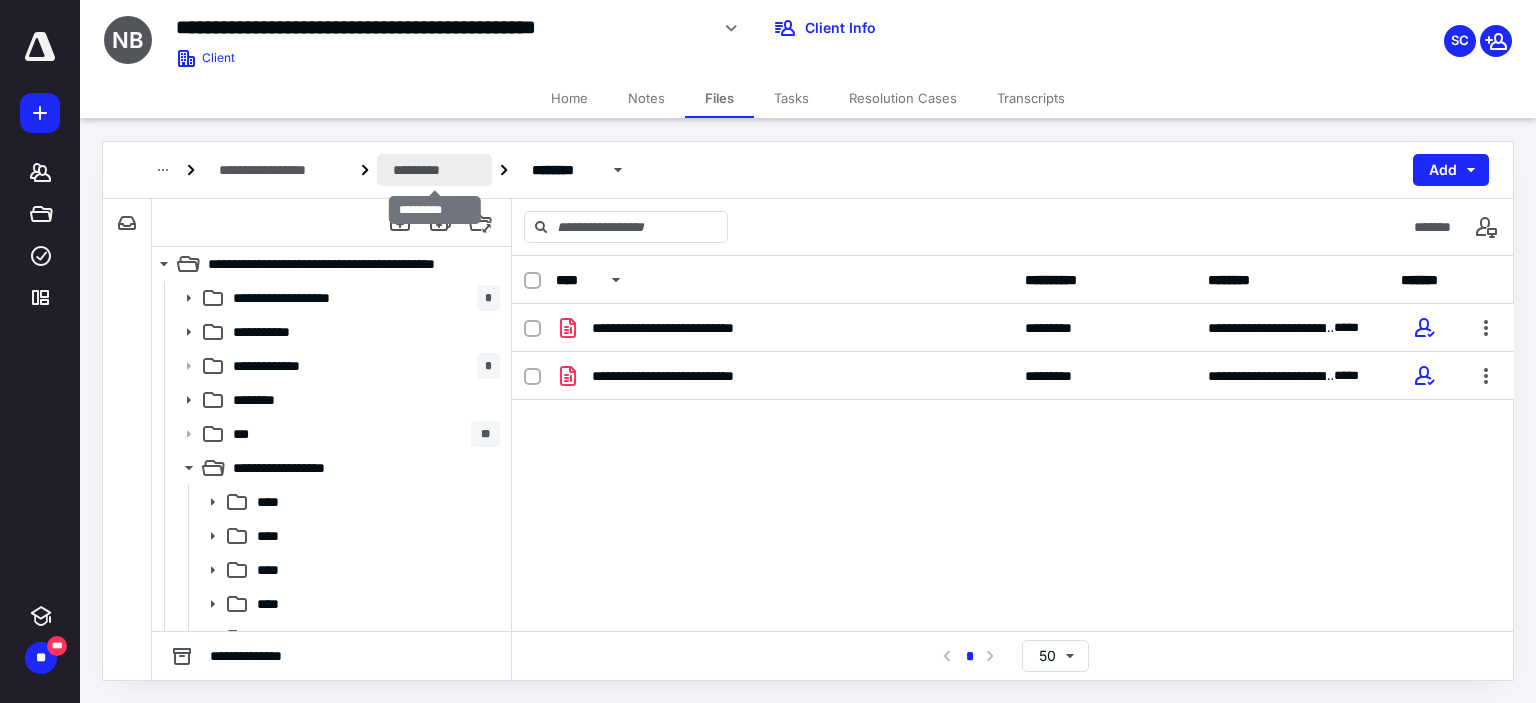 click on "*********" at bounding box center [434, 170] 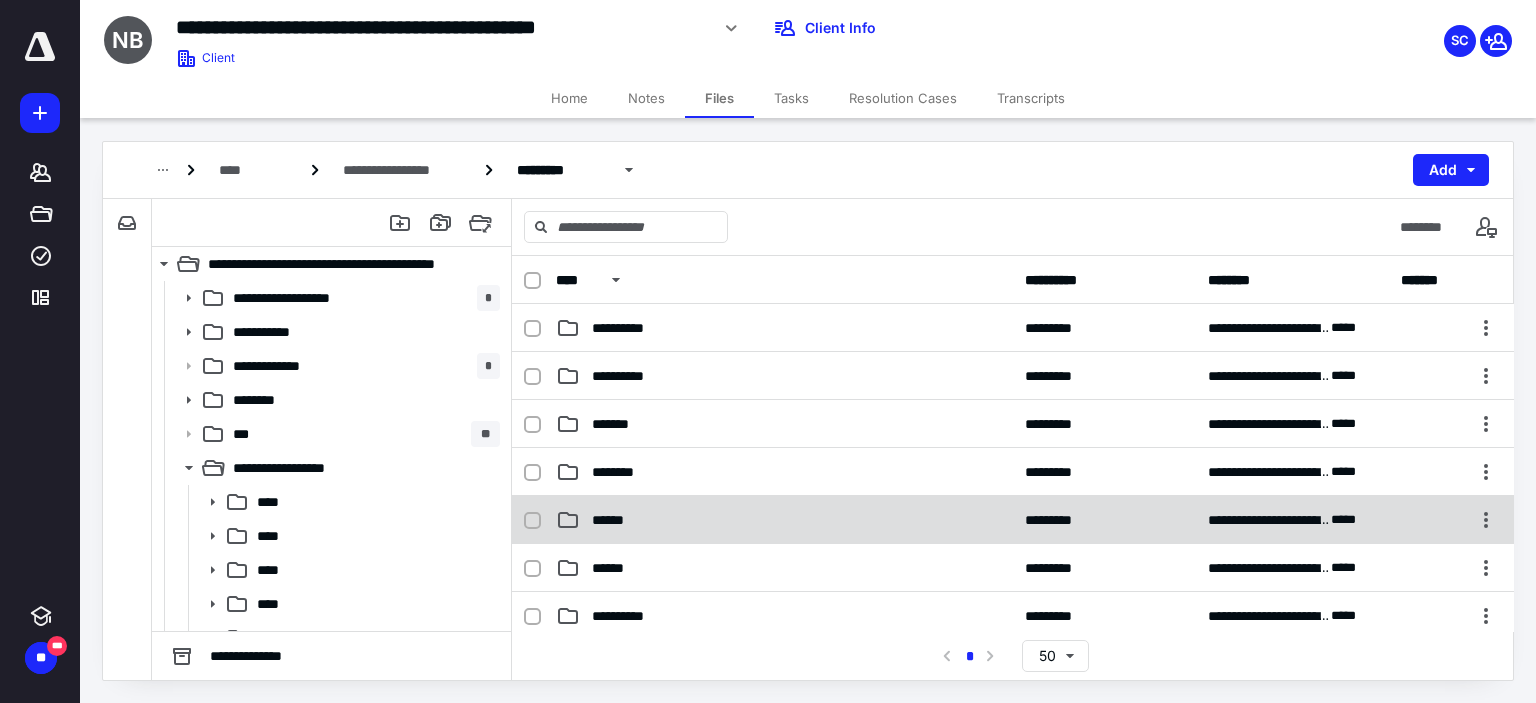 click on "******" at bounding box center [784, 520] 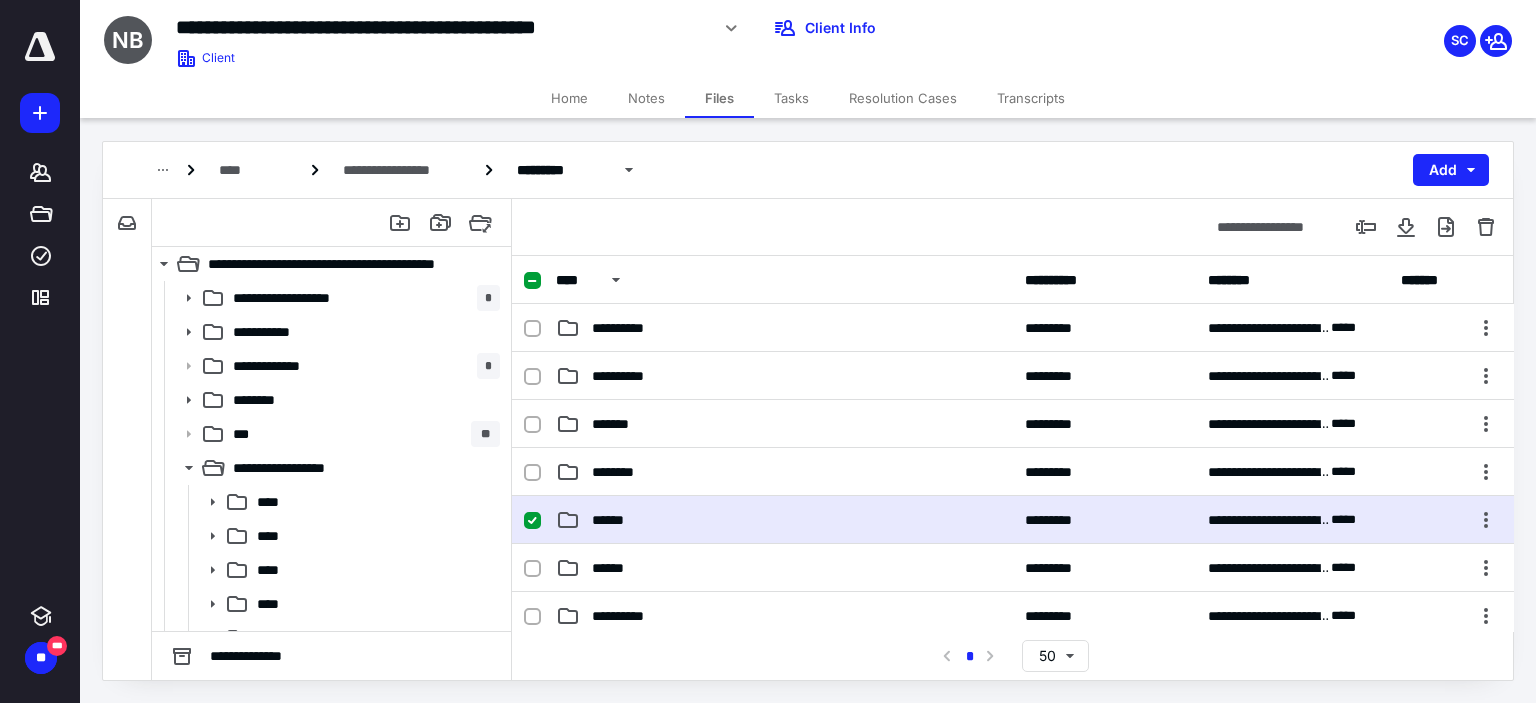 click on "******" at bounding box center (620, 520) 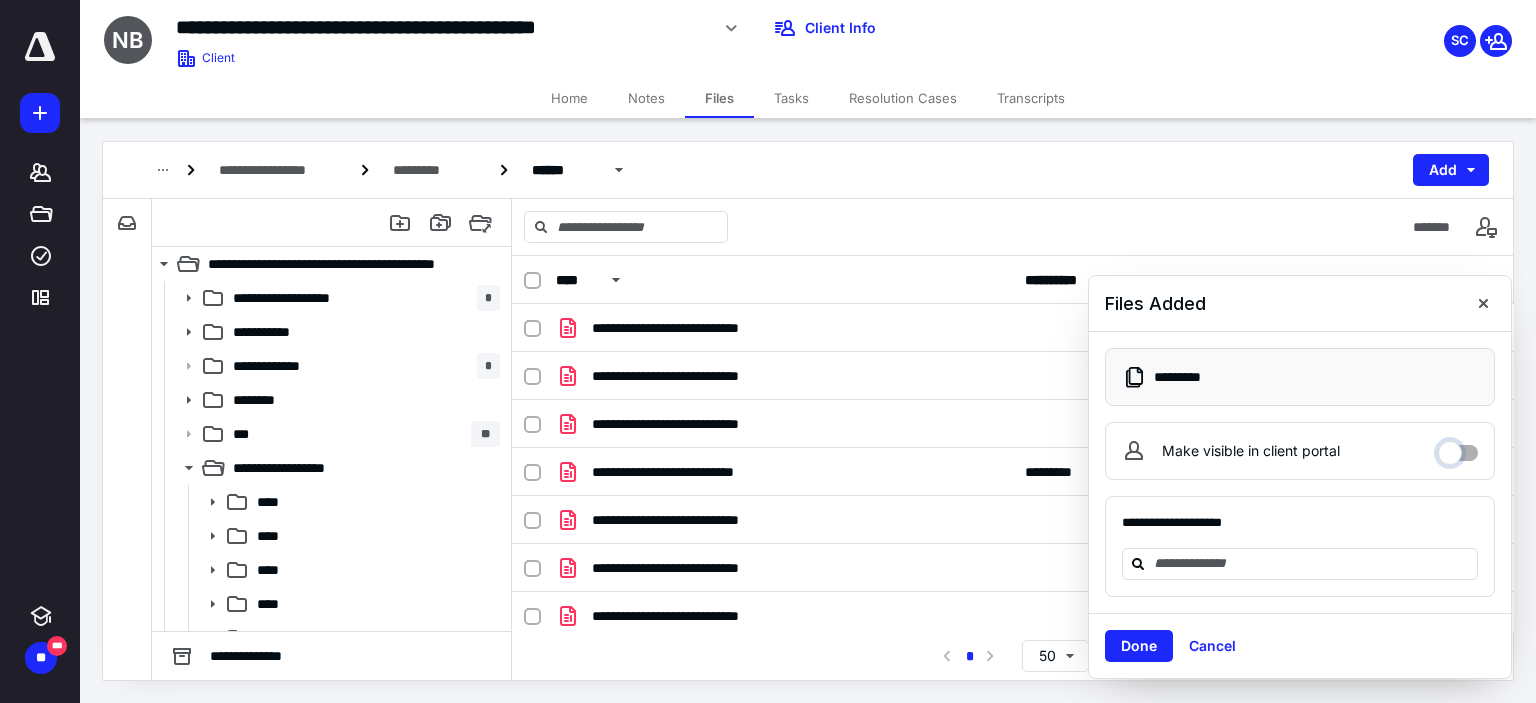 click on "Make visible in client portal" at bounding box center (1458, 448) 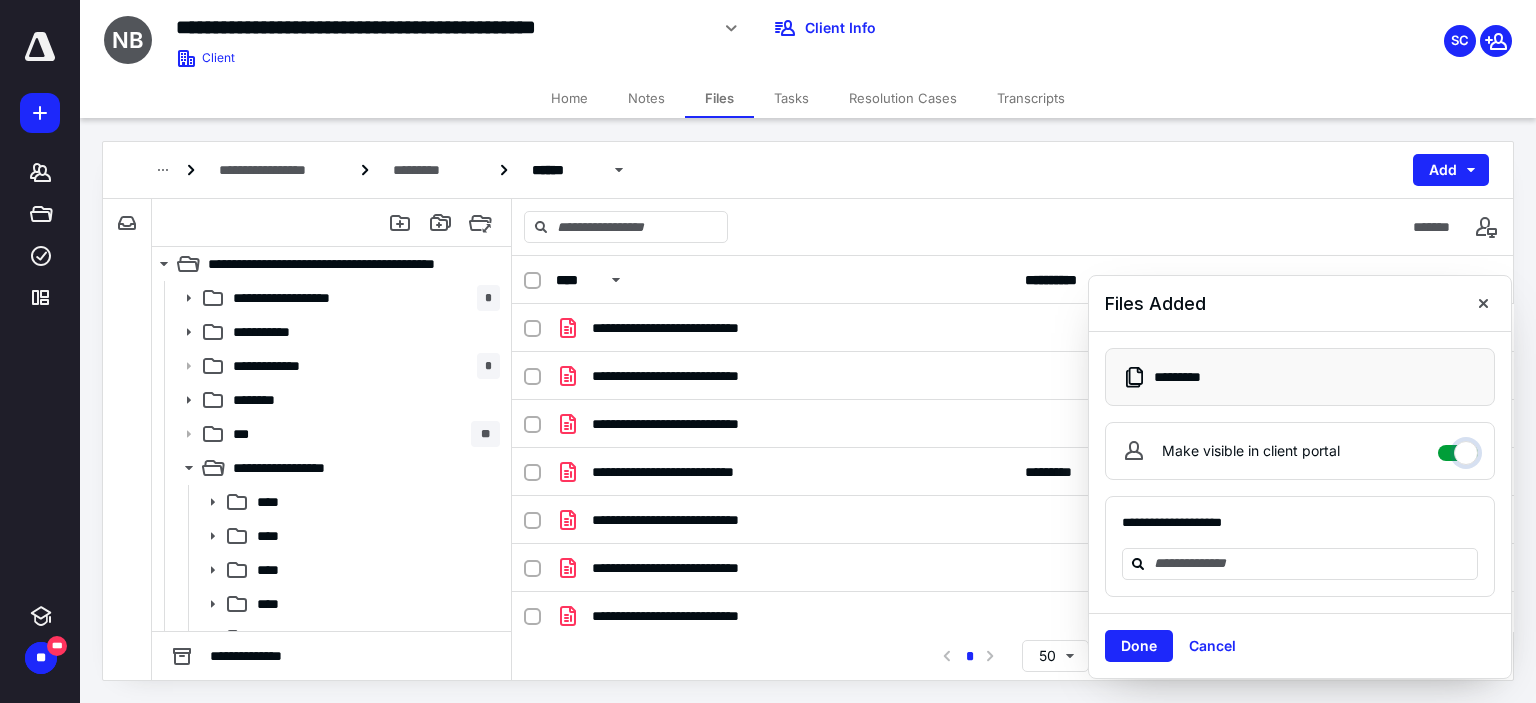 checkbox on "****" 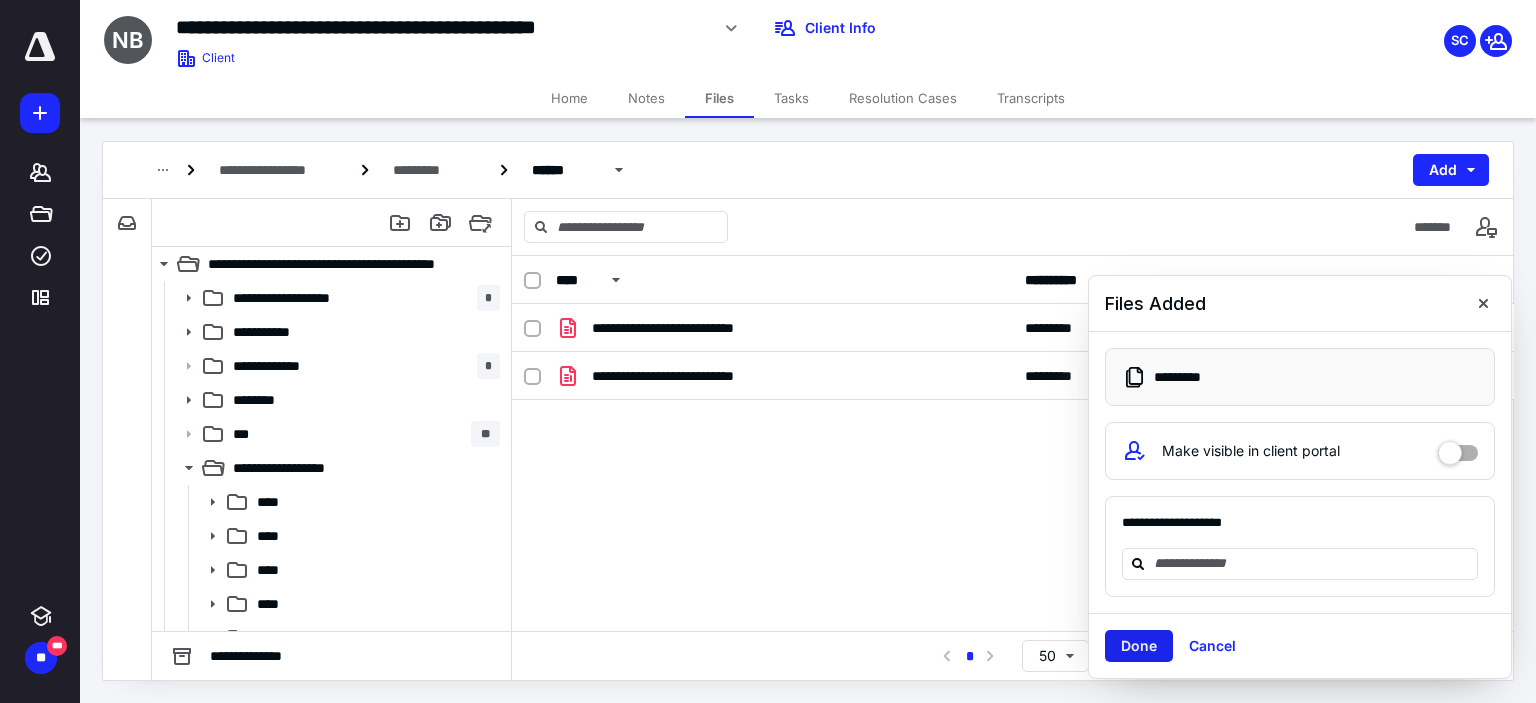 click on "Done" at bounding box center (1139, 646) 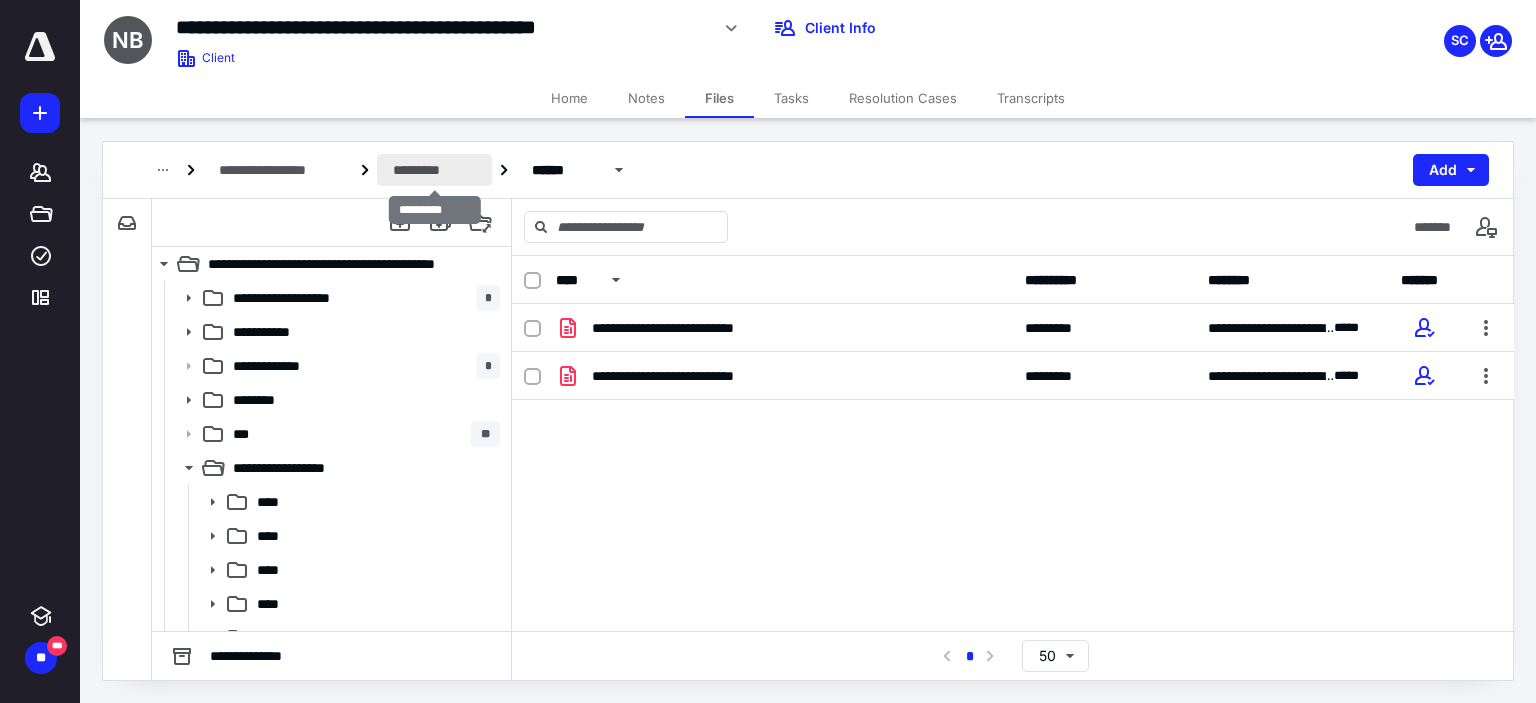 click on "*********" at bounding box center (434, 170) 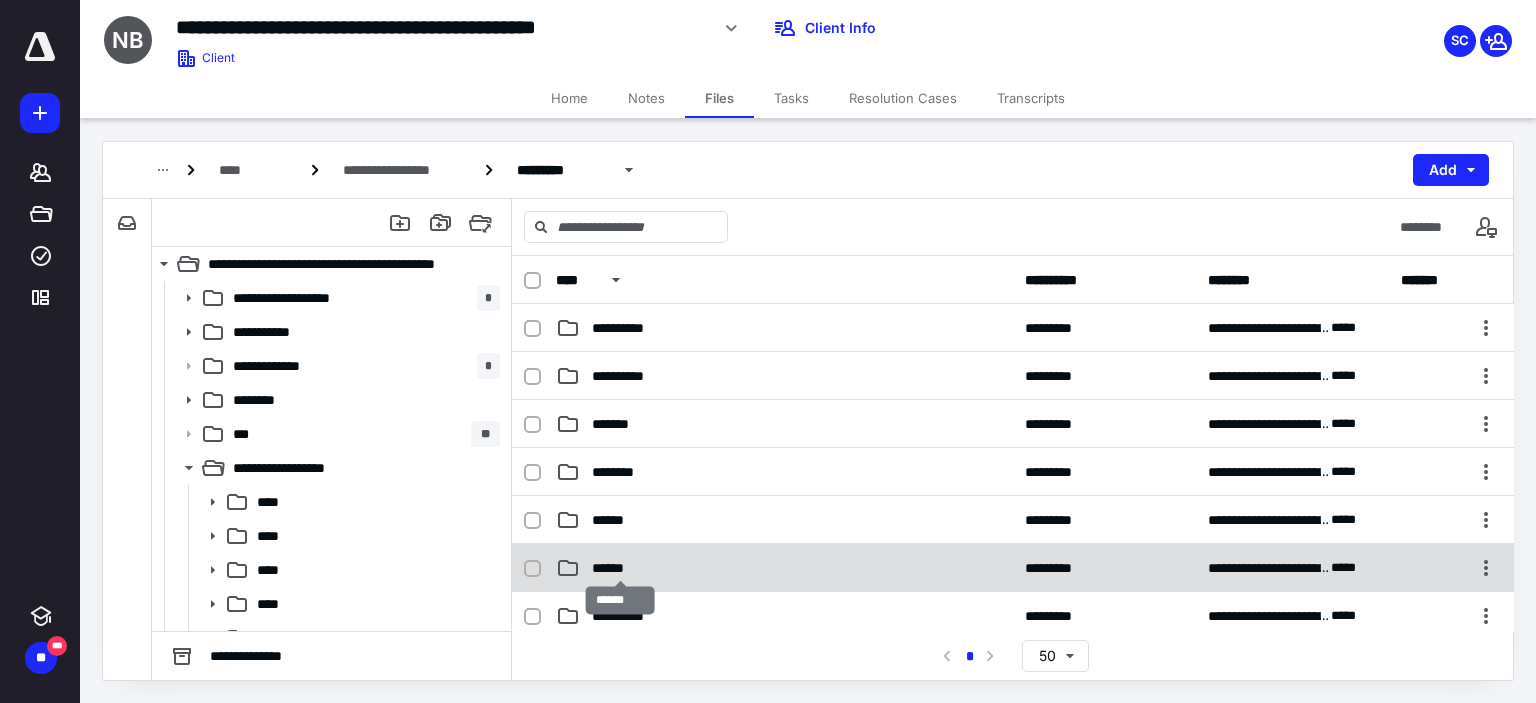 click on "******" at bounding box center [620, 568] 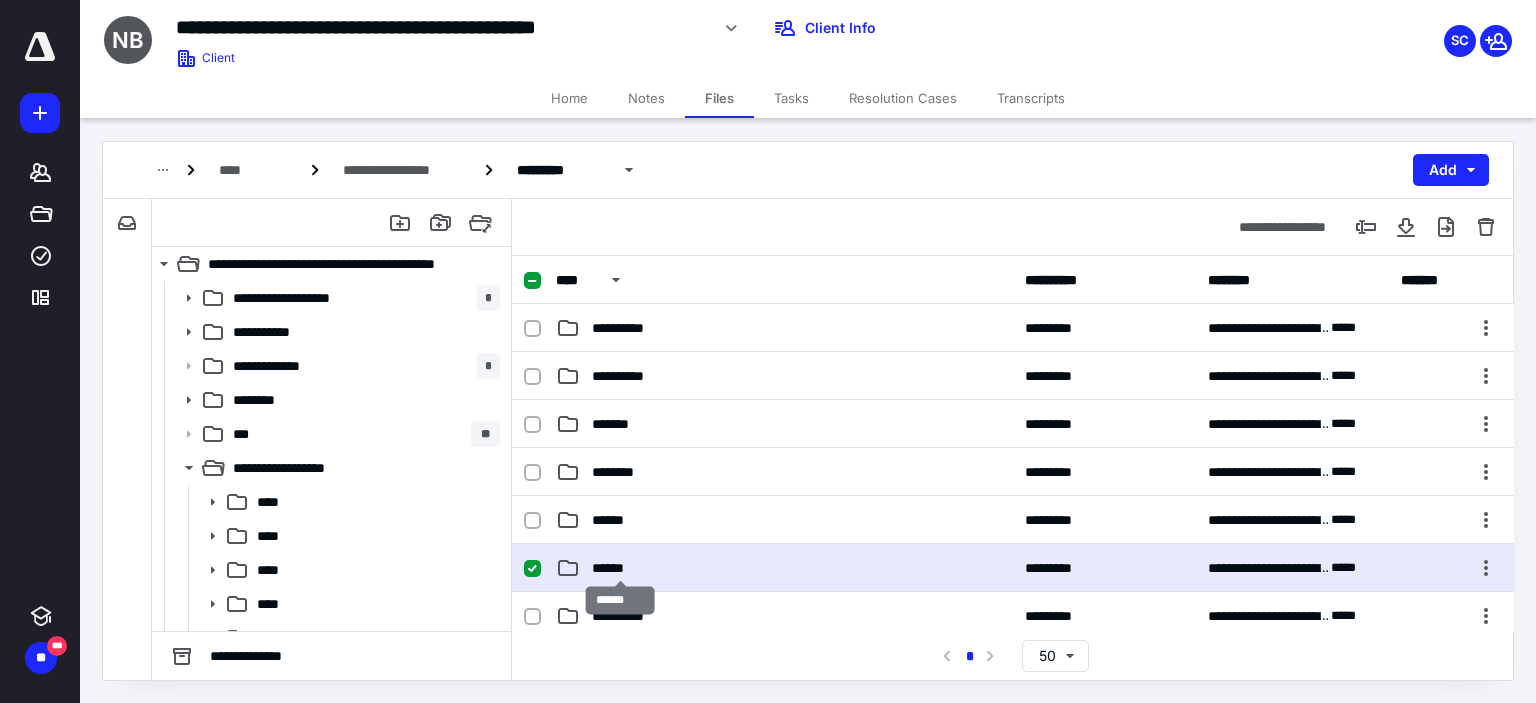 click on "******" at bounding box center [620, 568] 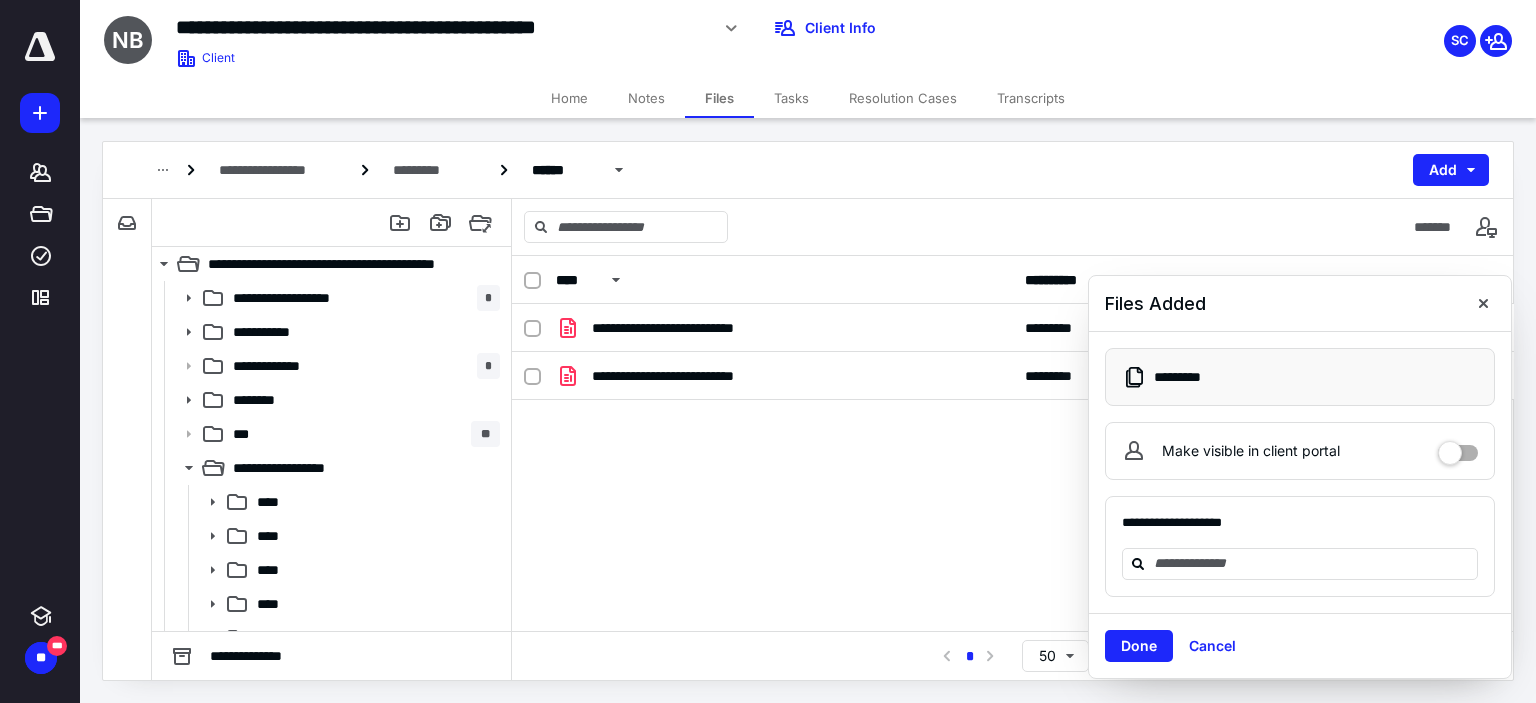 click on "Make visible in client portal" at bounding box center (1300, 451) 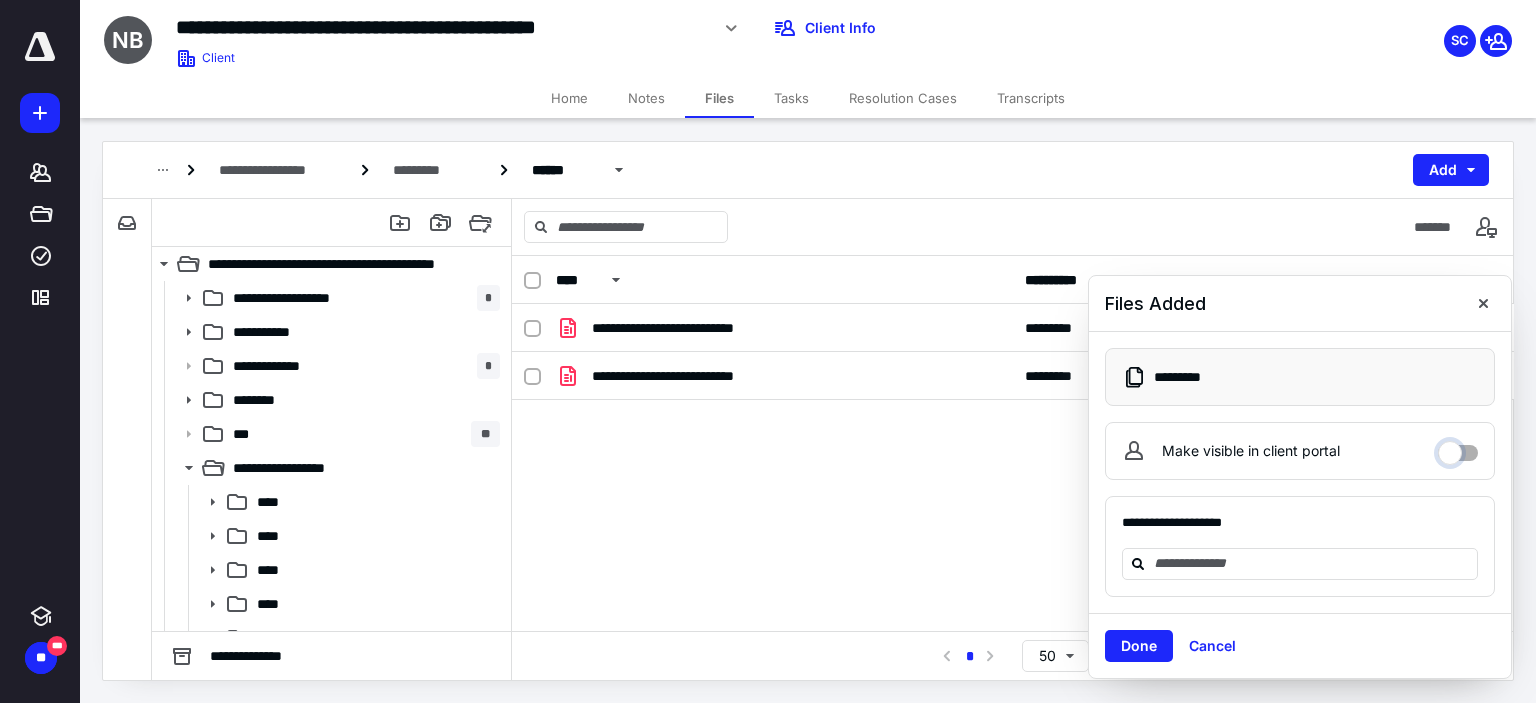 click on "Make visible in client portal" at bounding box center [1458, 448] 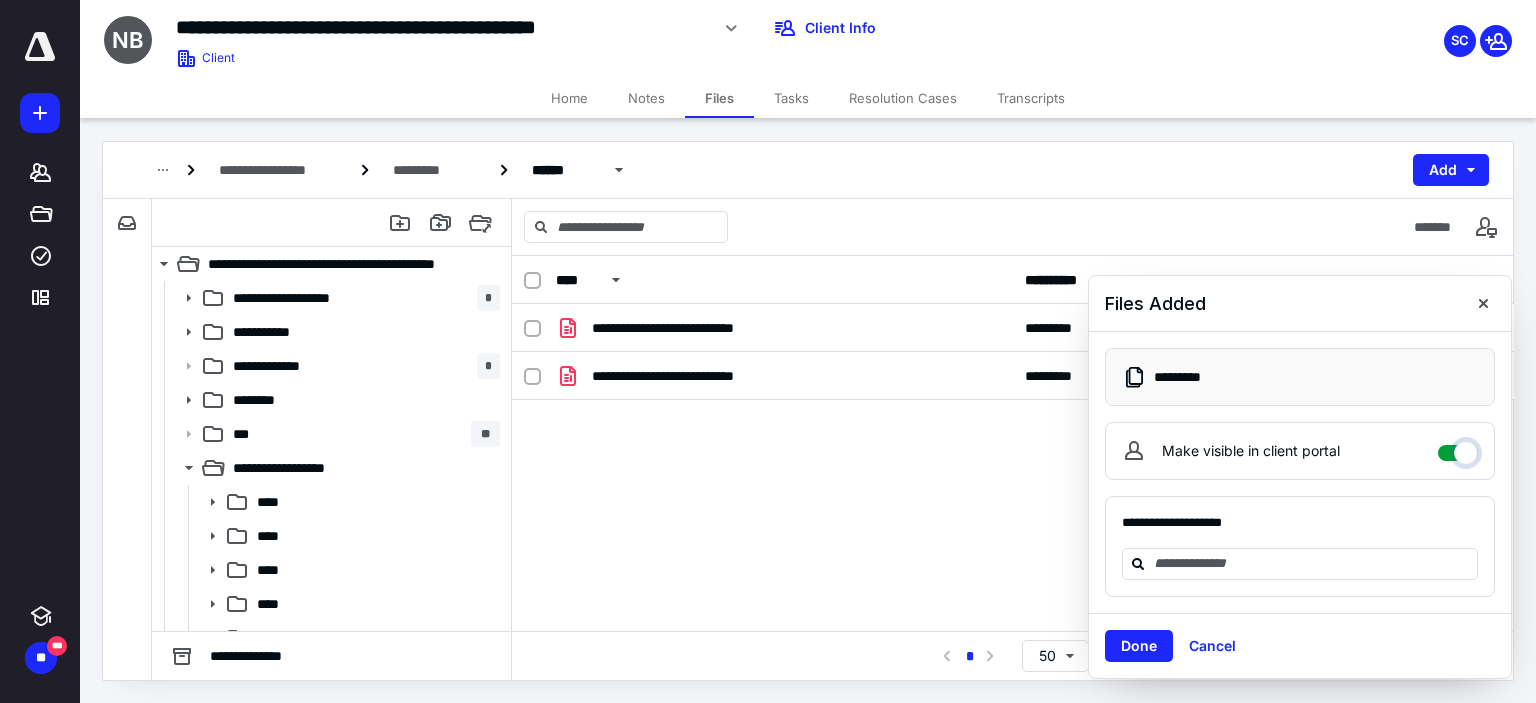 checkbox on "****" 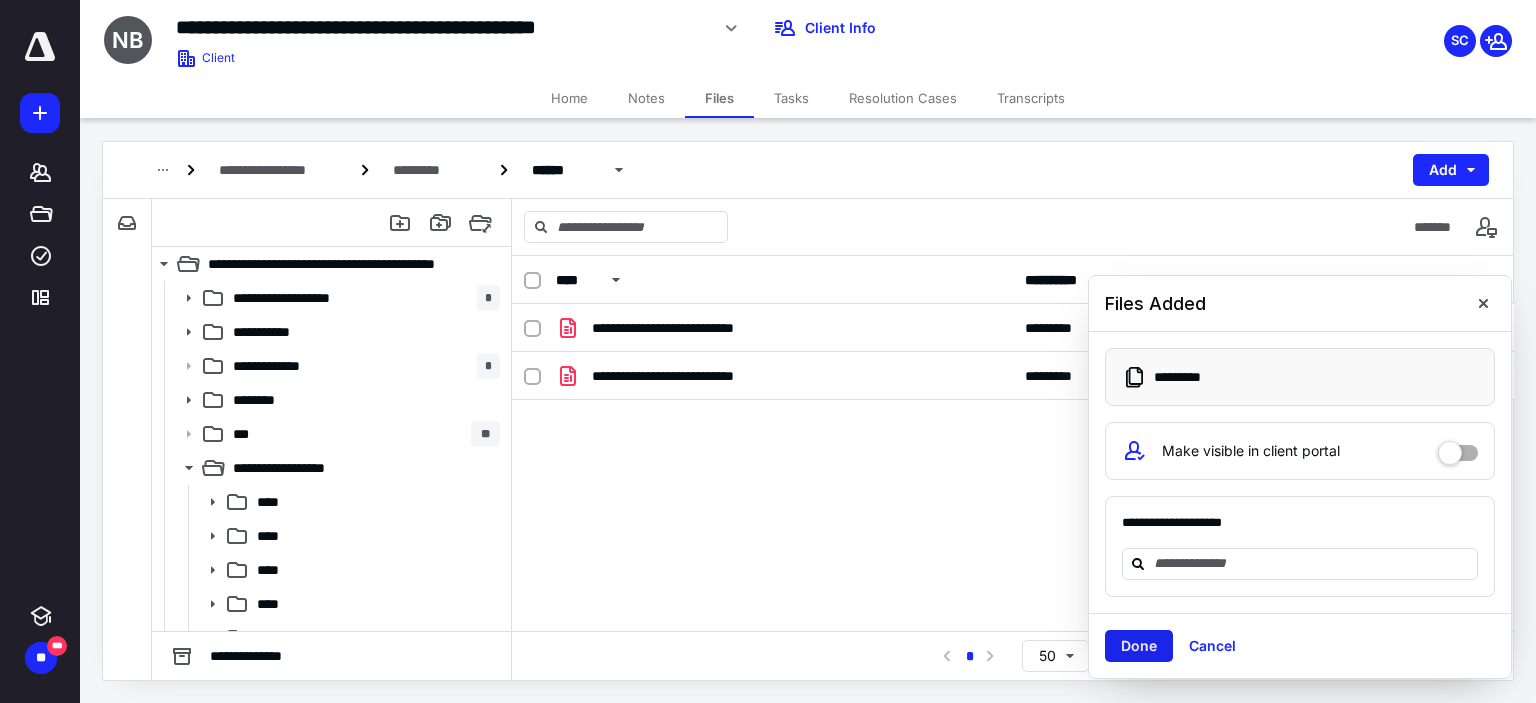 click on "Done" at bounding box center (1139, 646) 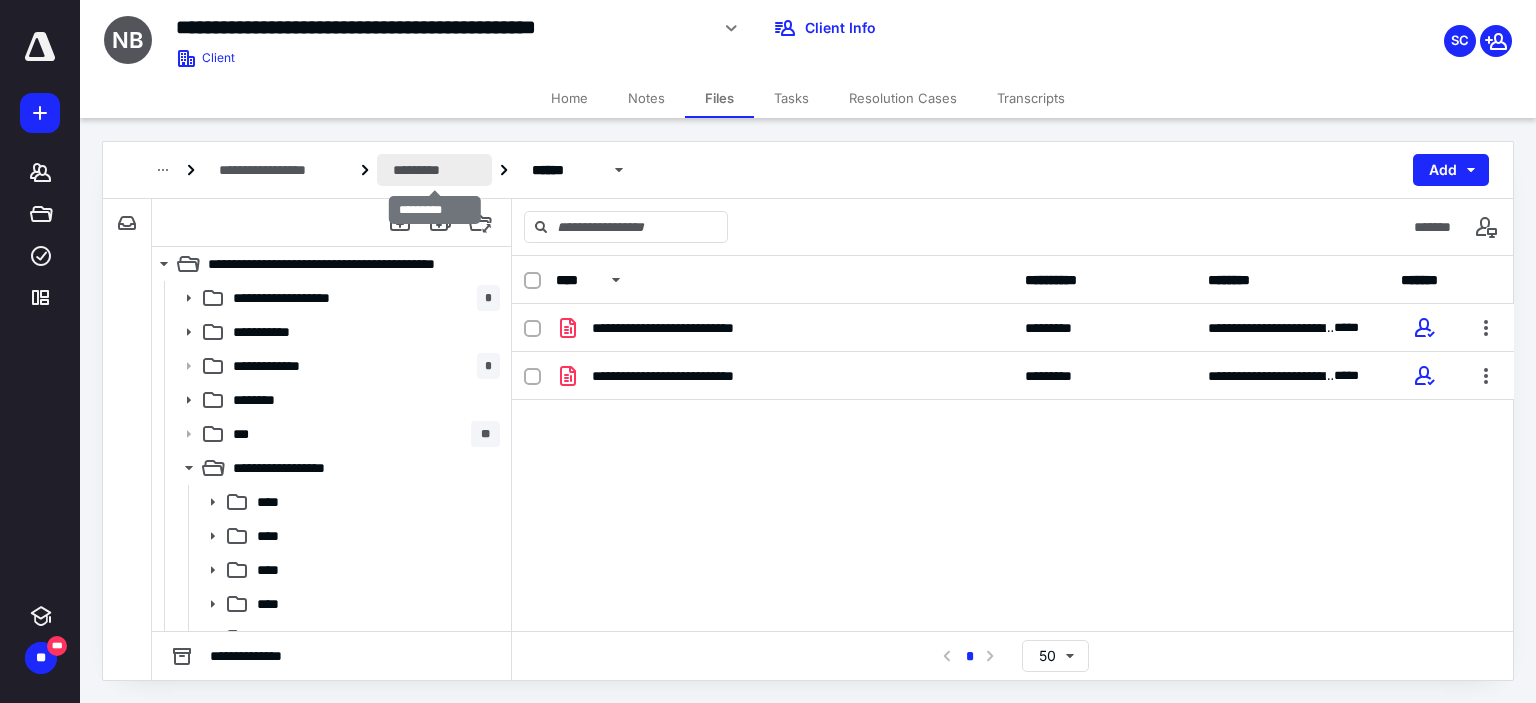 click on "*********" at bounding box center (434, 170) 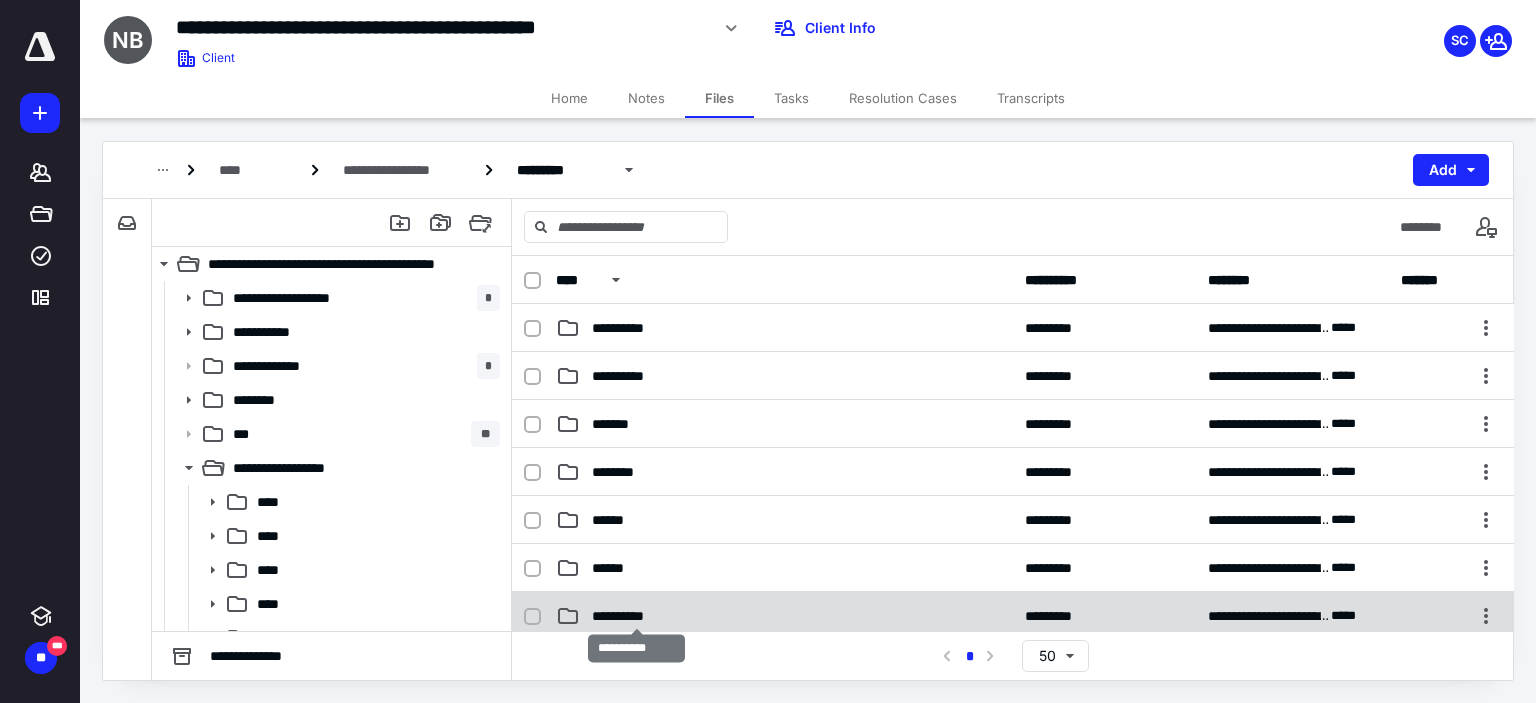 click on "**********" at bounding box center (636, 616) 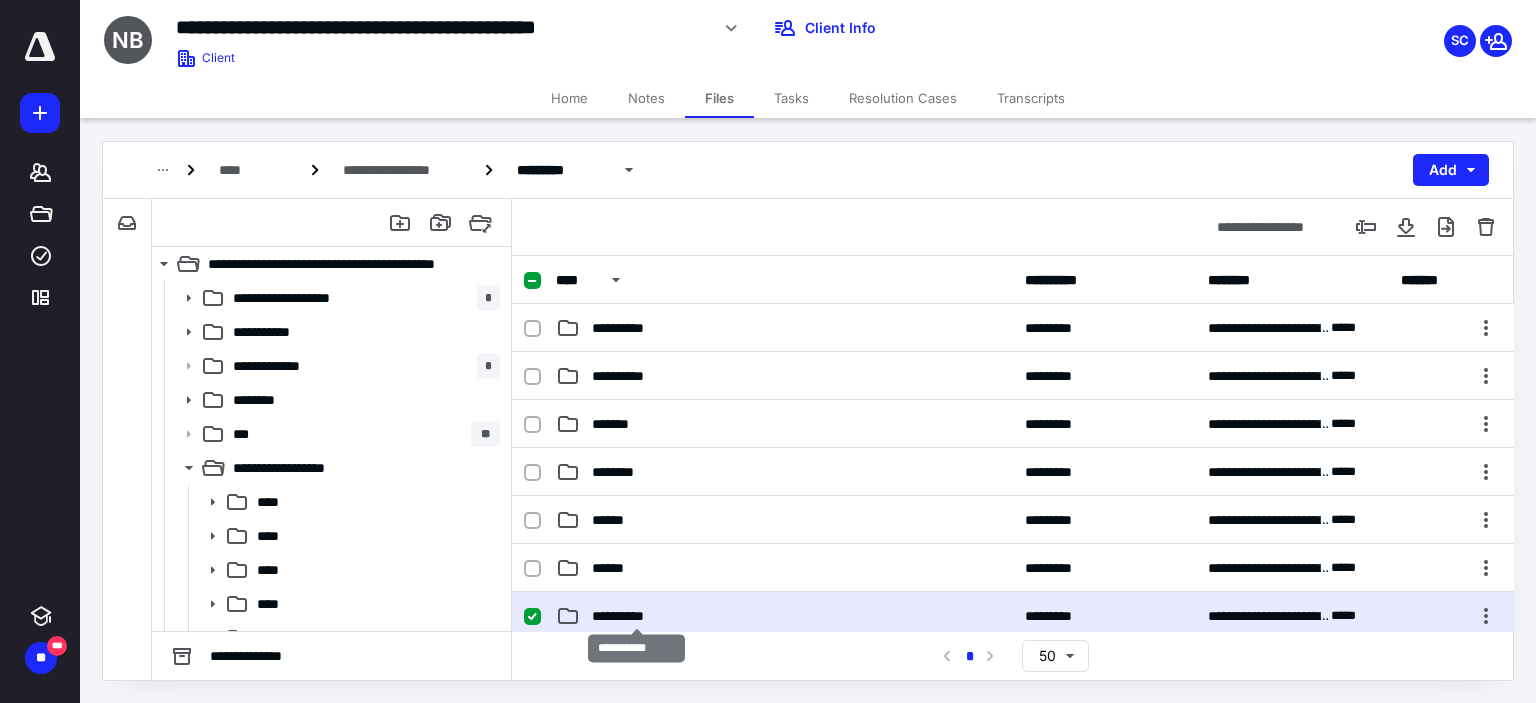 click on "**********" at bounding box center [636, 616] 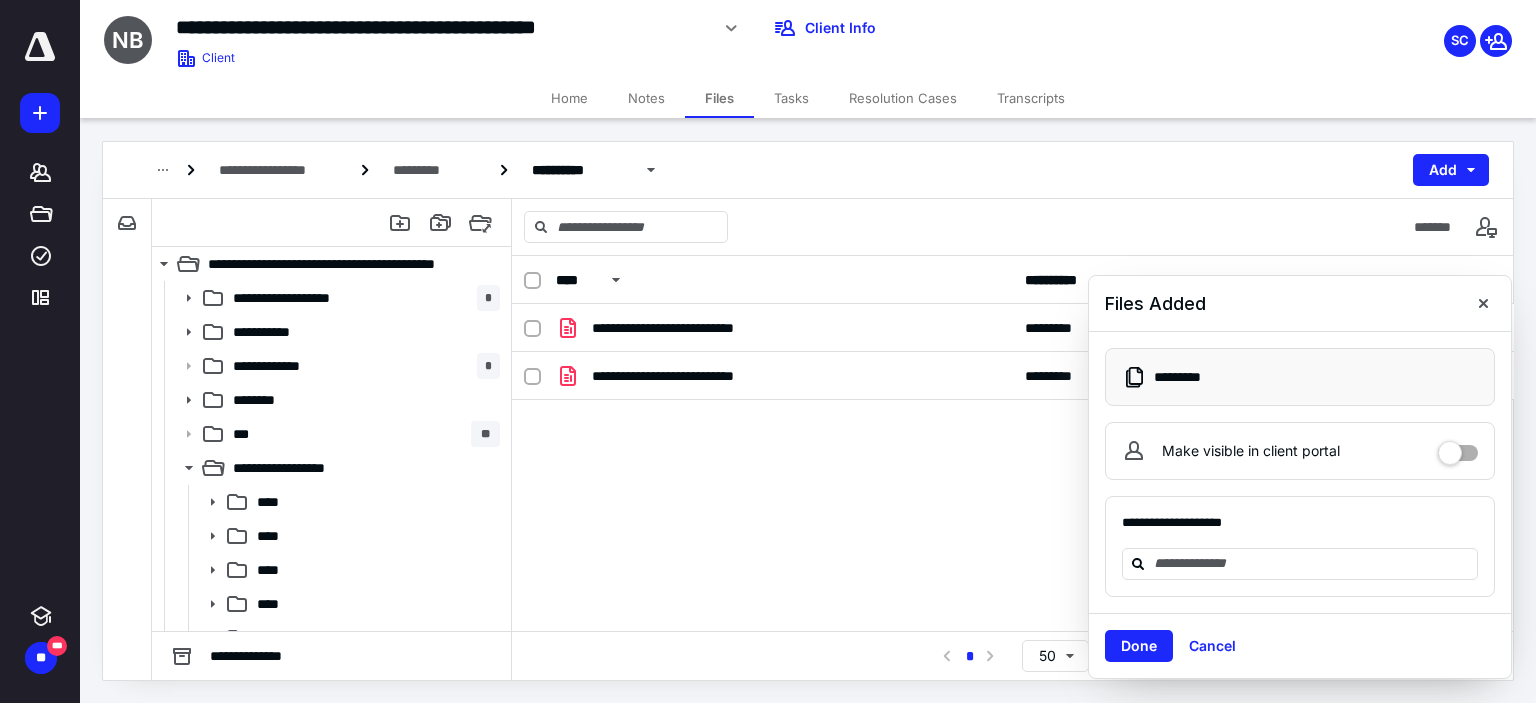 click at bounding box center (1458, 446) 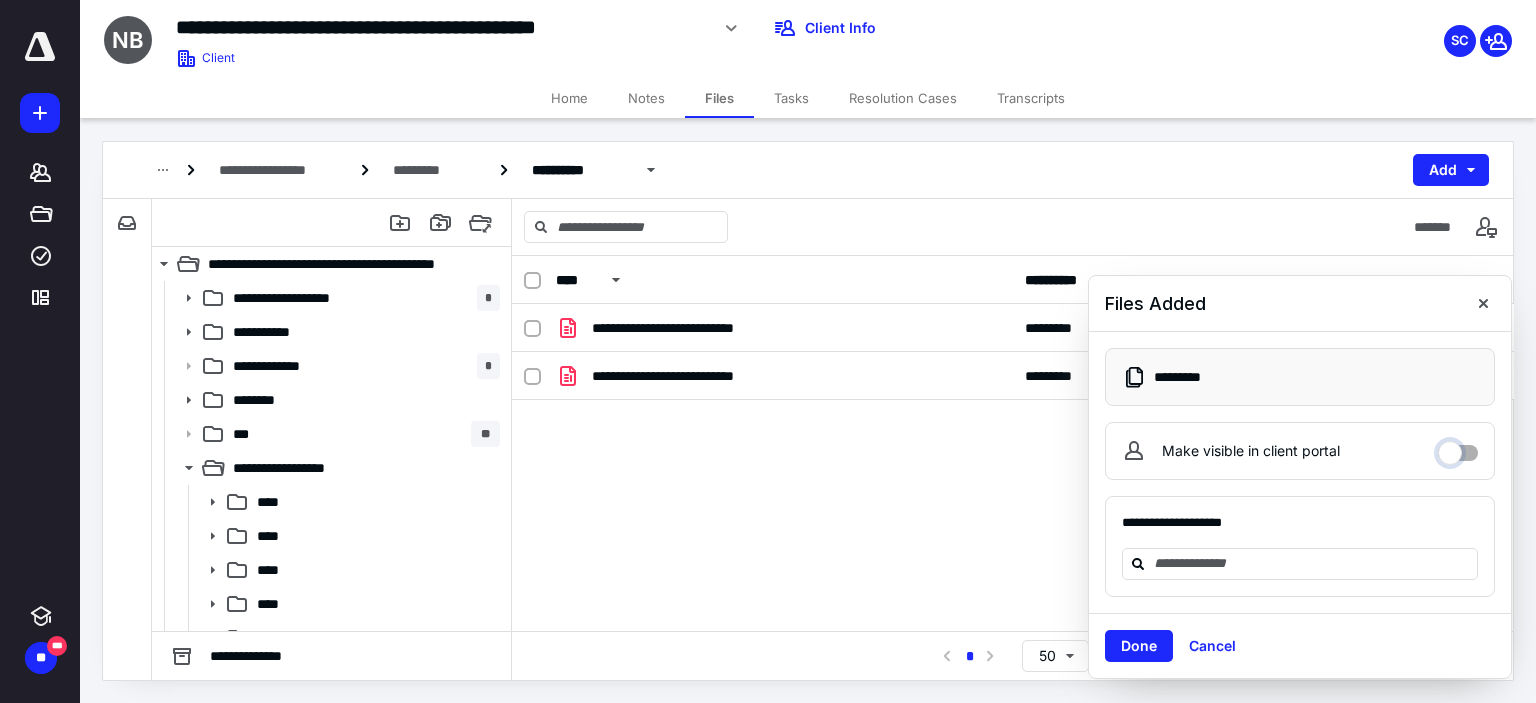 click on "Make visible in client portal" at bounding box center (1458, 448) 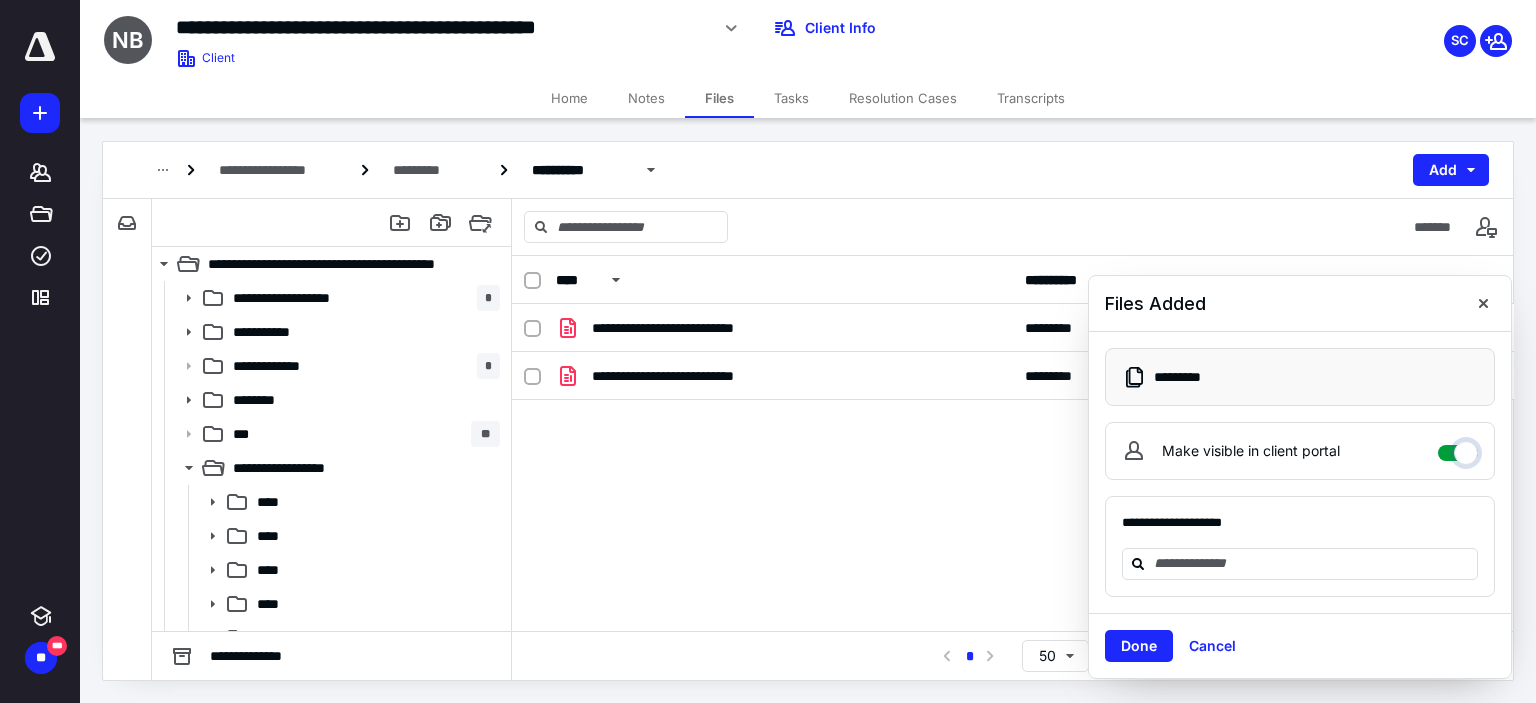 checkbox on "****" 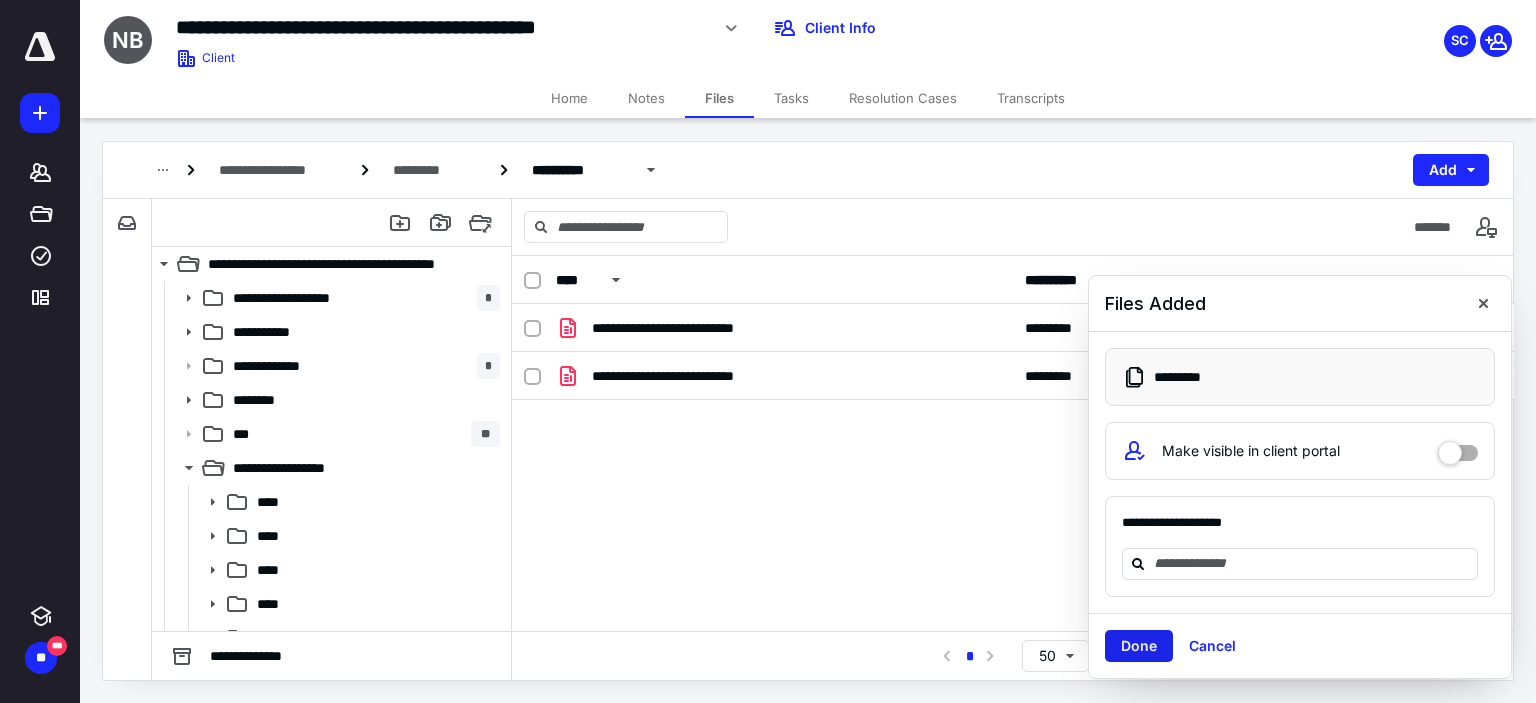 click on "Done" at bounding box center [1139, 646] 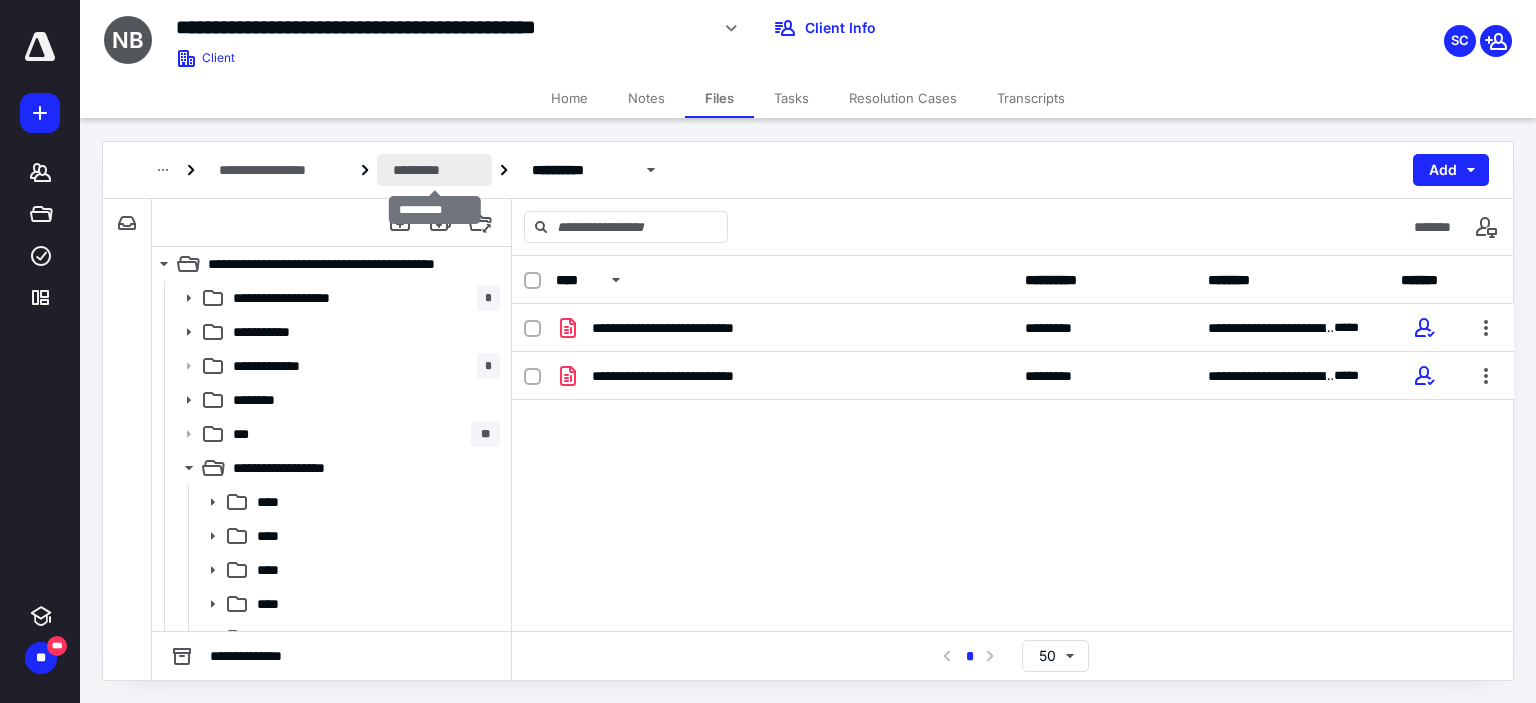 click on "*********" at bounding box center (434, 170) 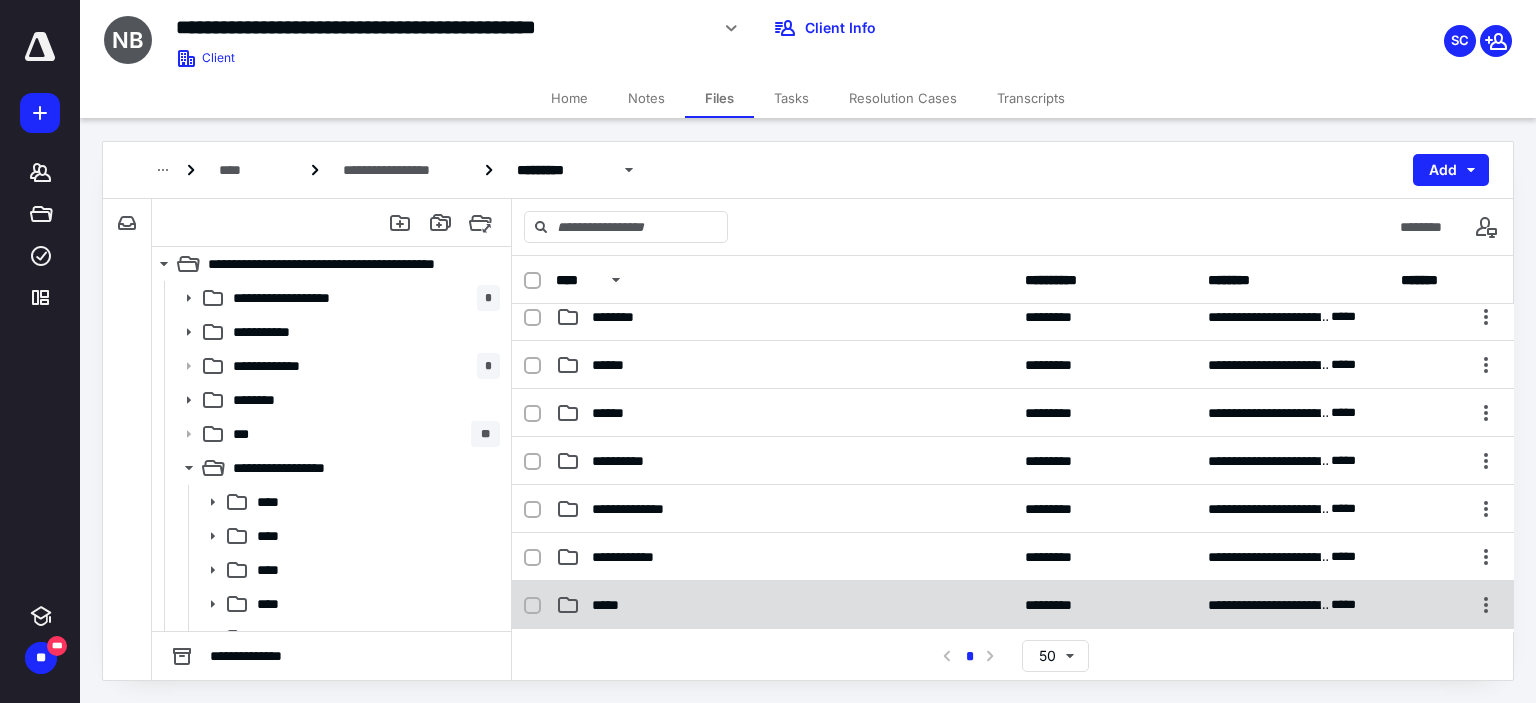 scroll, scrollTop: 200, scrollLeft: 0, axis: vertical 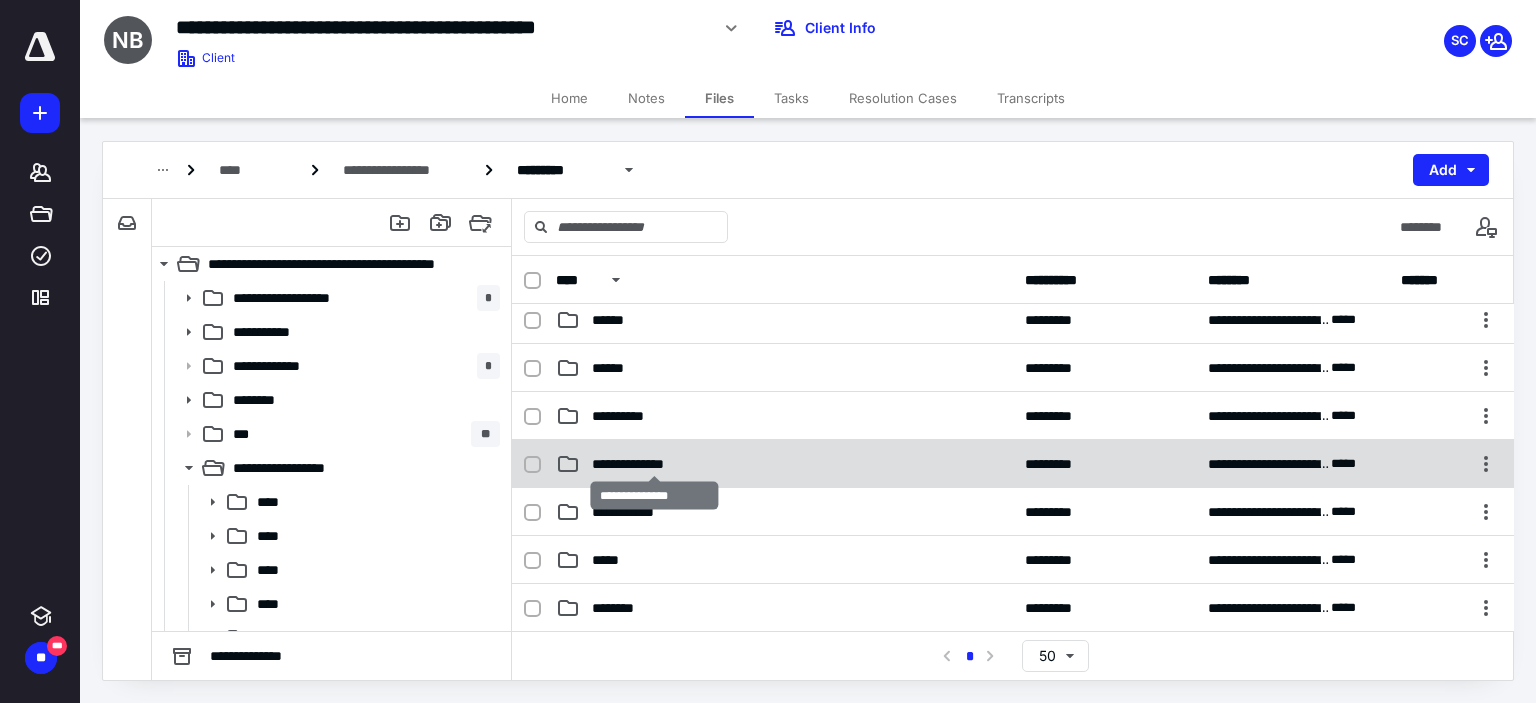 click on "**********" at bounding box center (654, 464) 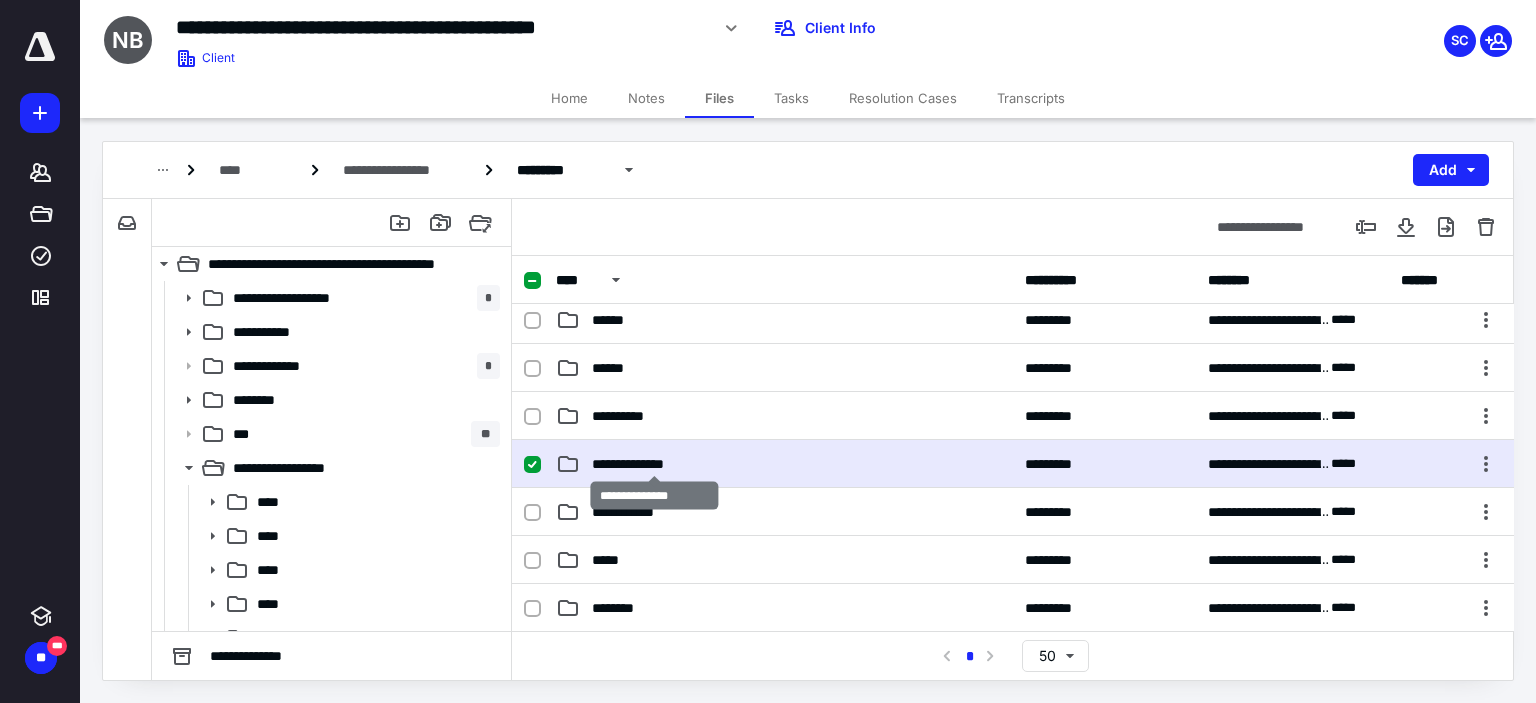 click on "**********" at bounding box center (654, 464) 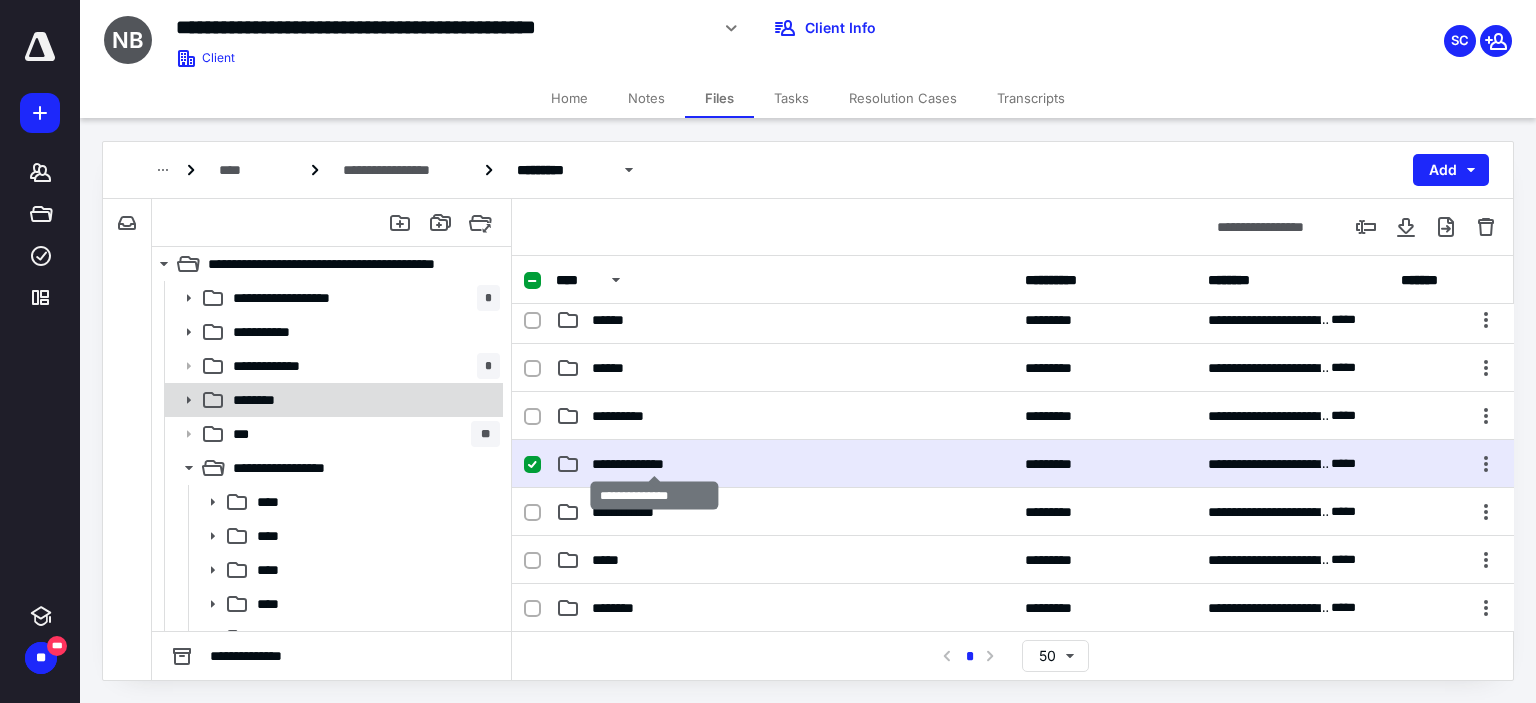 scroll, scrollTop: 0, scrollLeft: 0, axis: both 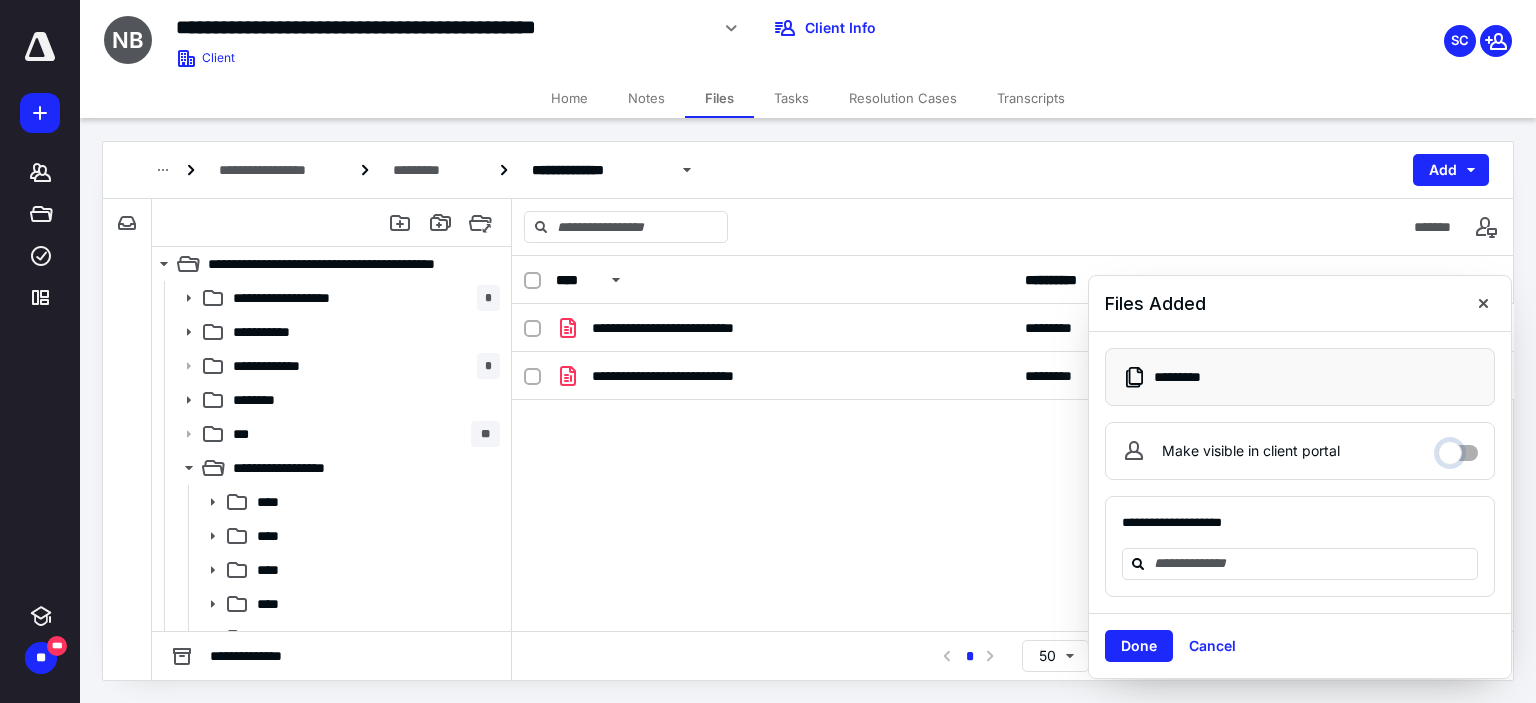 click on "Make visible in client portal" at bounding box center (1458, 448) 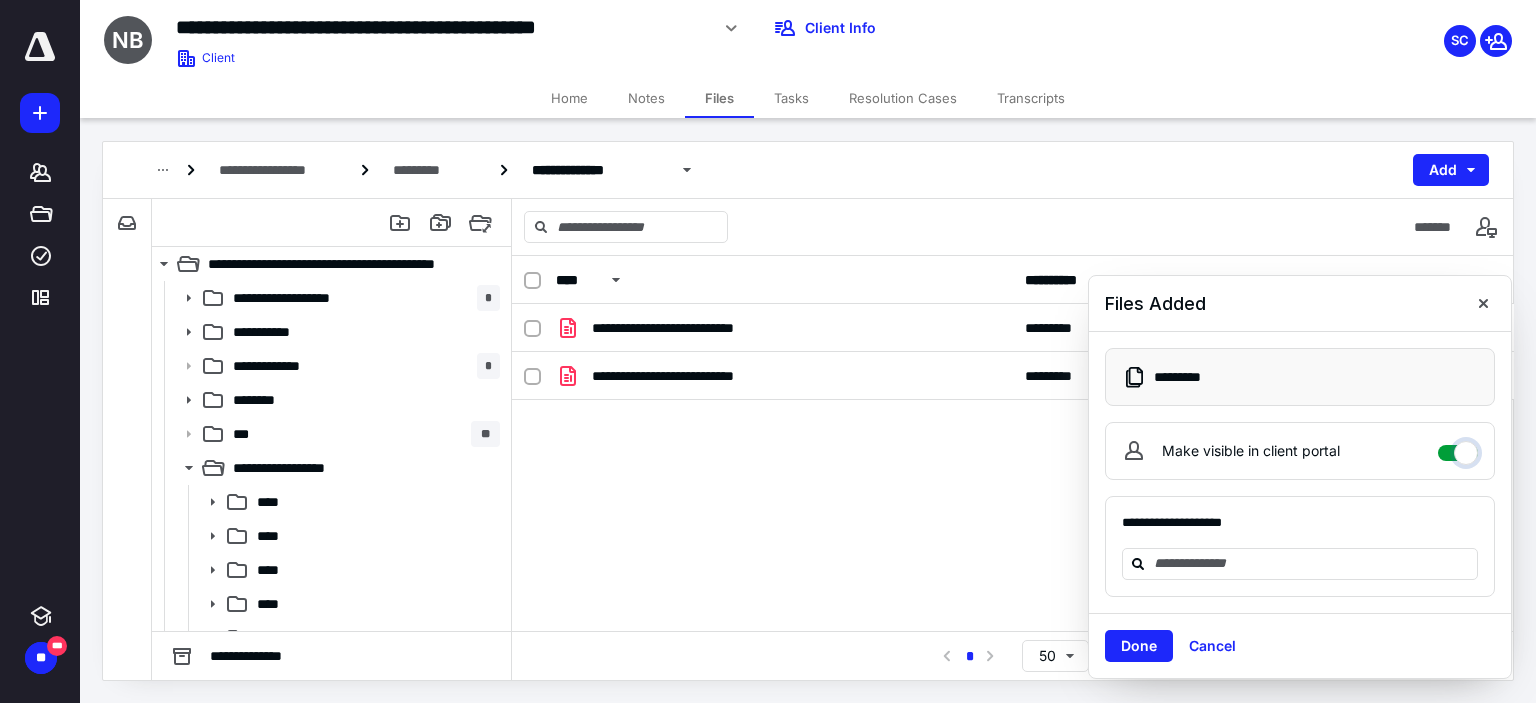 checkbox on "****" 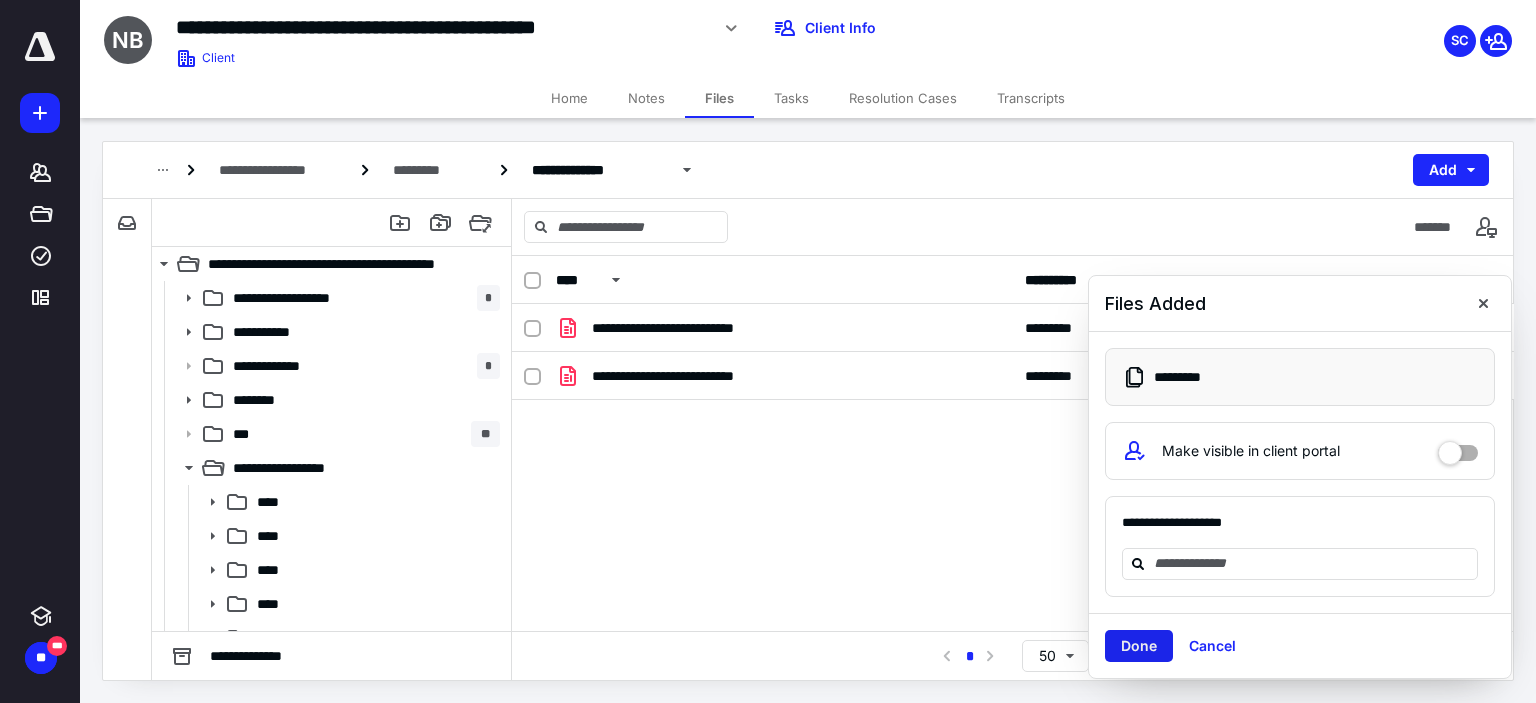 click on "Done" at bounding box center (1139, 646) 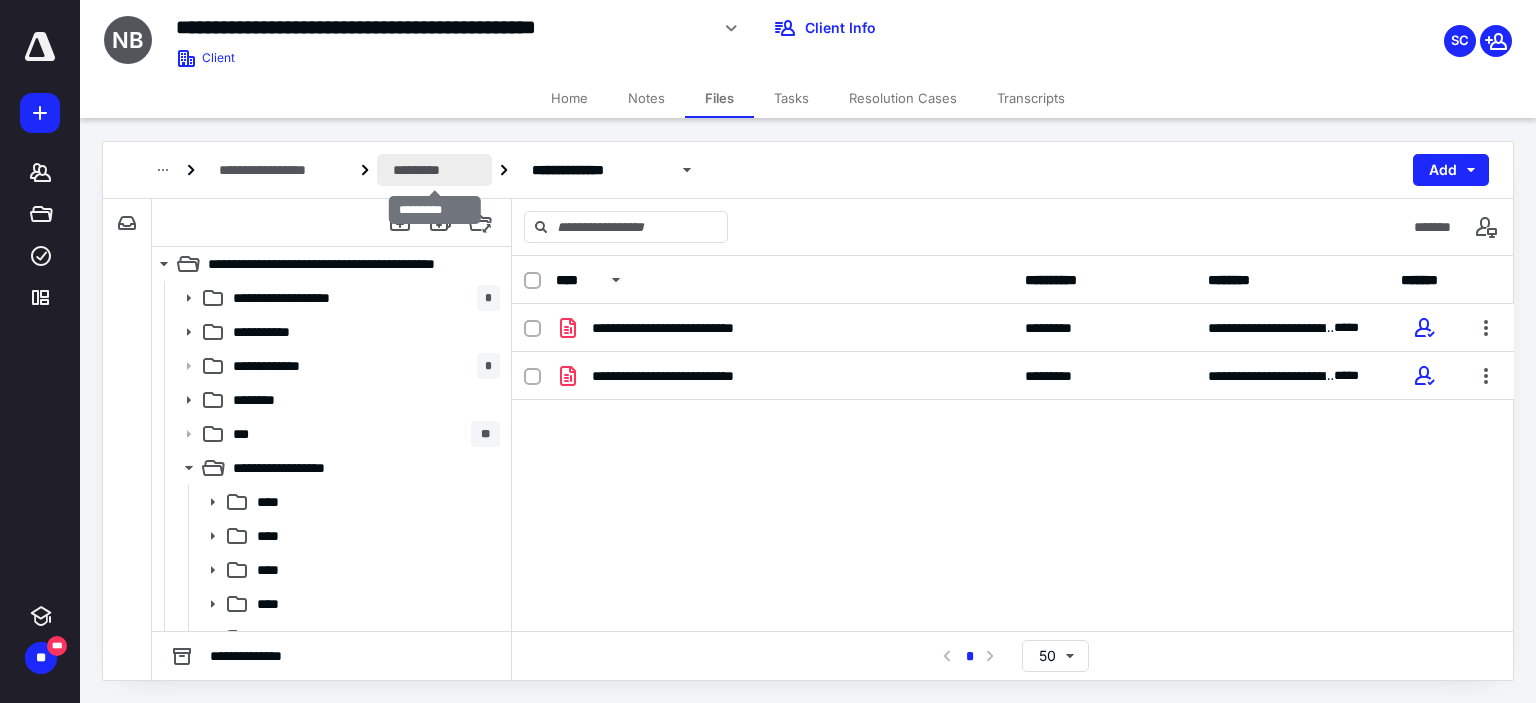 click on "*********" at bounding box center [434, 170] 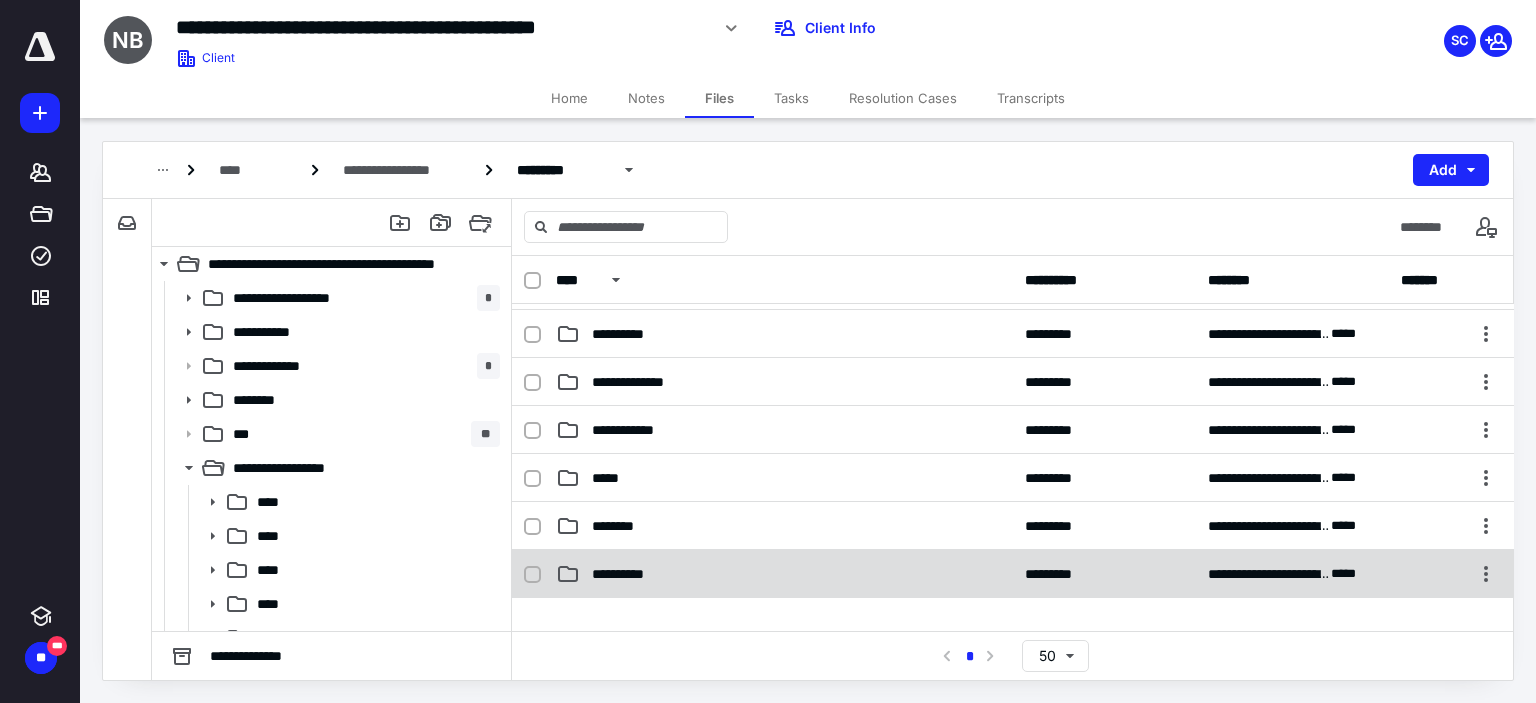scroll, scrollTop: 300, scrollLeft: 0, axis: vertical 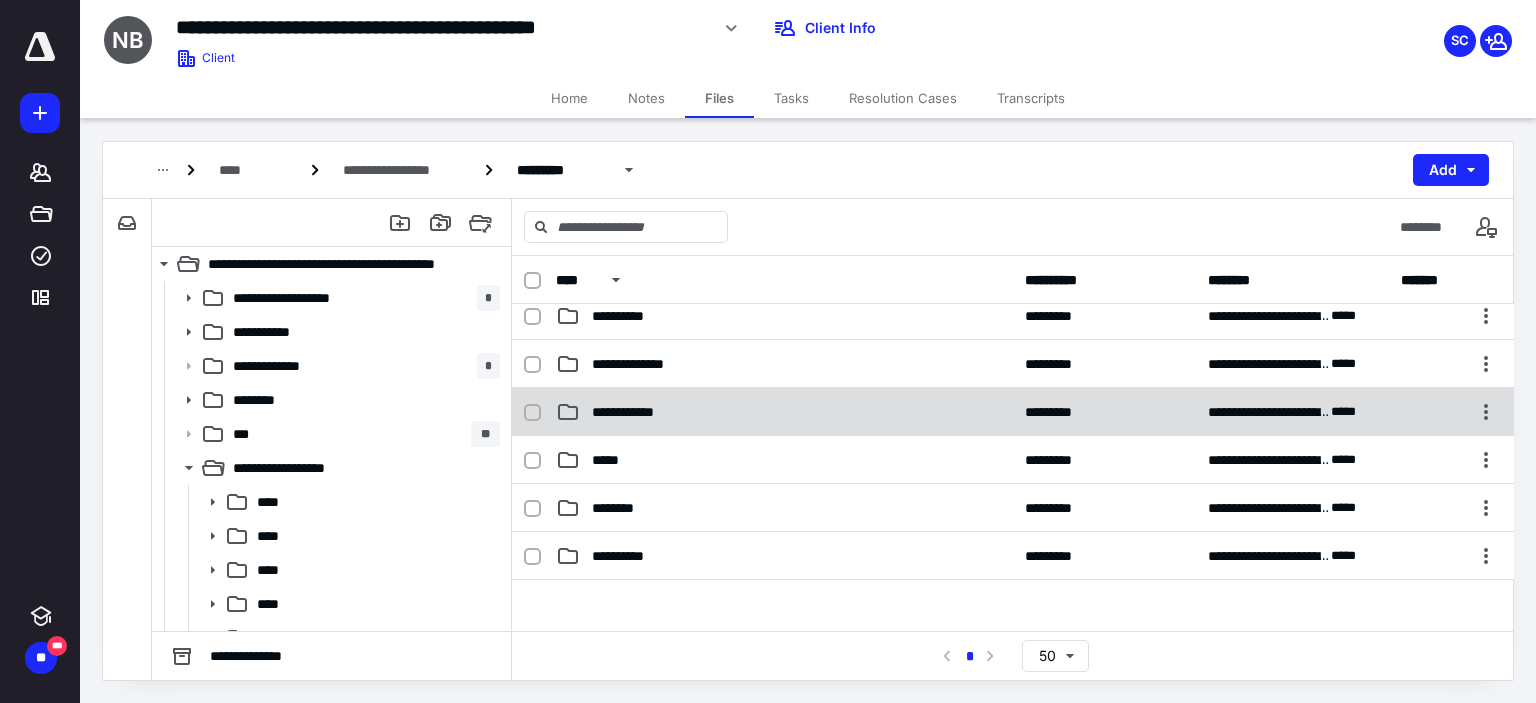 click on "**********" at bounding box center (645, 412) 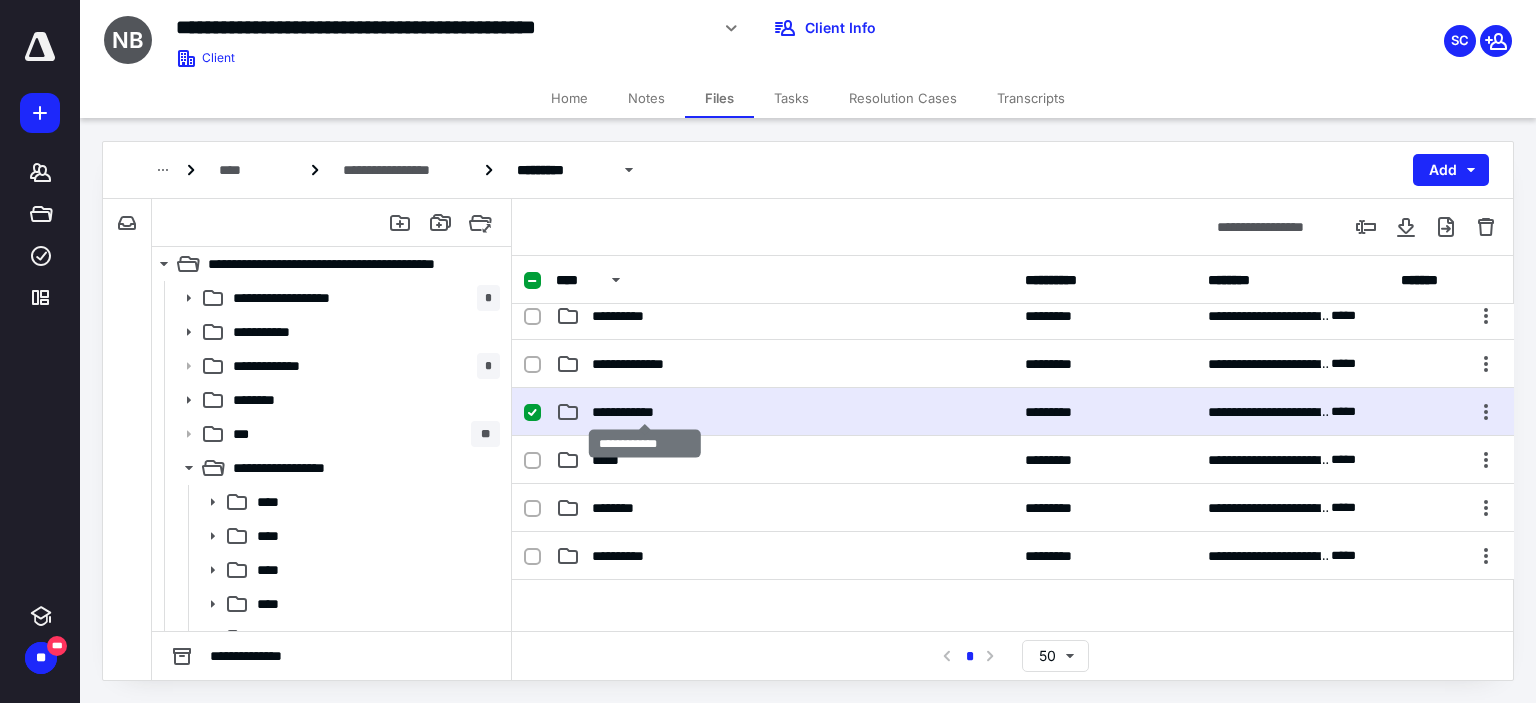 click on "**********" at bounding box center [645, 412] 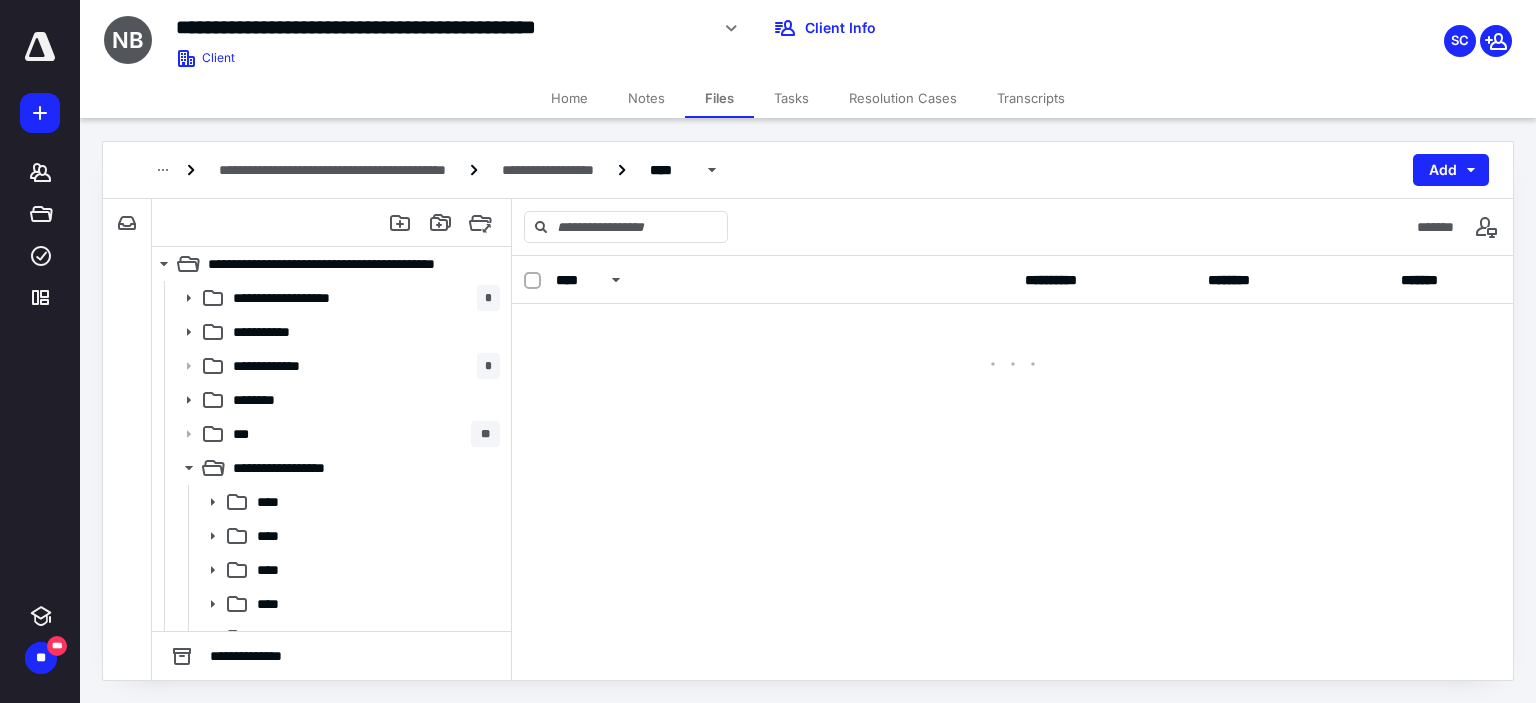 scroll, scrollTop: 0, scrollLeft: 0, axis: both 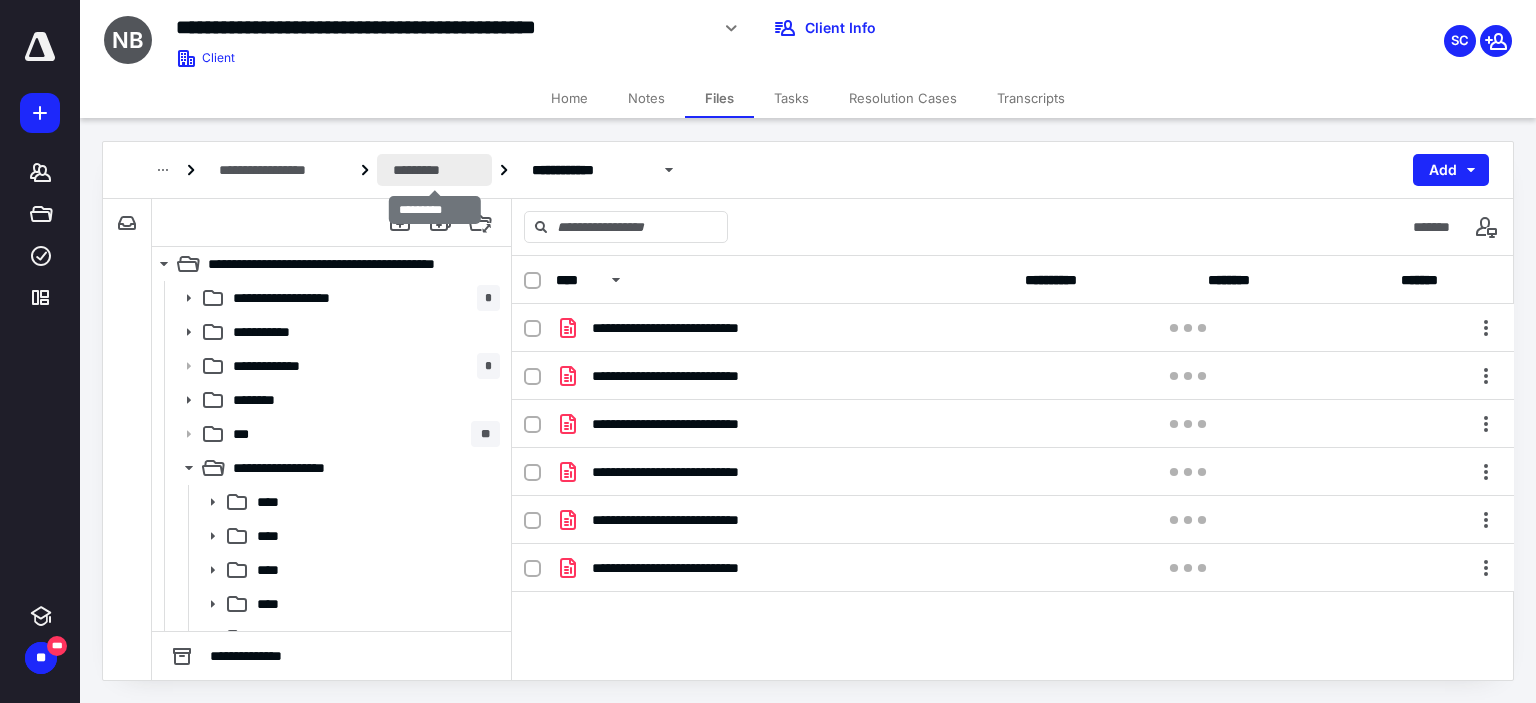 click on "*********" at bounding box center (434, 170) 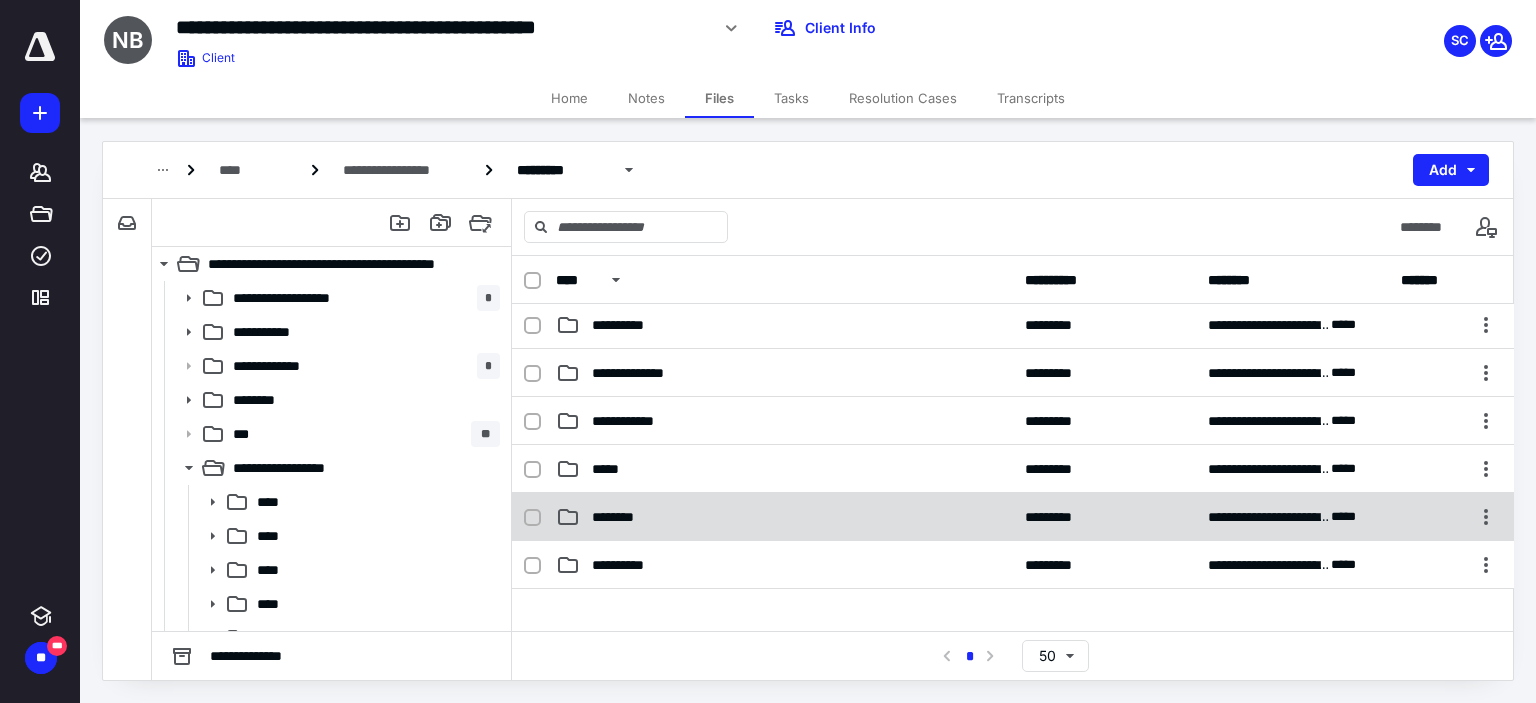 scroll, scrollTop: 300, scrollLeft: 0, axis: vertical 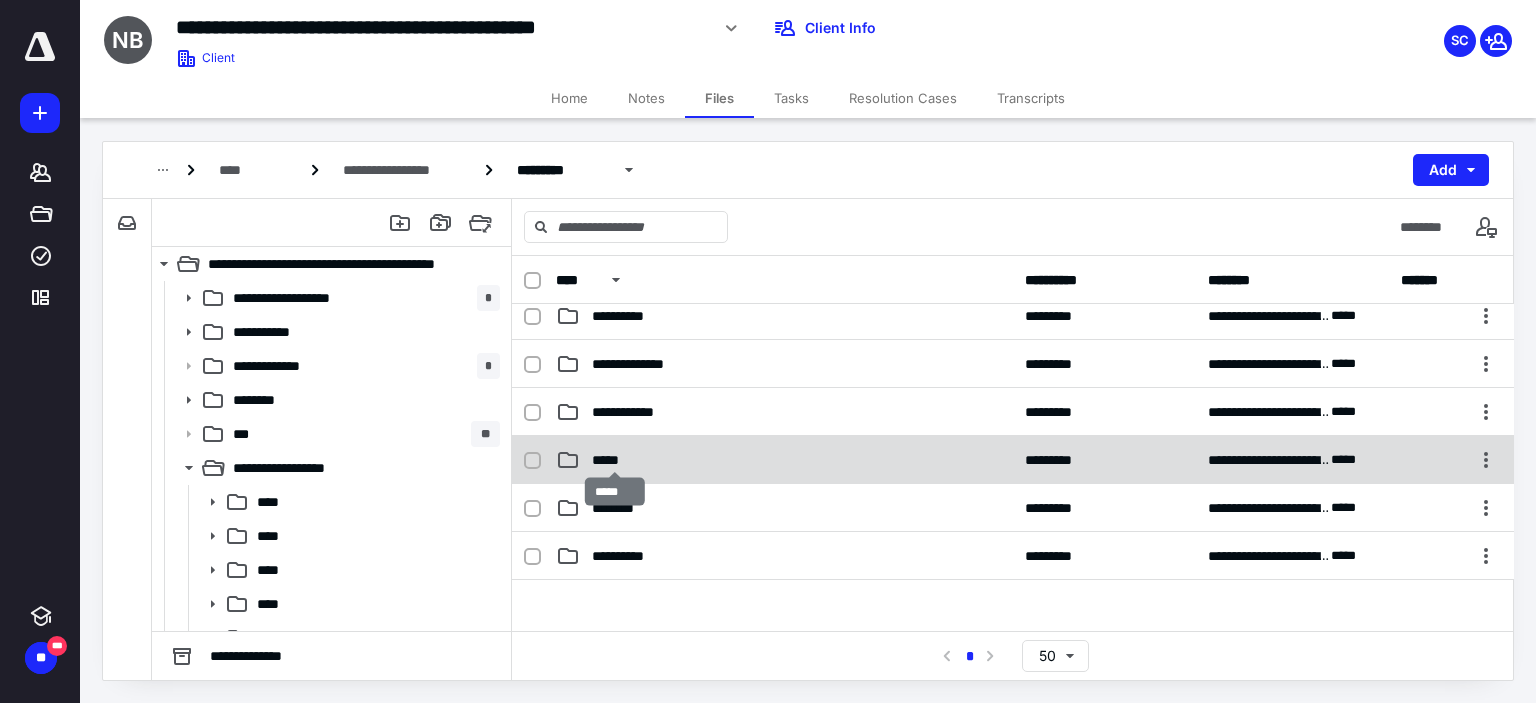click on "*****" at bounding box center (615, 460) 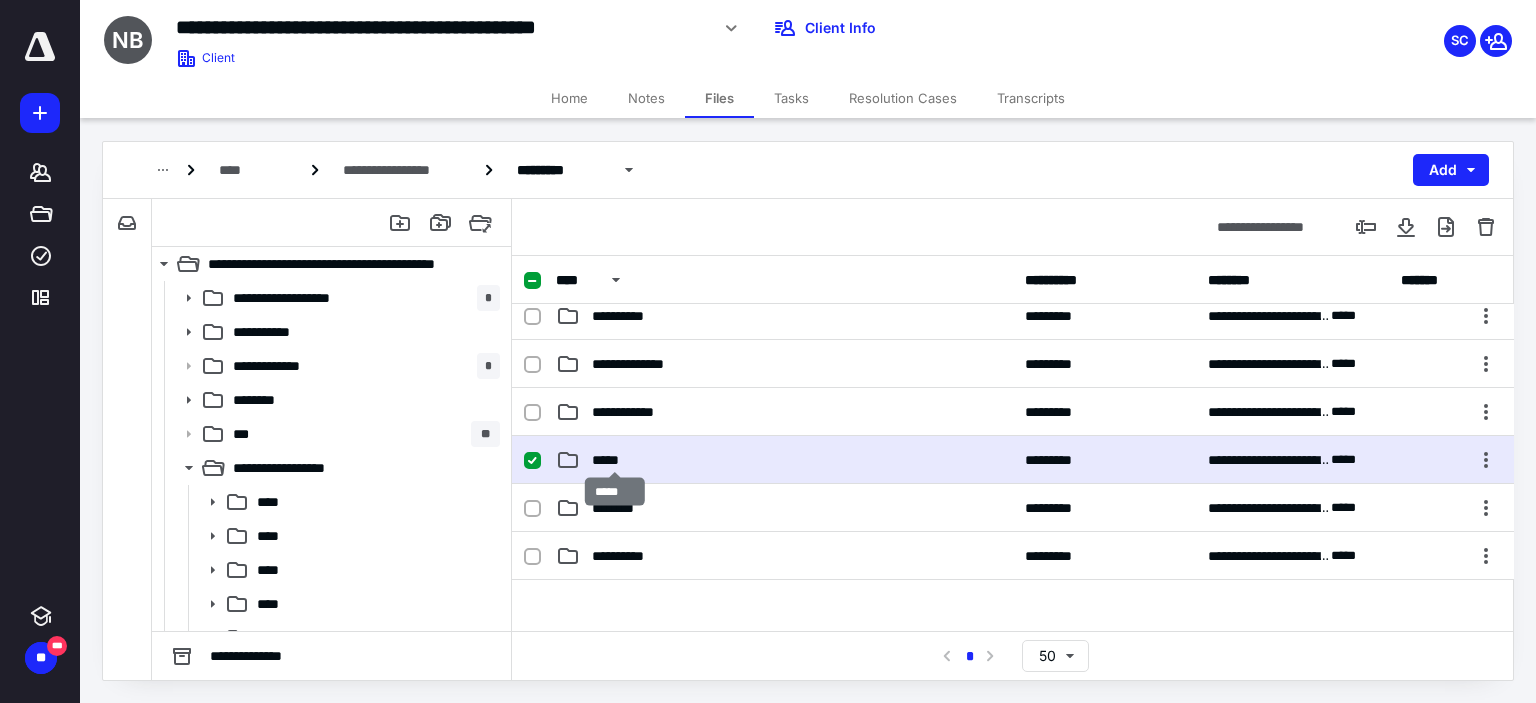 click on "*****" at bounding box center (615, 460) 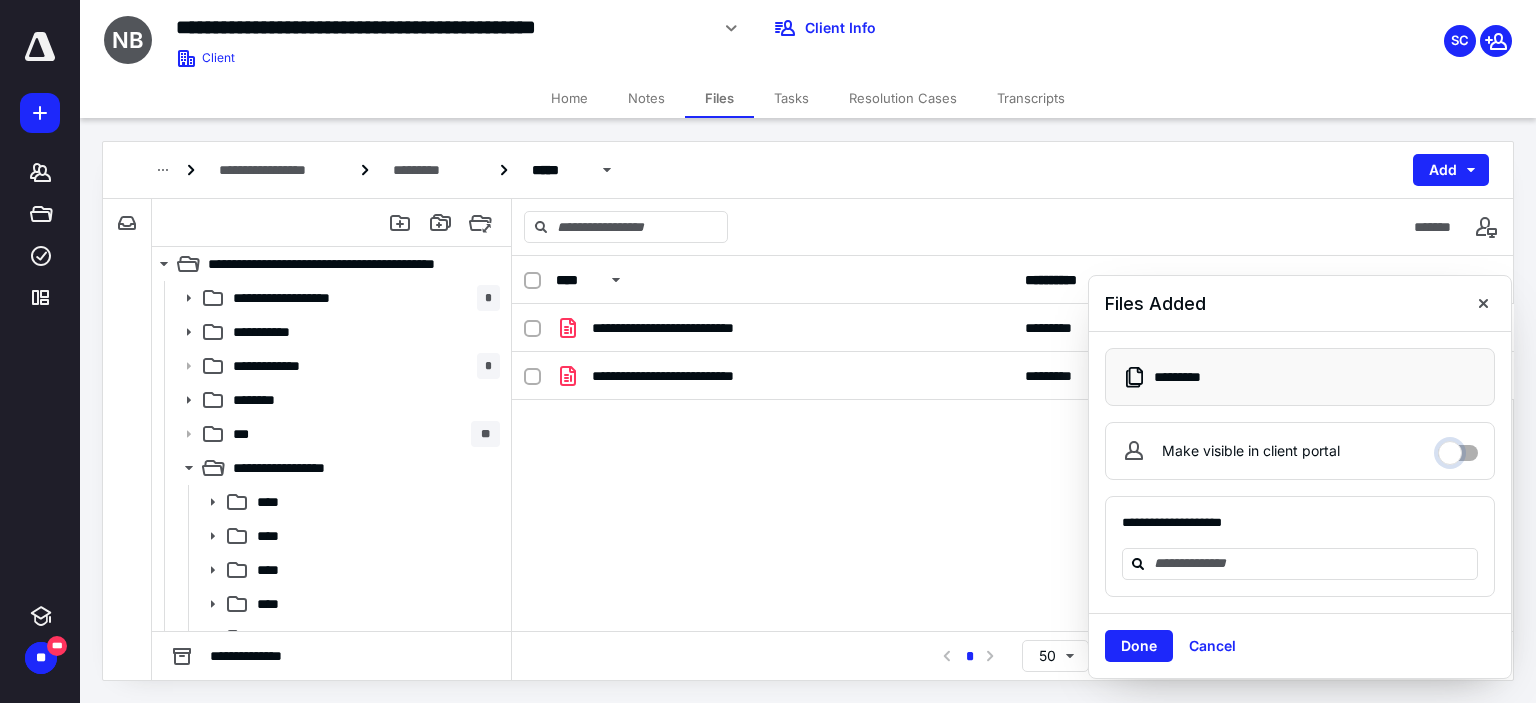 click on "Make visible in client portal" at bounding box center (1458, 448) 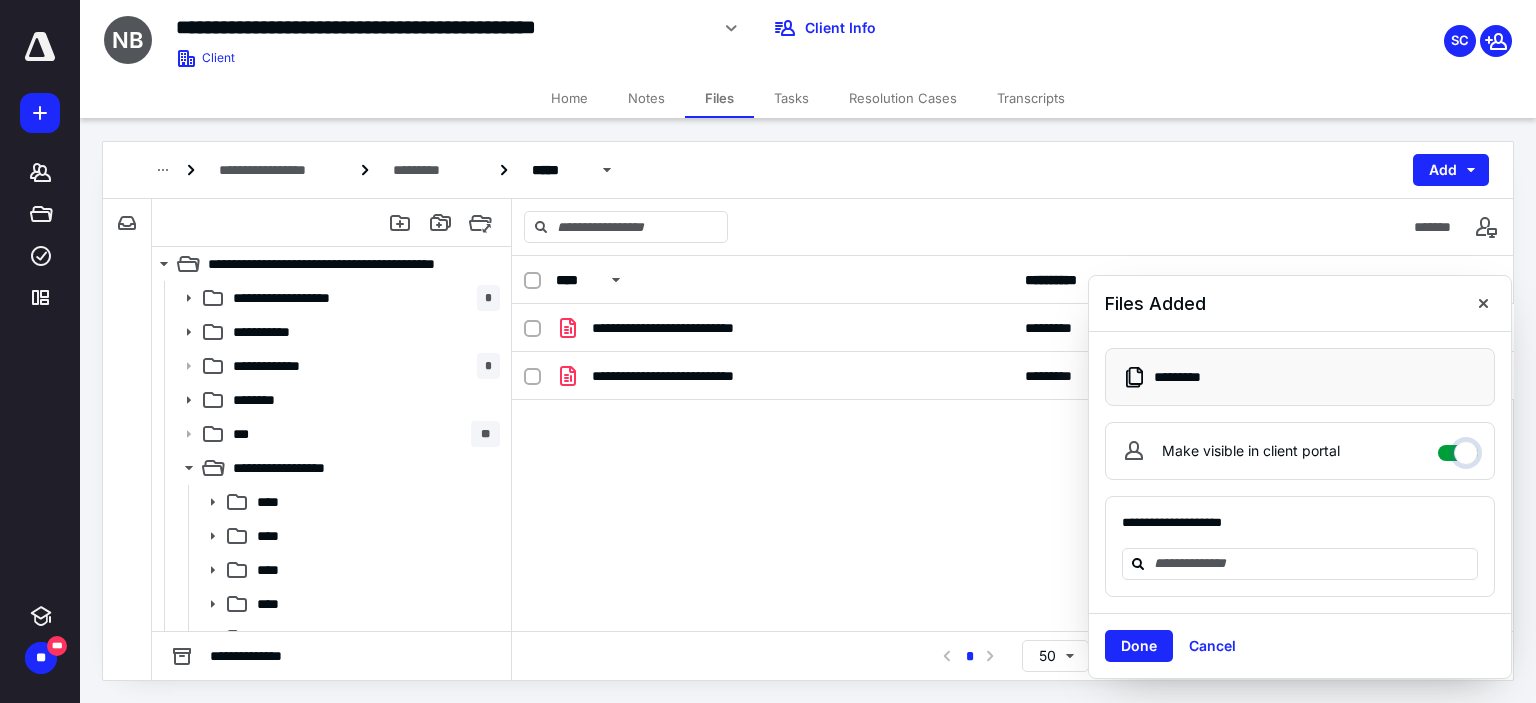 checkbox on "****" 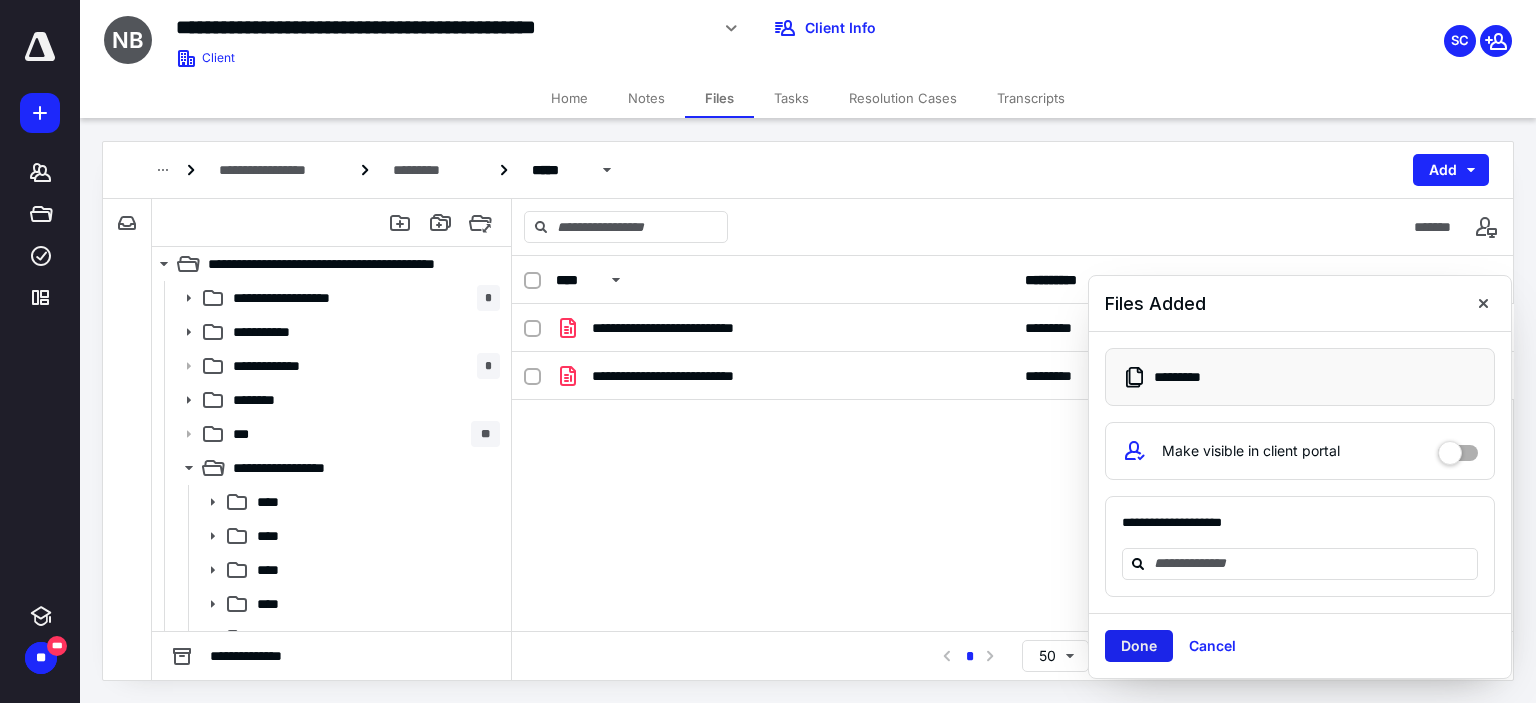 click on "Done" at bounding box center (1139, 646) 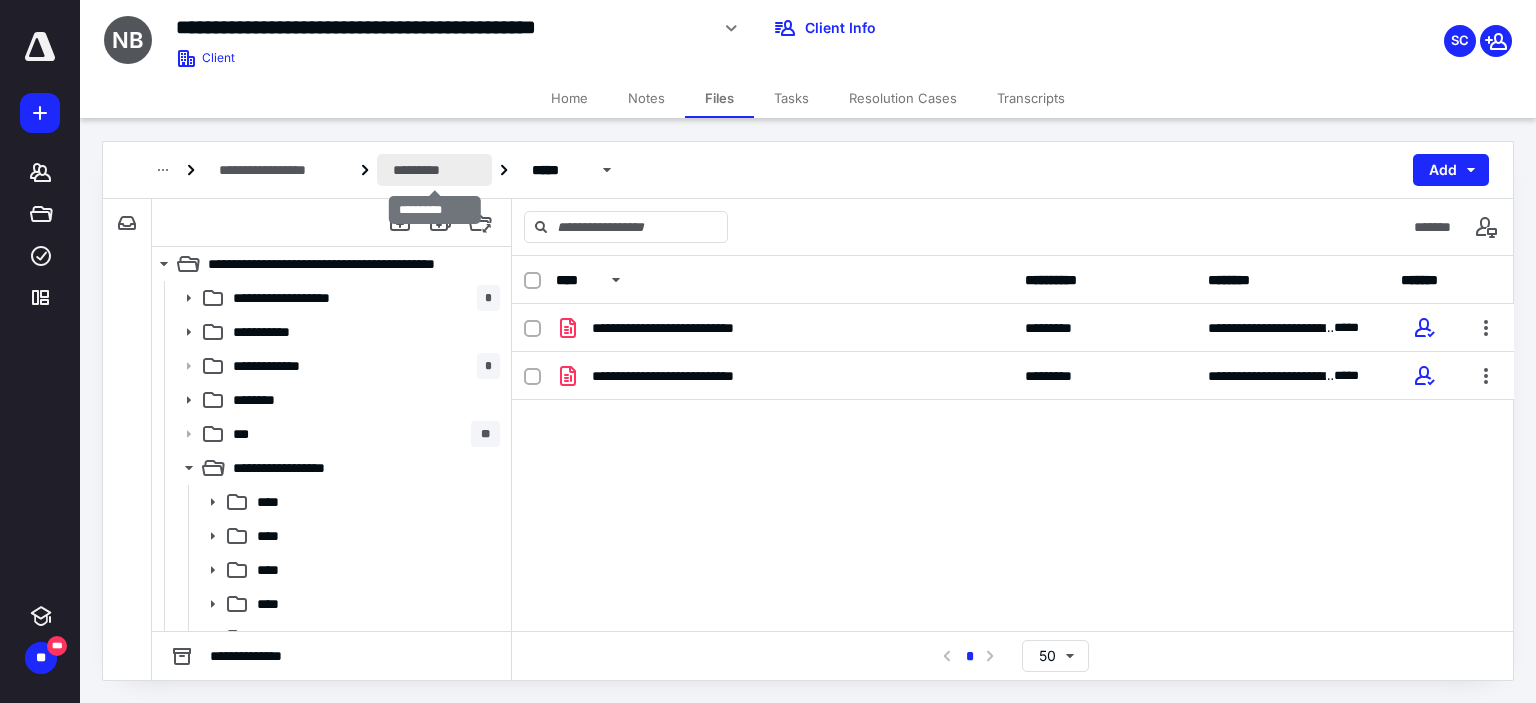 click on "*********" at bounding box center (434, 170) 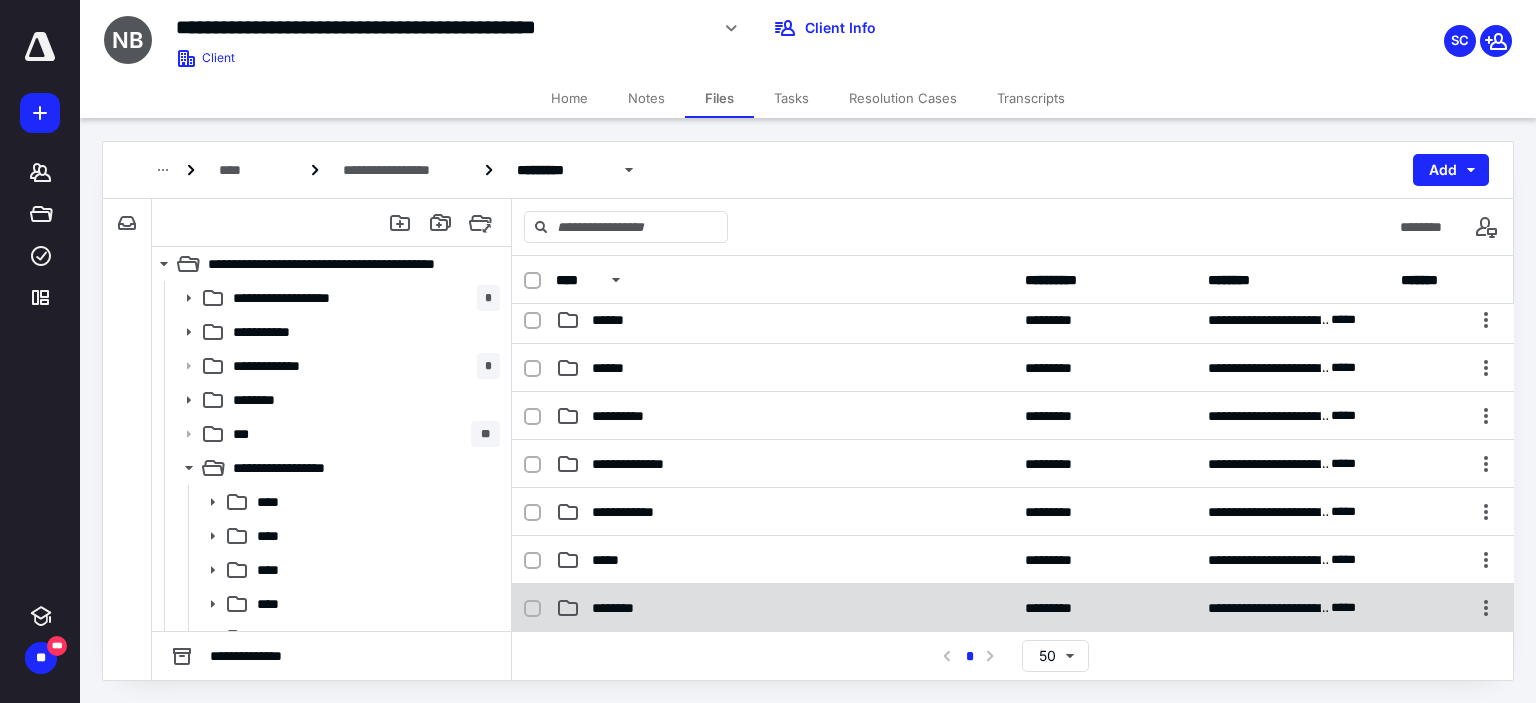 scroll, scrollTop: 300, scrollLeft: 0, axis: vertical 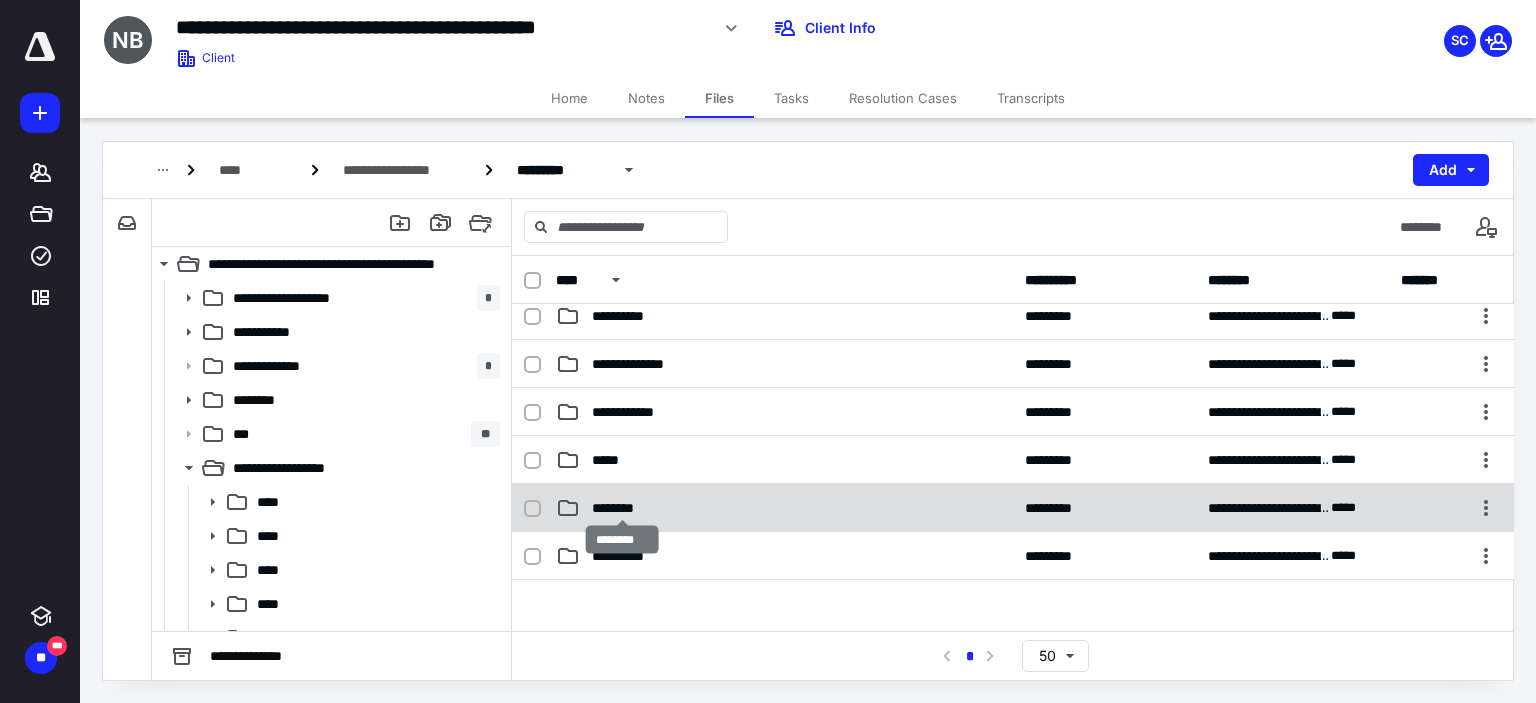 click on "********" at bounding box center (622, 508) 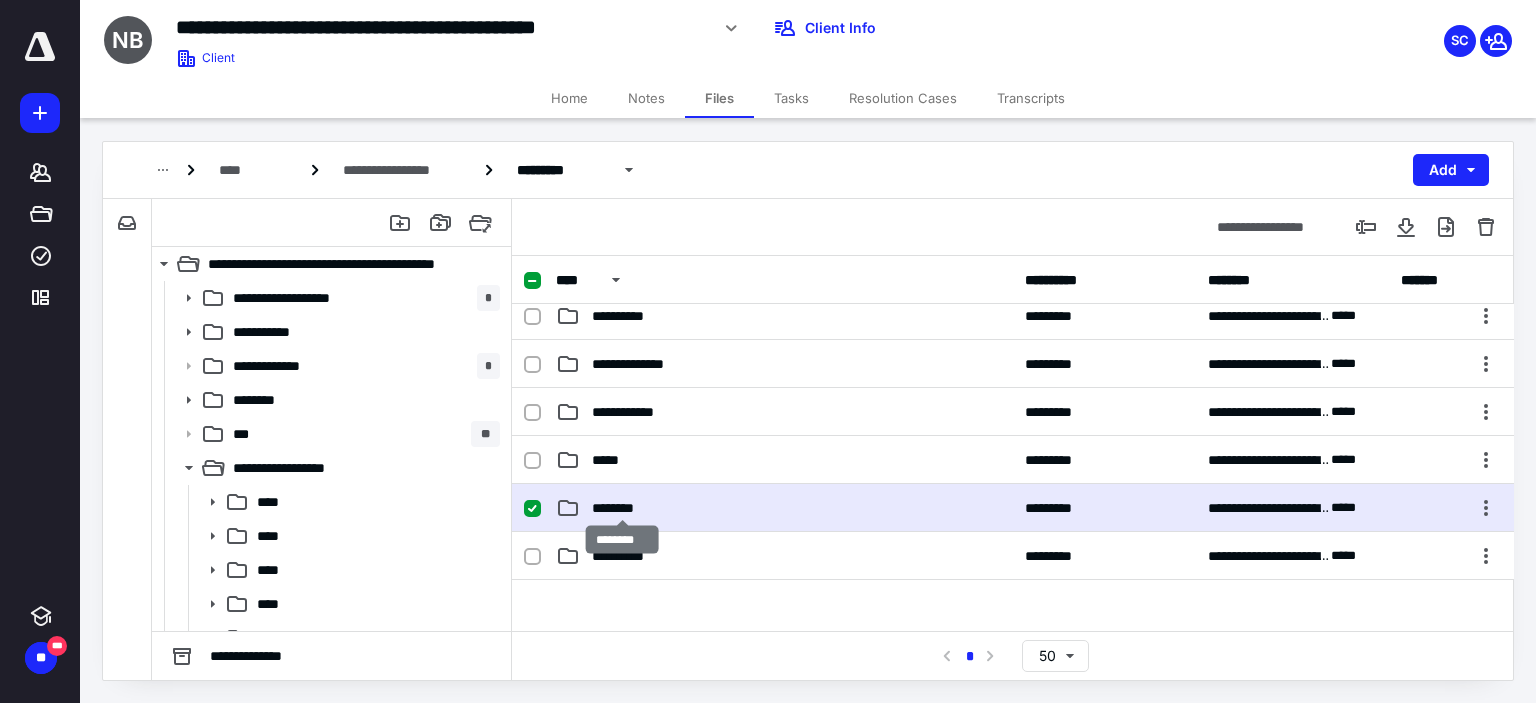 click on "********" at bounding box center (622, 508) 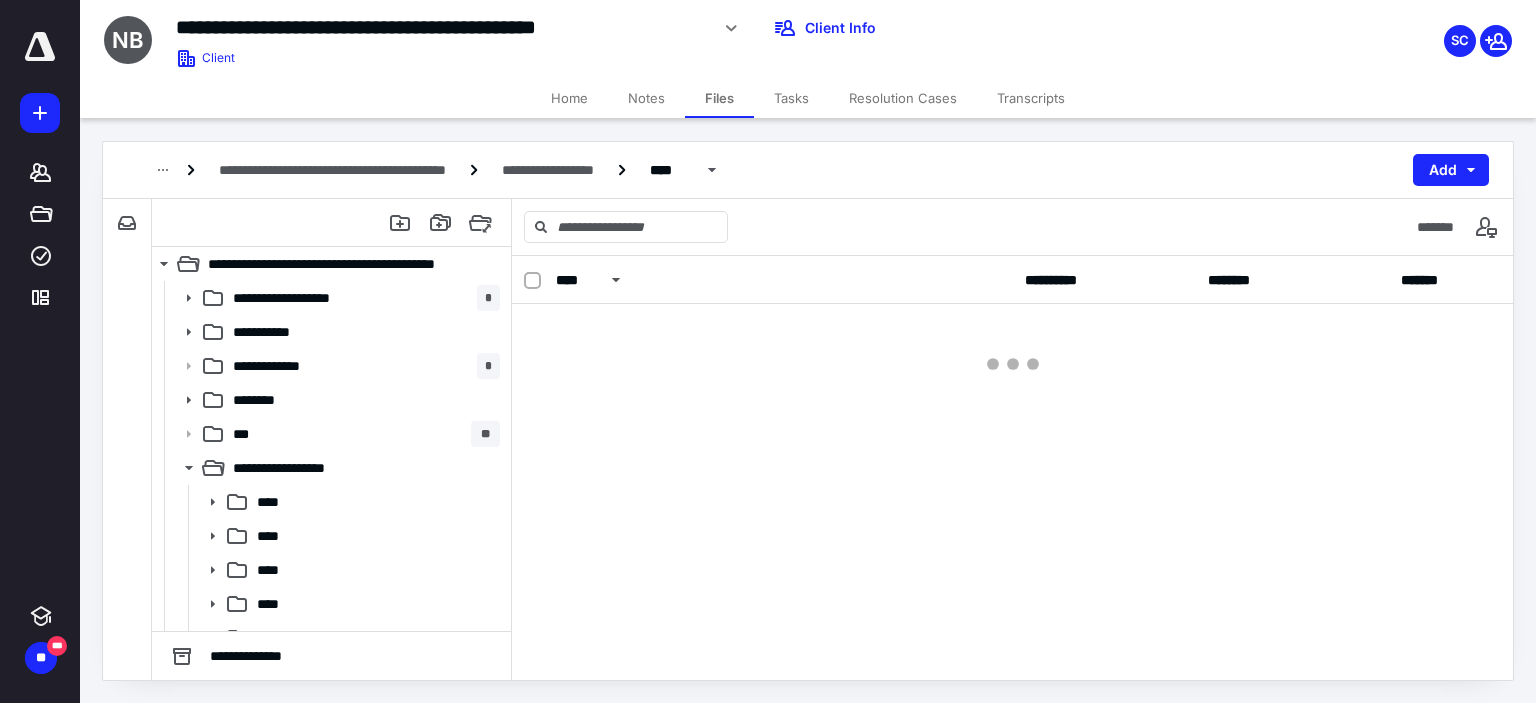 scroll, scrollTop: 0, scrollLeft: 0, axis: both 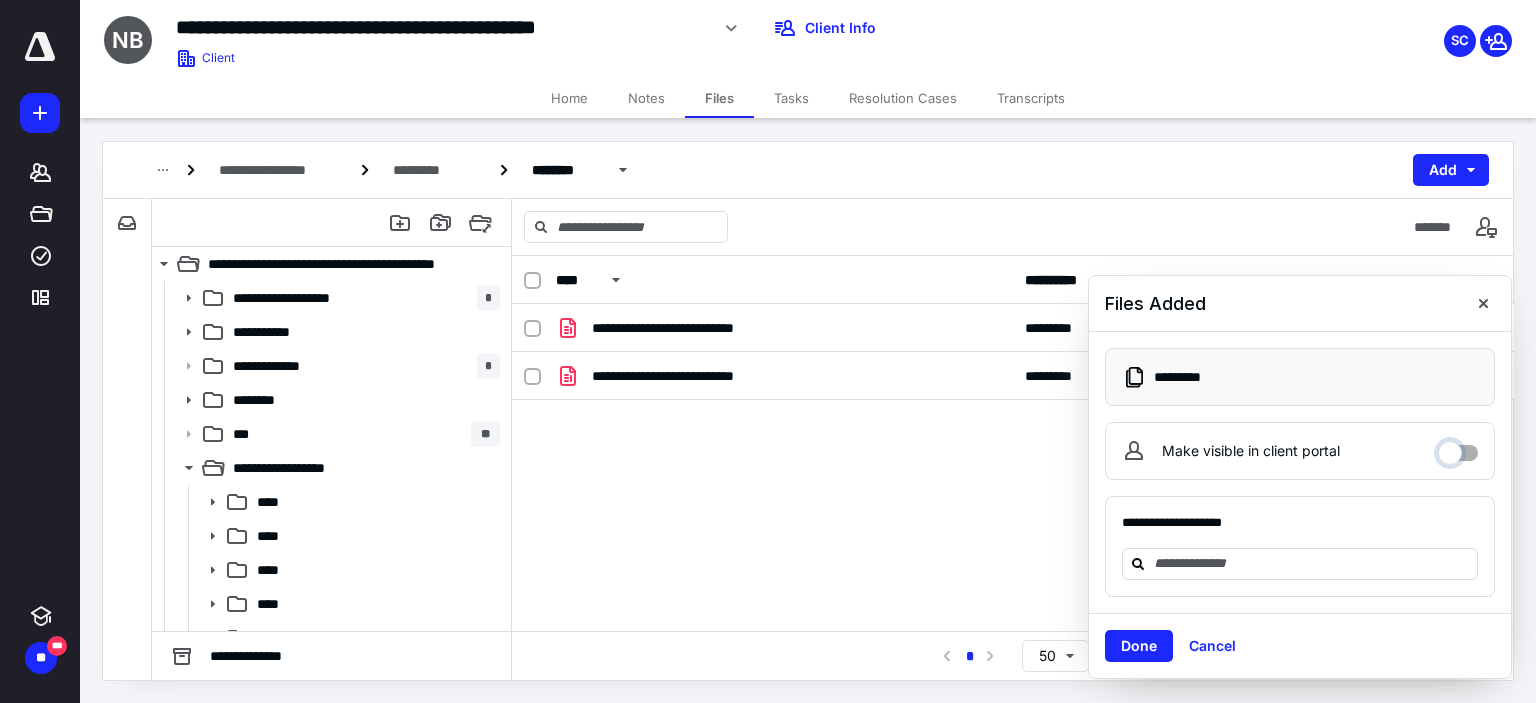 click on "Make visible in client portal" at bounding box center [1458, 448] 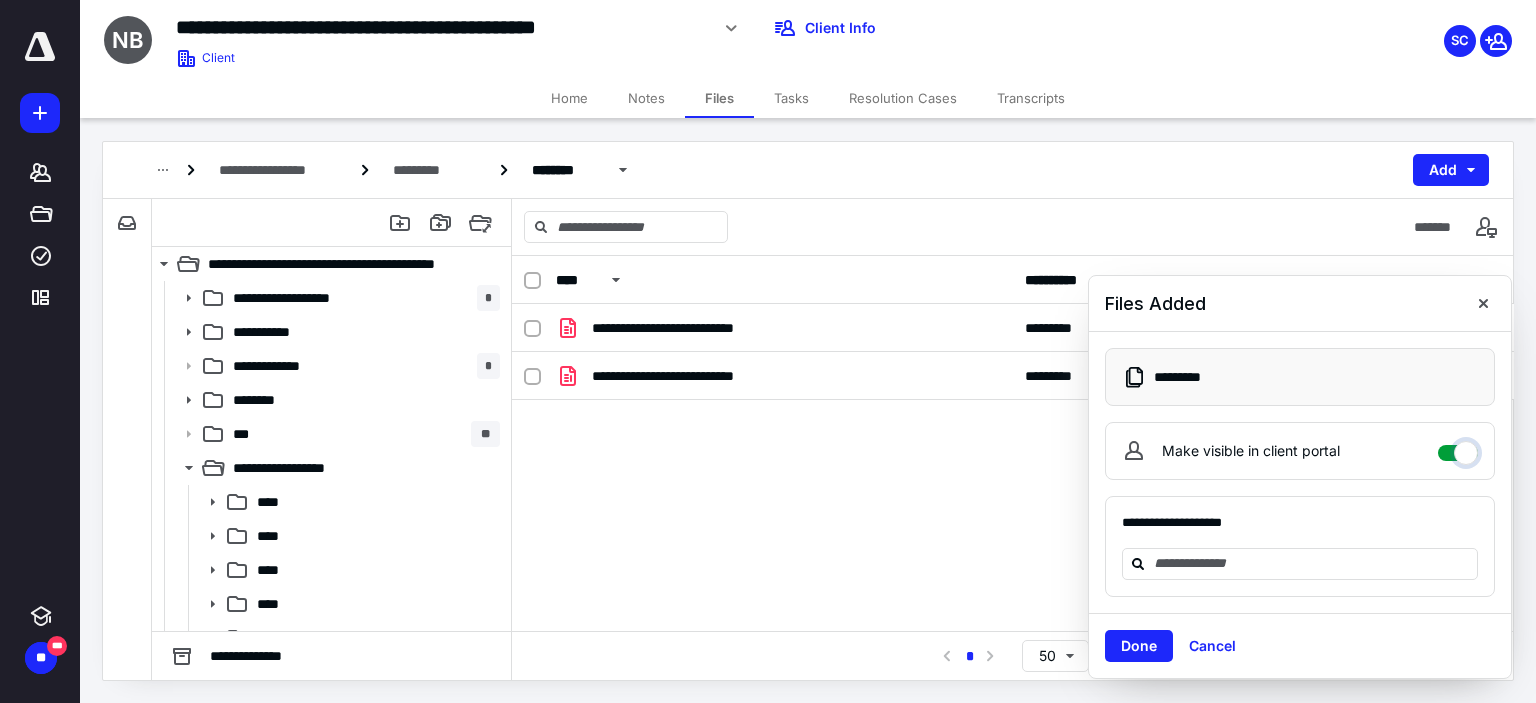 checkbox on "****" 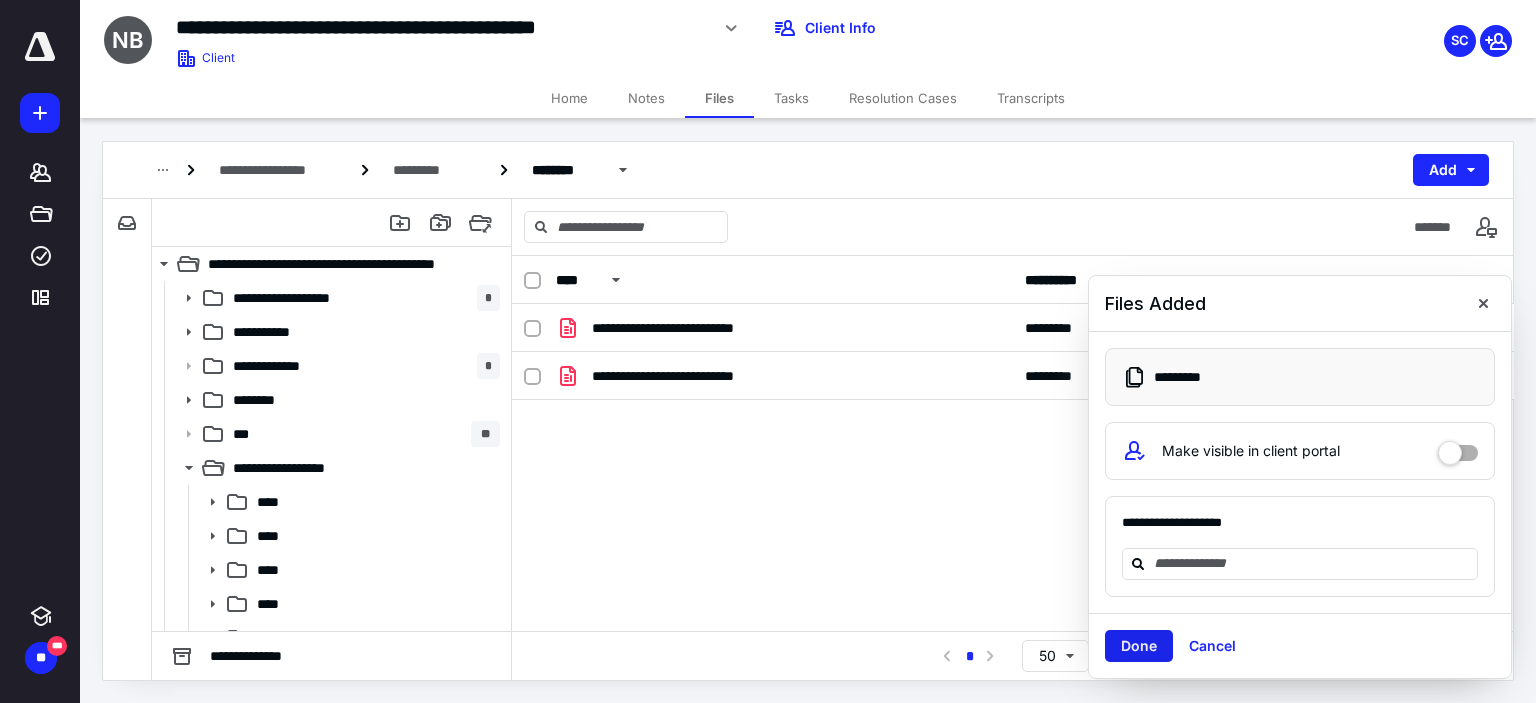 click on "Done" at bounding box center [1139, 646] 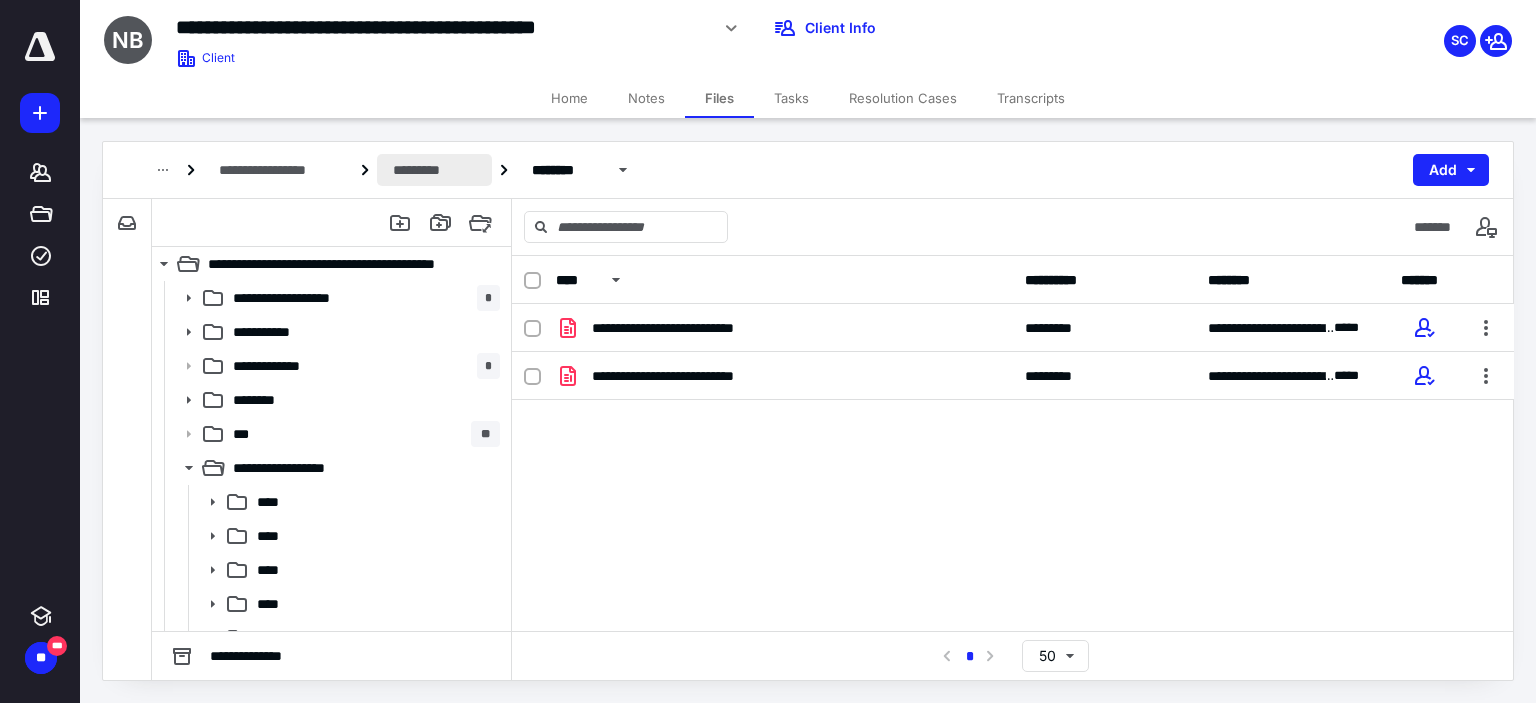 click on "*********" at bounding box center (434, 170) 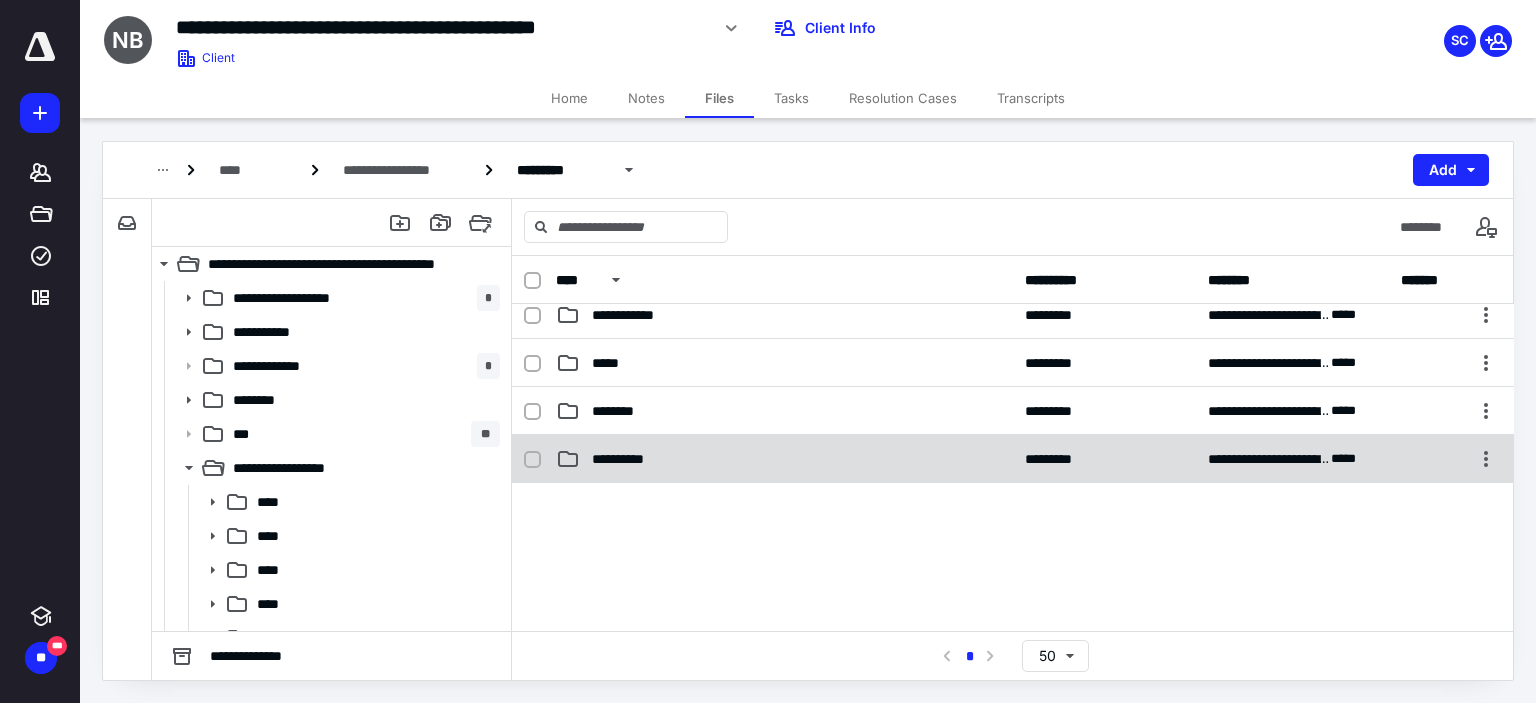 scroll, scrollTop: 400, scrollLeft: 0, axis: vertical 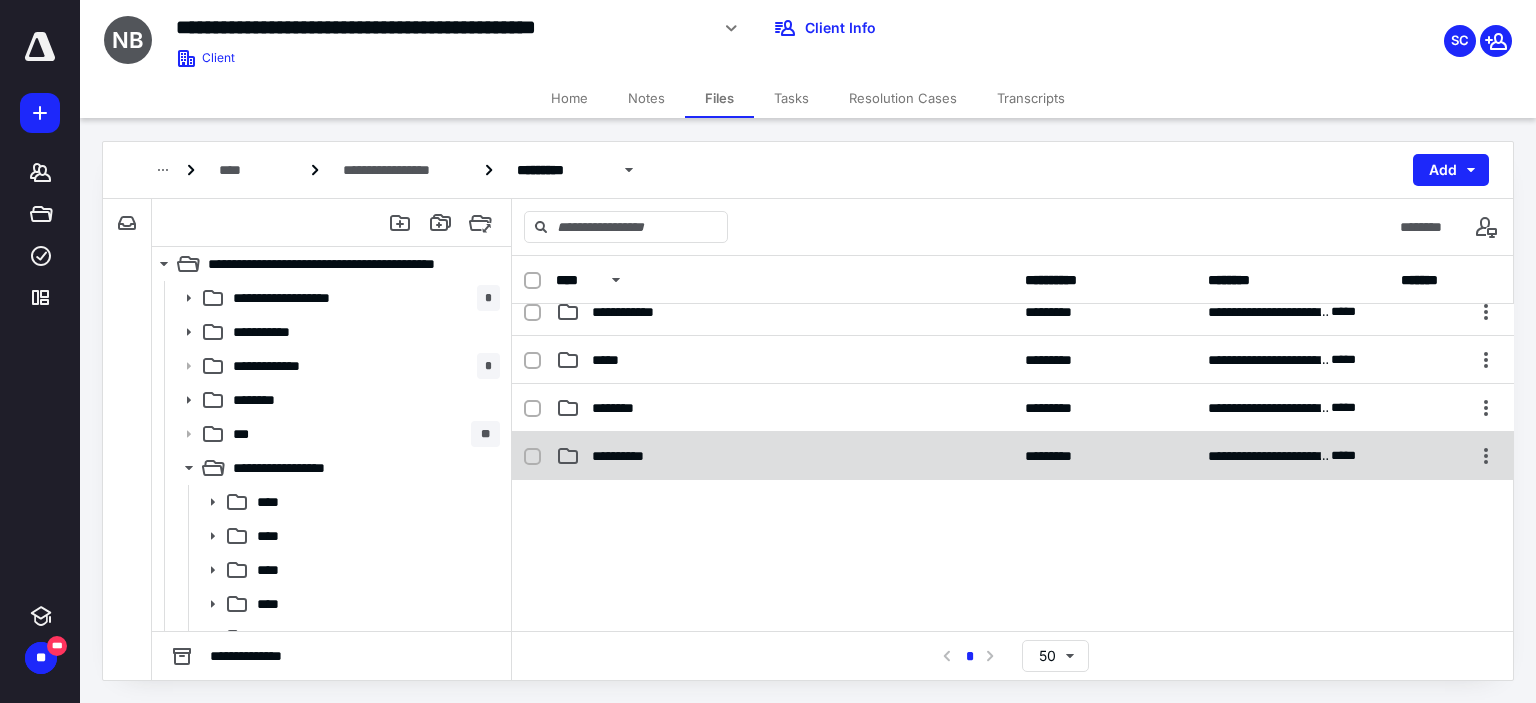 click on "**********" at bounding box center [1013, 456] 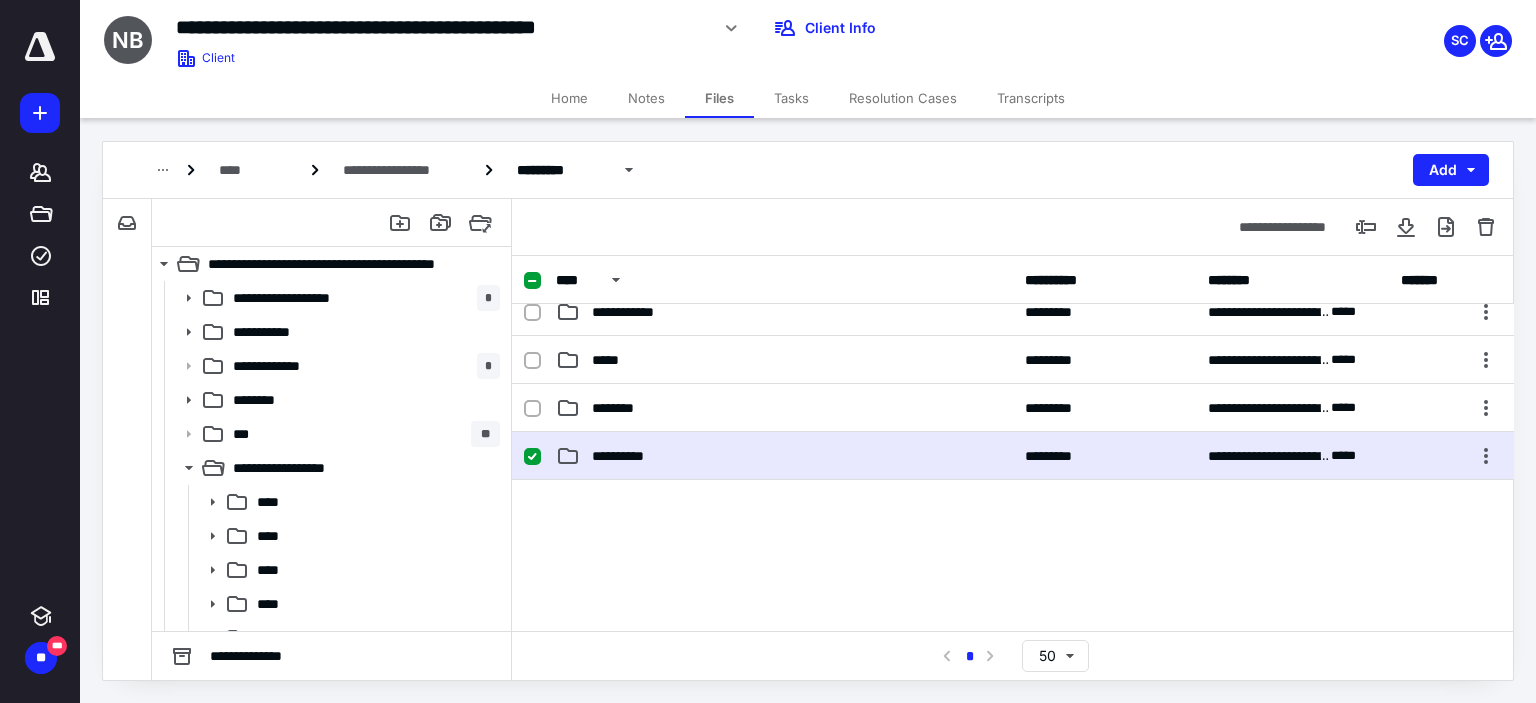 checkbox on "true" 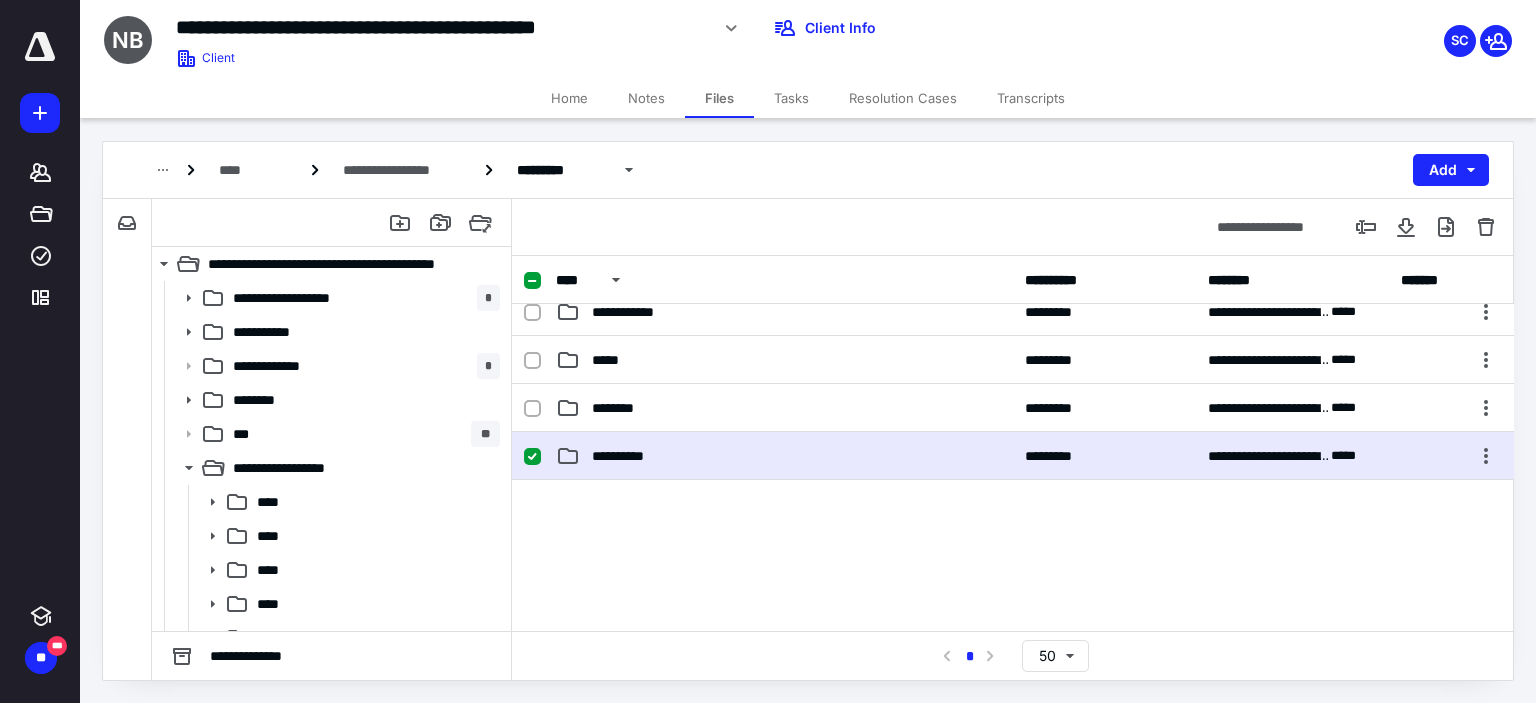 click on "**********" at bounding box center [1013, 456] 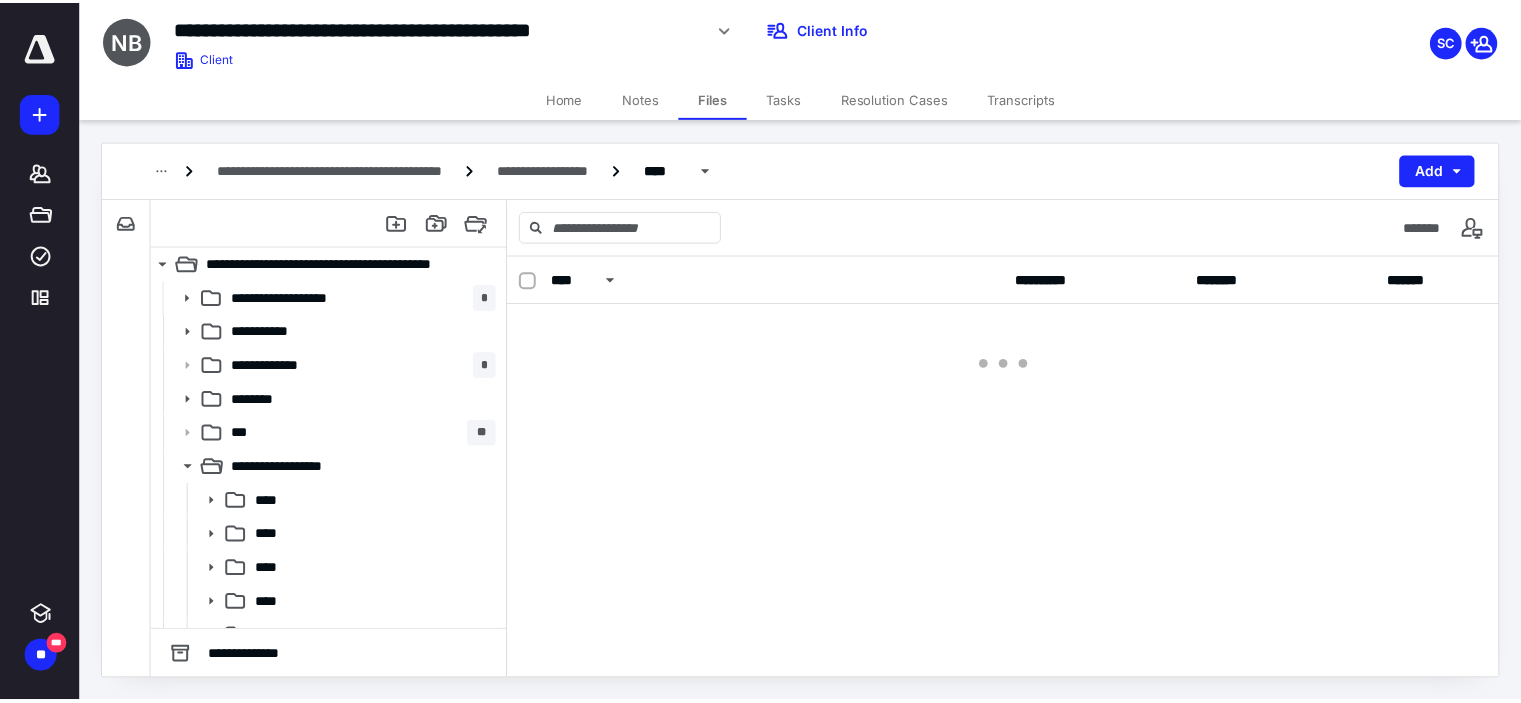 scroll, scrollTop: 0, scrollLeft: 0, axis: both 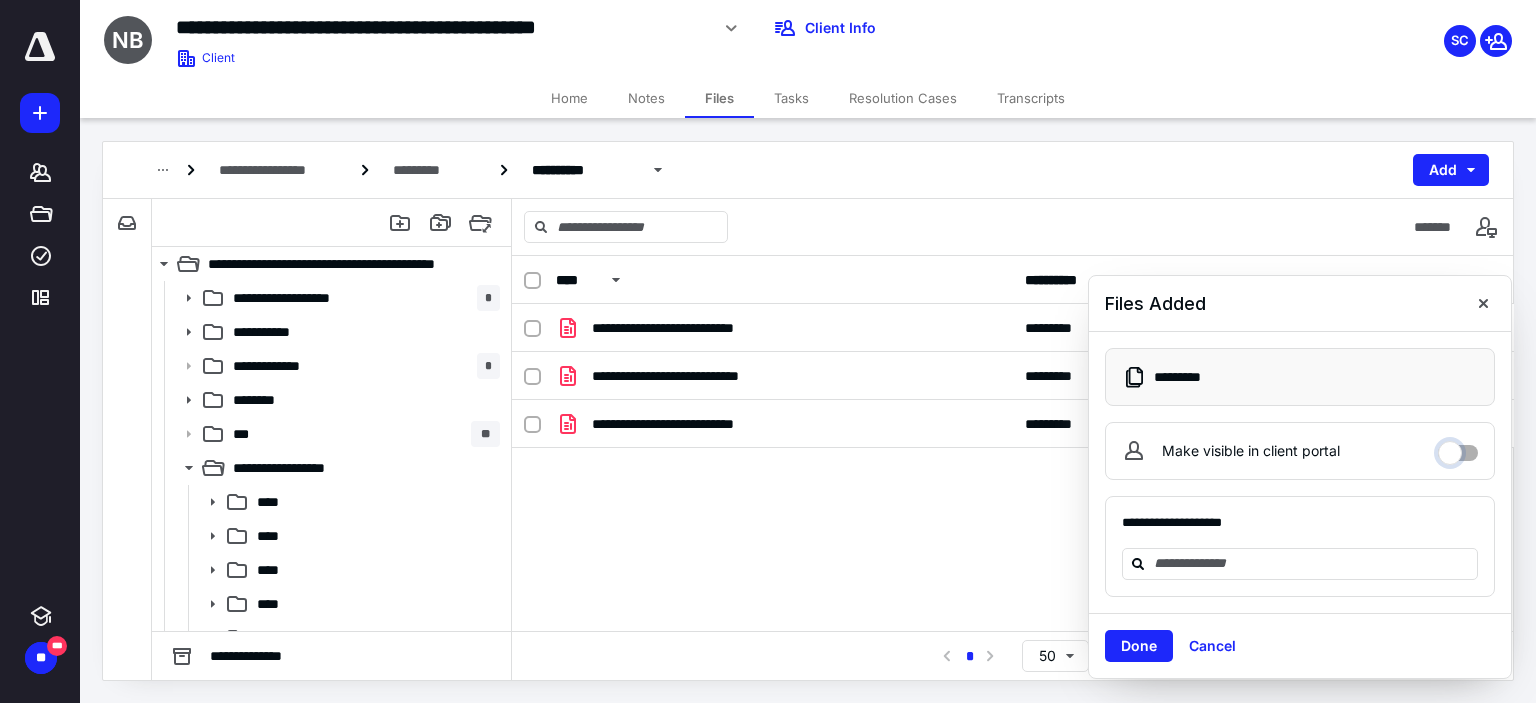 click on "Make visible in client portal" at bounding box center (1458, 448) 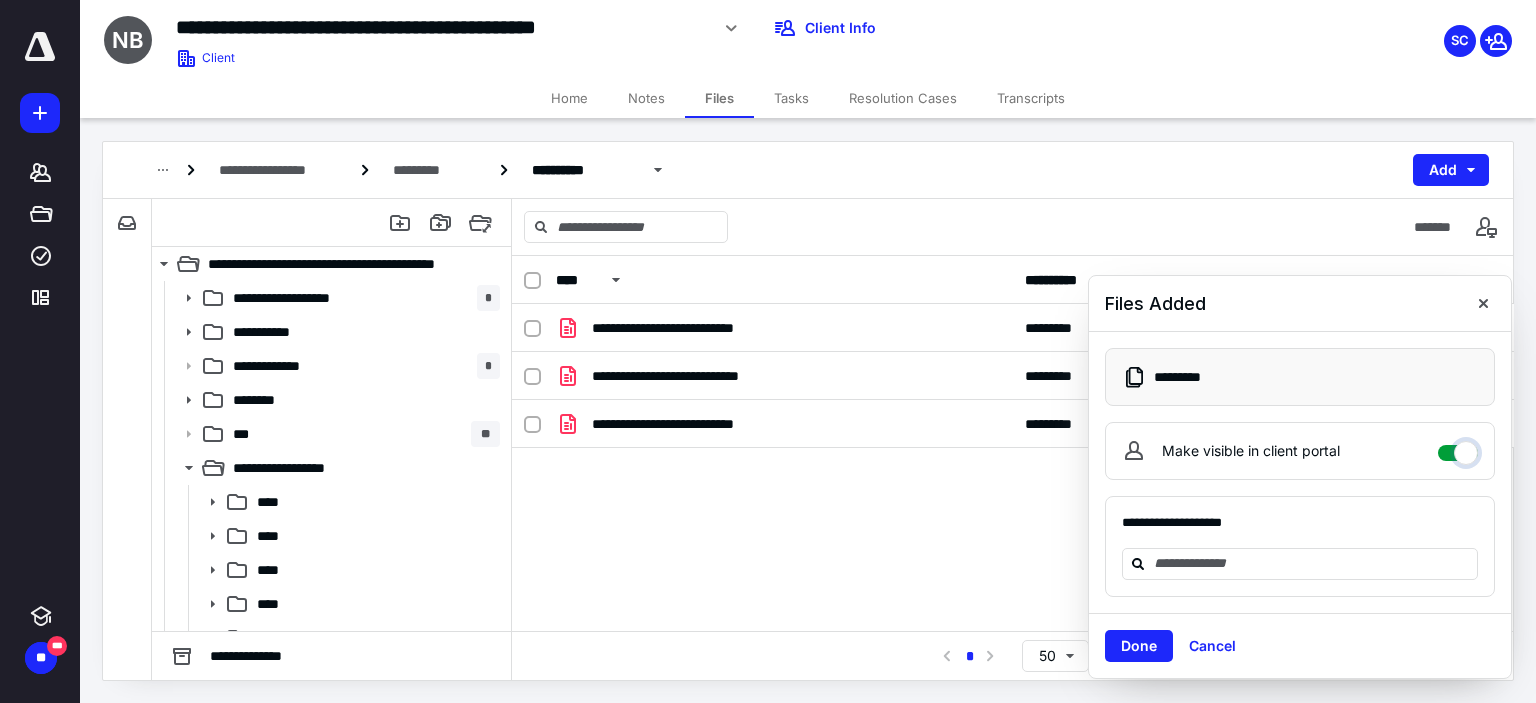 checkbox on "****" 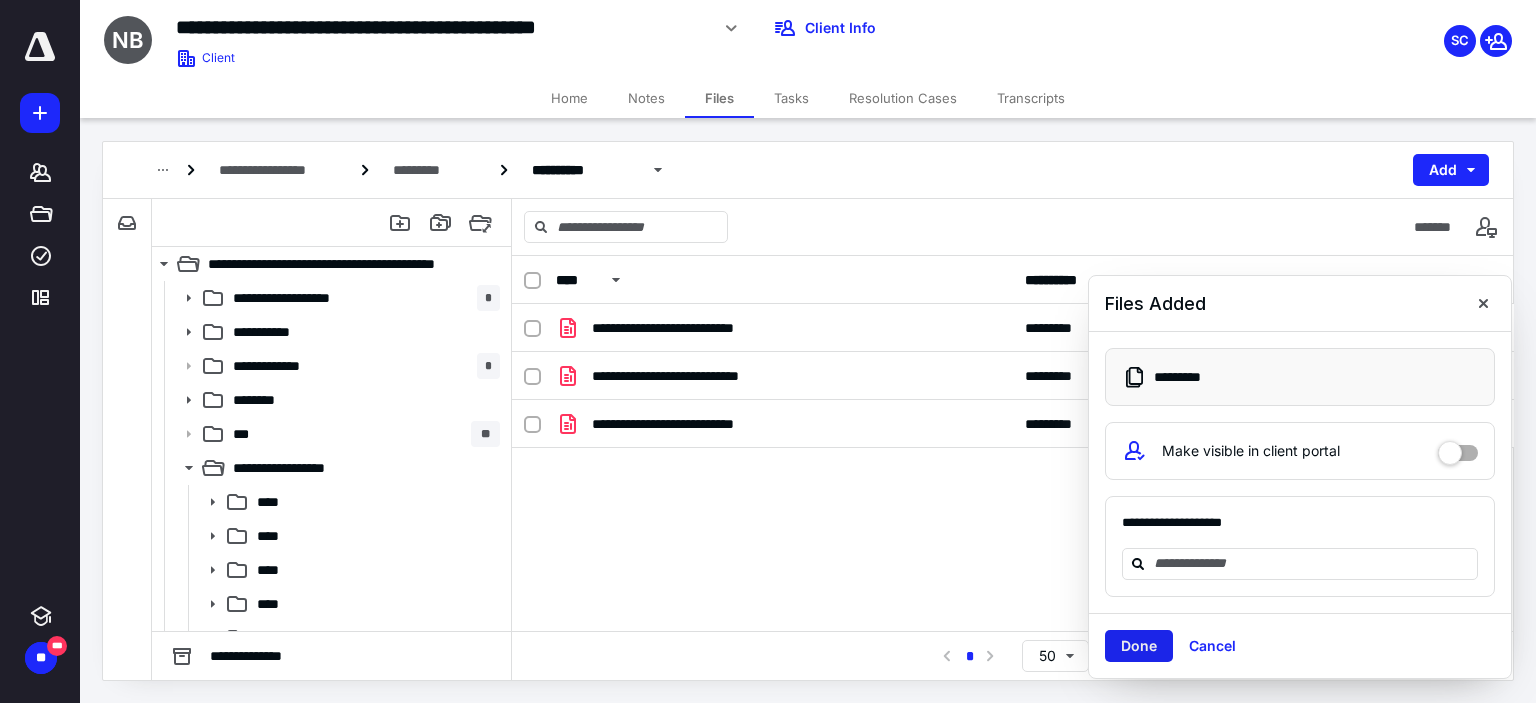 click on "Done" at bounding box center (1139, 646) 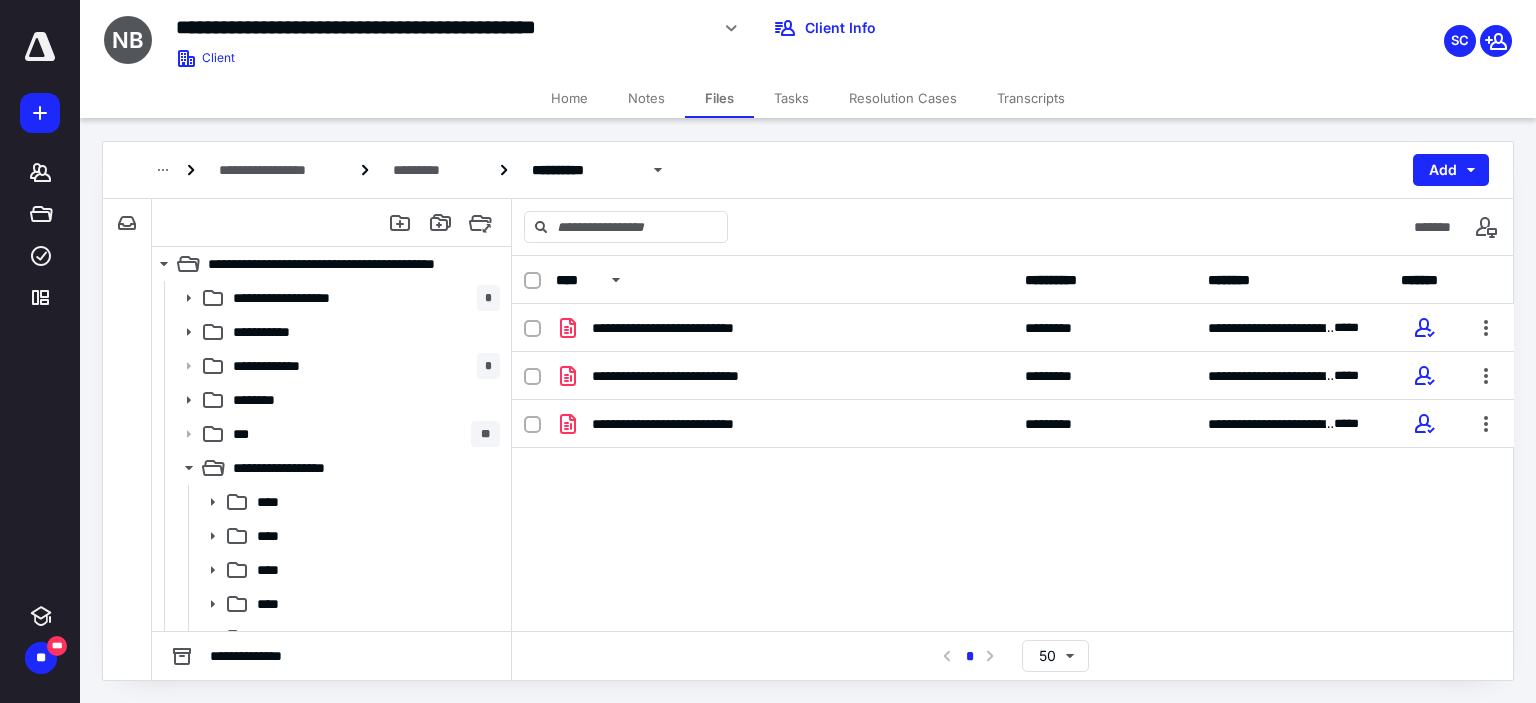 click on "Notes" at bounding box center [646, 98] 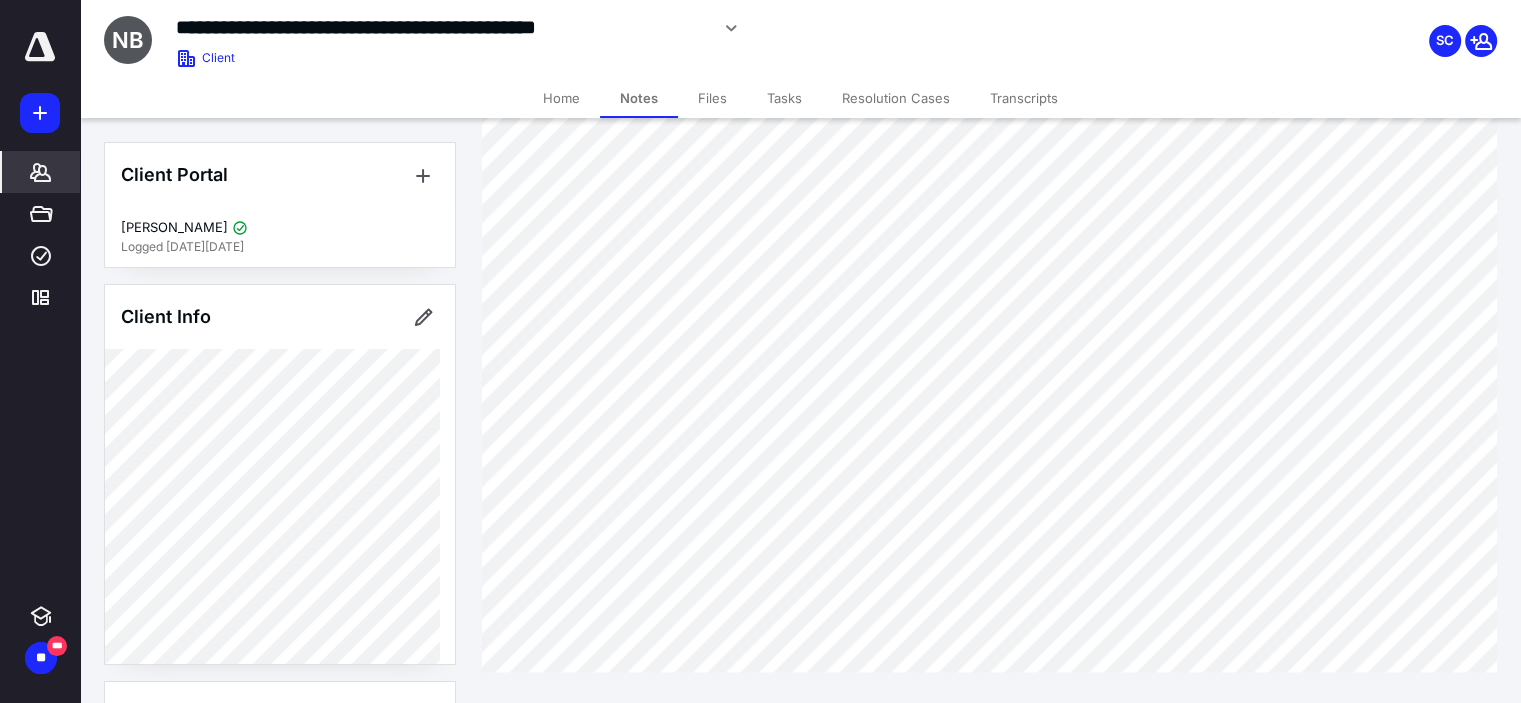 scroll, scrollTop: 2712, scrollLeft: 0, axis: vertical 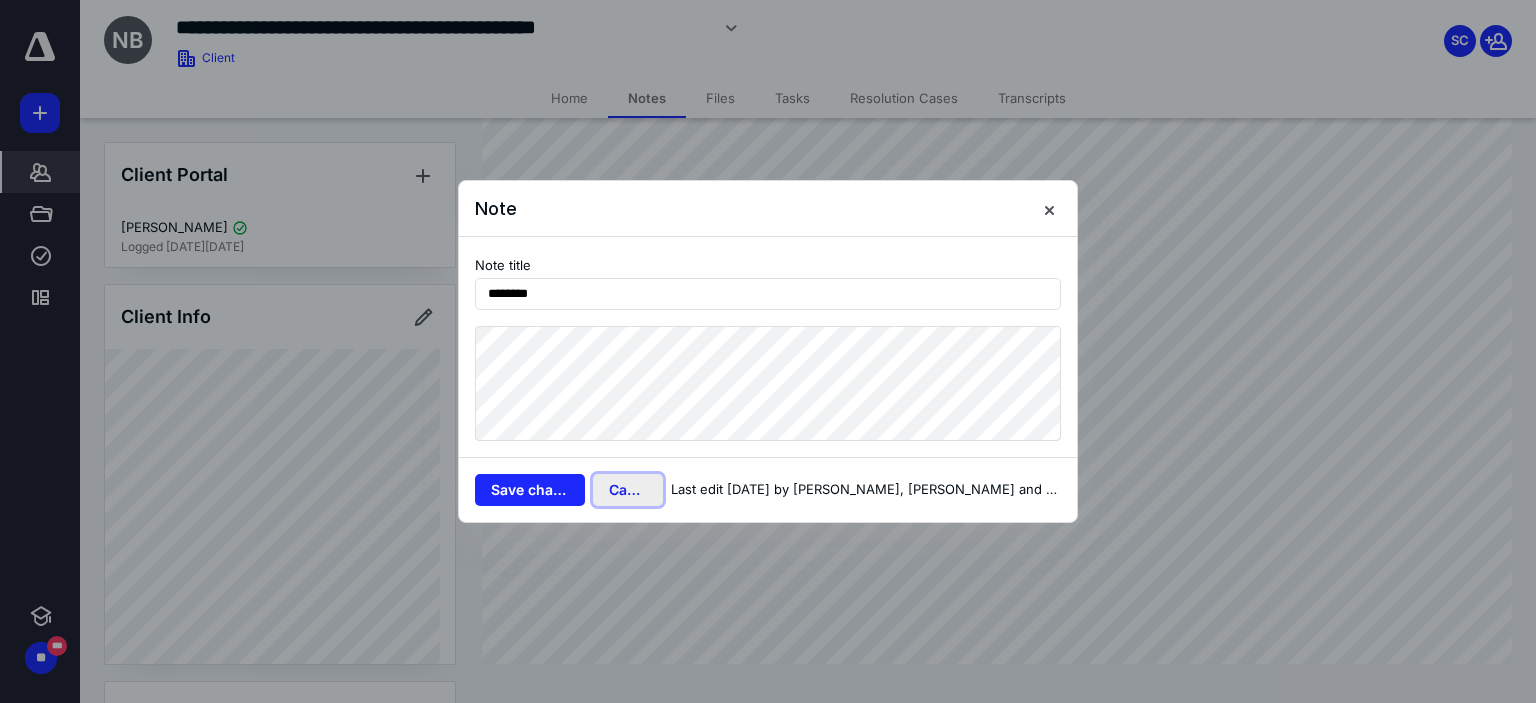 click on "Cancel" at bounding box center [628, 490] 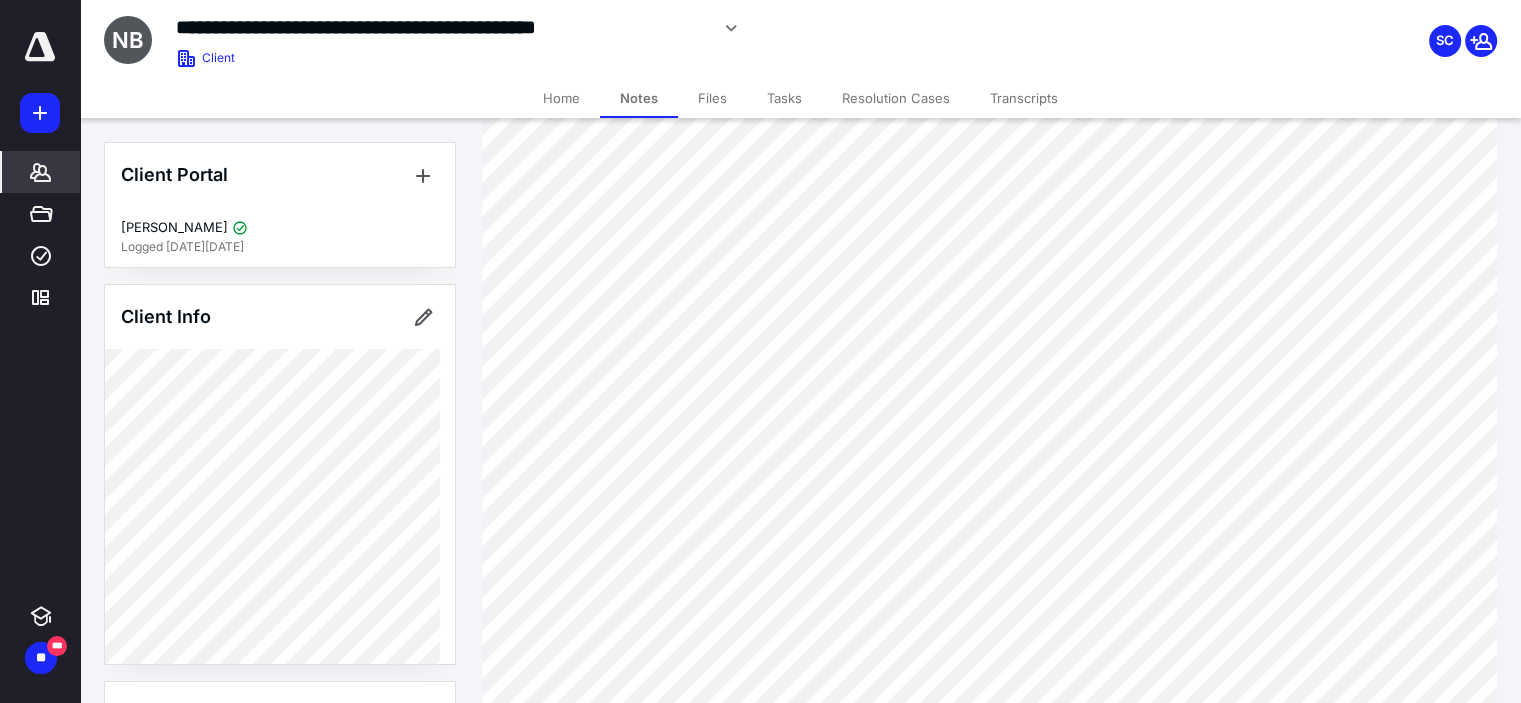 scroll, scrollTop: 412, scrollLeft: 0, axis: vertical 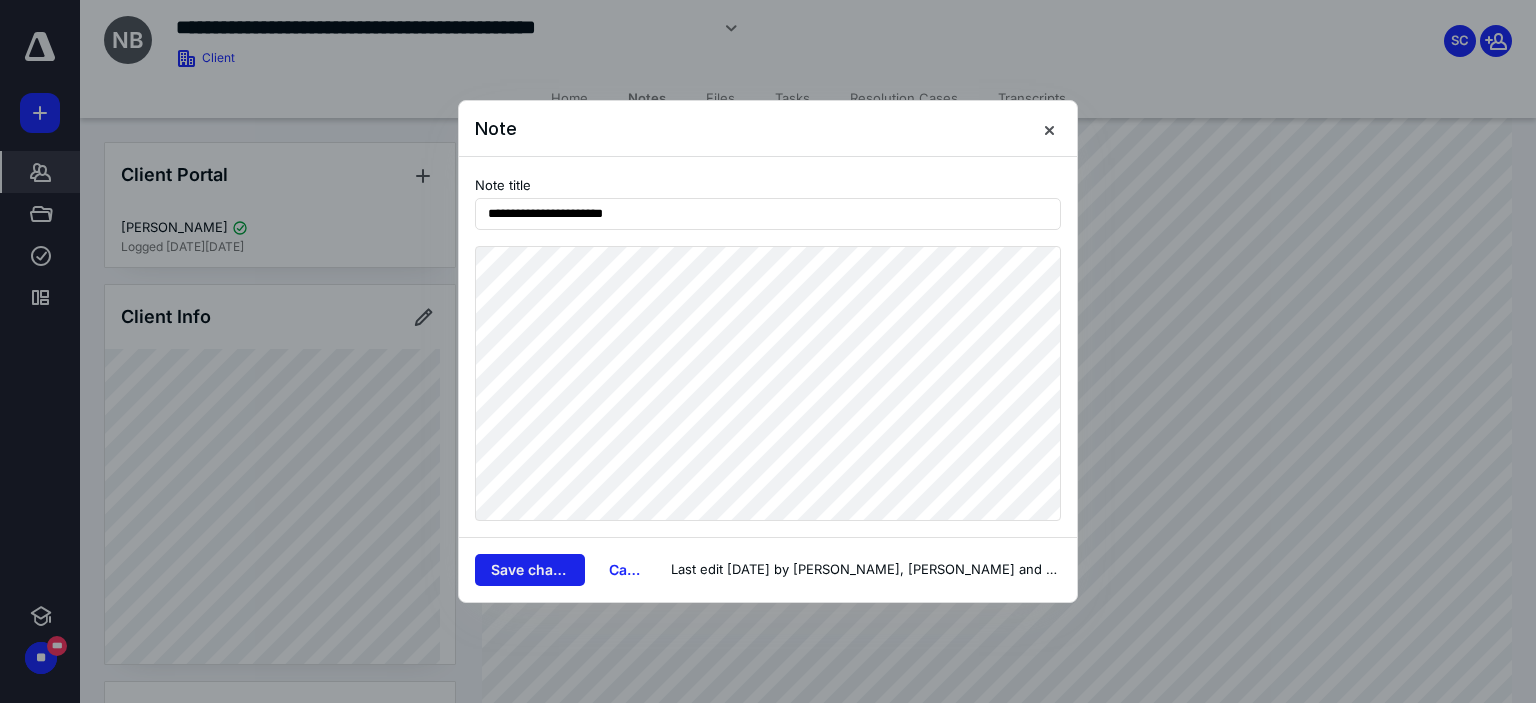 click on "Save changes" at bounding box center [530, 570] 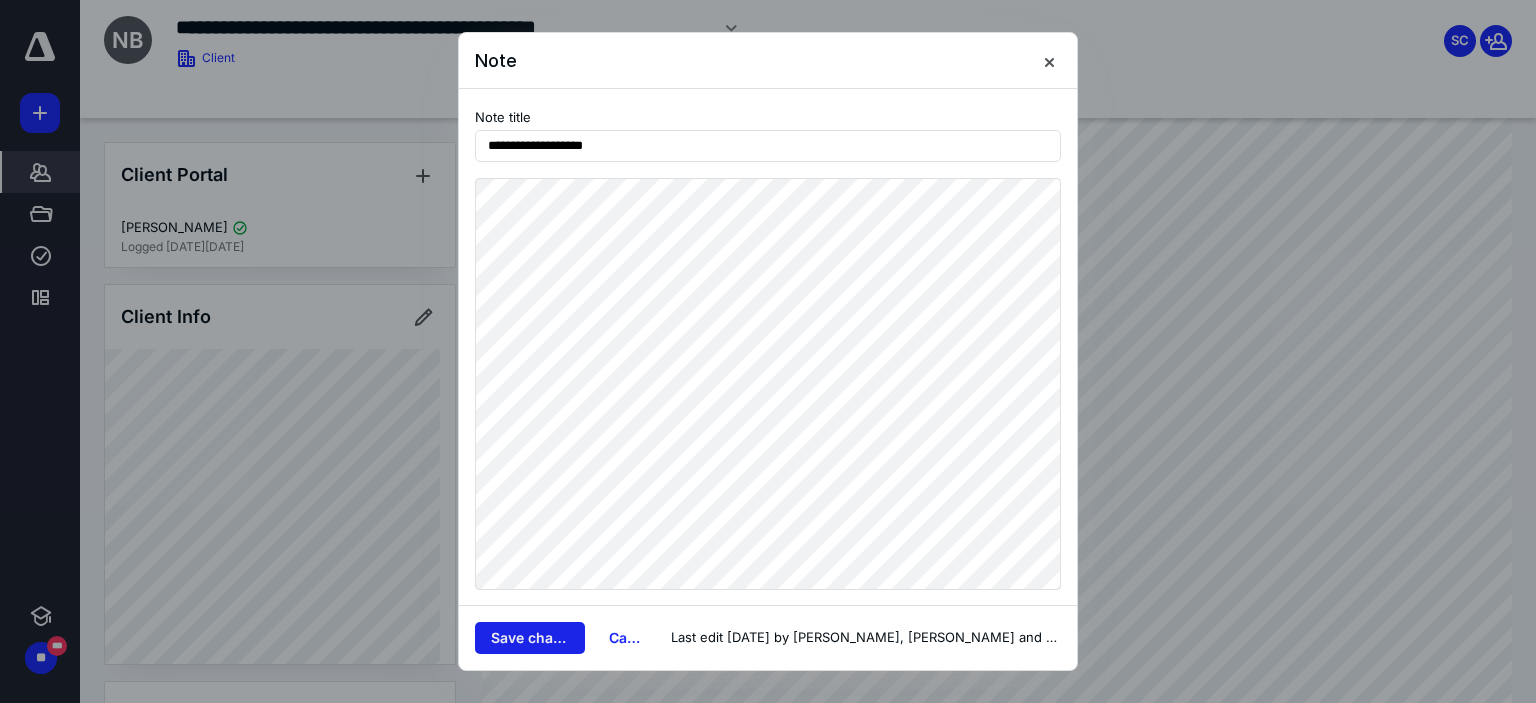 click on "Save changes" at bounding box center [530, 638] 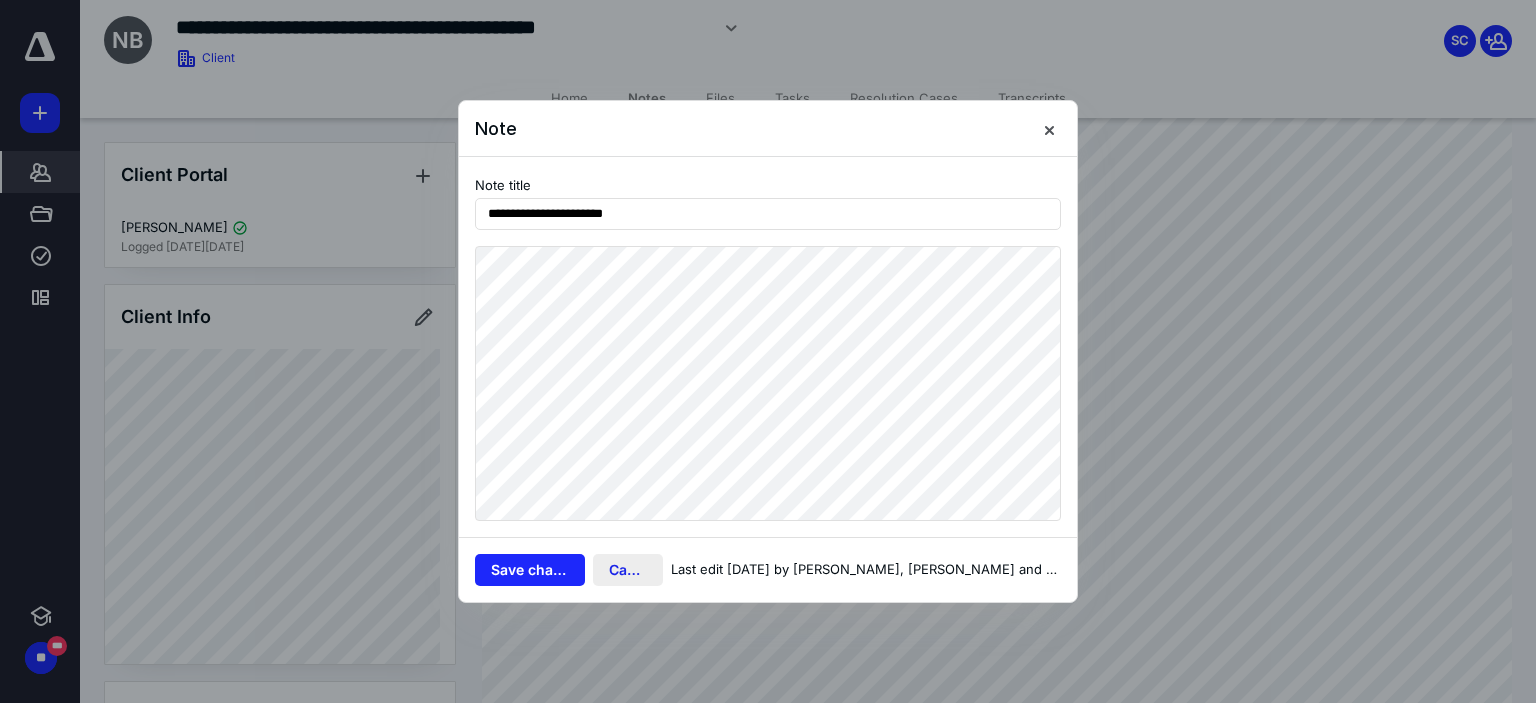 click on "Cancel" at bounding box center [628, 570] 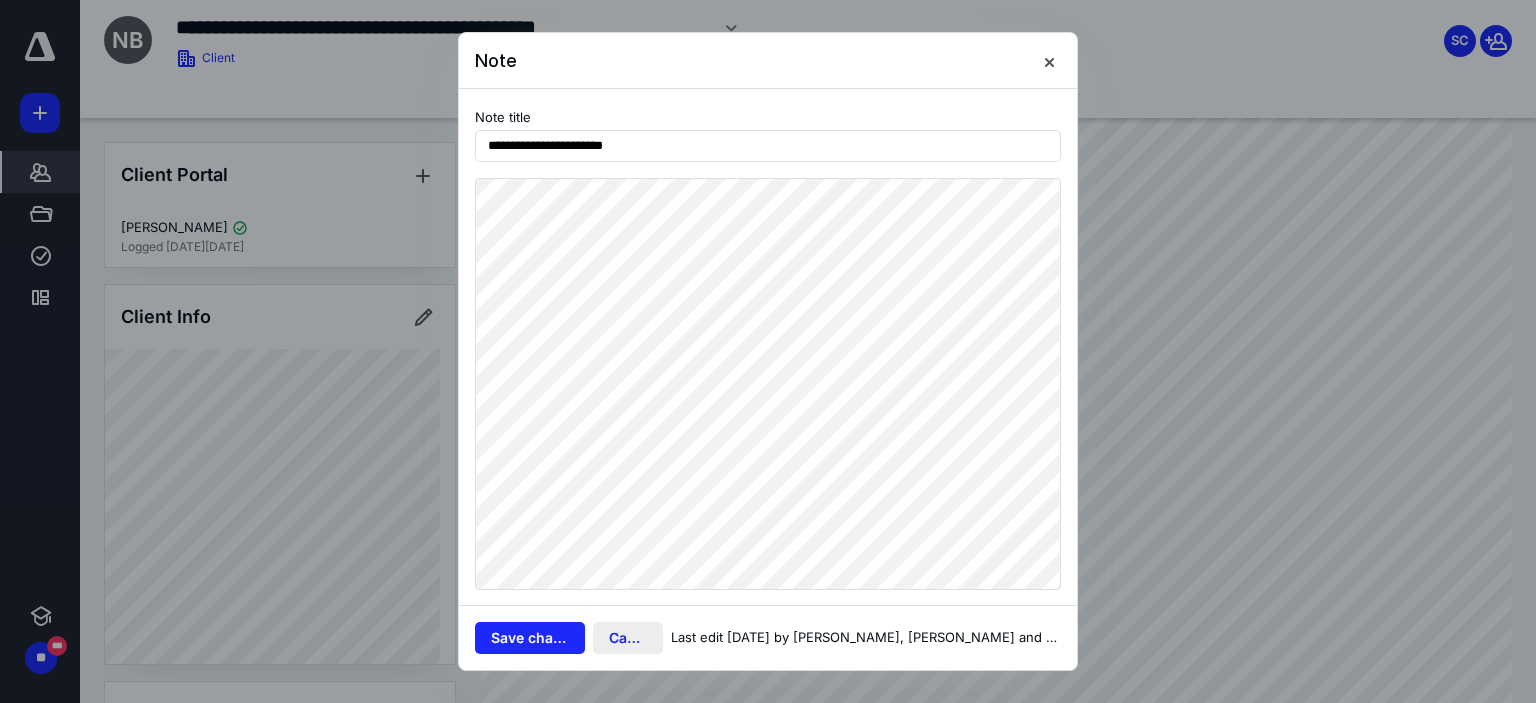 click on "Cancel" at bounding box center (628, 638) 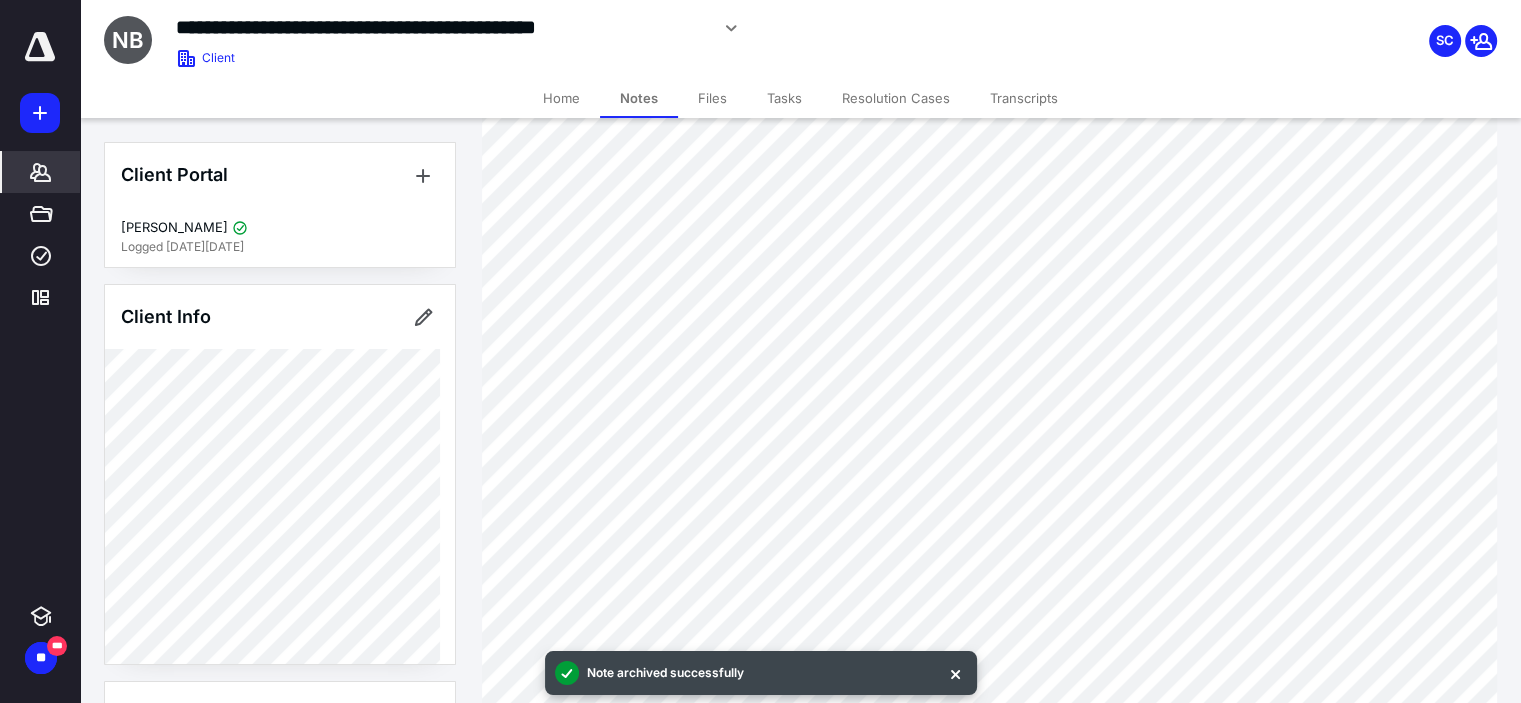 scroll, scrollTop: 0, scrollLeft: 0, axis: both 